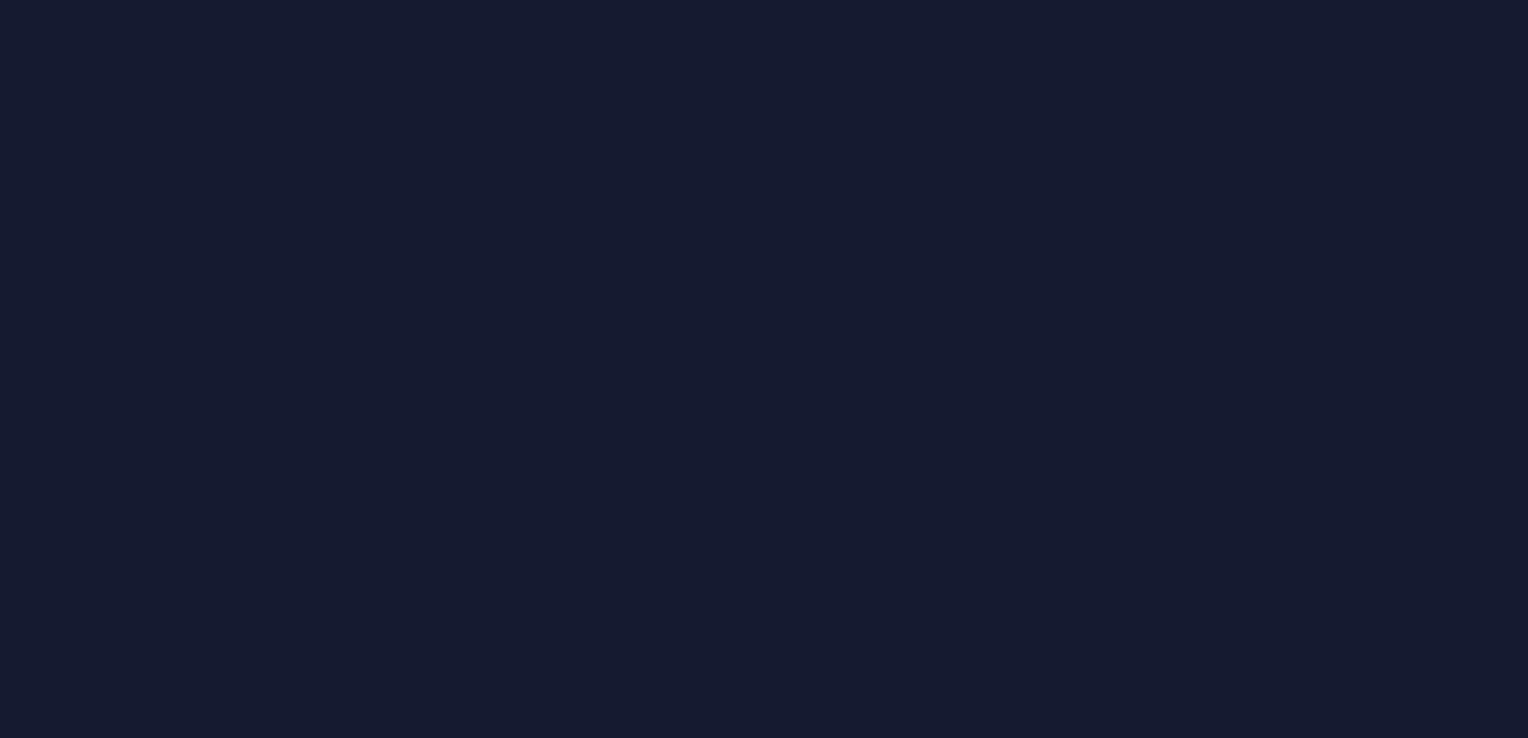 scroll, scrollTop: 0, scrollLeft: 0, axis: both 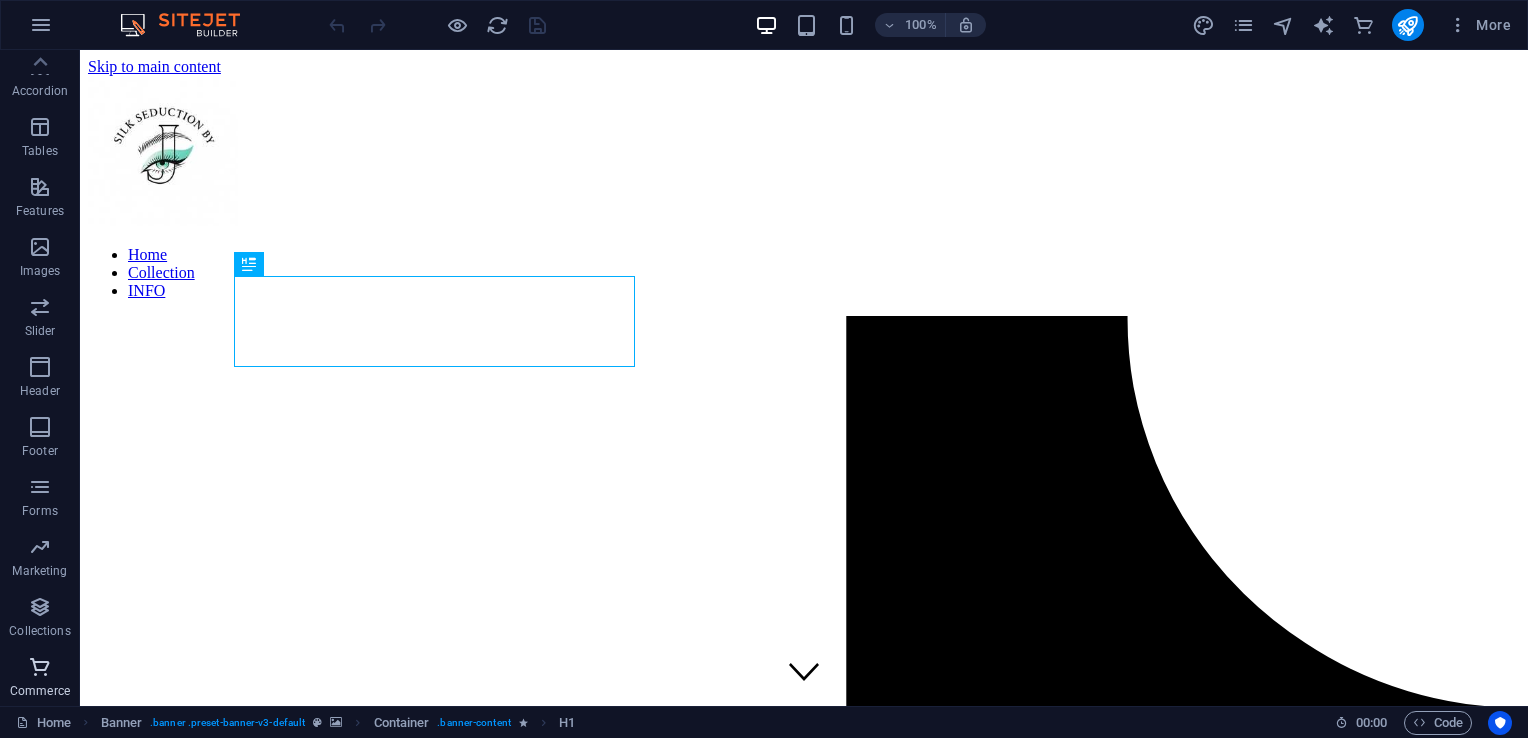 click on "Commerce" at bounding box center [40, 691] 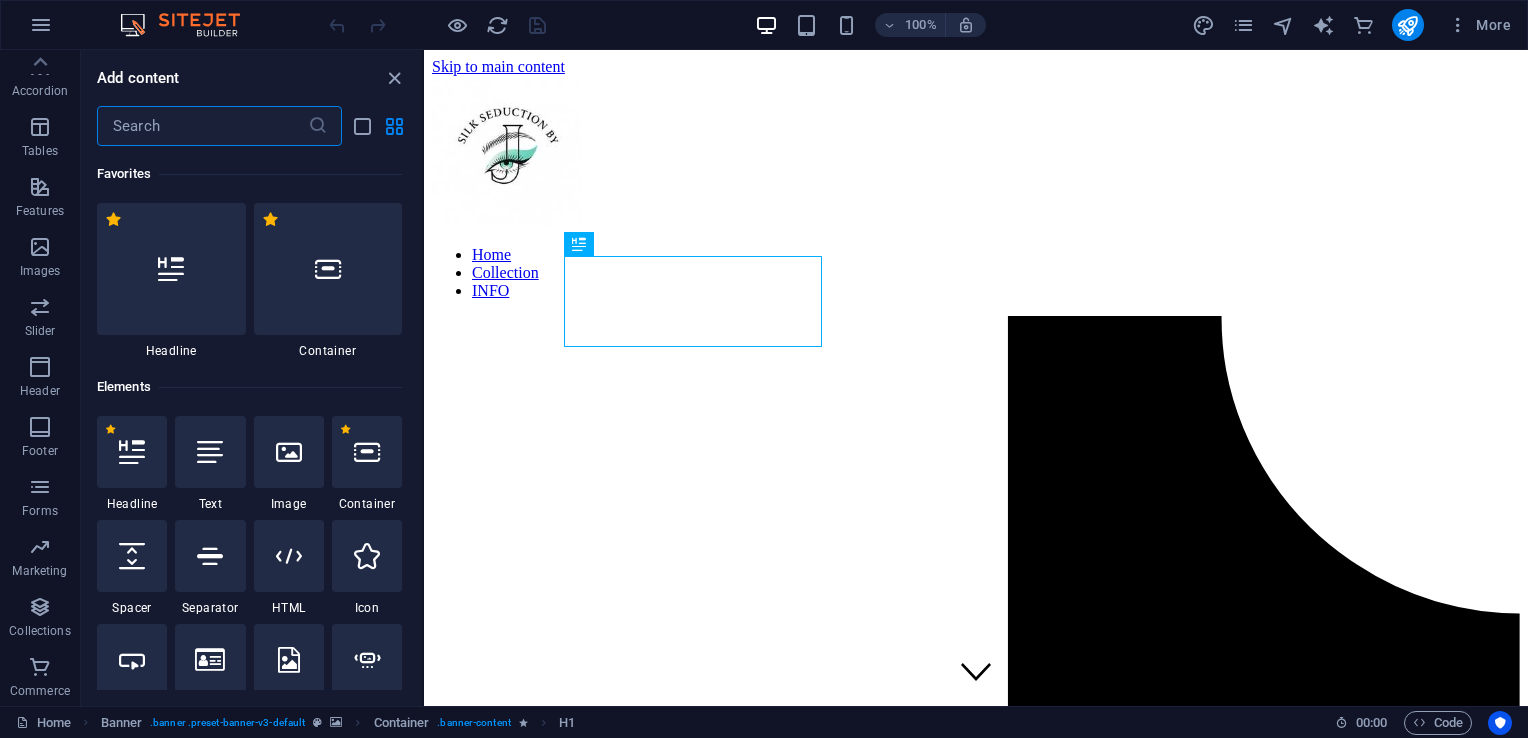 scroll, scrollTop: 19271, scrollLeft: 0, axis: vertical 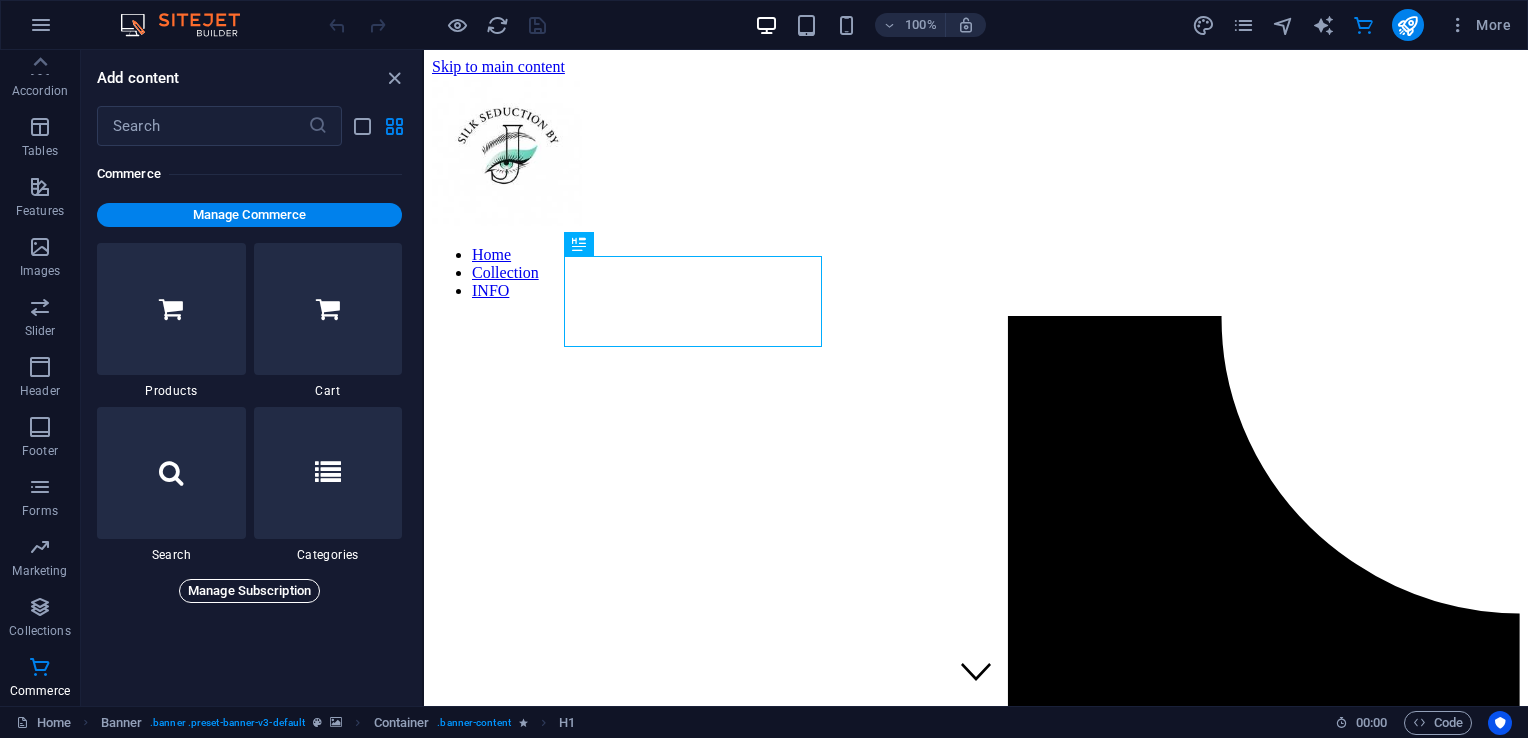 drag, startPoint x: 225, startPoint y: 604, endPoint x: 244, endPoint y: 591, distance: 23.021729 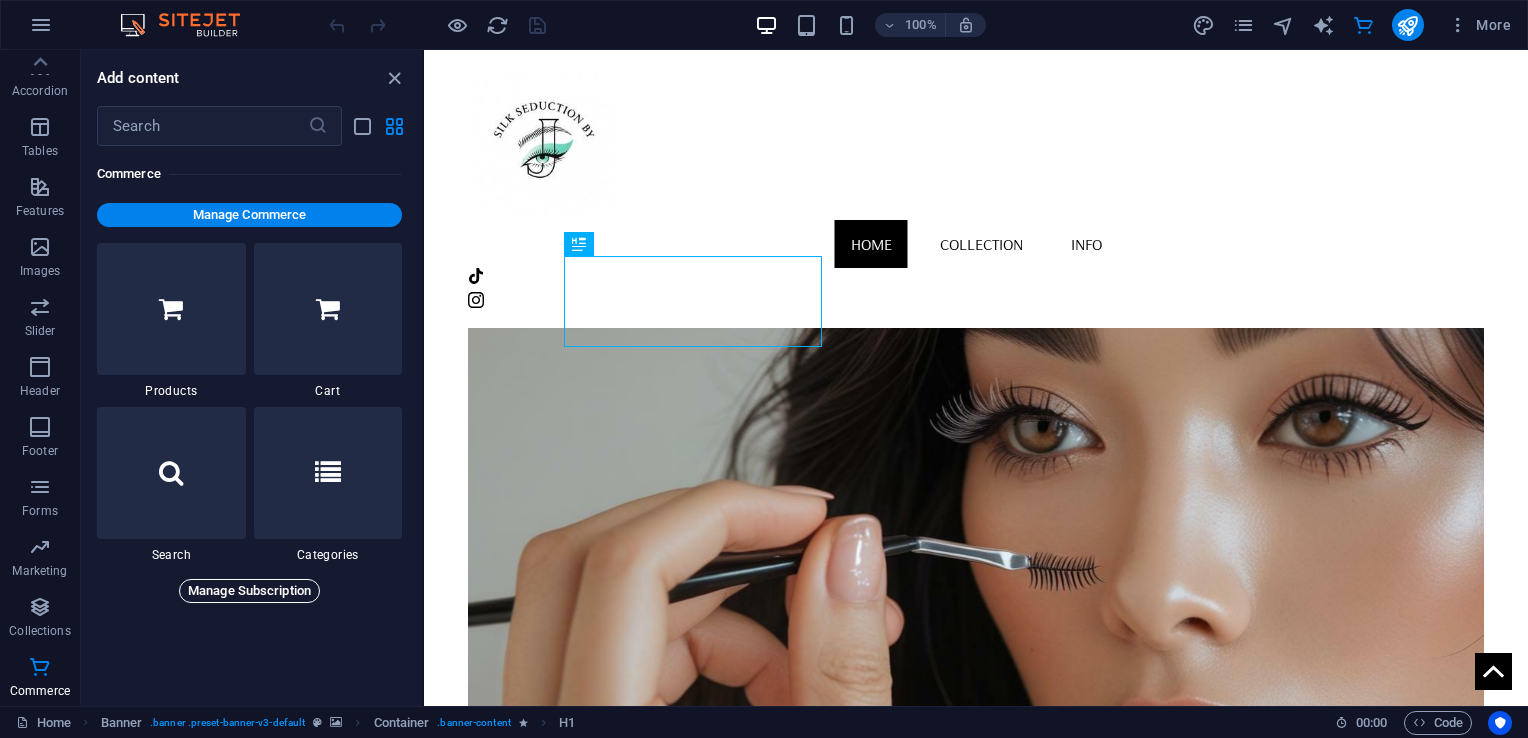 click on "Manage Subscription" at bounding box center [249, 591] 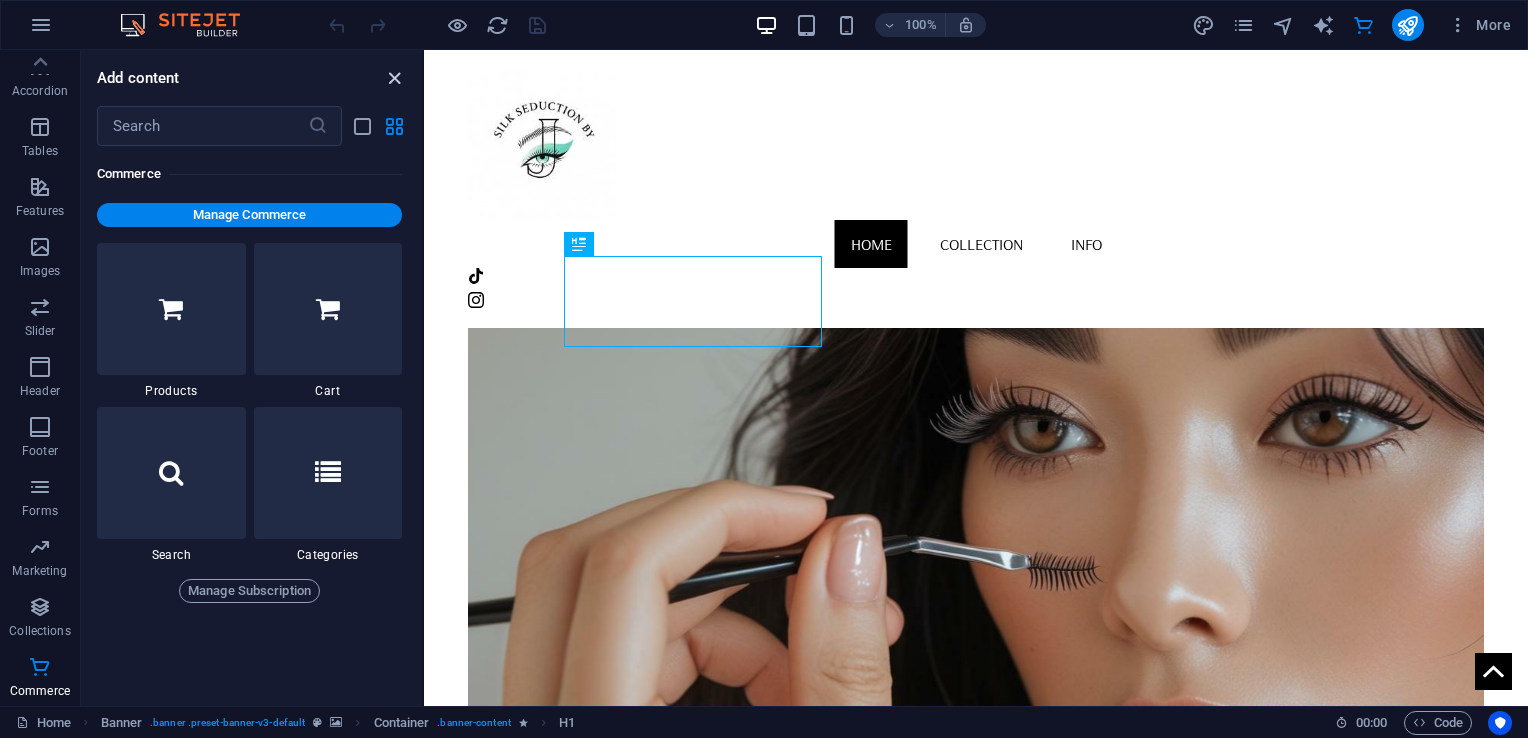 drag, startPoint x: 400, startPoint y: 62, endPoint x: 393, endPoint y: 79, distance: 18.384777 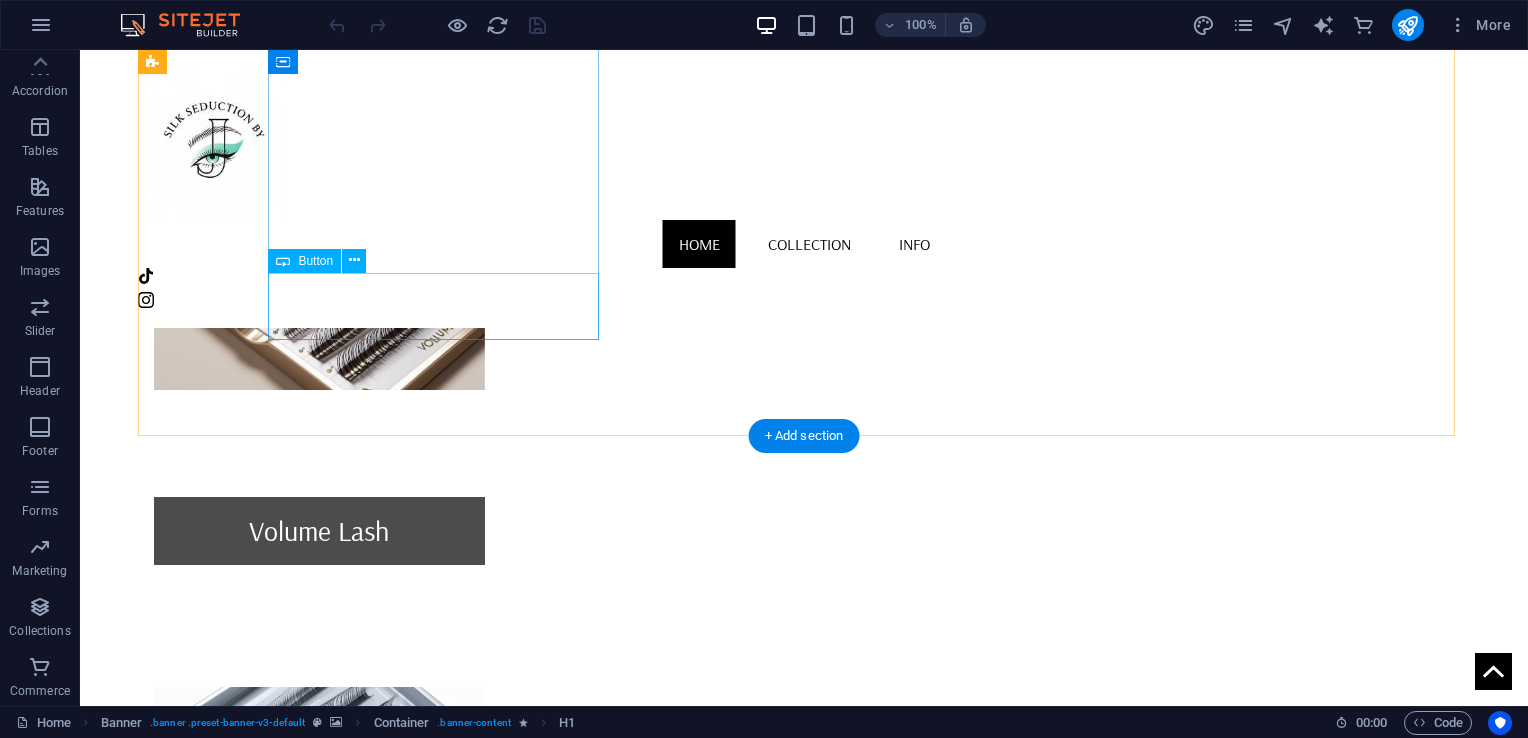 scroll, scrollTop: 1318, scrollLeft: 0, axis: vertical 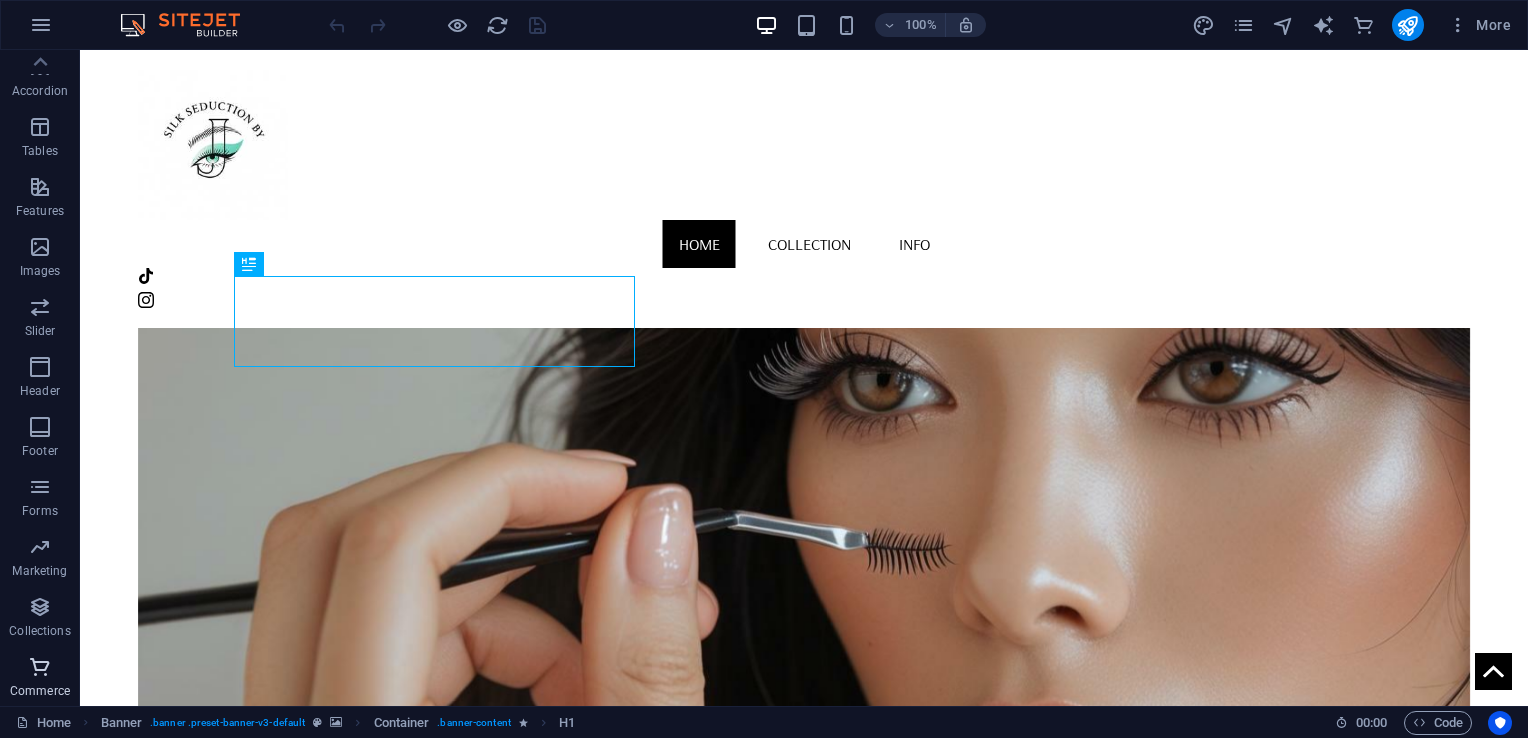 click at bounding box center (40, 667) 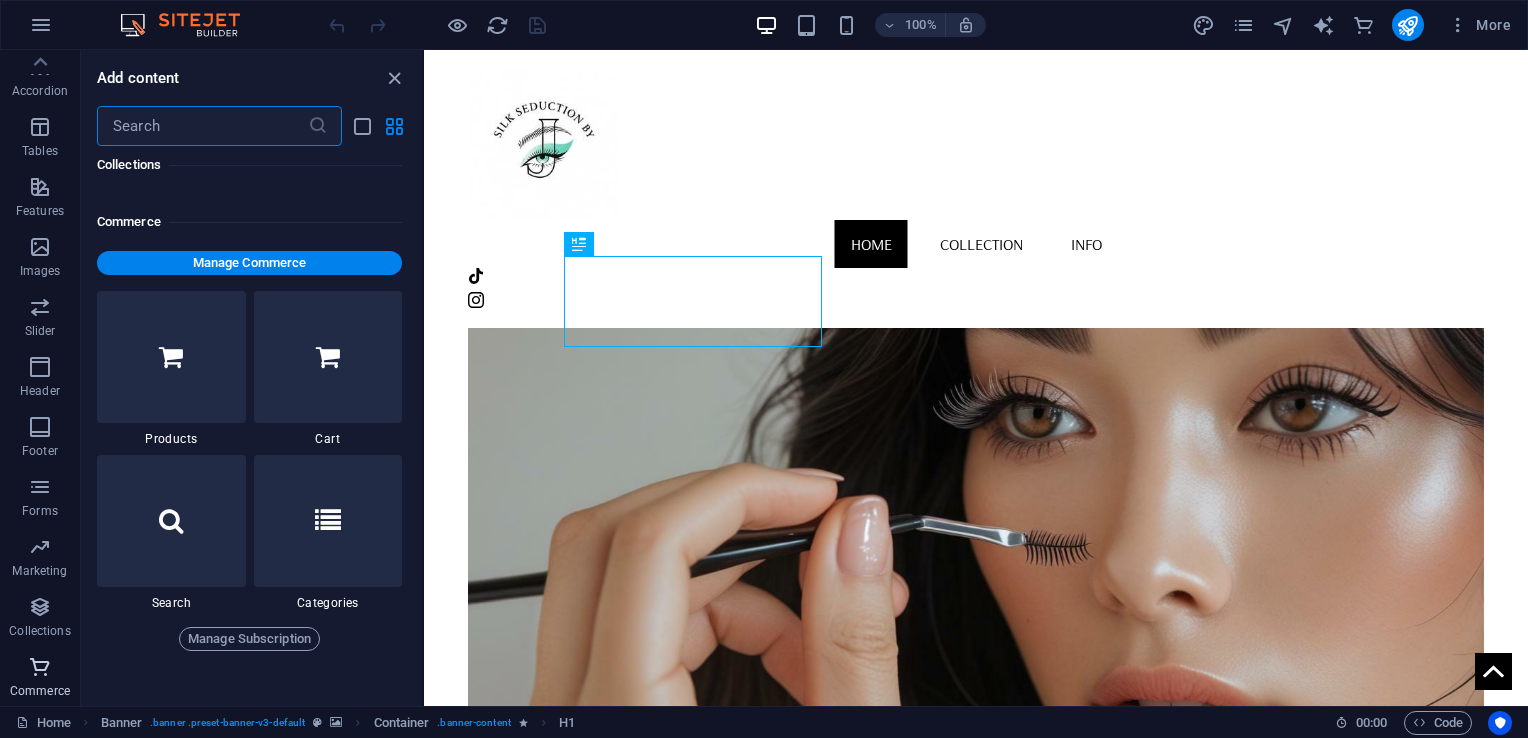 scroll, scrollTop: 19271, scrollLeft: 0, axis: vertical 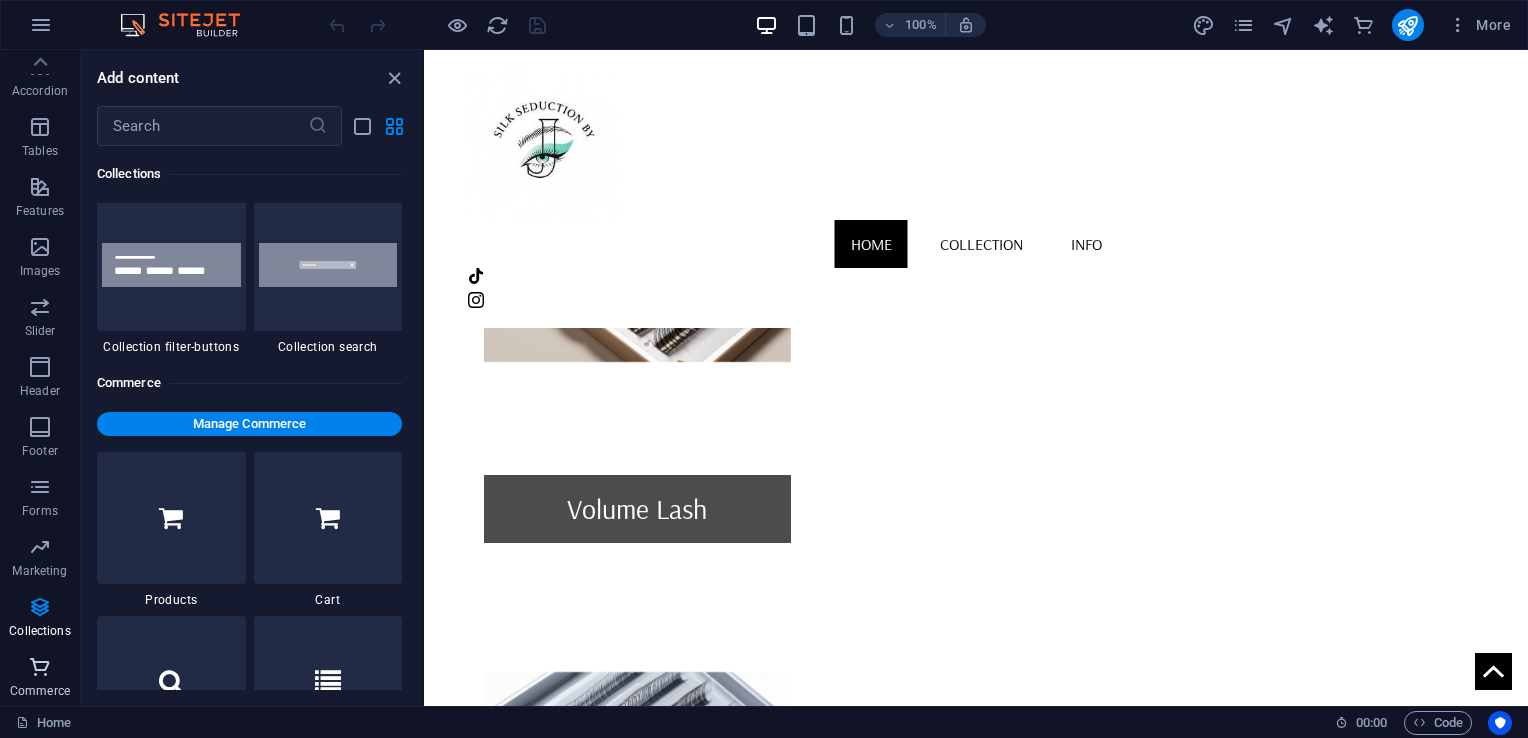 click on "Commerce" at bounding box center [40, 677] 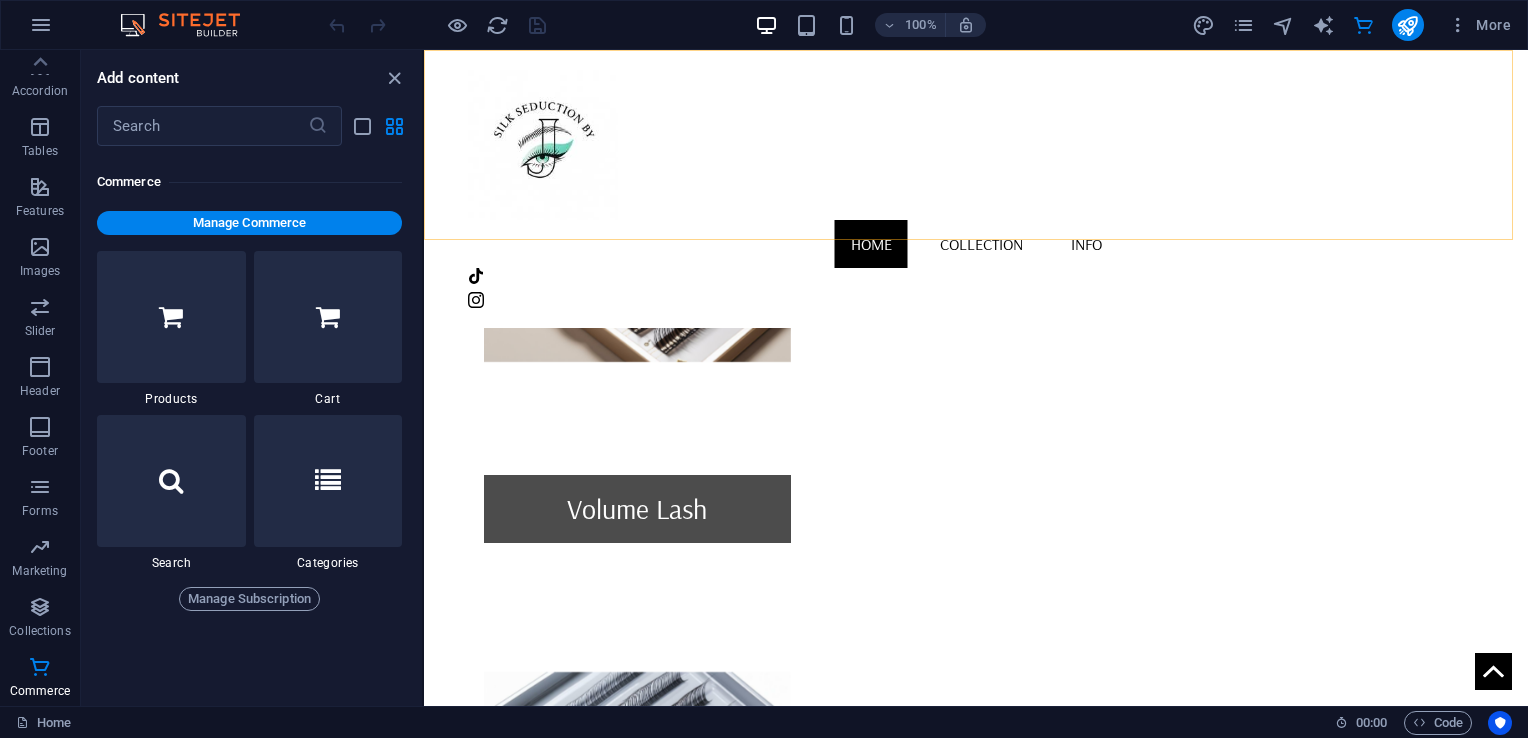 scroll, scrollTop: 19271, scrollLeft: 0, axis: vertical 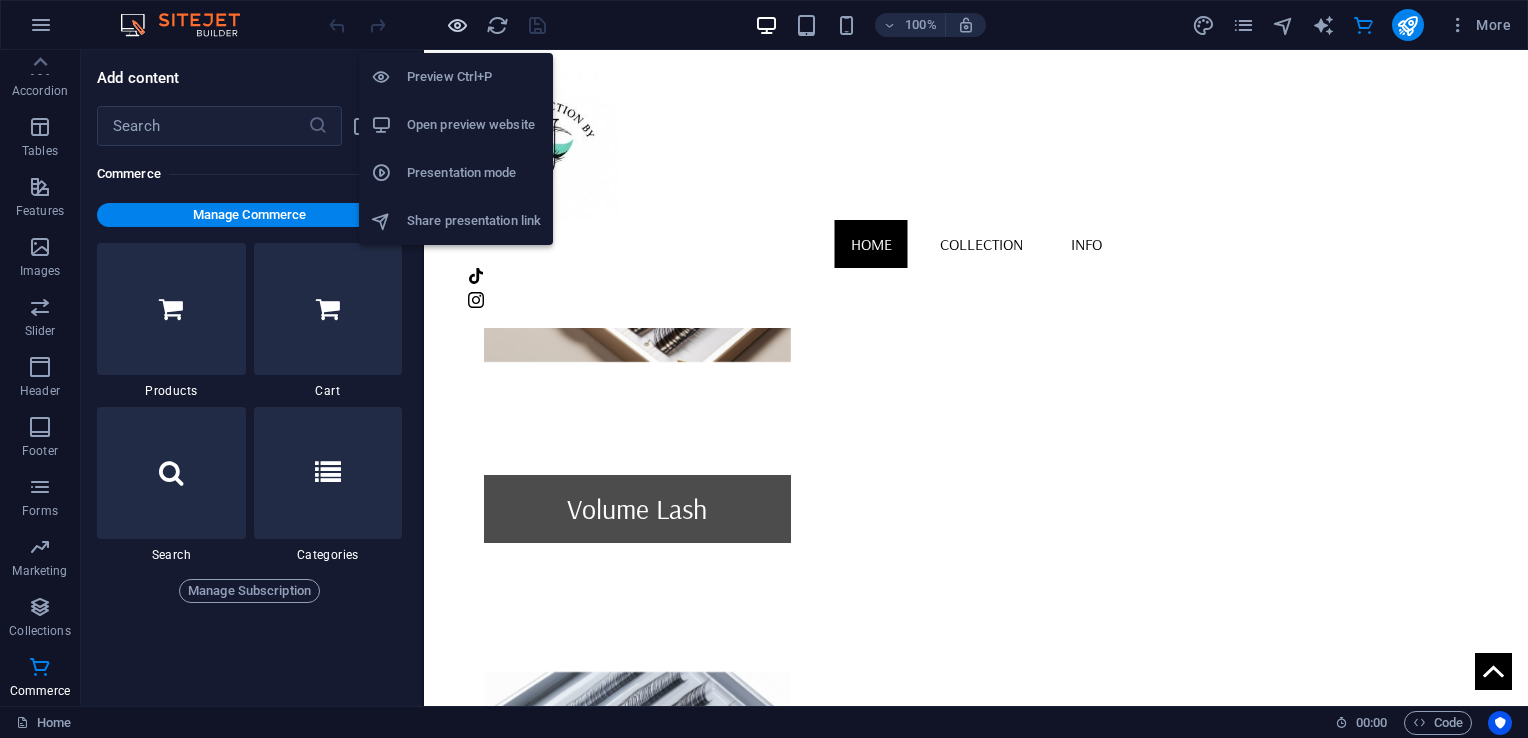 click at bounding box center [457, 25] 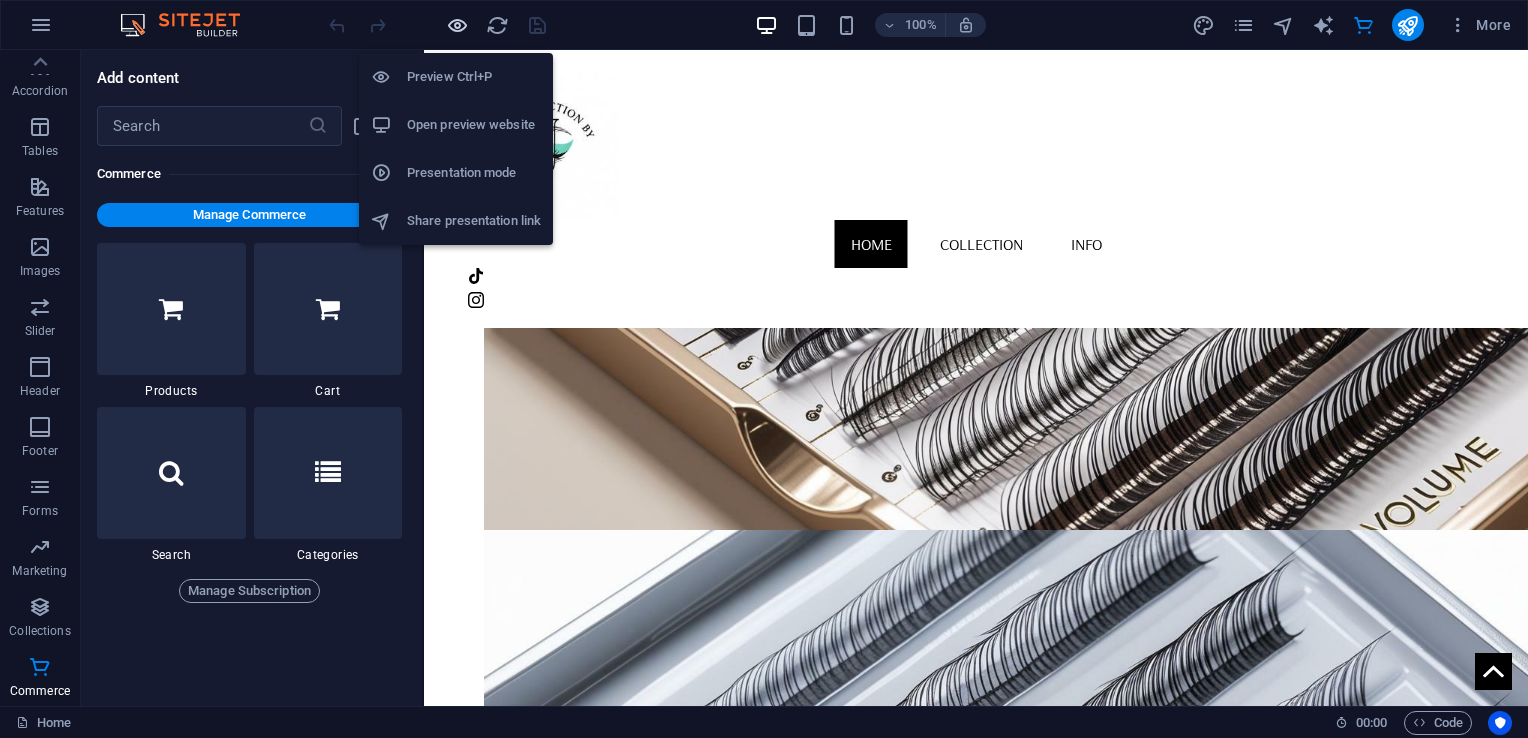 scroll, scrollTop: 1321, scrollLeft: 0, axis: vertical 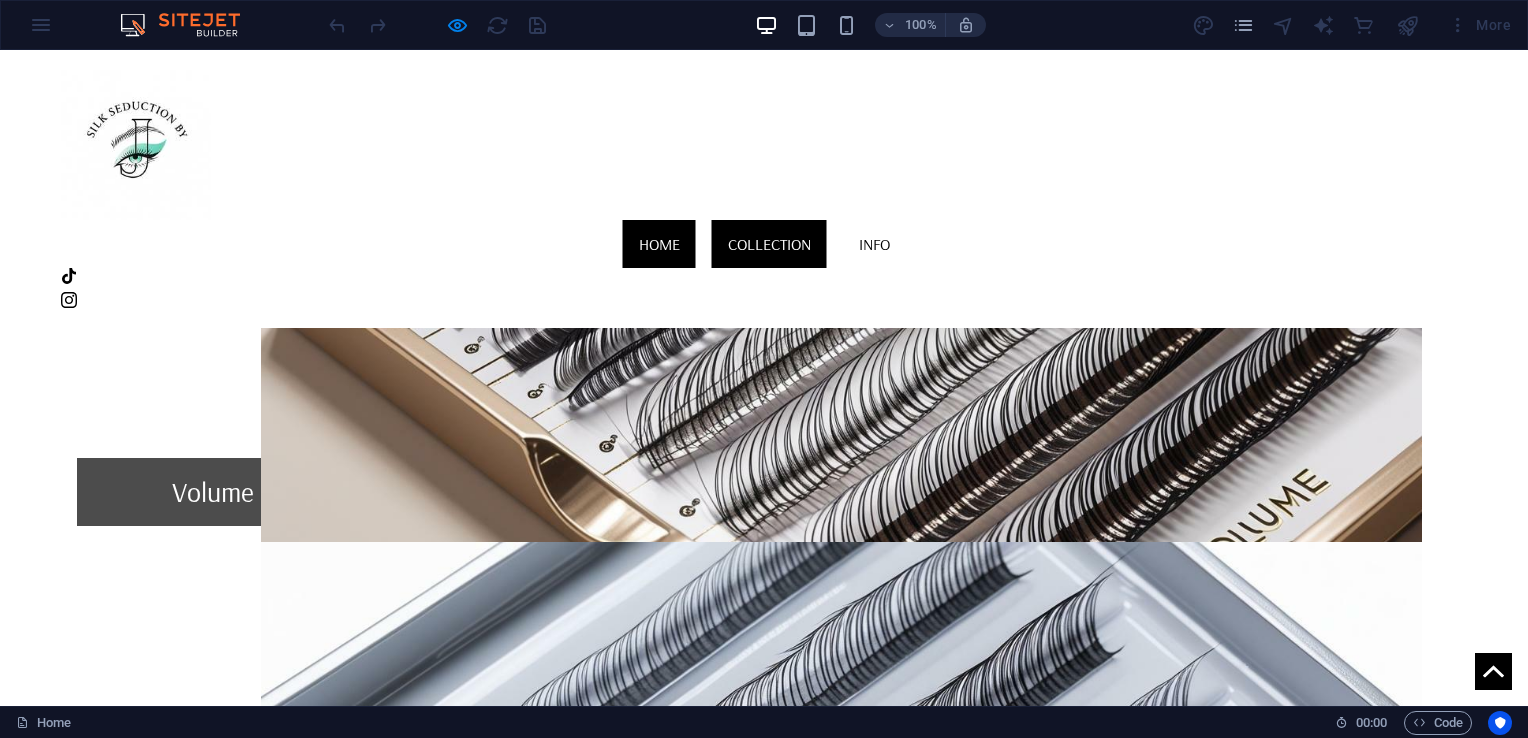 click on "Collection" at bounding box center [769, 244] 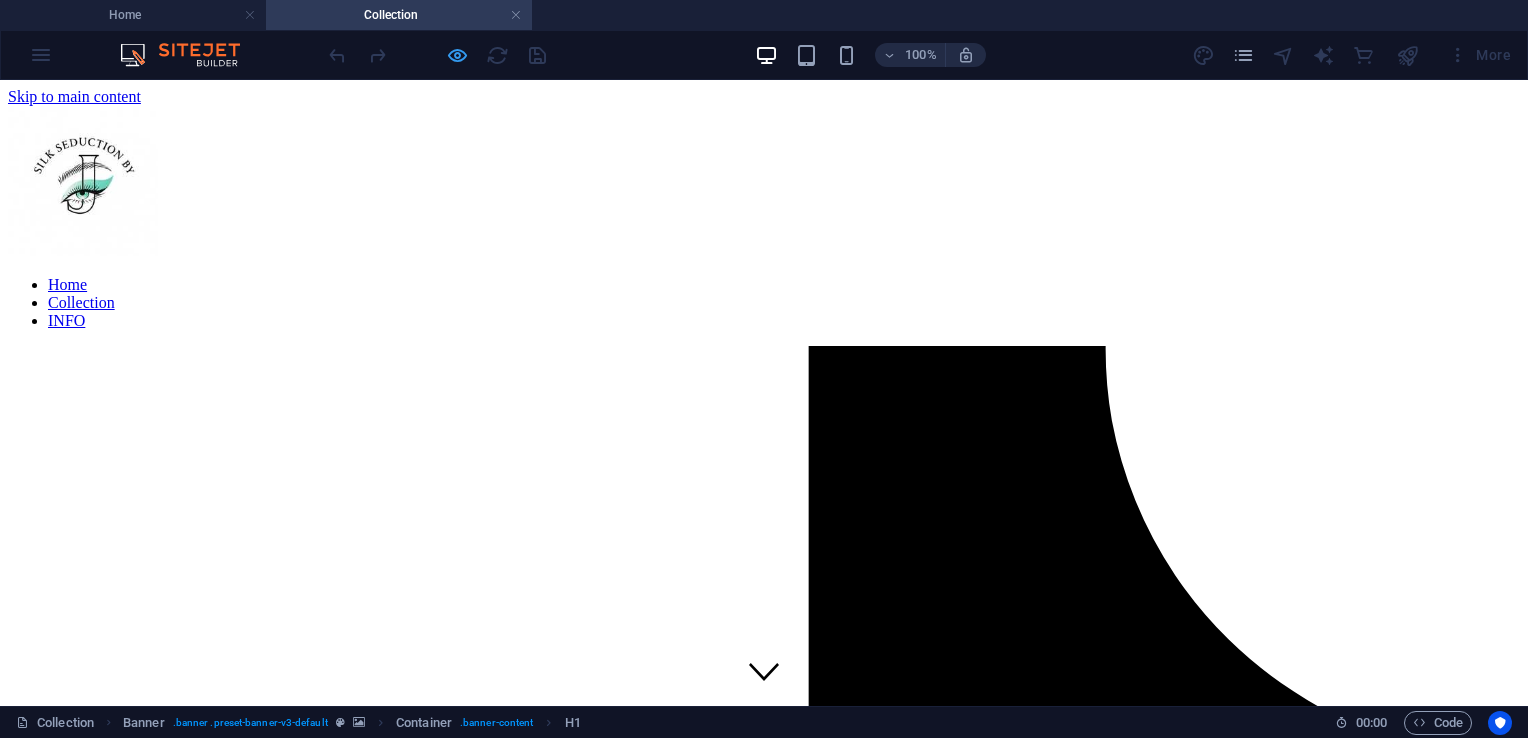 click at bounding box center (437, 55) 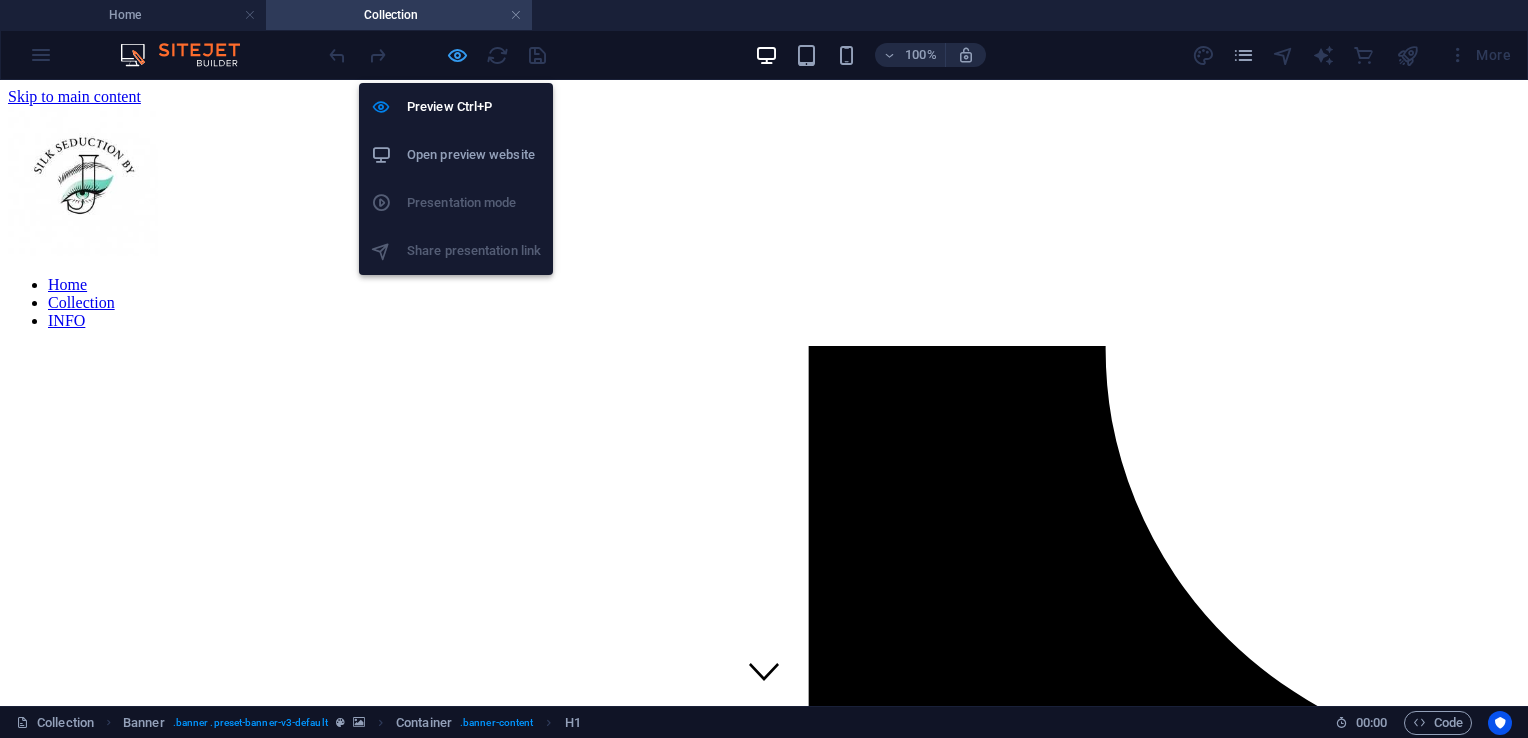 click at bounding box center (457, 55) 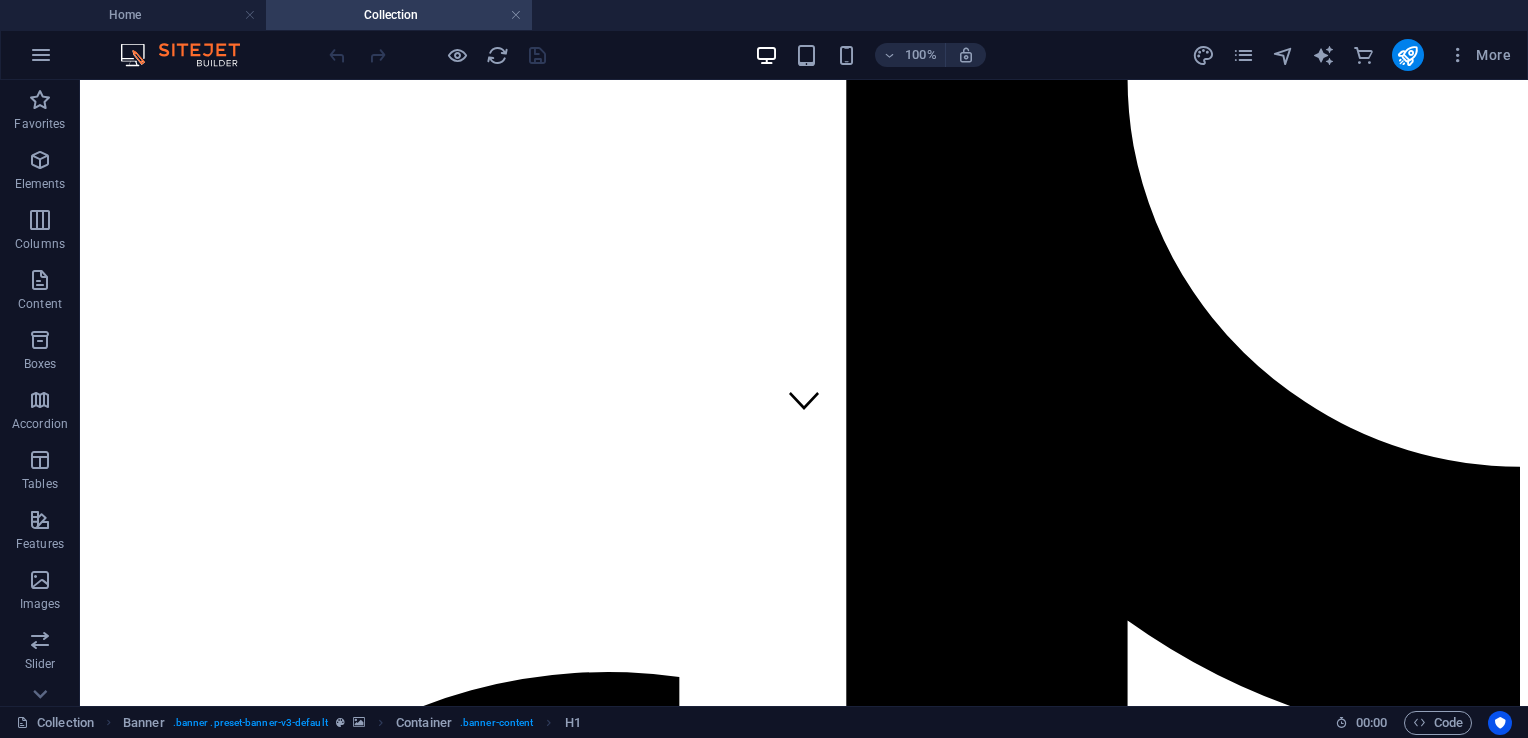 scroll, scrollTop: 0, scrollLeft: 0, axis: both 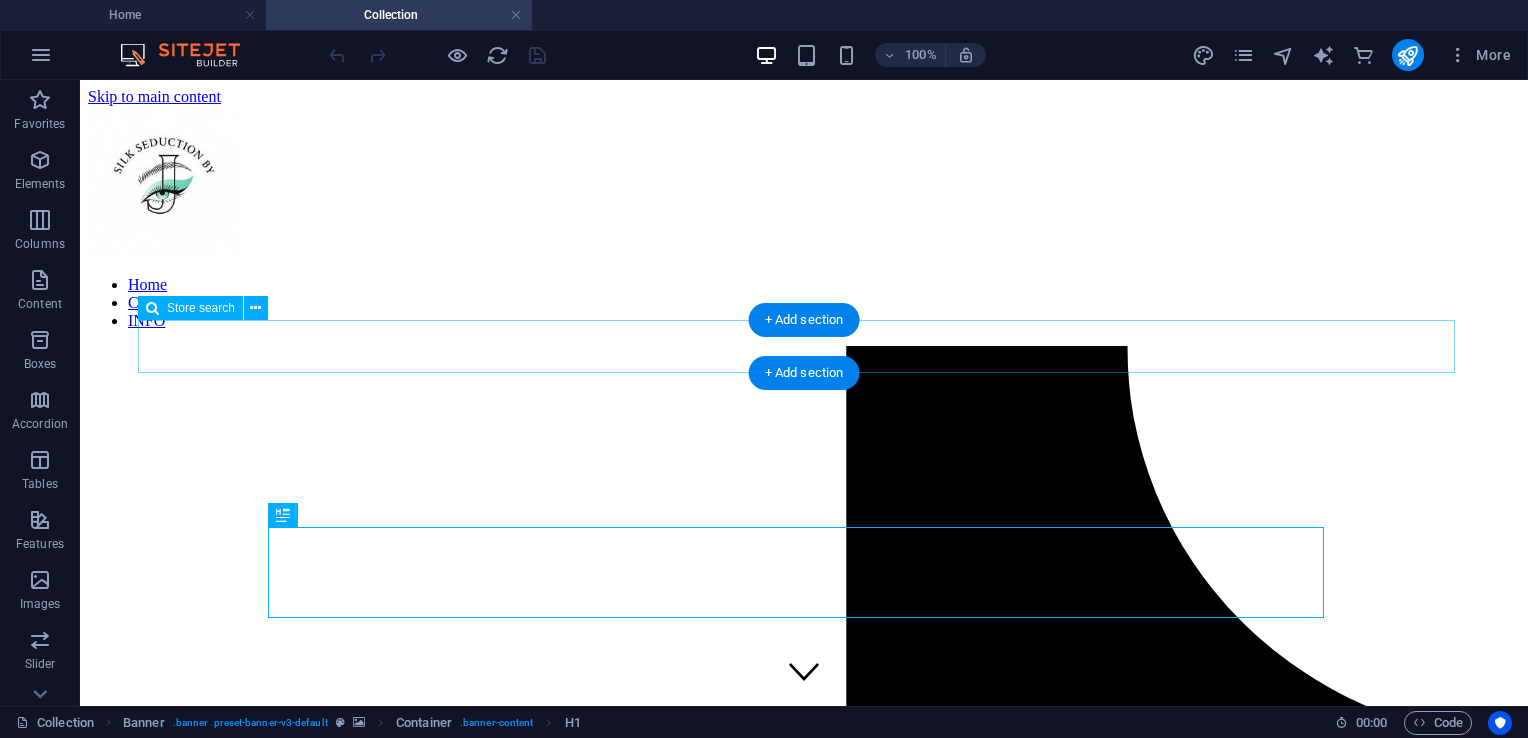 click at bounding box center (804, 5393) 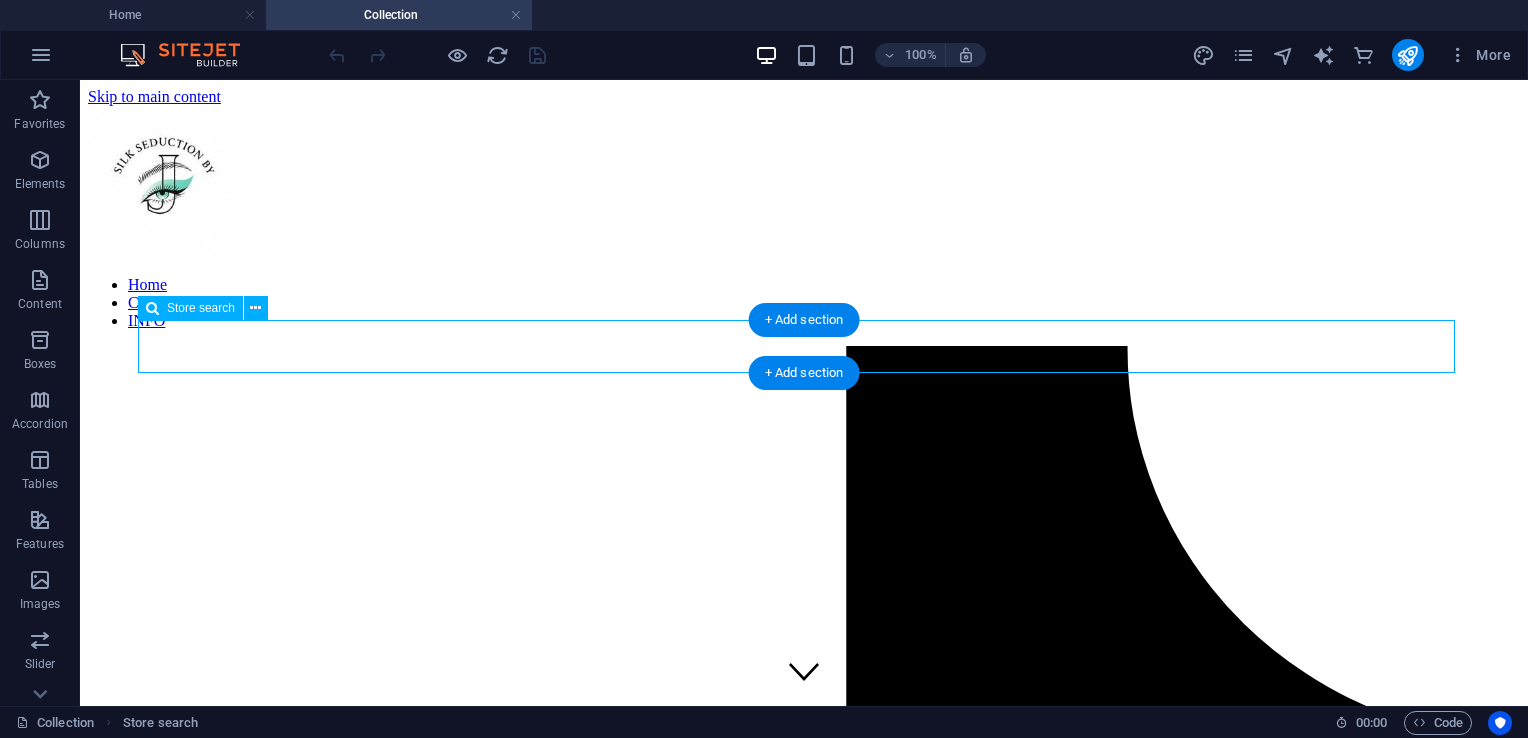 click at bounding box center [804, 5393] 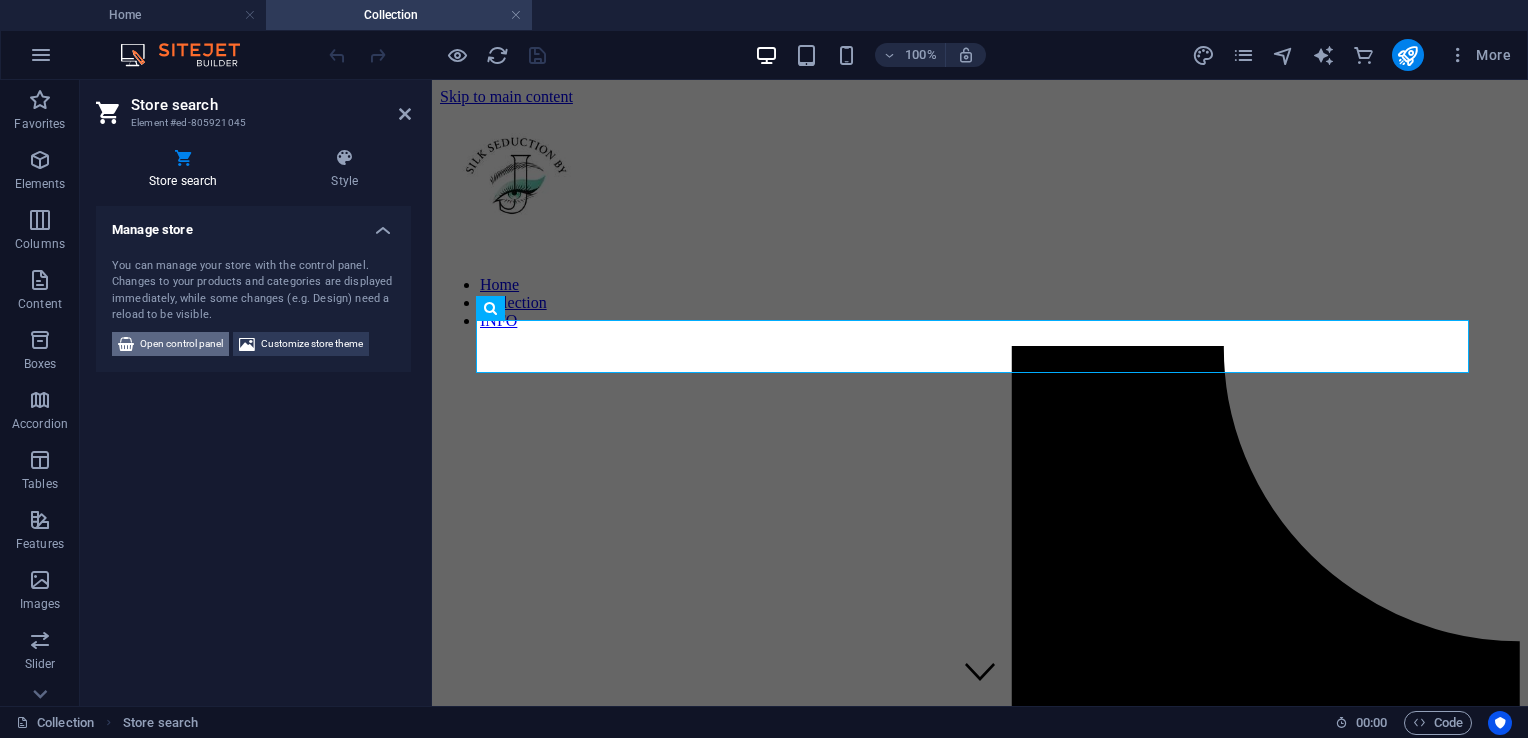 click on "Open control panel" at bounding box center (181, 344) 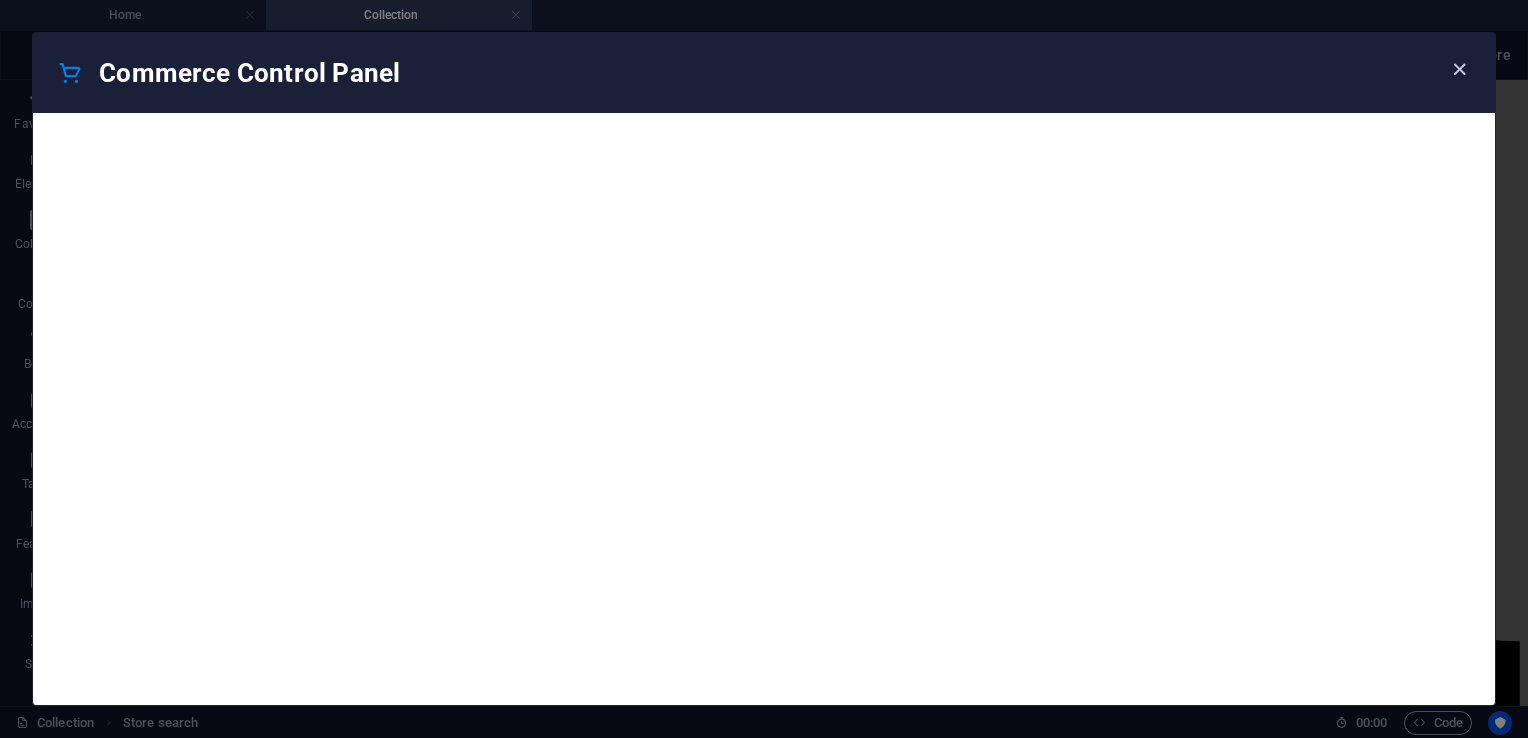 click at bounding box center (1459, 69) 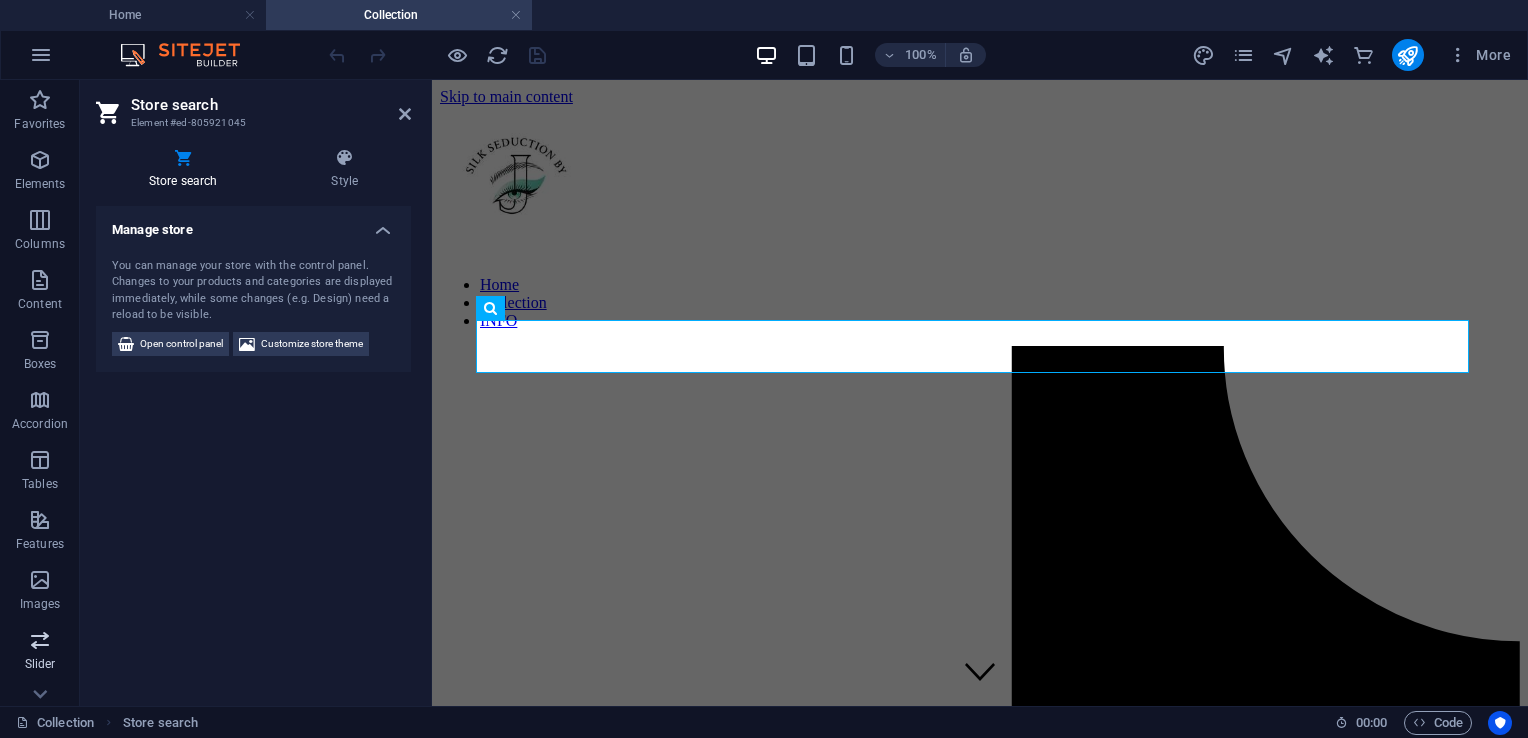 scroll, scrollTop: 333, scrollLeft: 0, axis: vertical 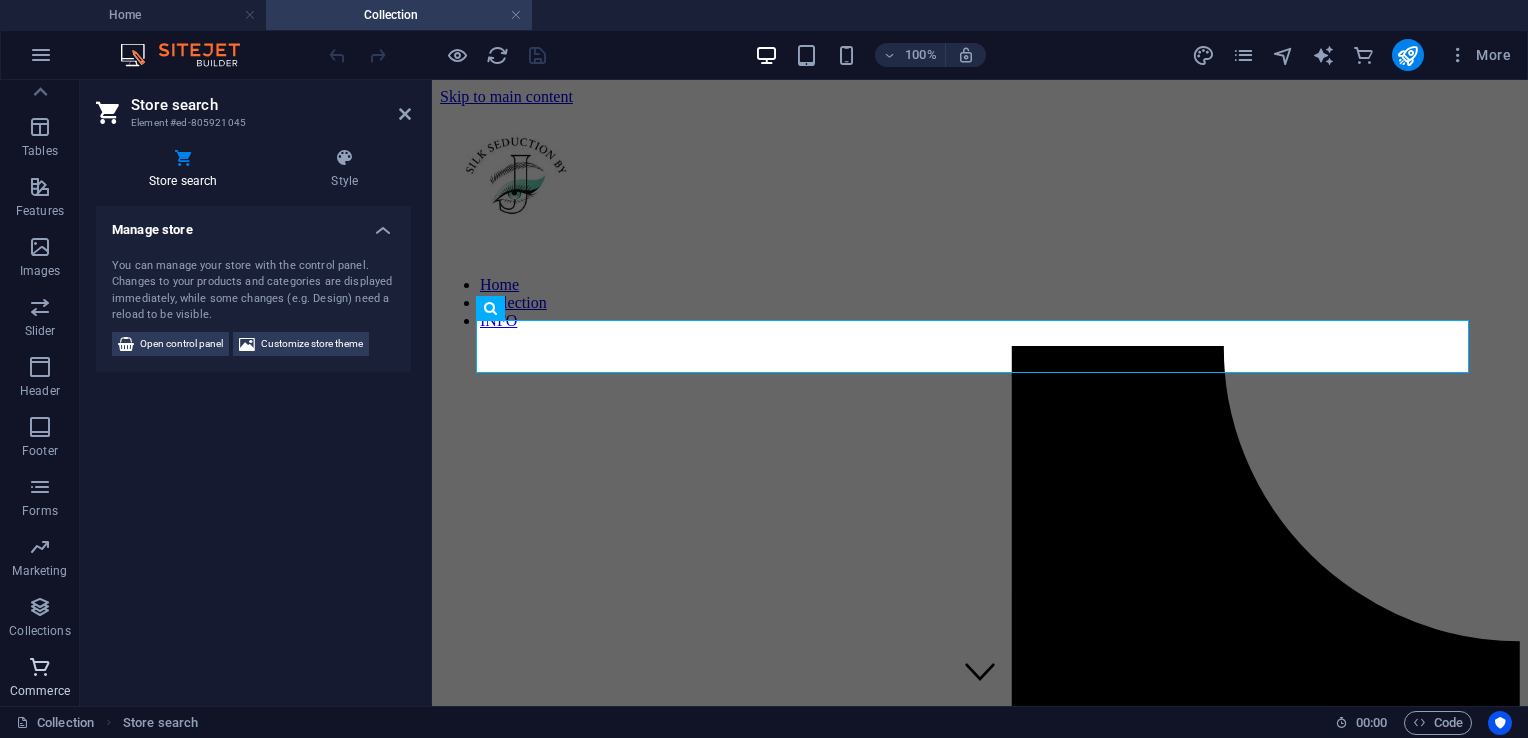 click on "Commerce" at bounding box center (40, 691) 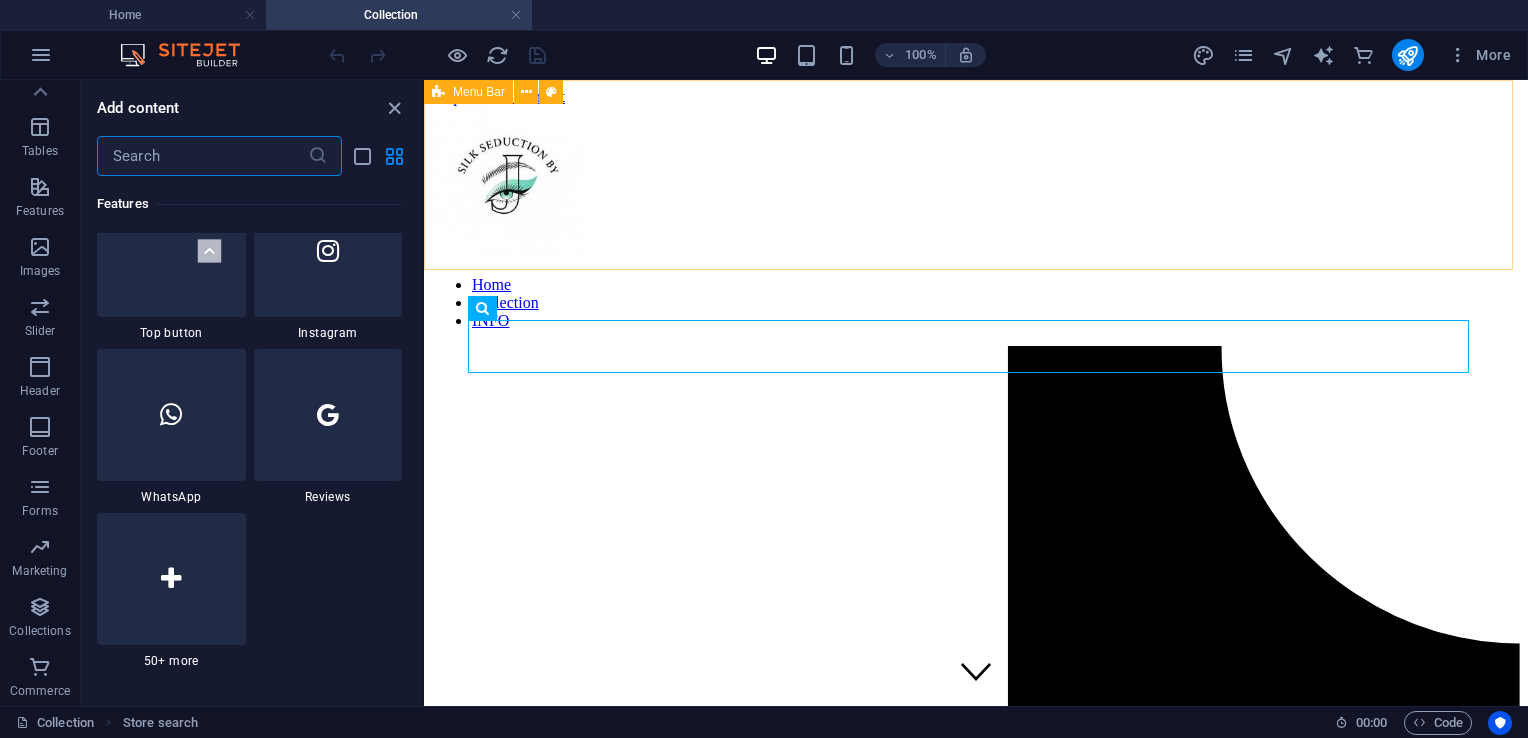 scroll, scrollTop: 19271, scrollLeft: 0, axis: vertical 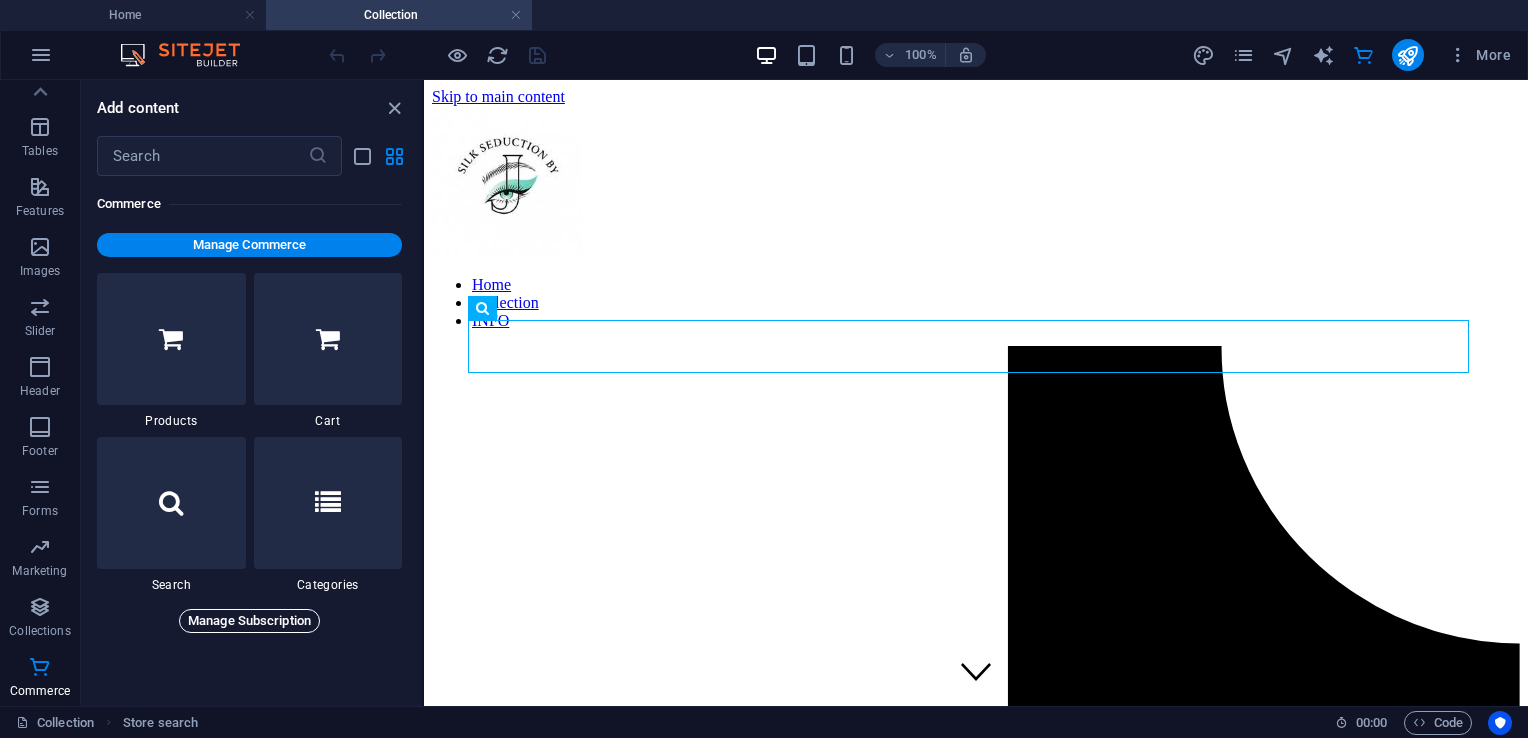 click on "Manage Subscription" at bounding box center [249, 621] 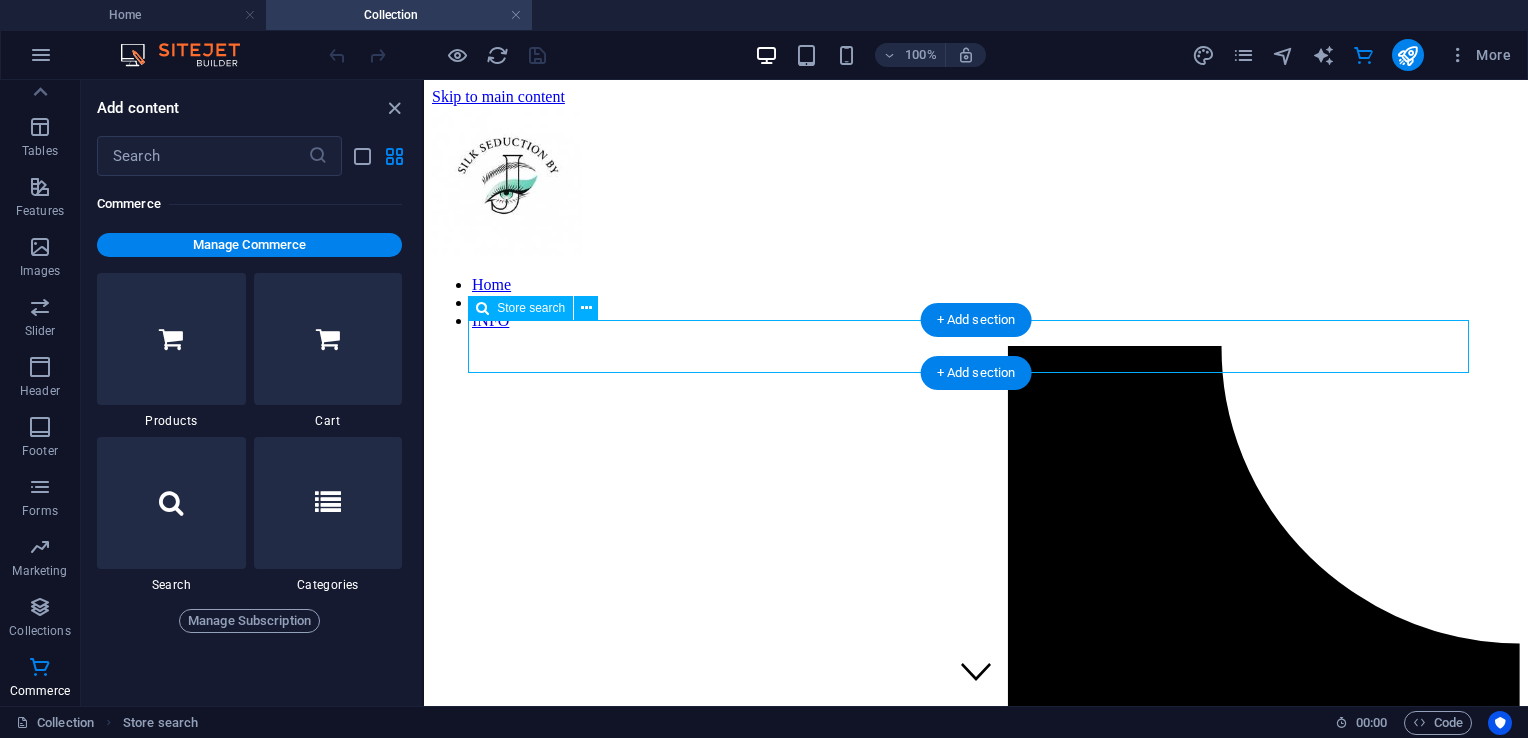 click at bounding box center [976, 4199] 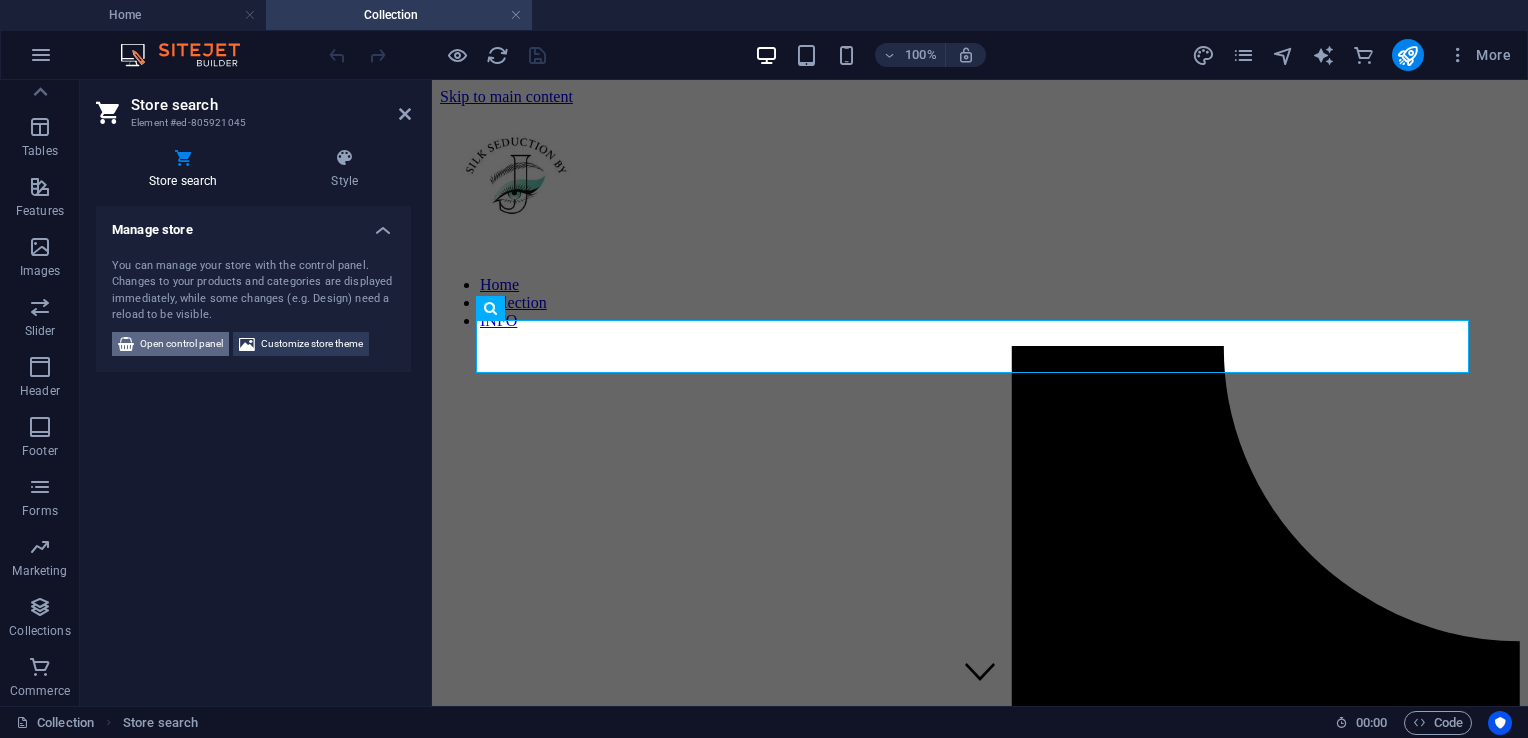 click on "Open control panel" at bounding box center [181, 344] 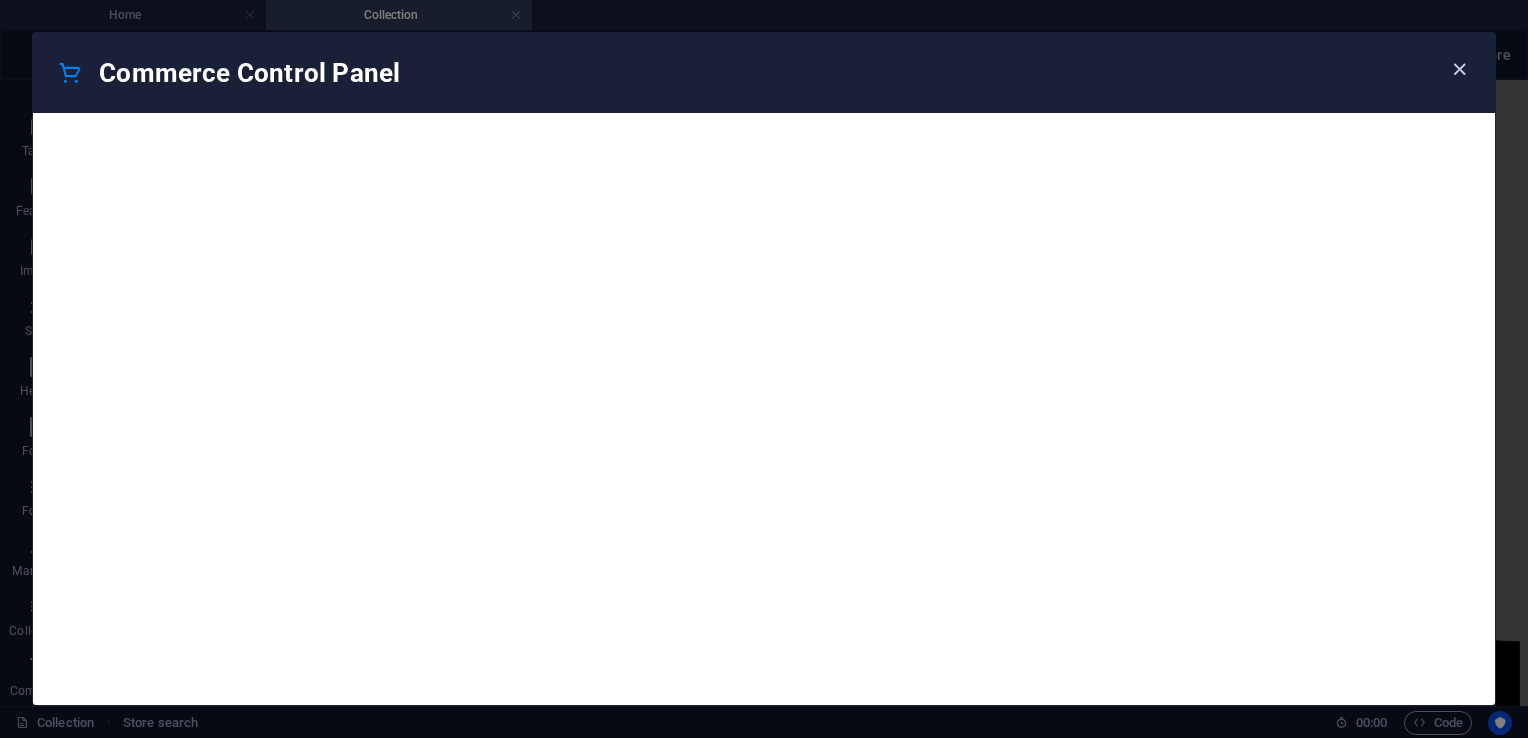 click at bounding box center [1459, 69] 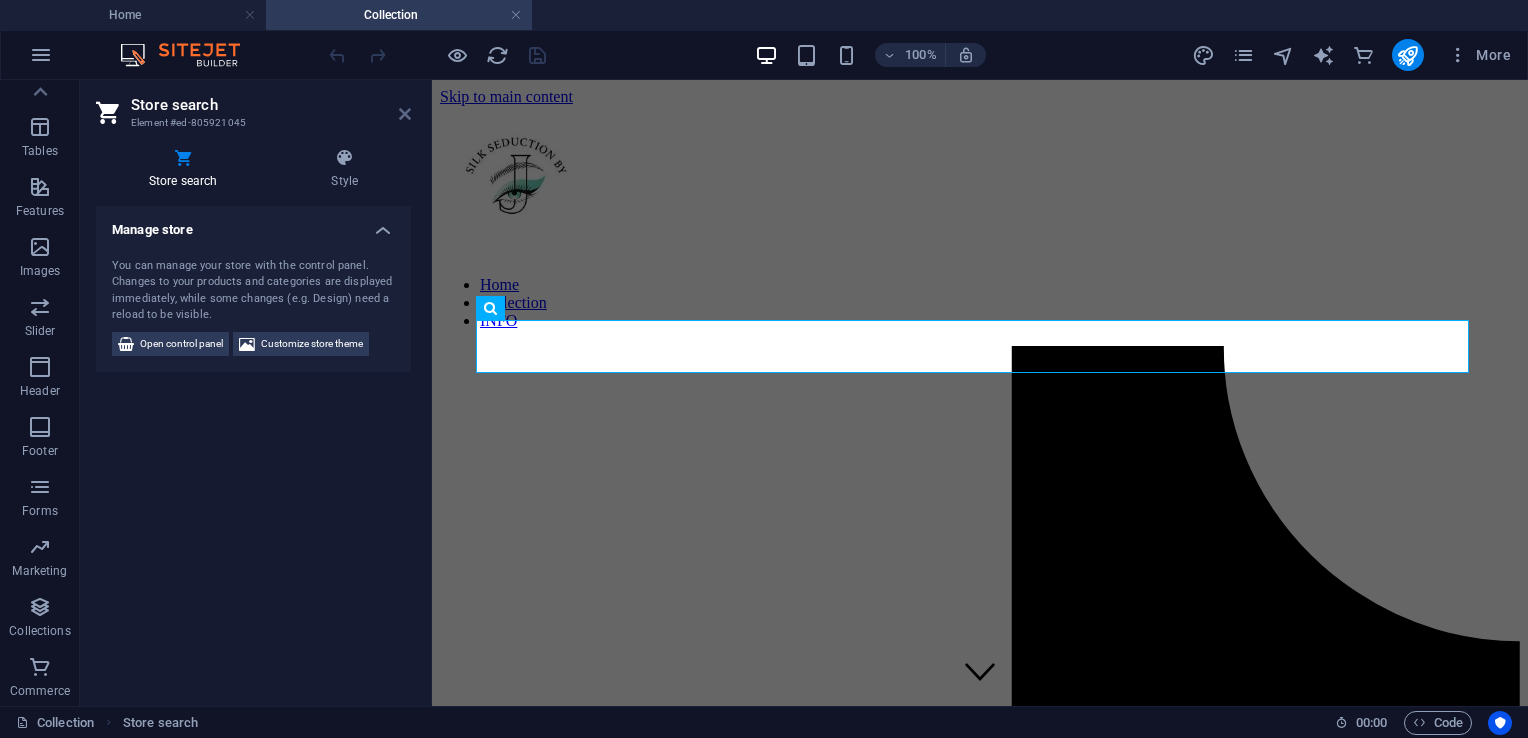 click at bounding box center (405, 114) 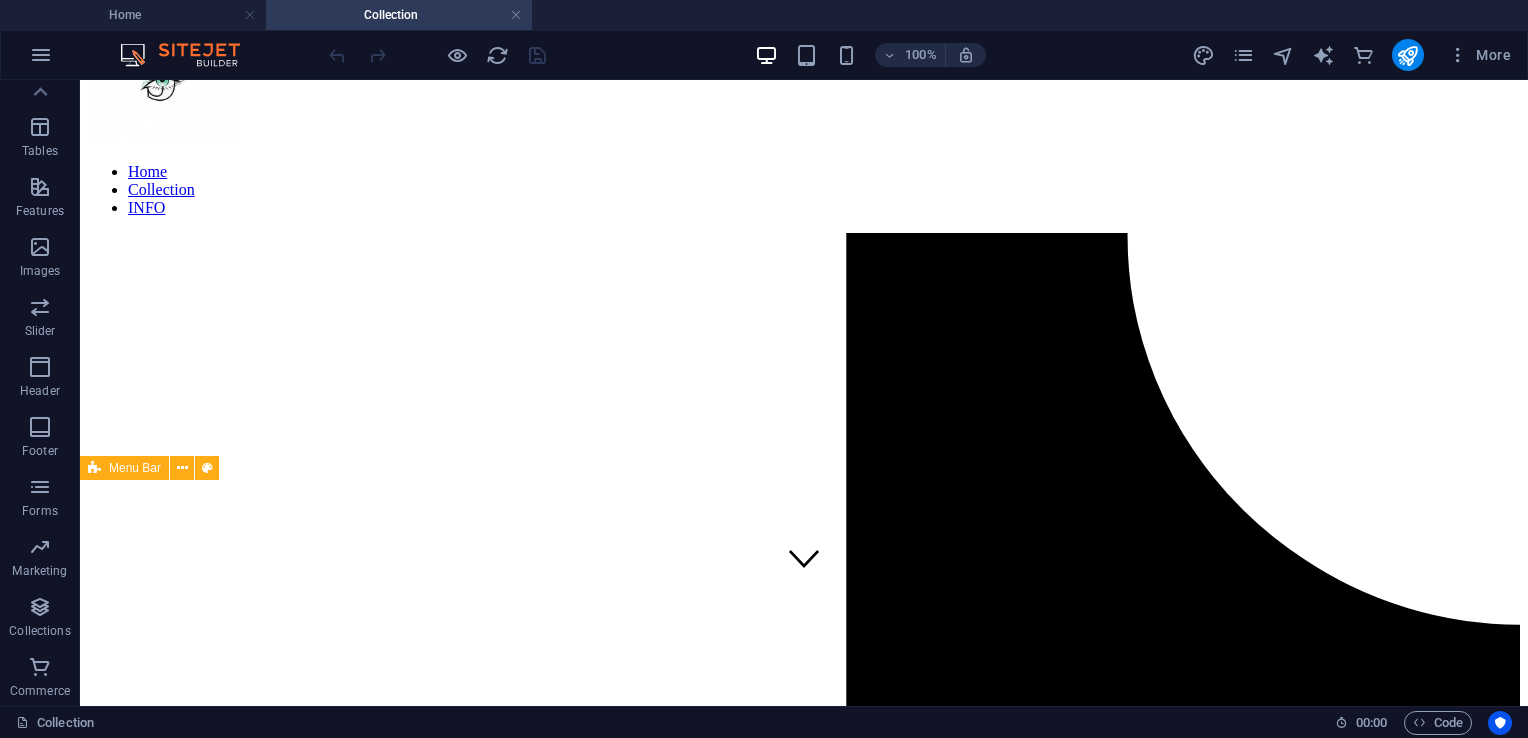 scroll, scrollTop: 68, scrollLeft: 0, axis: vertical 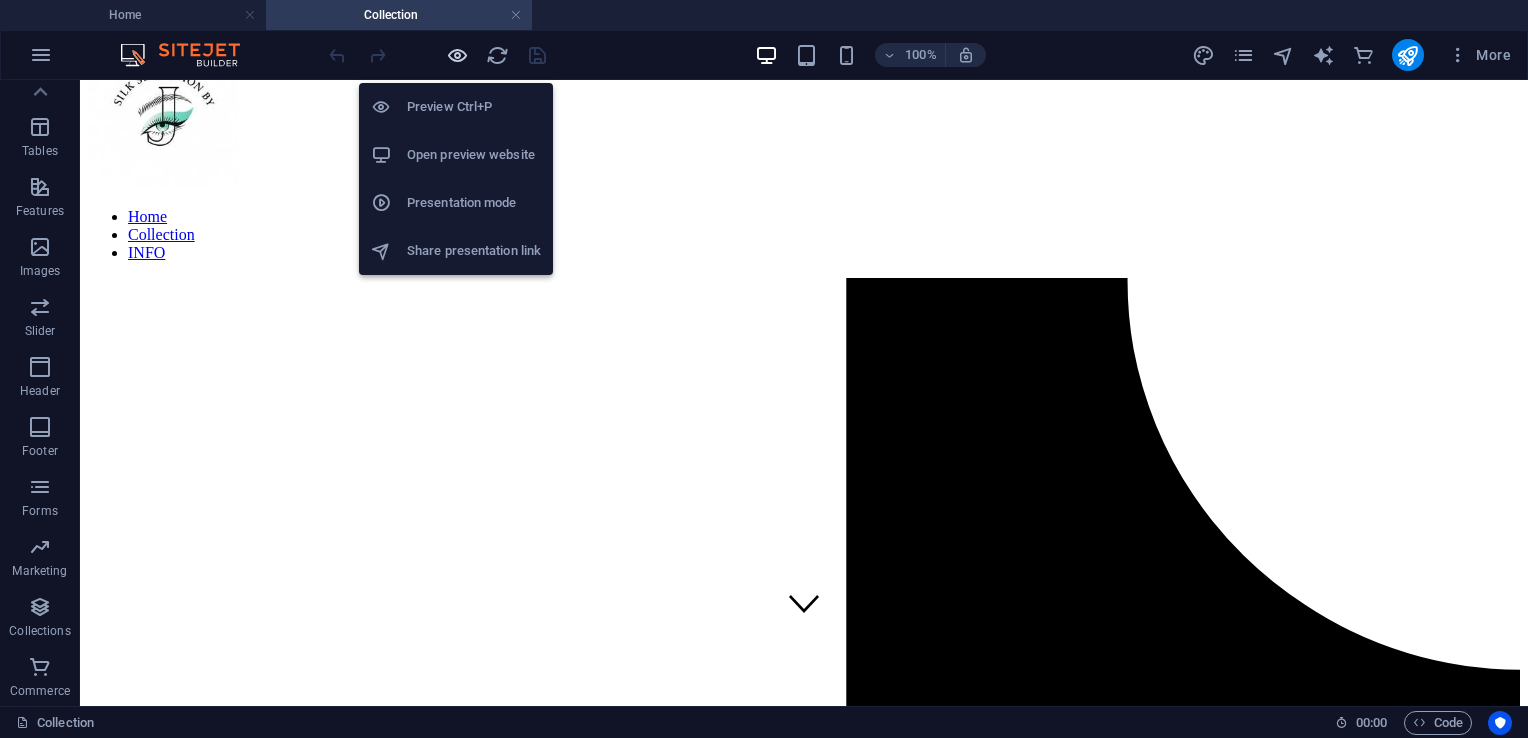 click at bounding box center [457, 55] 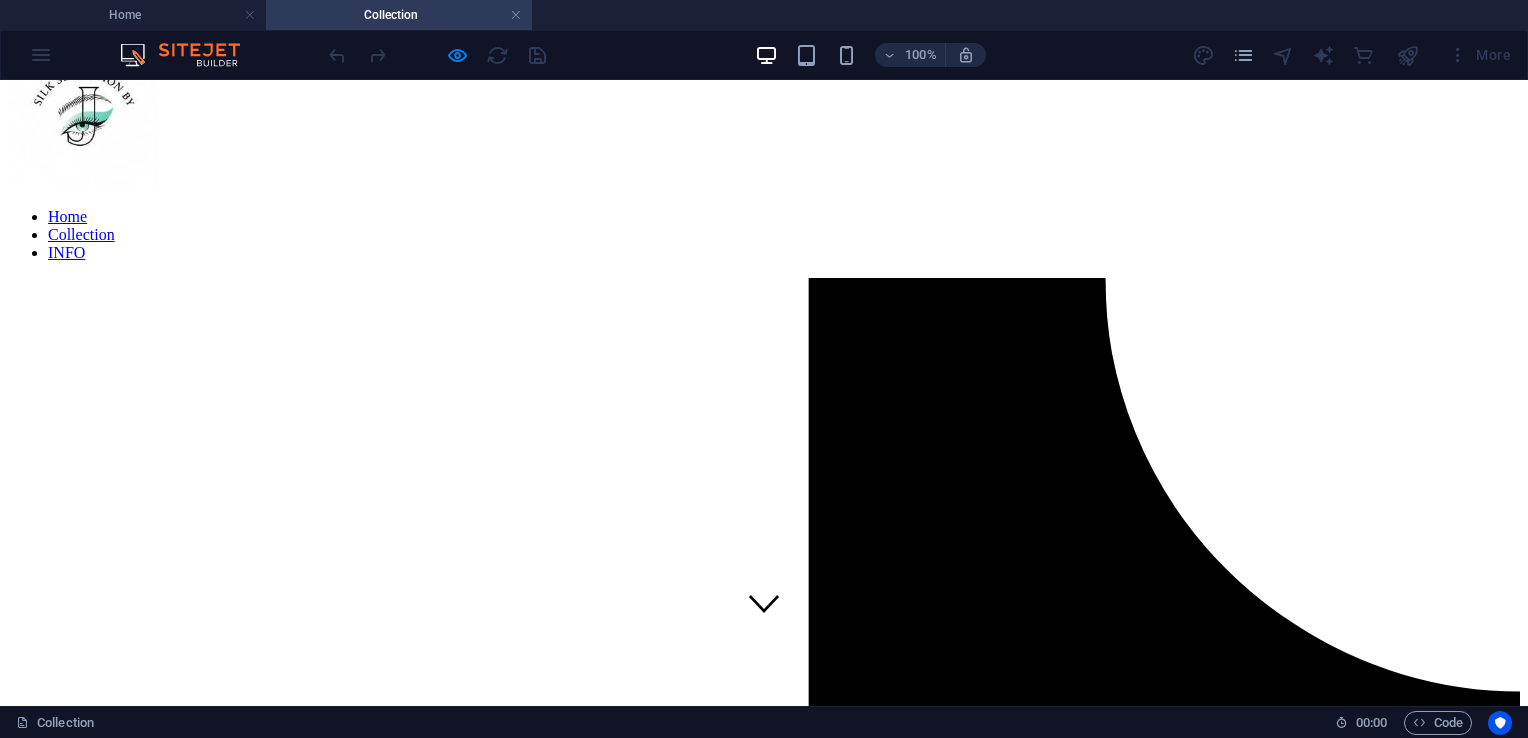 click on "Home" at bounding box center [67, 216] 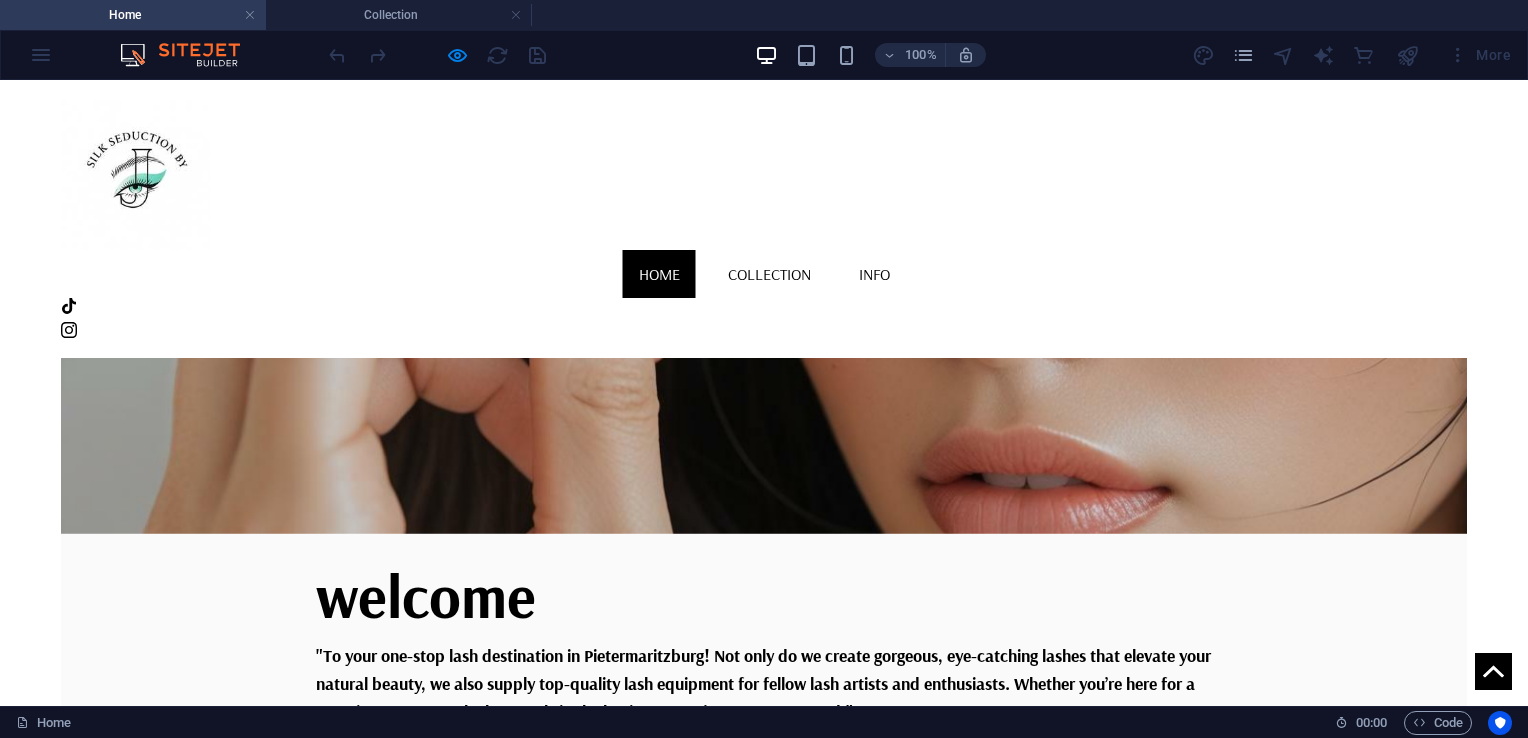 scroll, scrollTop: 296, scrollLeft: 0, axis: vertical 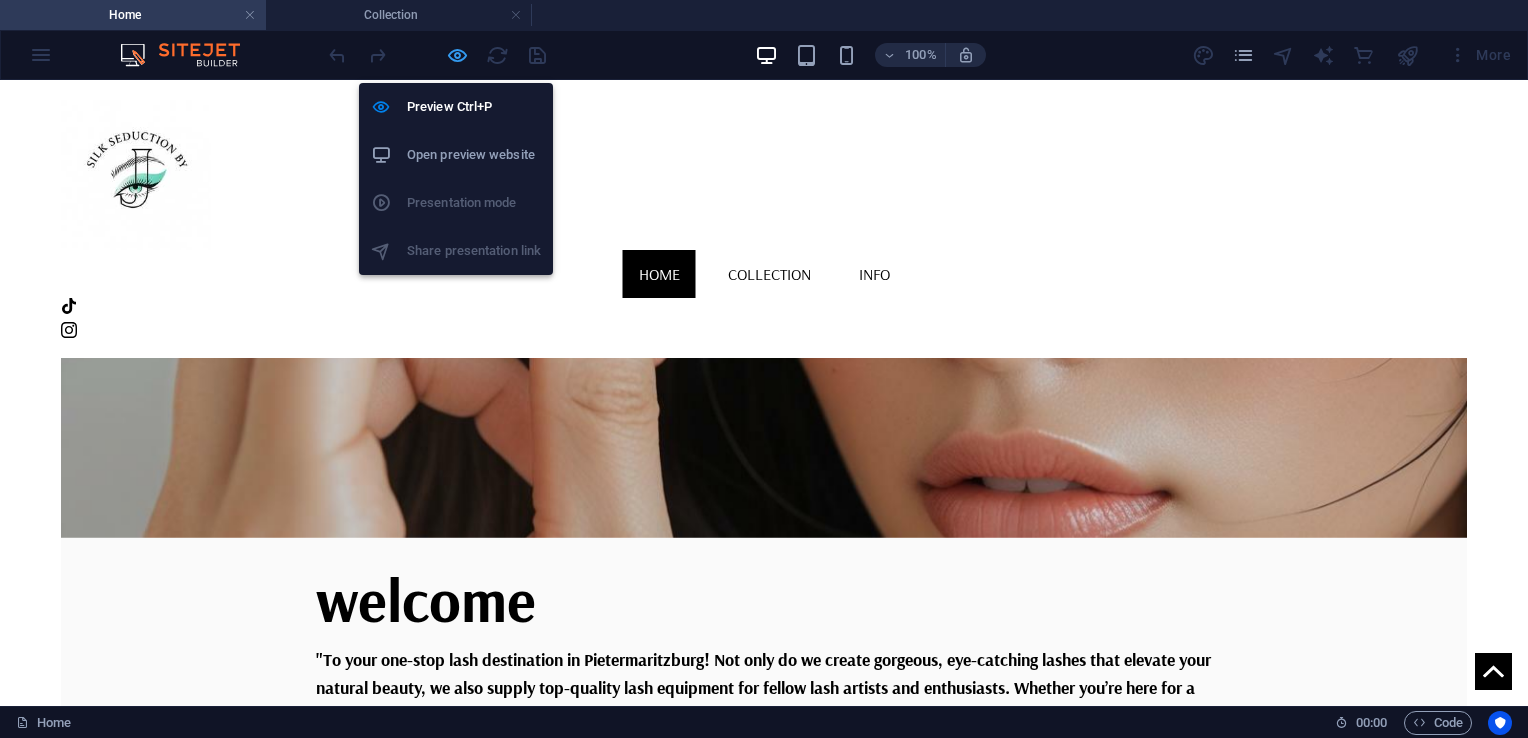 click at bounding box center [457, 55] 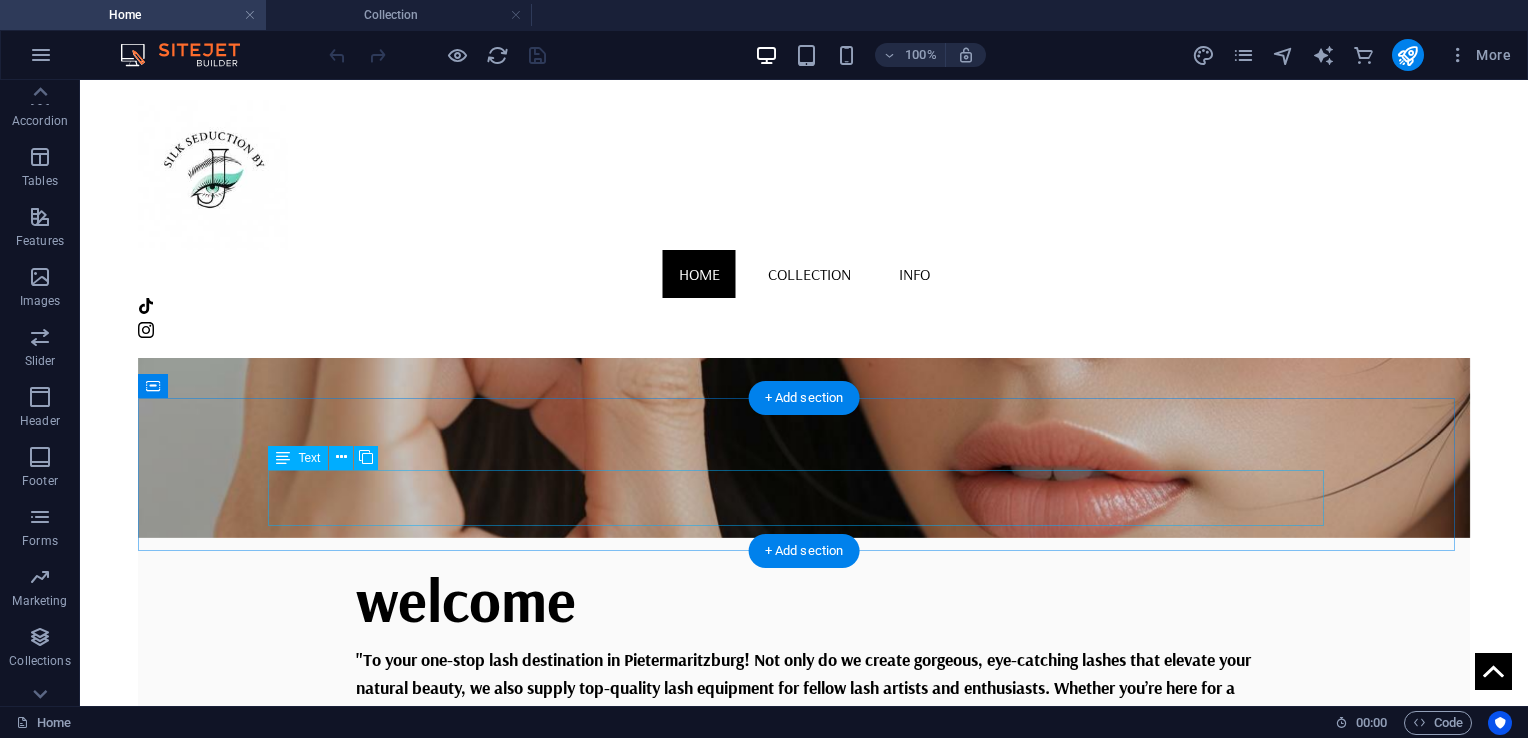 click on ""Based in  Pietermaritzburg , we’re your trusted source for premium  lash products and equipment . From top-quality lashes to professional tools, we supply everything you need to create  flawless  looks. Shop with us and elevate your lash game!"" at bounding box center (804, 937) 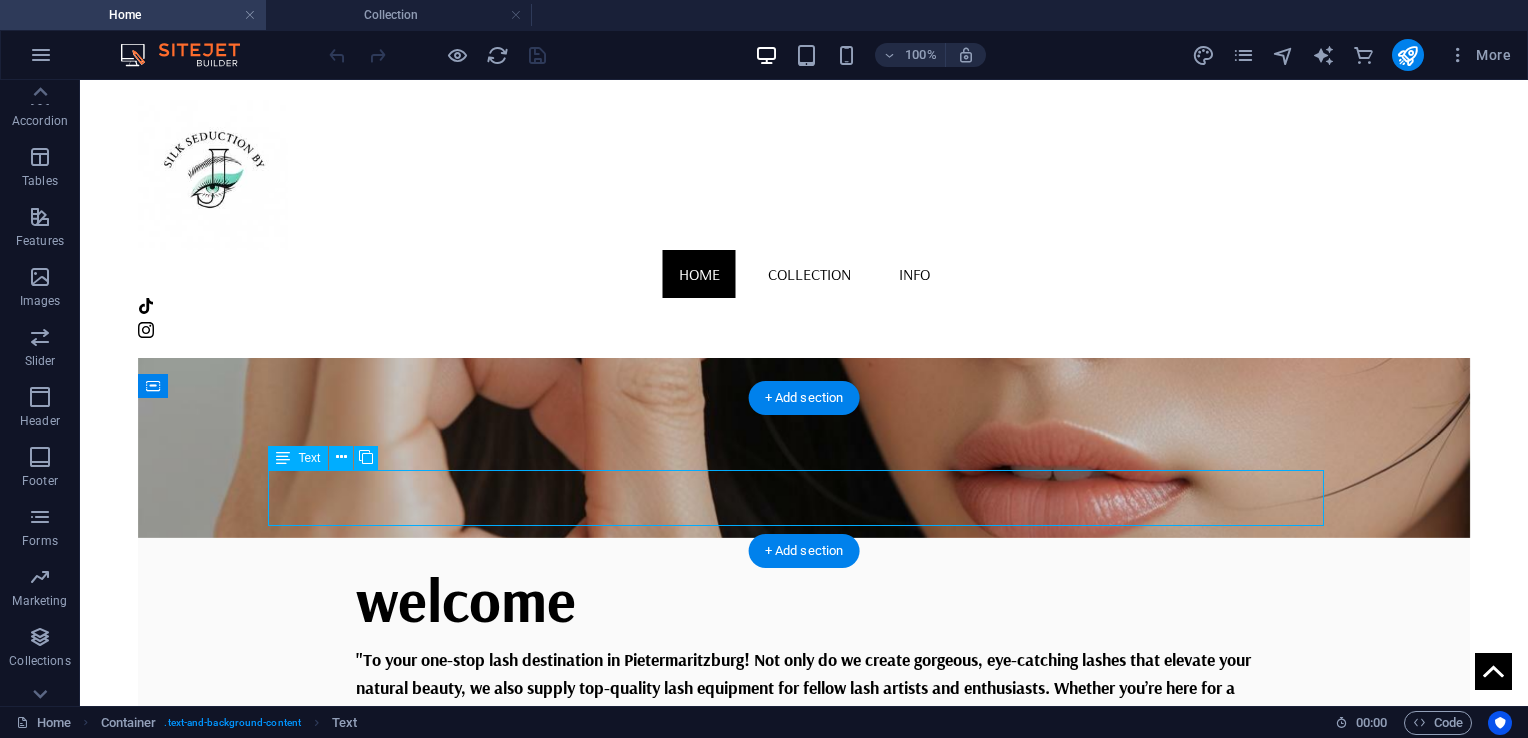click on ""Based in  Pietermaritzburg , we’re your trusted source for premium  lash products and equipment . From top-quality lashes to professional tools, we supply everything you need to create  flawless  looks. Shop with us and elevate your lash game!"" at bounding box center [804, 937] 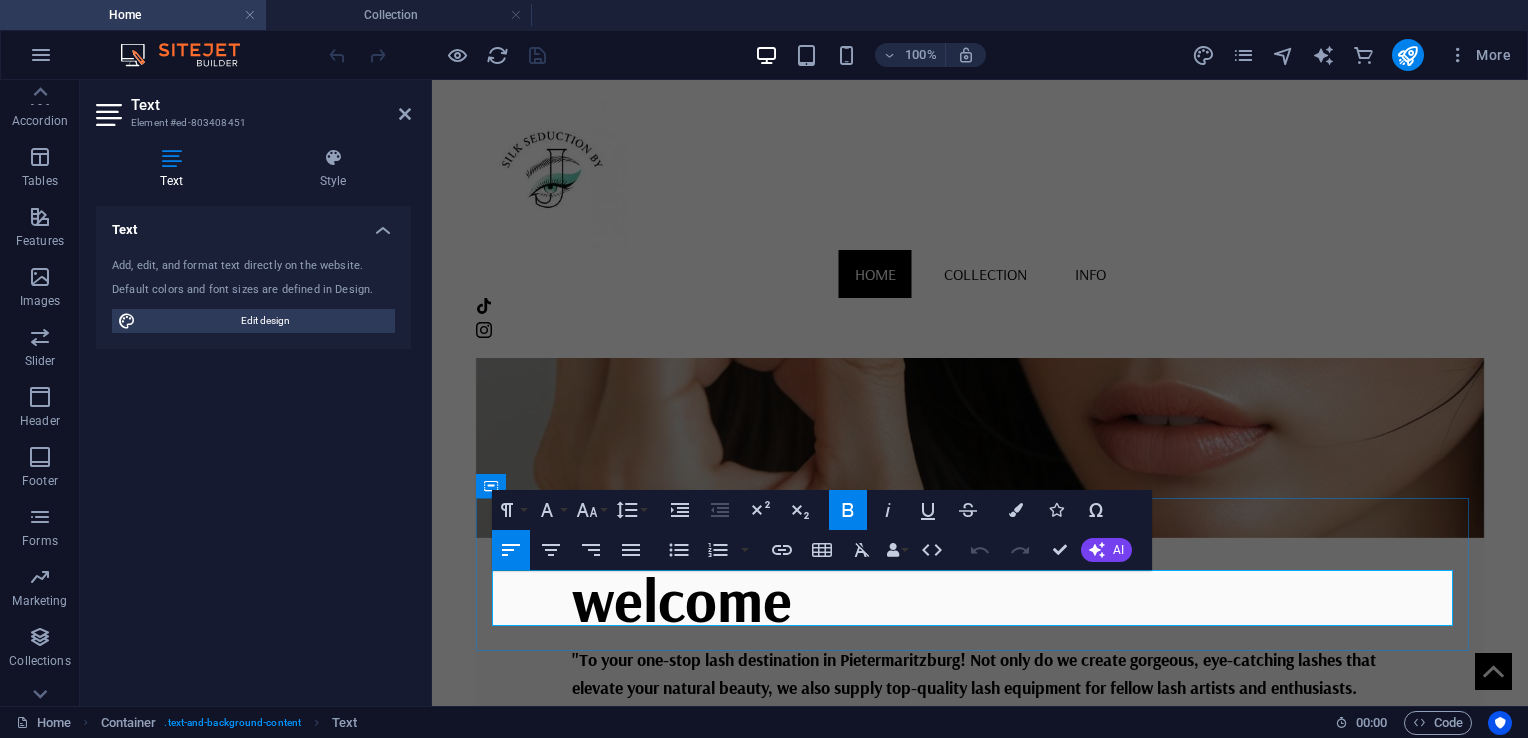 drag, startPoint x: 567, startPoint y: 582, endPoint x: 688, endPoint y: 582, distance: 121 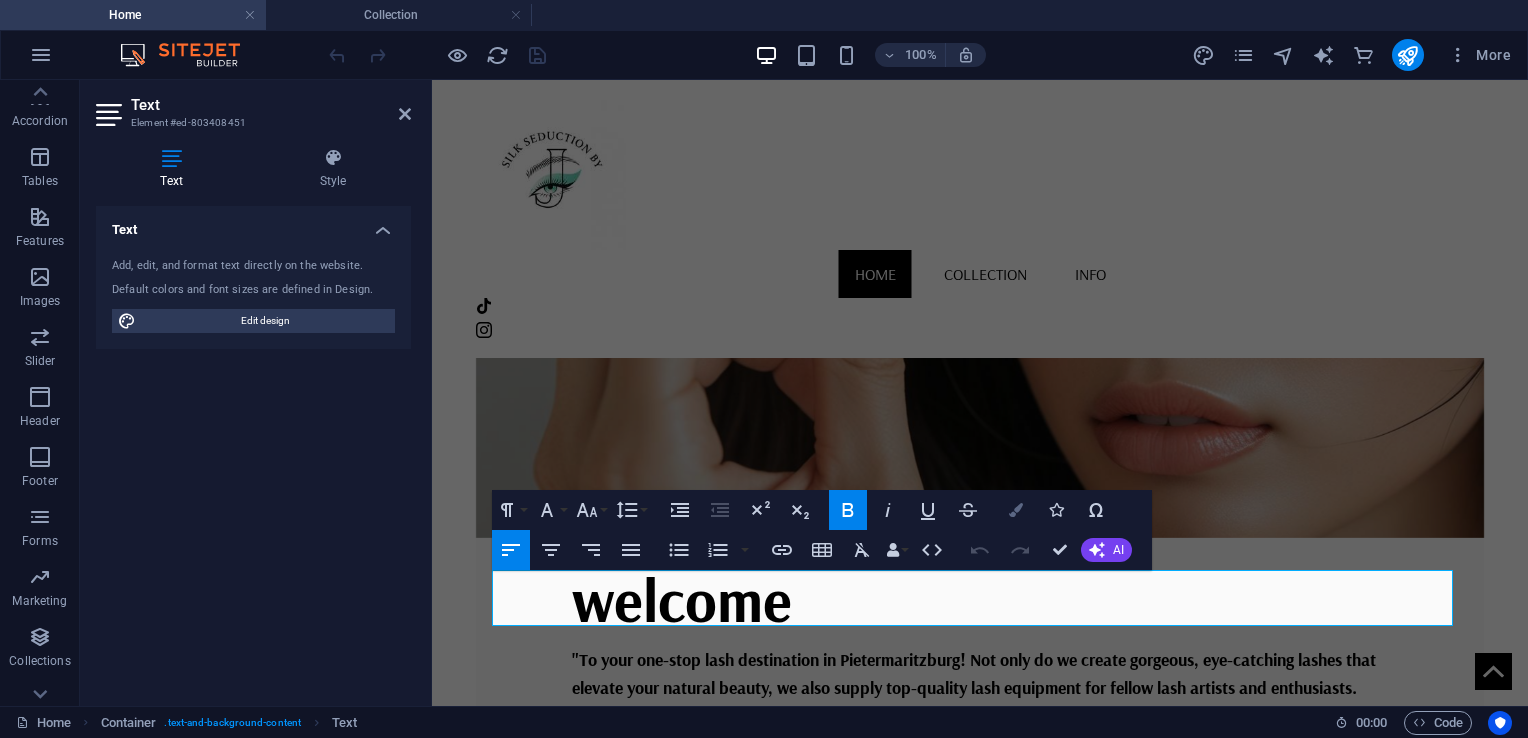 click on "Colors" at bounding box center (1016, 510) 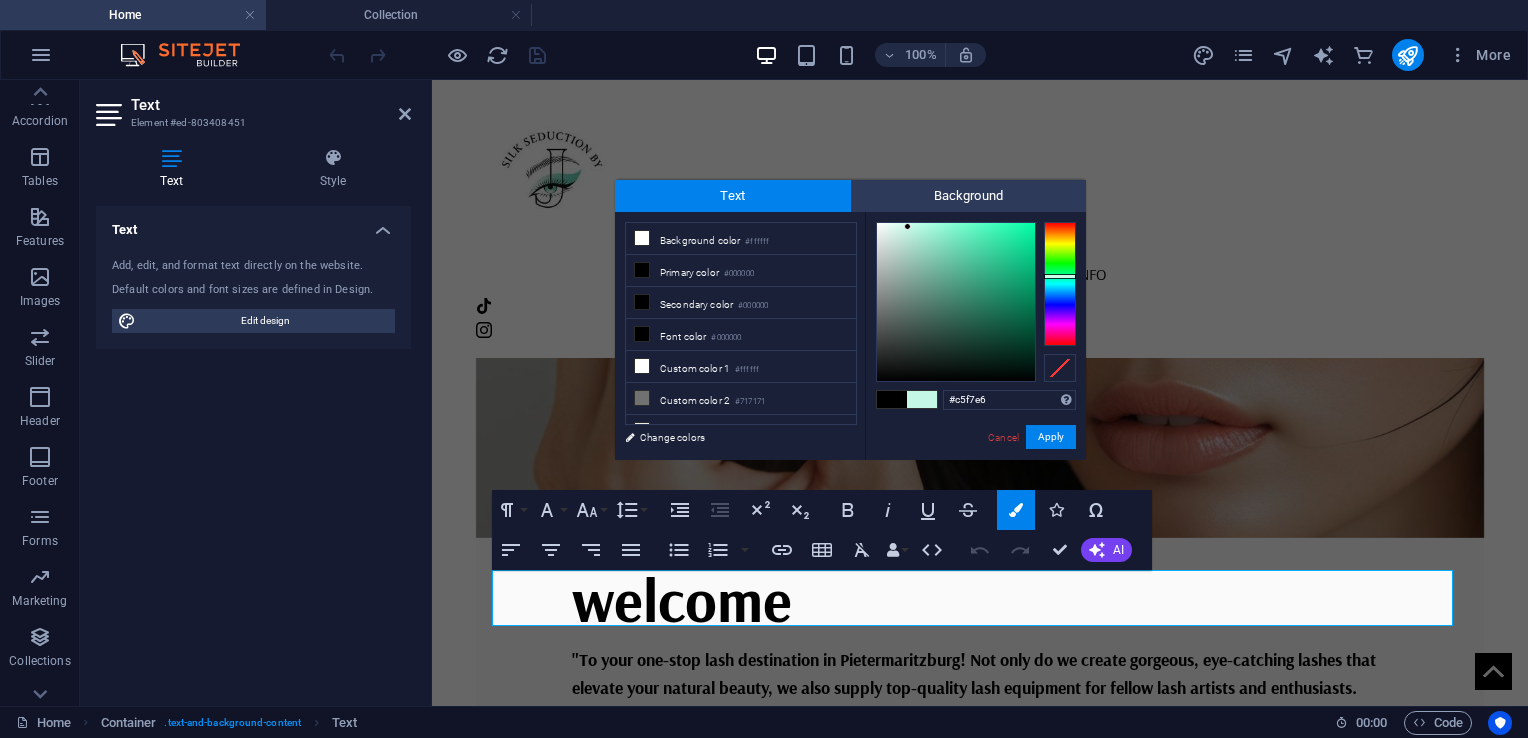 drag, startPoint x: 1060, startPoint y: 320, endPoint x: 1061, endPoint y: 276, distance: 44.011364 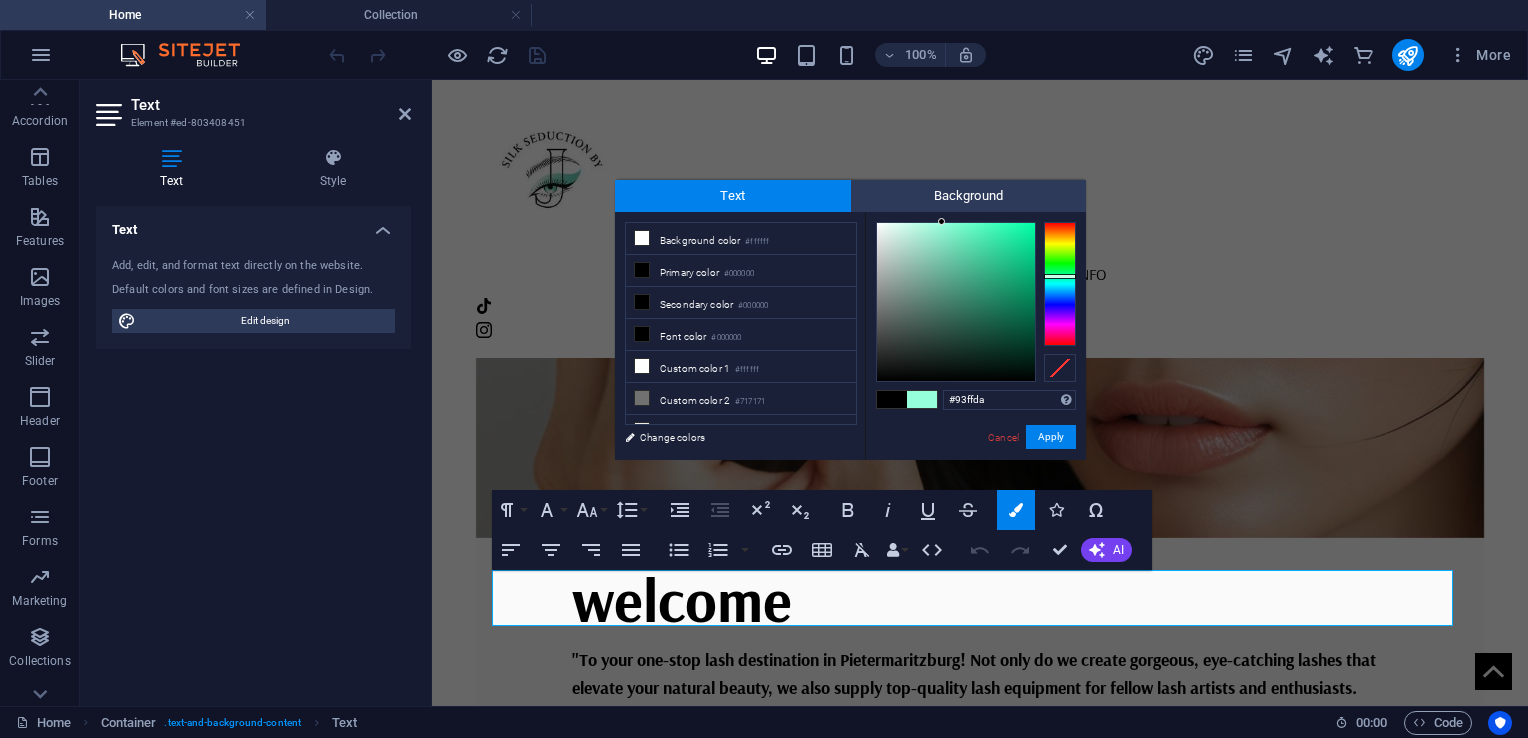 type on "#91ffd9" 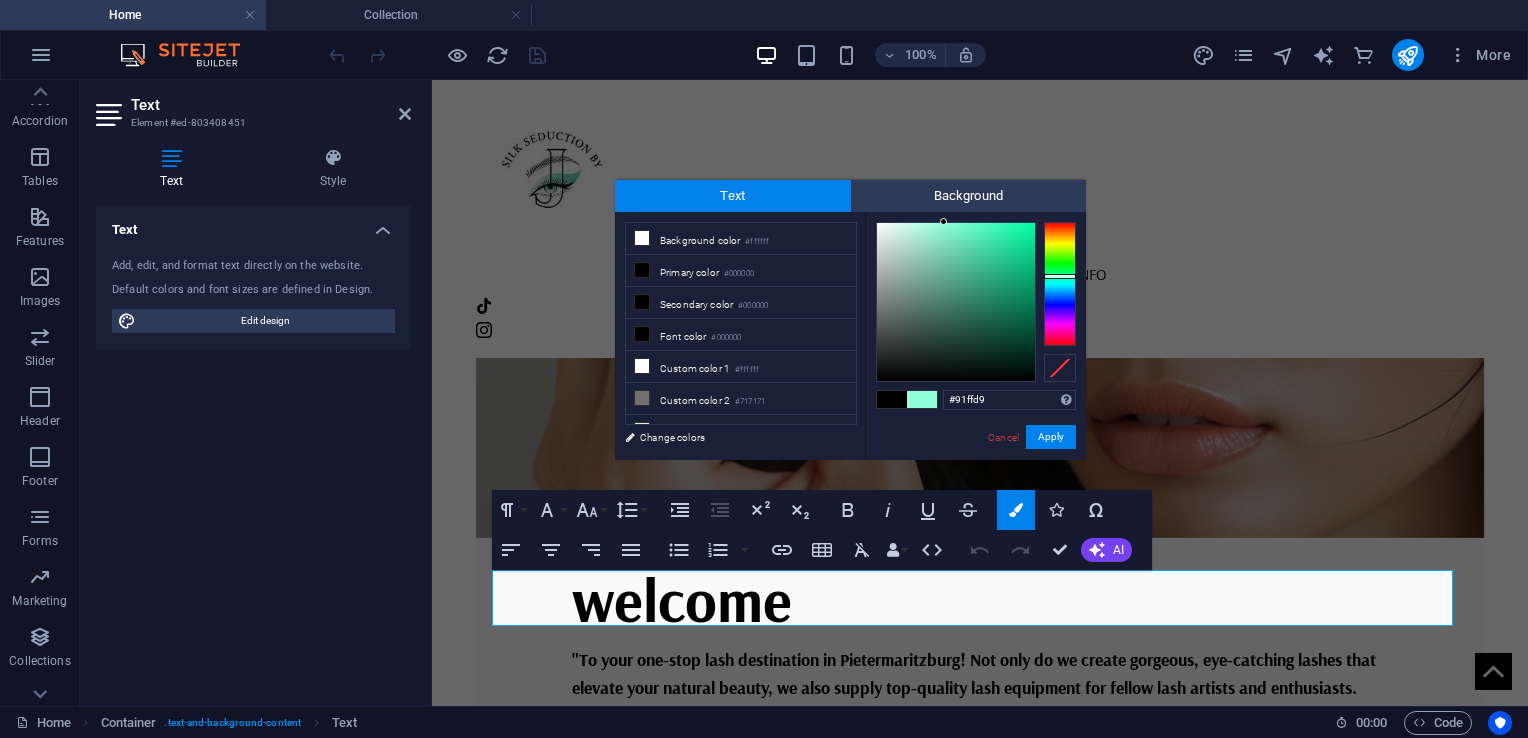 drag, startPoint x: 940, startPoint y: 234, endPoint x: 944, endPoint y: 218, distance: 16.492422 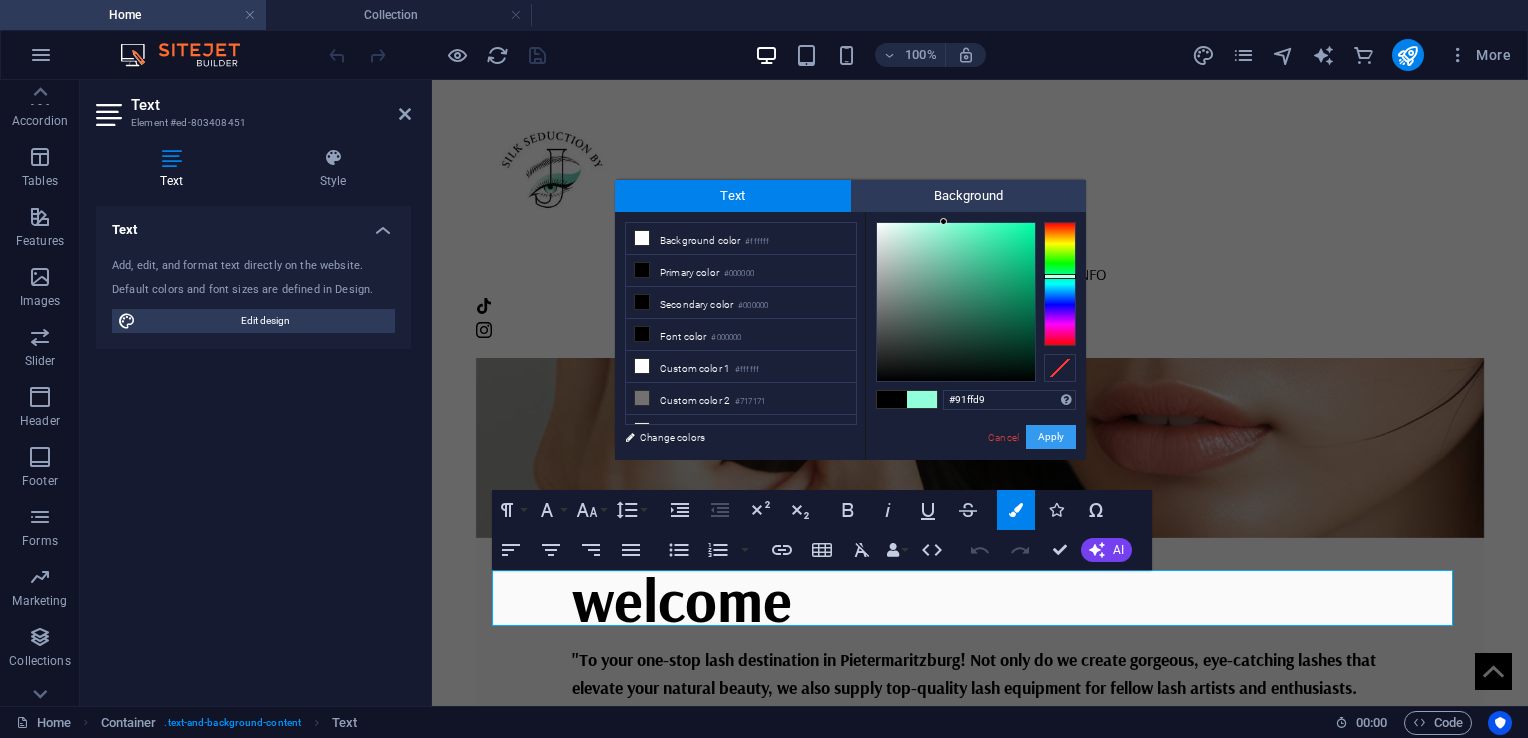 click on "Apply" at bounding box center (1051, 437) 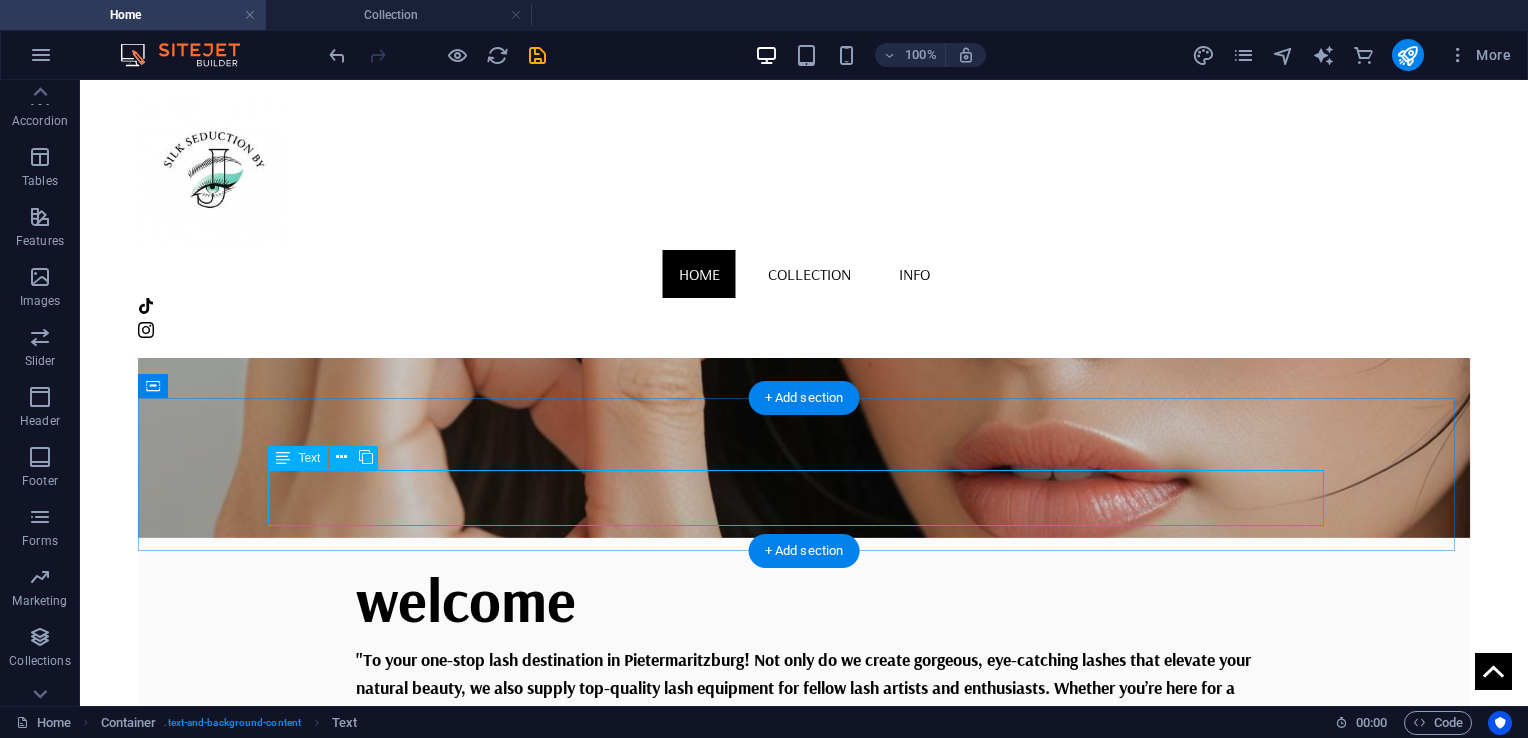 click on ""Based in  Pietermaritzburg , we’re your trusted source for premium  lash products and equipment . From top-quality lashes to professional tools, we supply everything you need to create  flawless  looks. Shop with us and elevate your lash game!"" at bounding box center [804, 937] 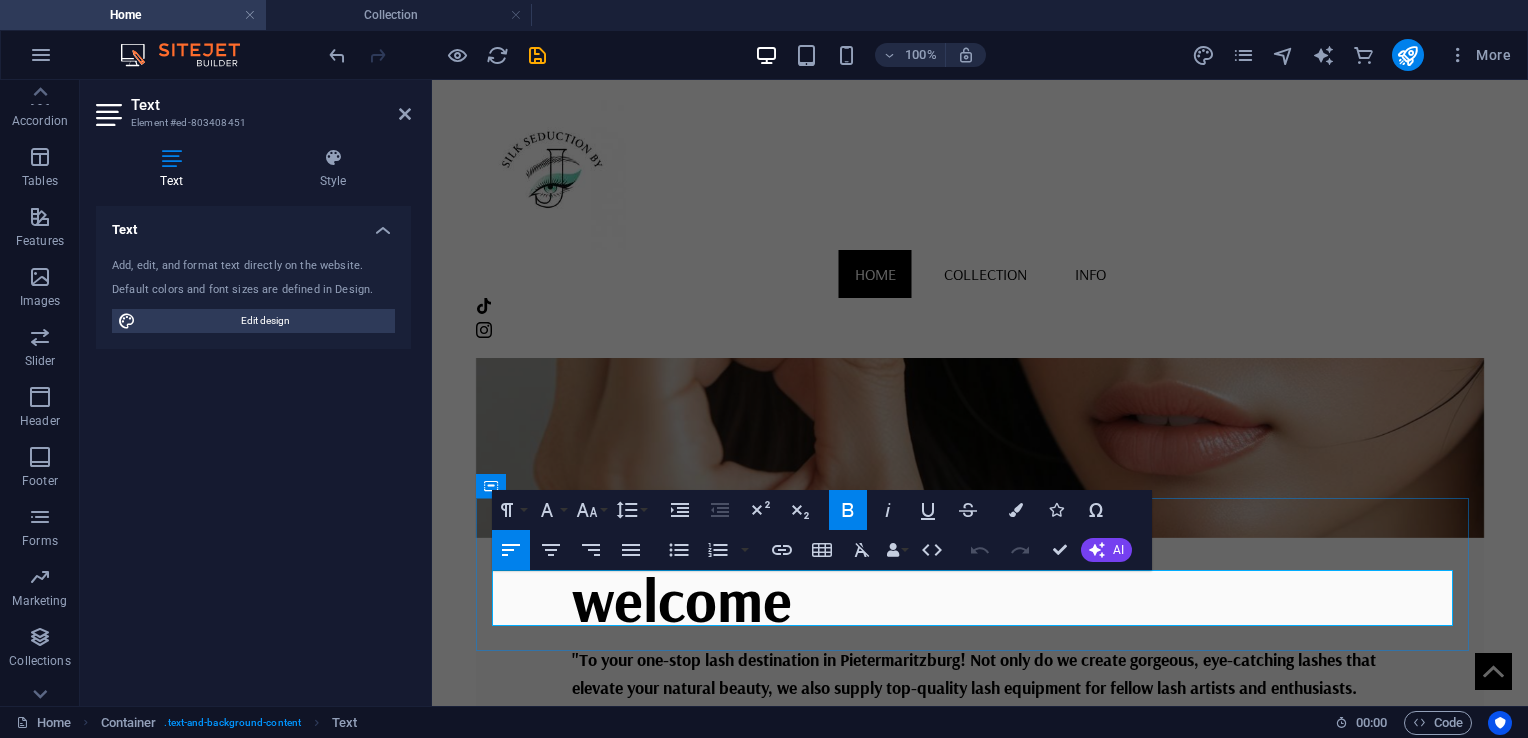 drag, startPoint x: 987, startPoint y: 582, endPoint x: 1204, endPoint y: 575, distance: 217.11287 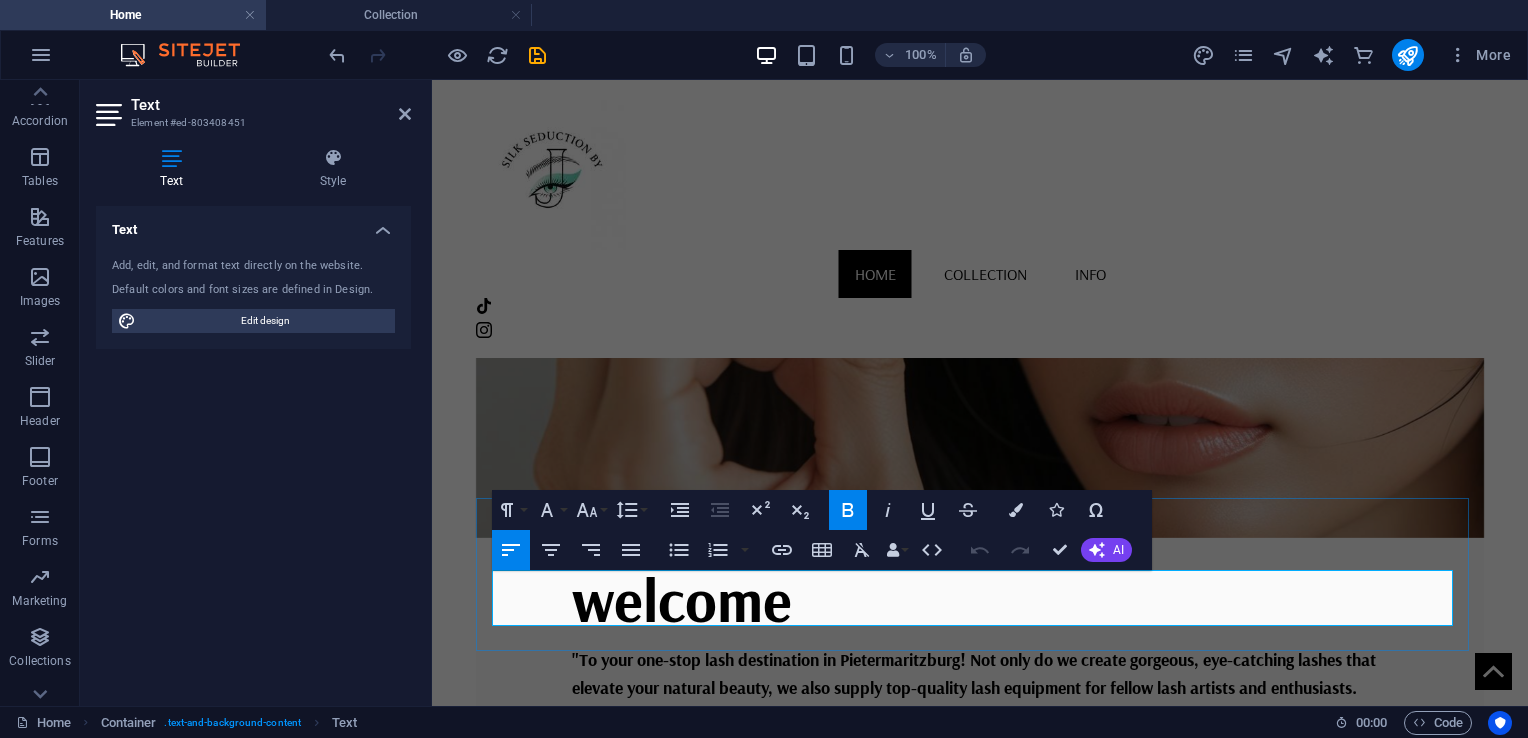 drag, startPoint x: 983, startPoint y: 585, endPoint x: 1198, endPoint y: 570, distance: 215.52261 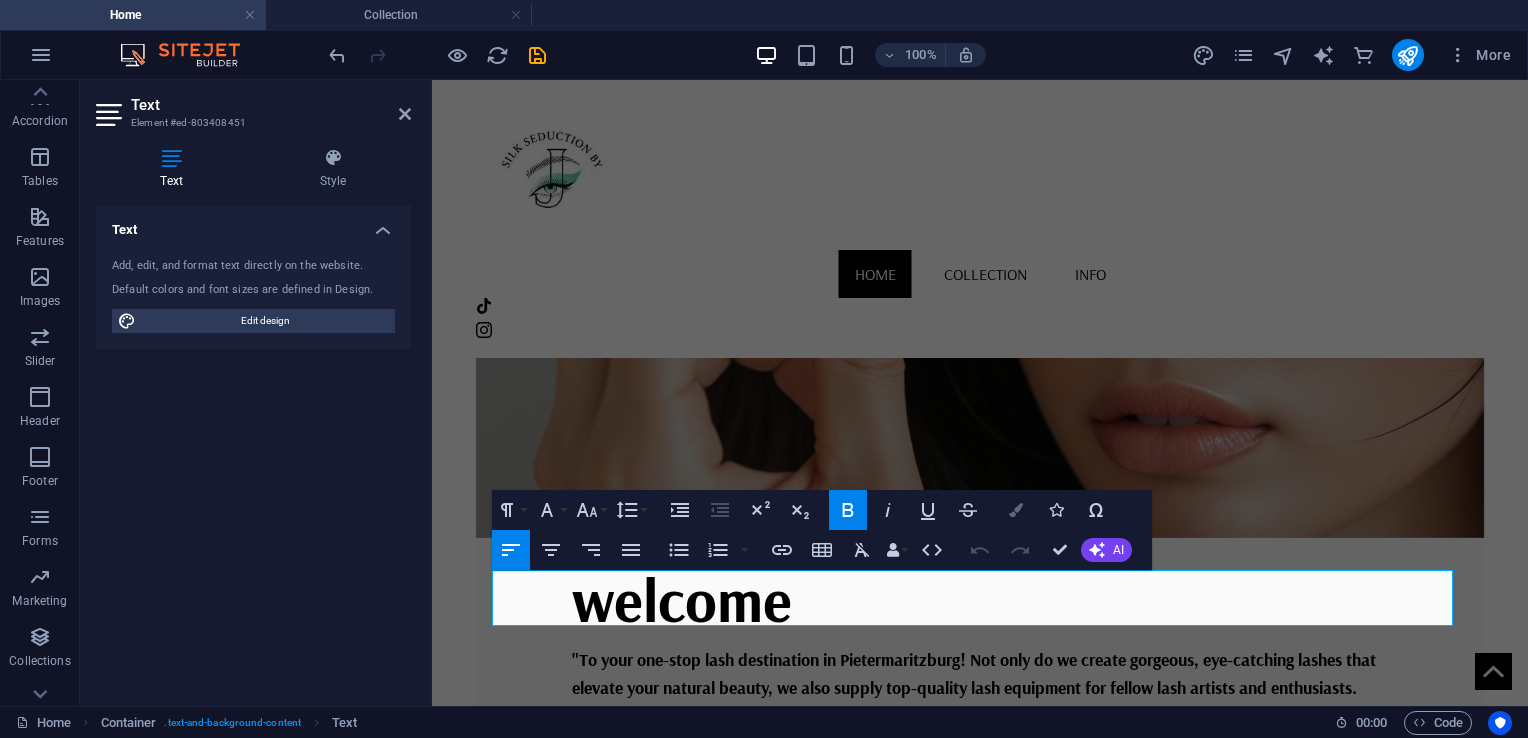 click on "Colors" at bounding box center (1016, 510) 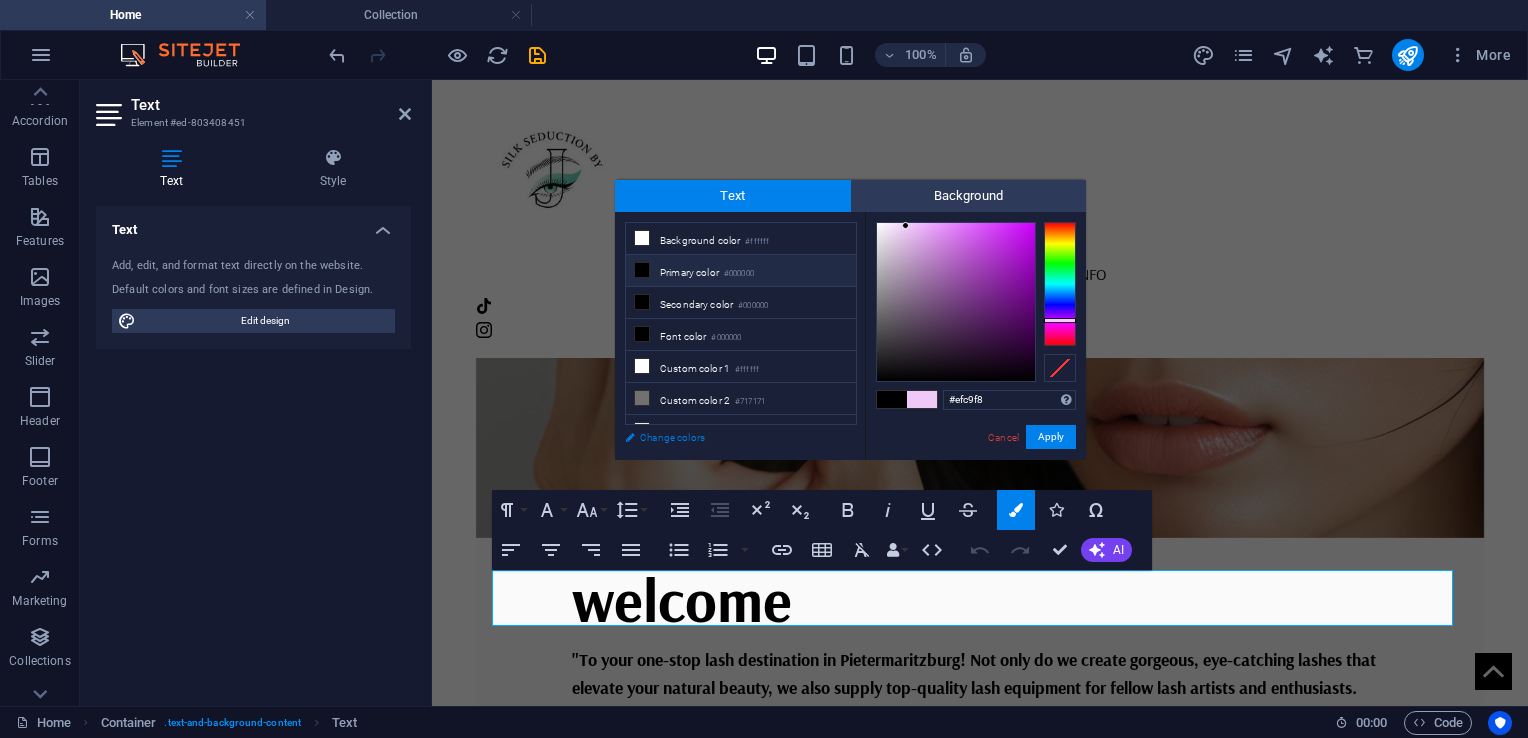 drag, startPoint x: 1009, startPoint y: 403, endPoint x: 830, endPoint y: 426, distance: 180.4716 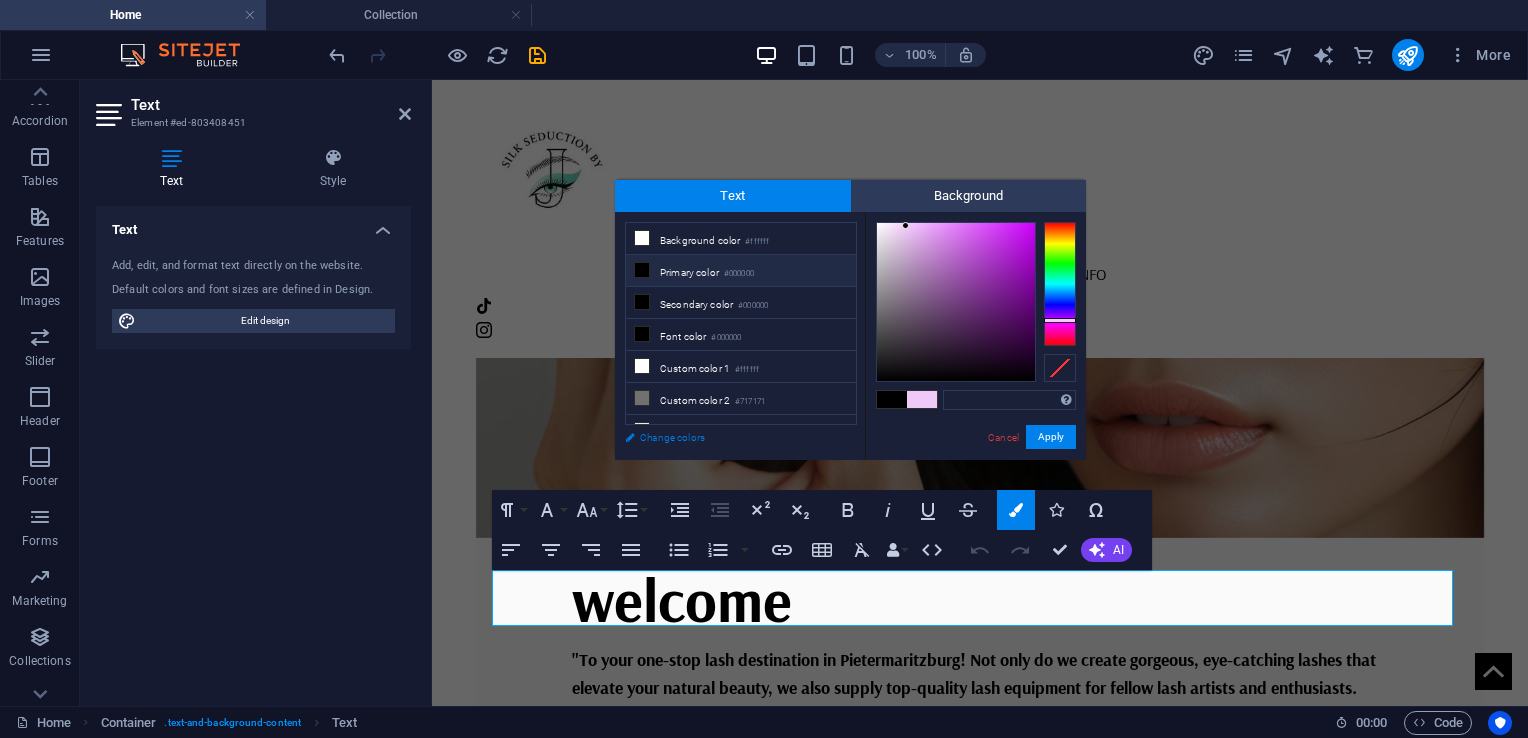 type on "#91ffd9" 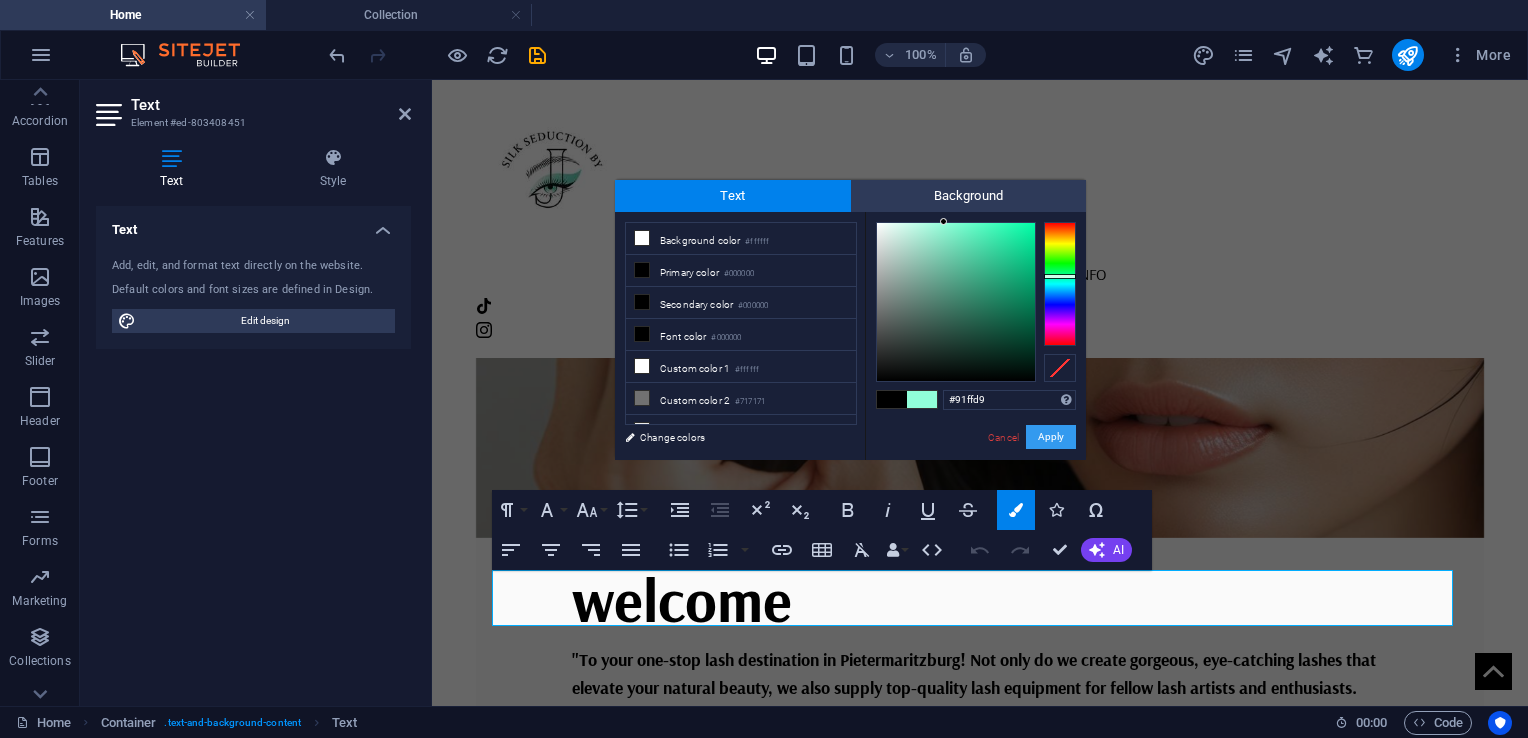 click on "Apply" at bounding box center [1051, 437] 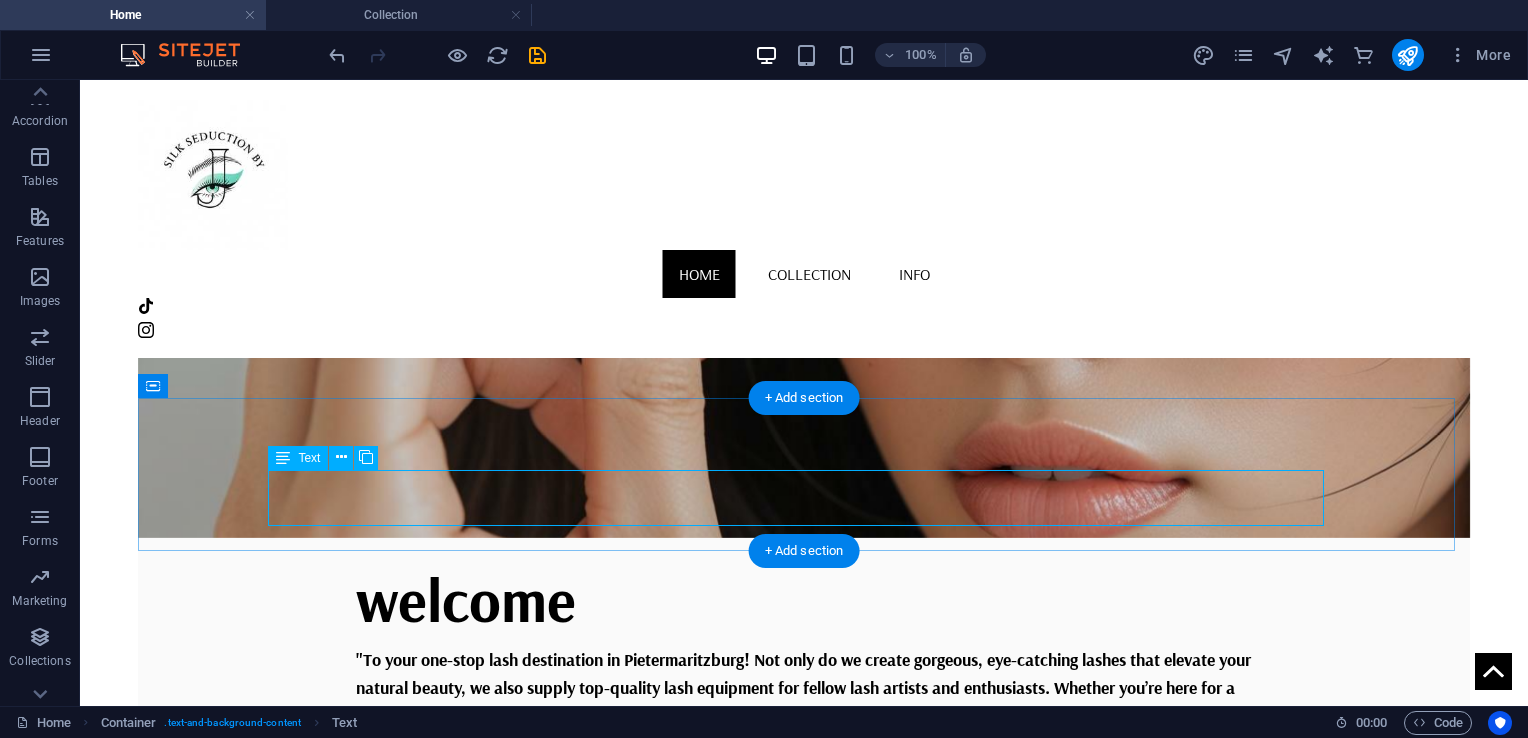 click on ""Based in  Pietermaritzburg , we’re your trusted source for premium  lash products and equipment . From top-quality lashes to professional tools, we supply everything you need to create  flawless  looks. Shop with us and elevate your lash game!"" at bounding box center [804, 937] 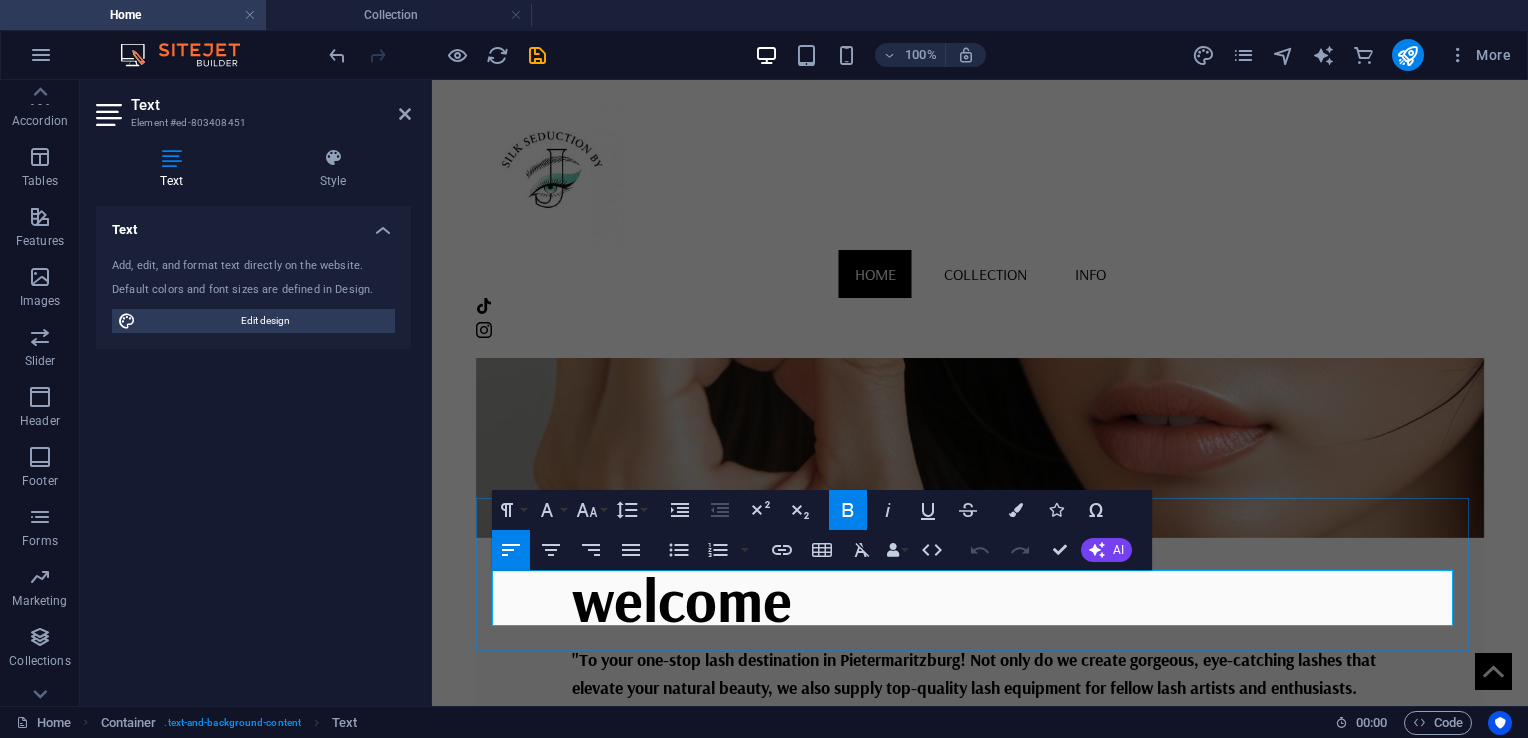 drag, startPoint x: 934, startPoint y: 608, endPoint x: 994, endPoint y: 602, distance: 60.299255 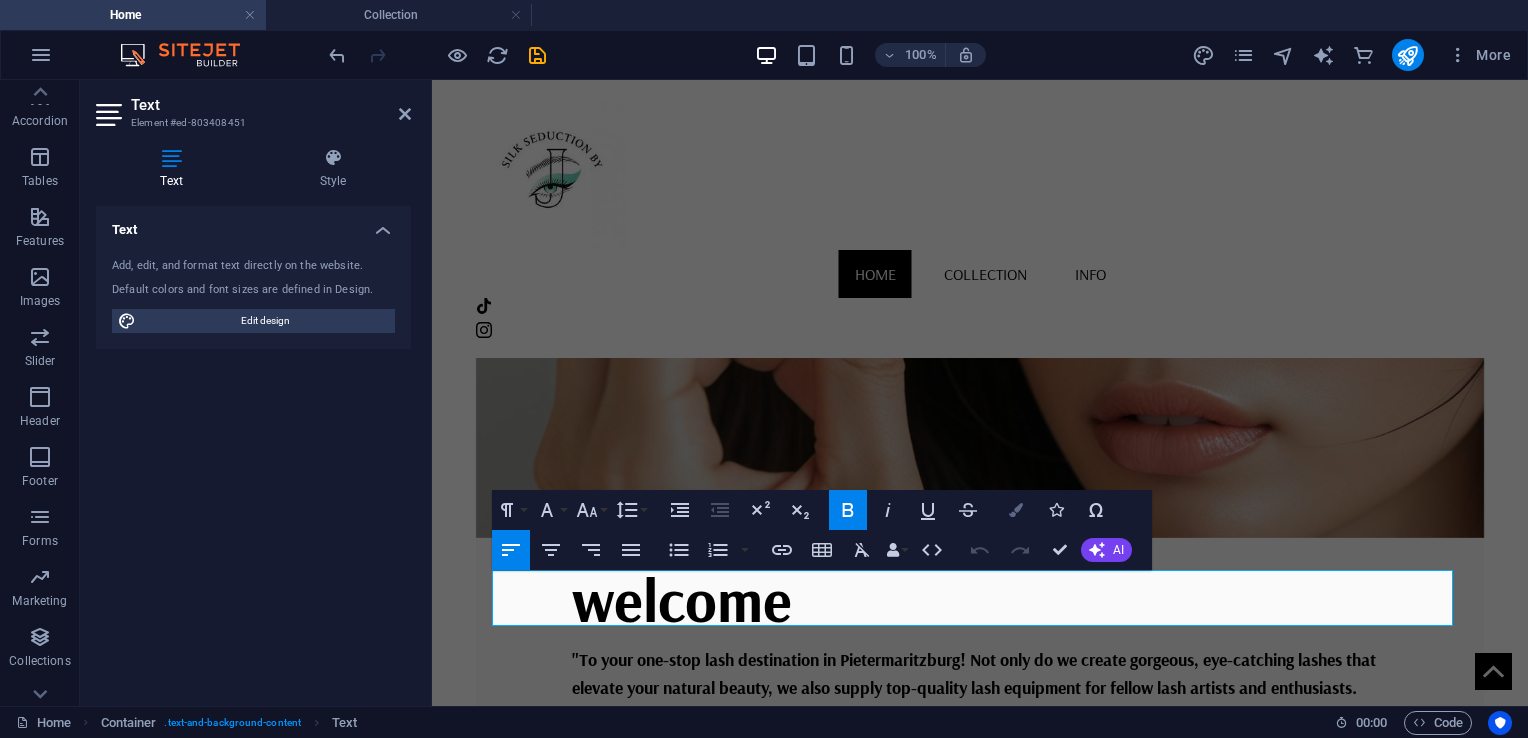 click at bounding box center (1016, 510) 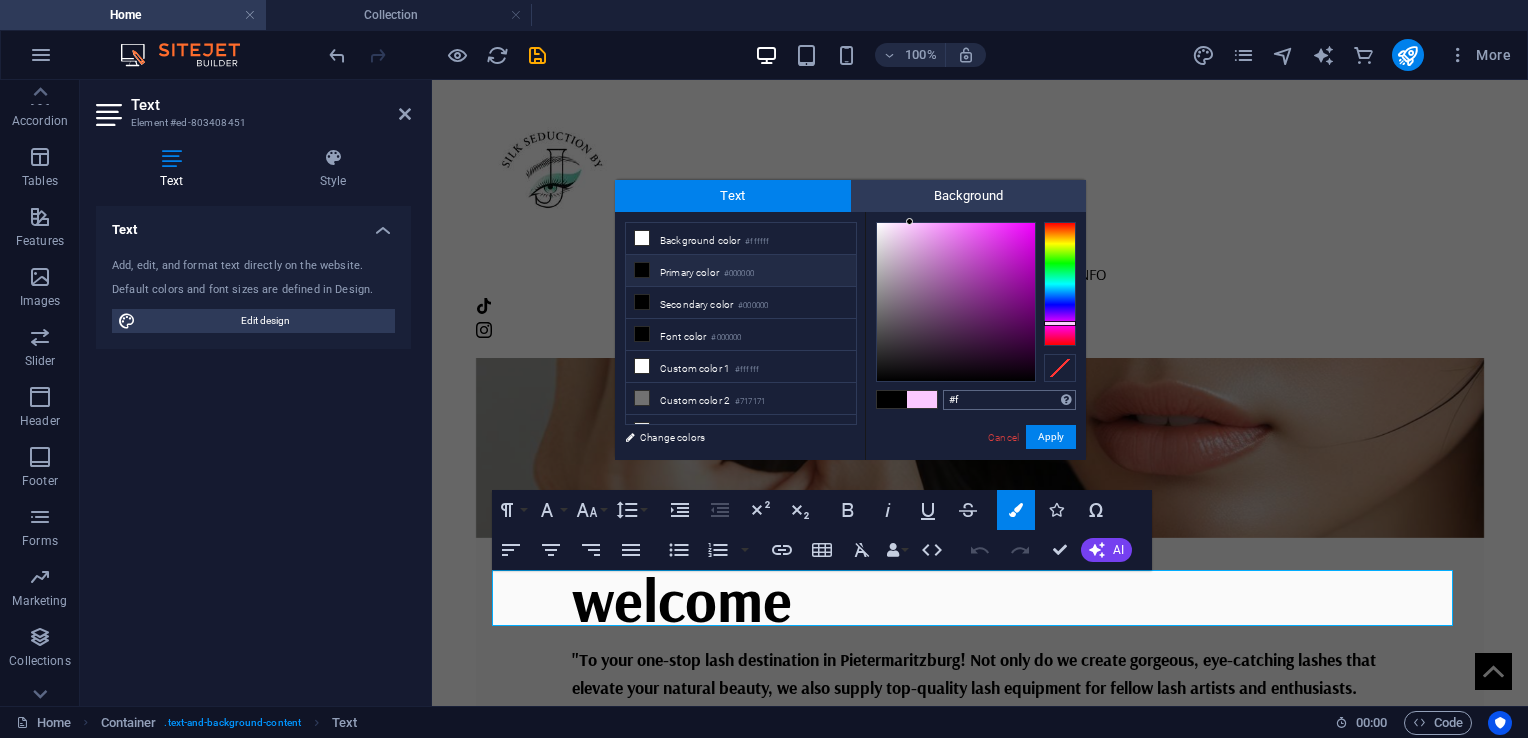 type on "#" 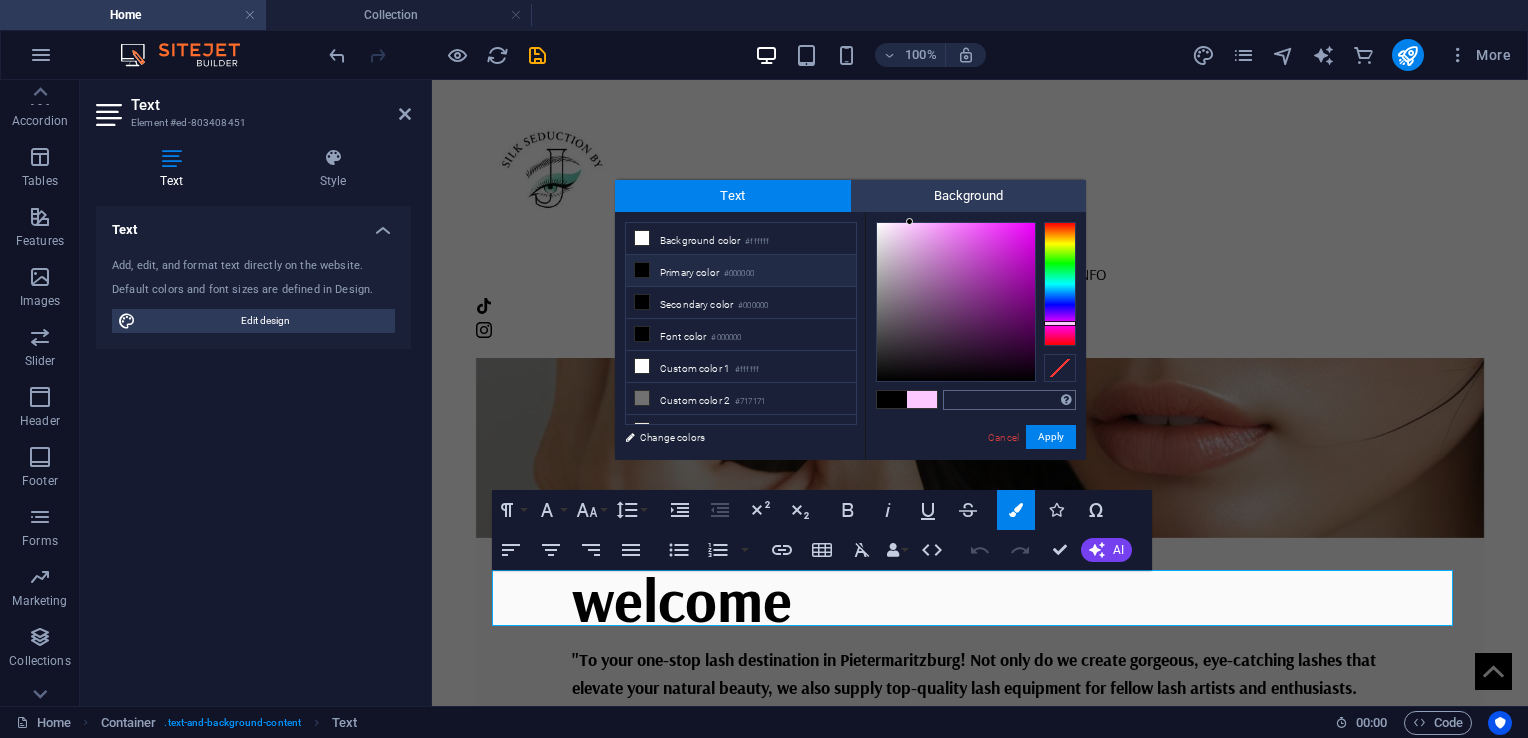 type on "#91ffd9" 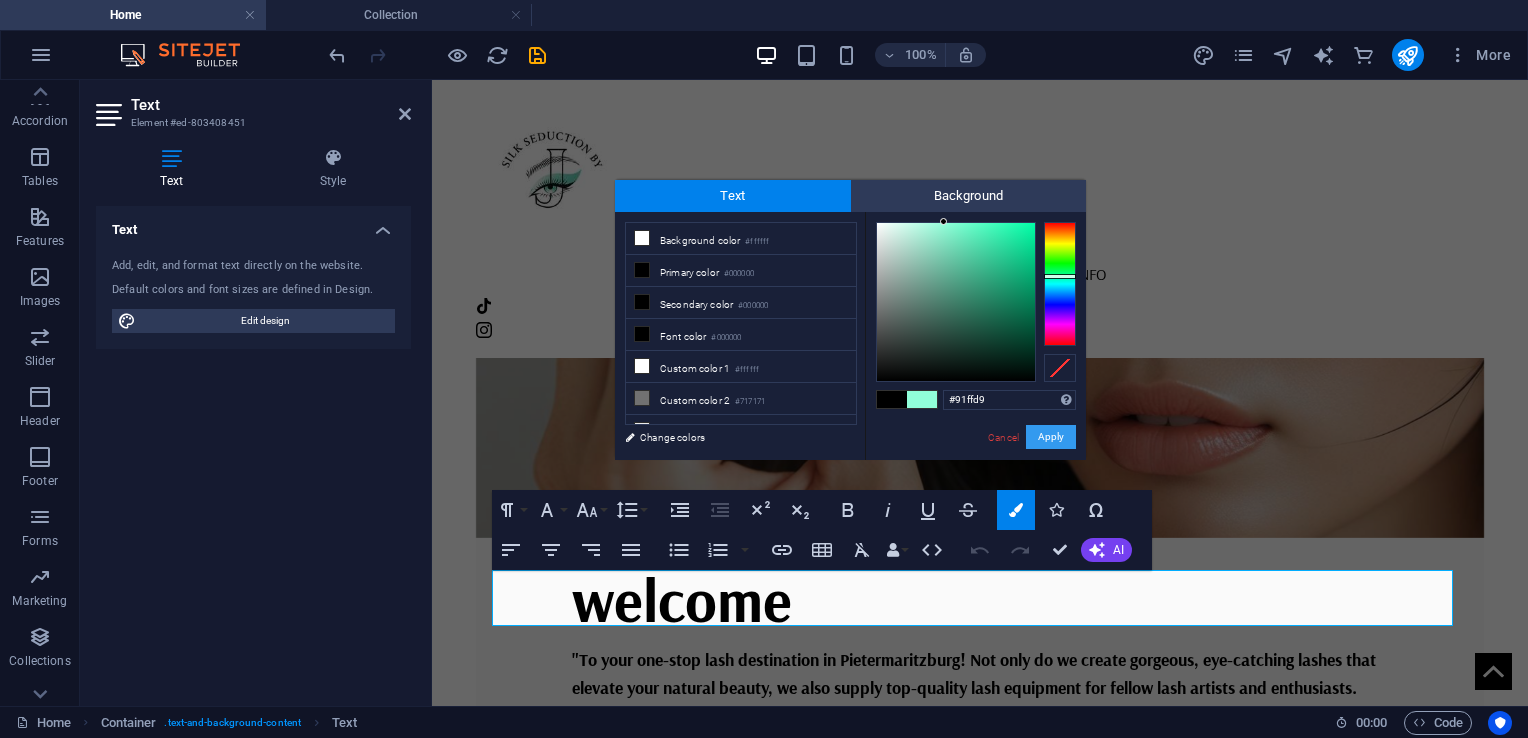 click on "Apply" at bounding box center (1051, 437) 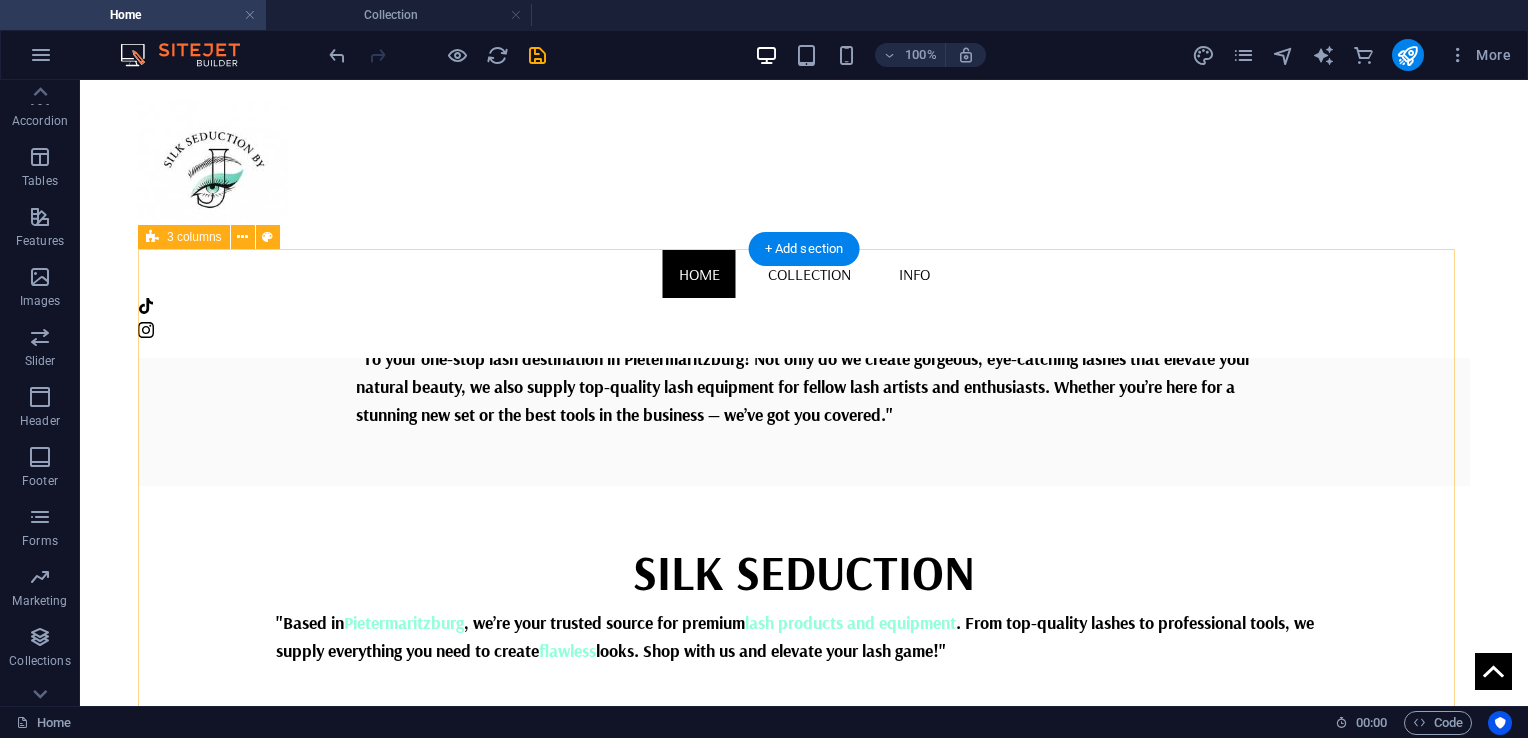 scroll, scrollTop: 0, scrollLeft: 0, axis: both 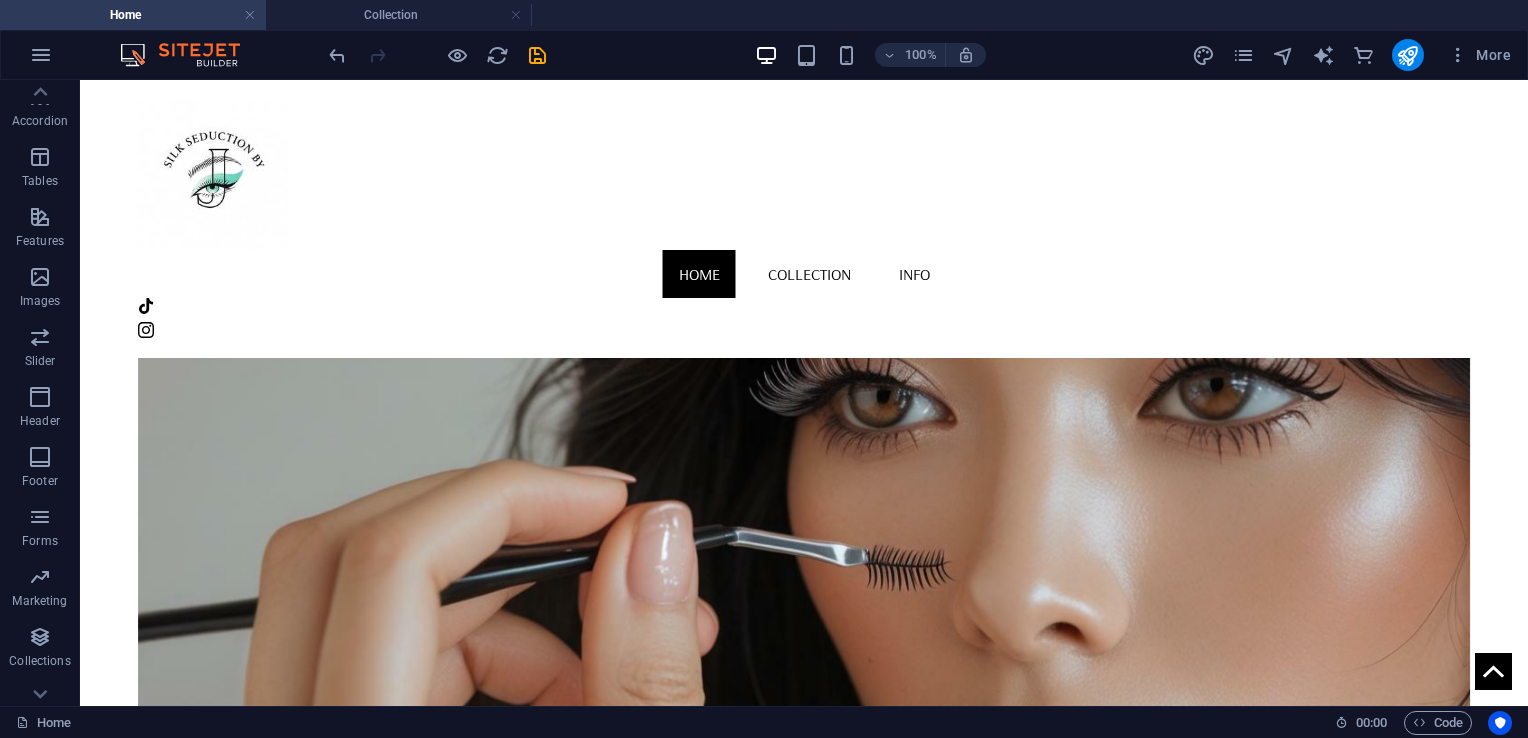 click at bounding box center (437, 55) 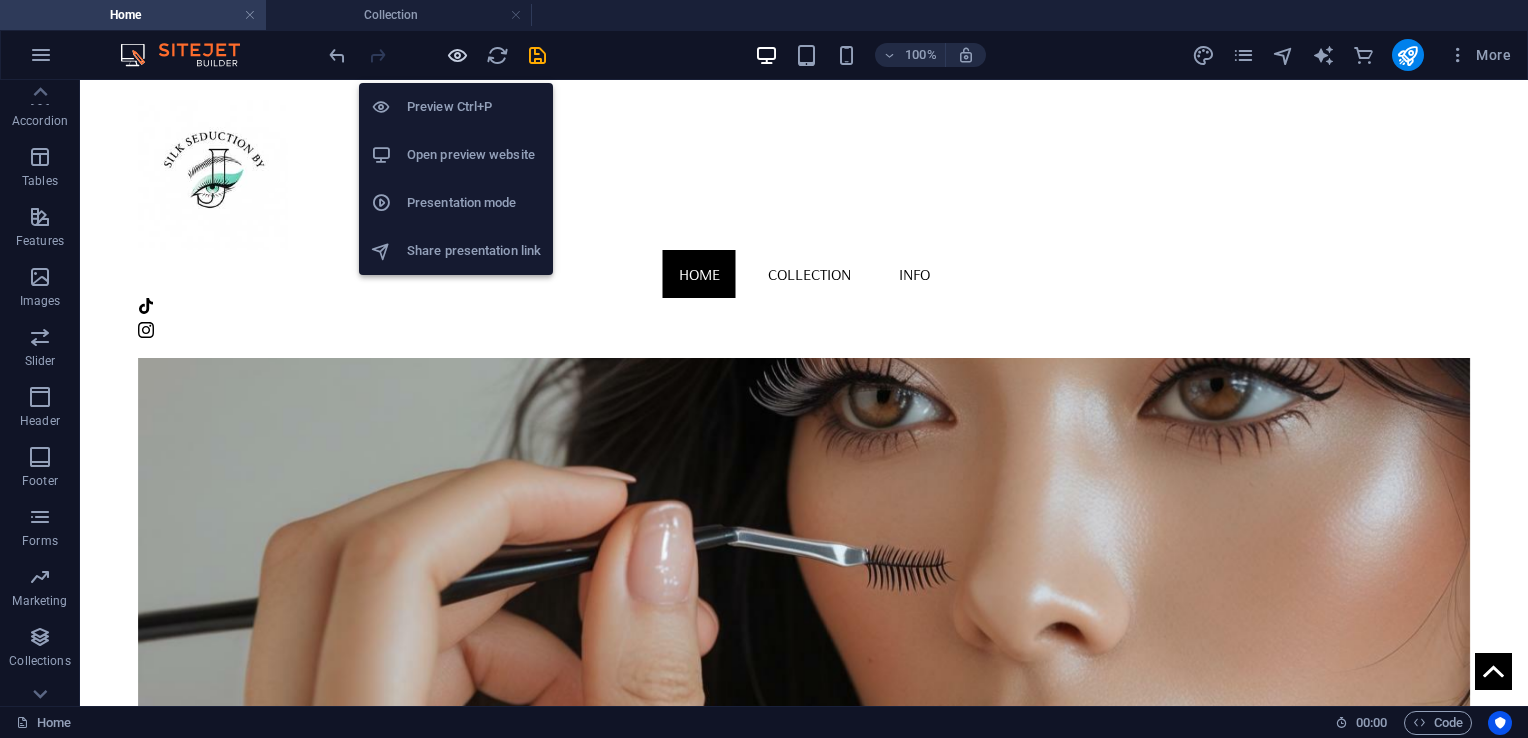 click at bounding box center (457, 55) 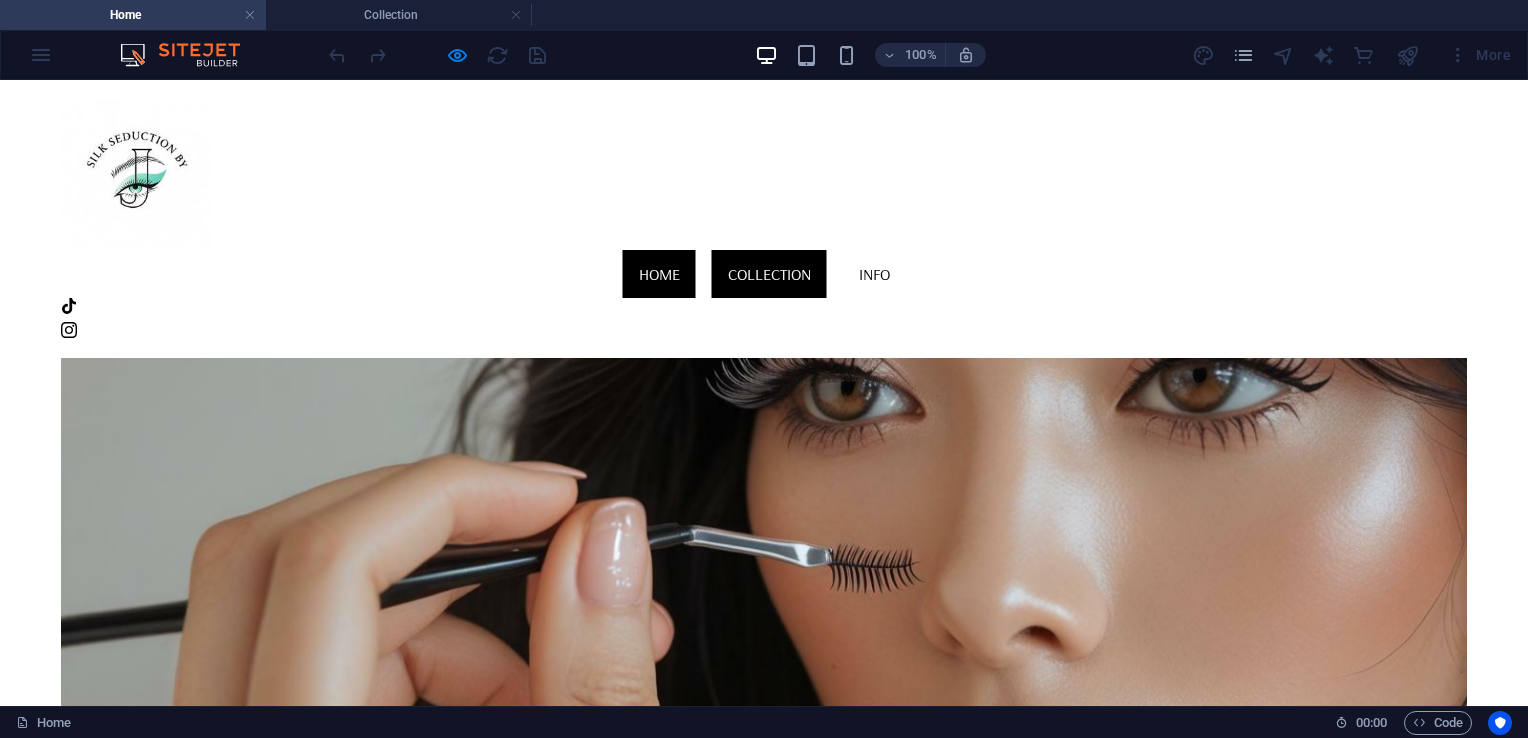 click on "Collection" at bounding box center [769, 274] 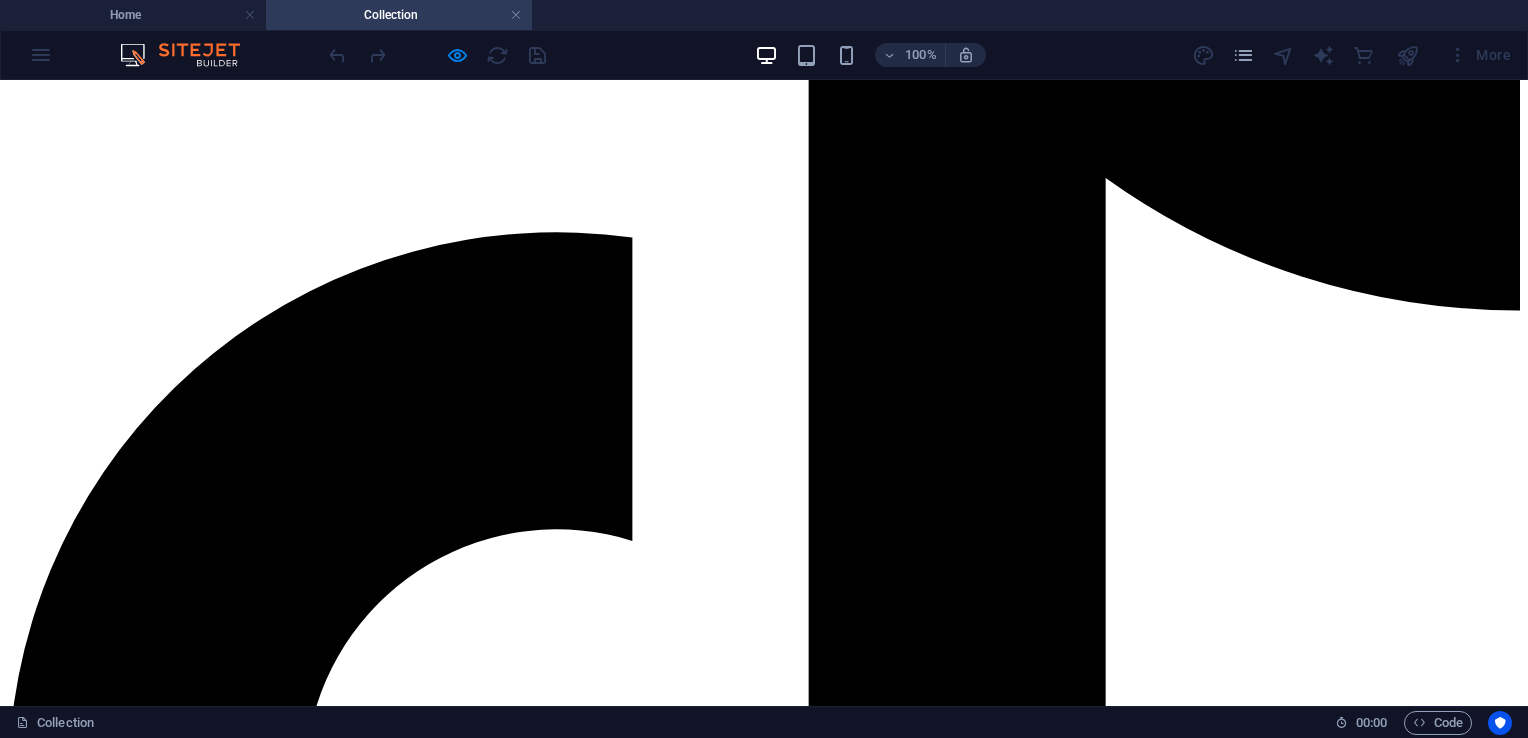 scroll, scrollTop: 860, scrollLeft: 0, axis: vertical 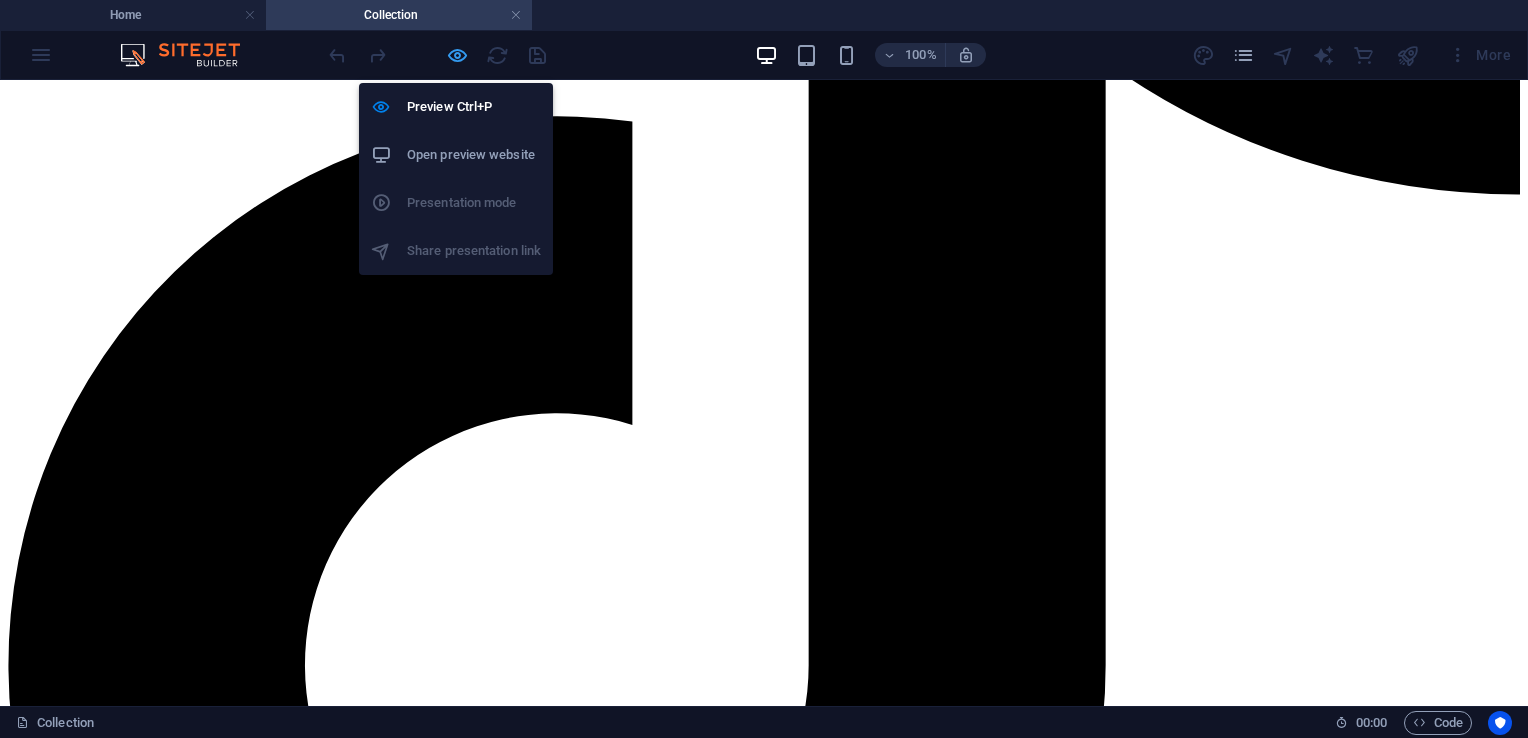 click at bounding box center (457, 55) 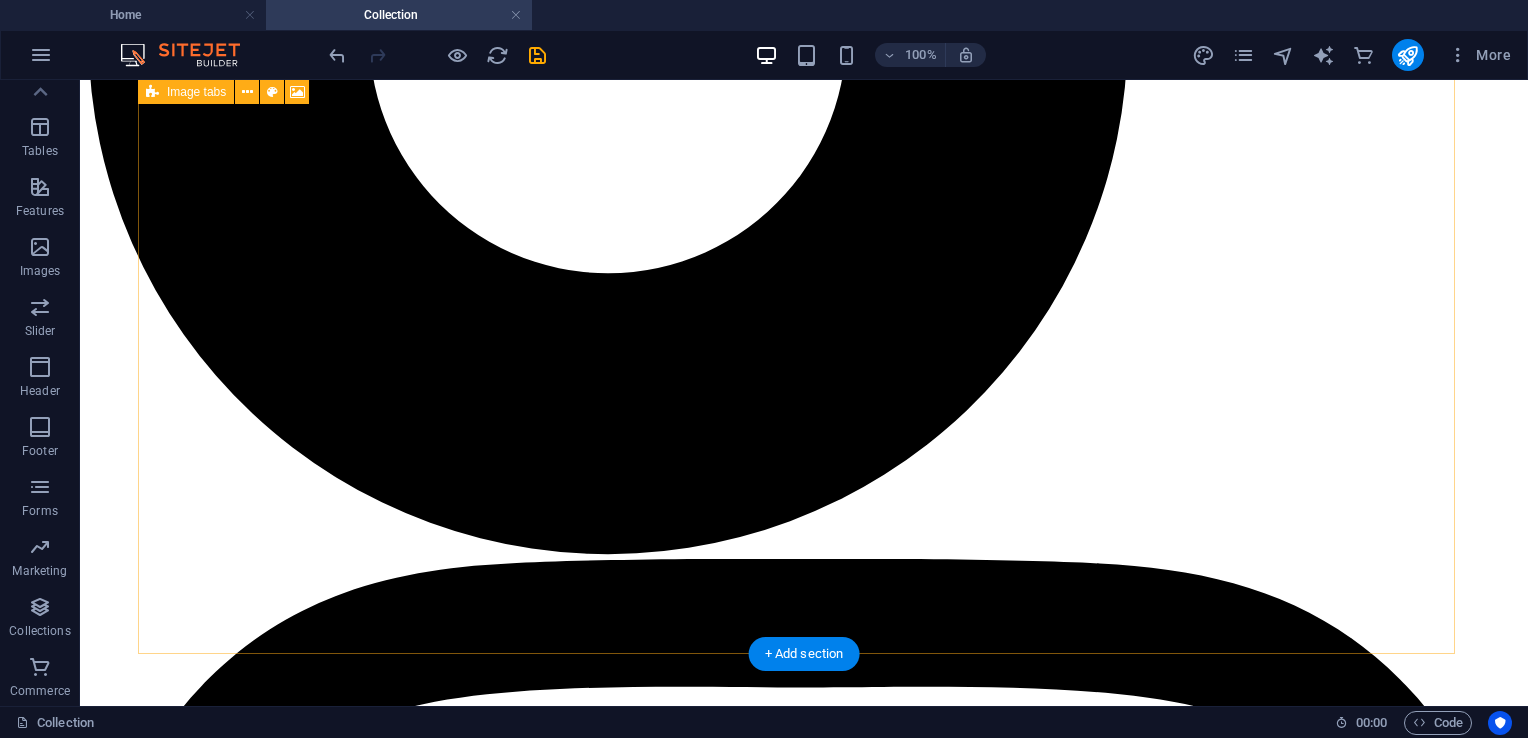 scroll, scrollTop: 1624, scrollLeft: 0, axis: vertical 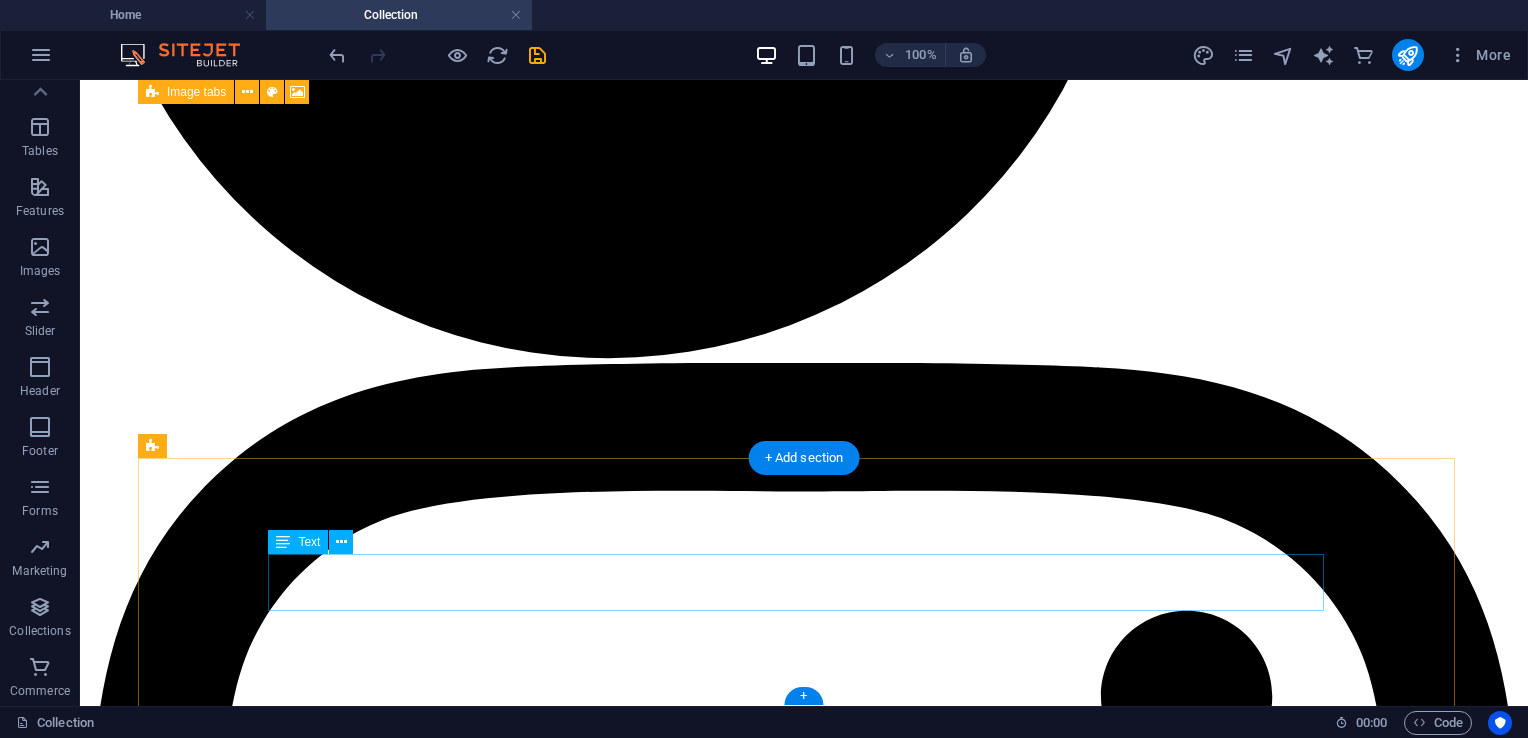 click on ""S elect the ideal product to achieve  flawless  results every time. We are committed to providing the  highest quality —whether you're looking for a  natural finish  or dramatic volume, we have something for everyone. Enjoy your shopping experience!"" at bounding box center [804, 9790] 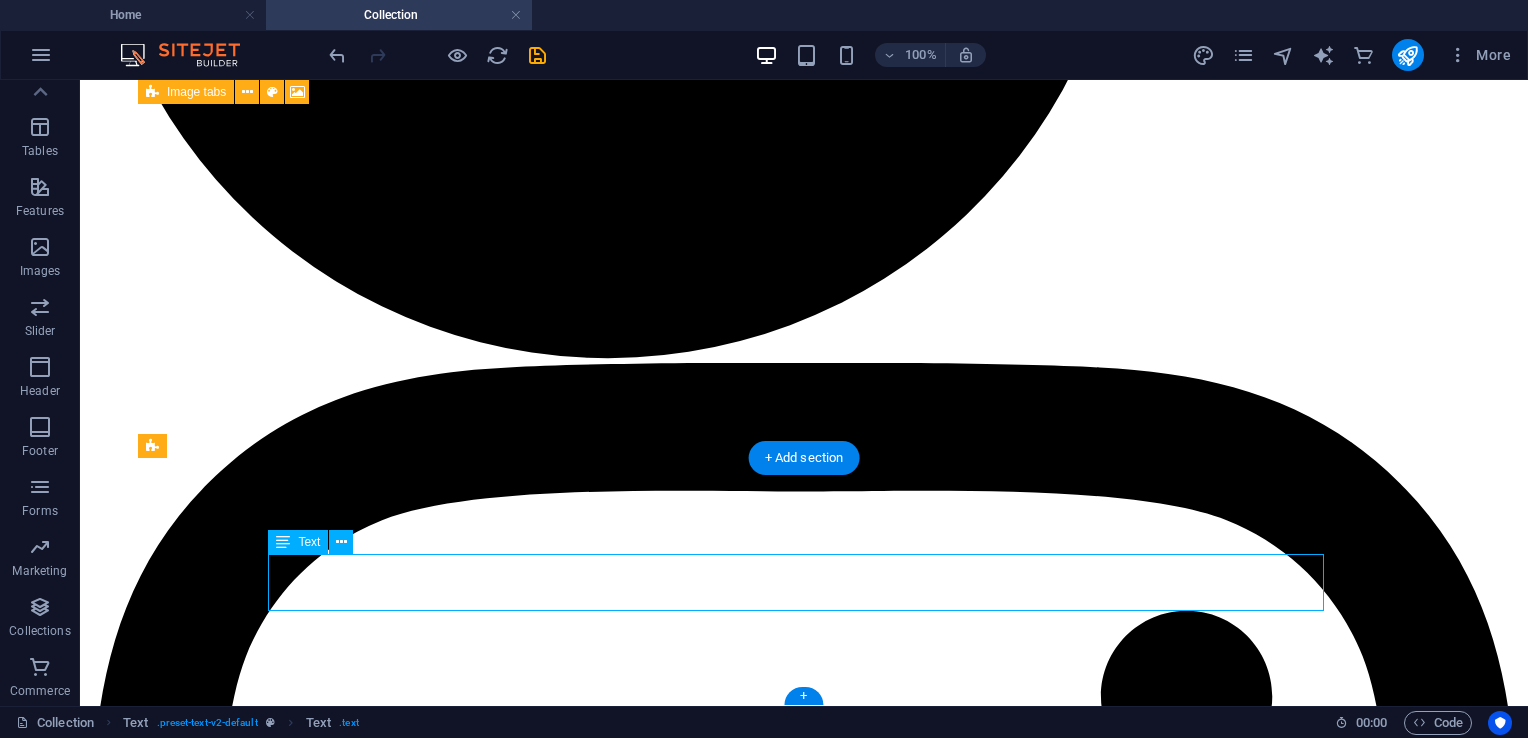 click on ""S elect the ideal product to achieve  flawless  results every time. We are committed to providing the  highest quality —whether you're looking for a  natural finish  or dramatic volume, we have something for everyone. Enjoy your shopping experience!"" at bounding box center [804, 9790] 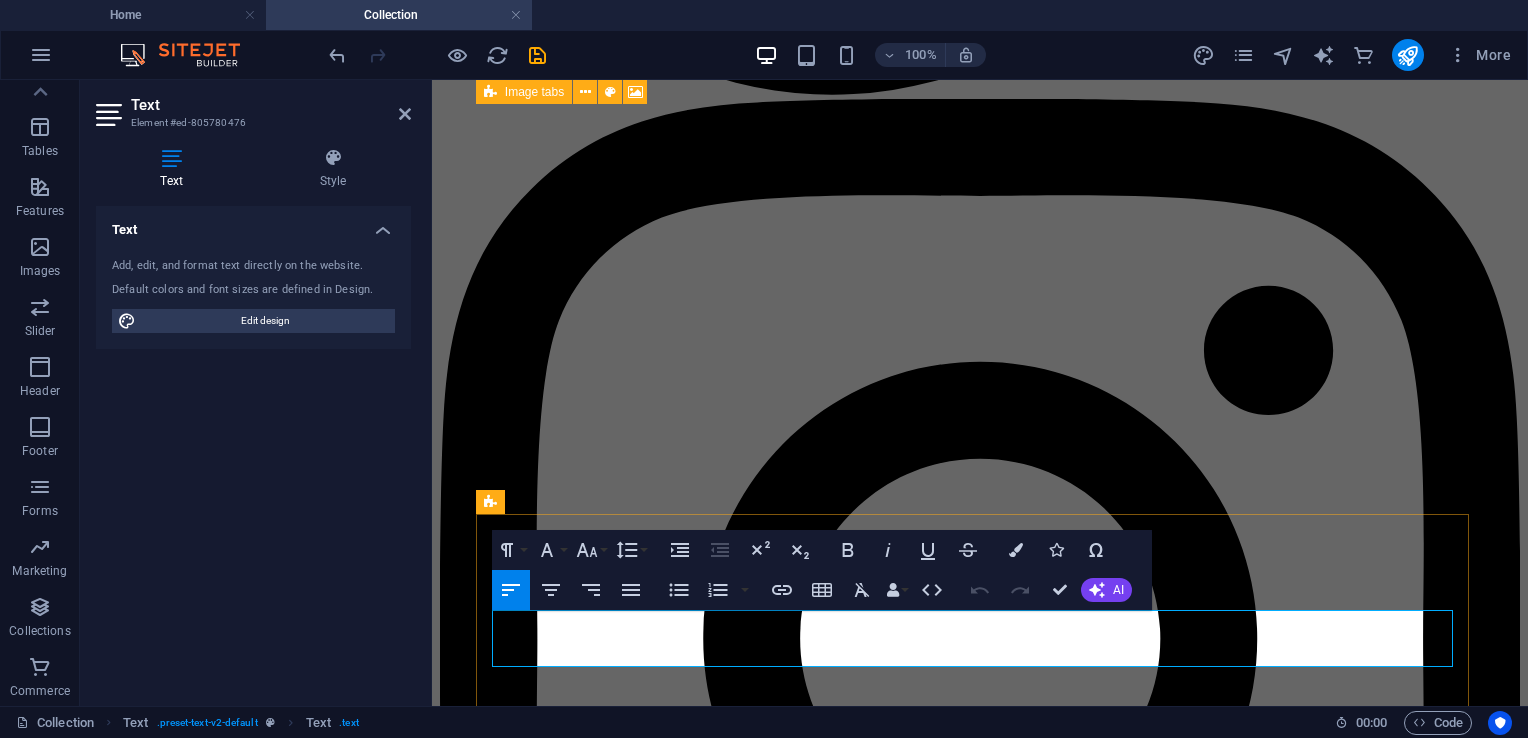 drag, startPoint x: 772, startPoint y: 617, endPoint x: 836, endPoint y: 618, distance: 64.00781 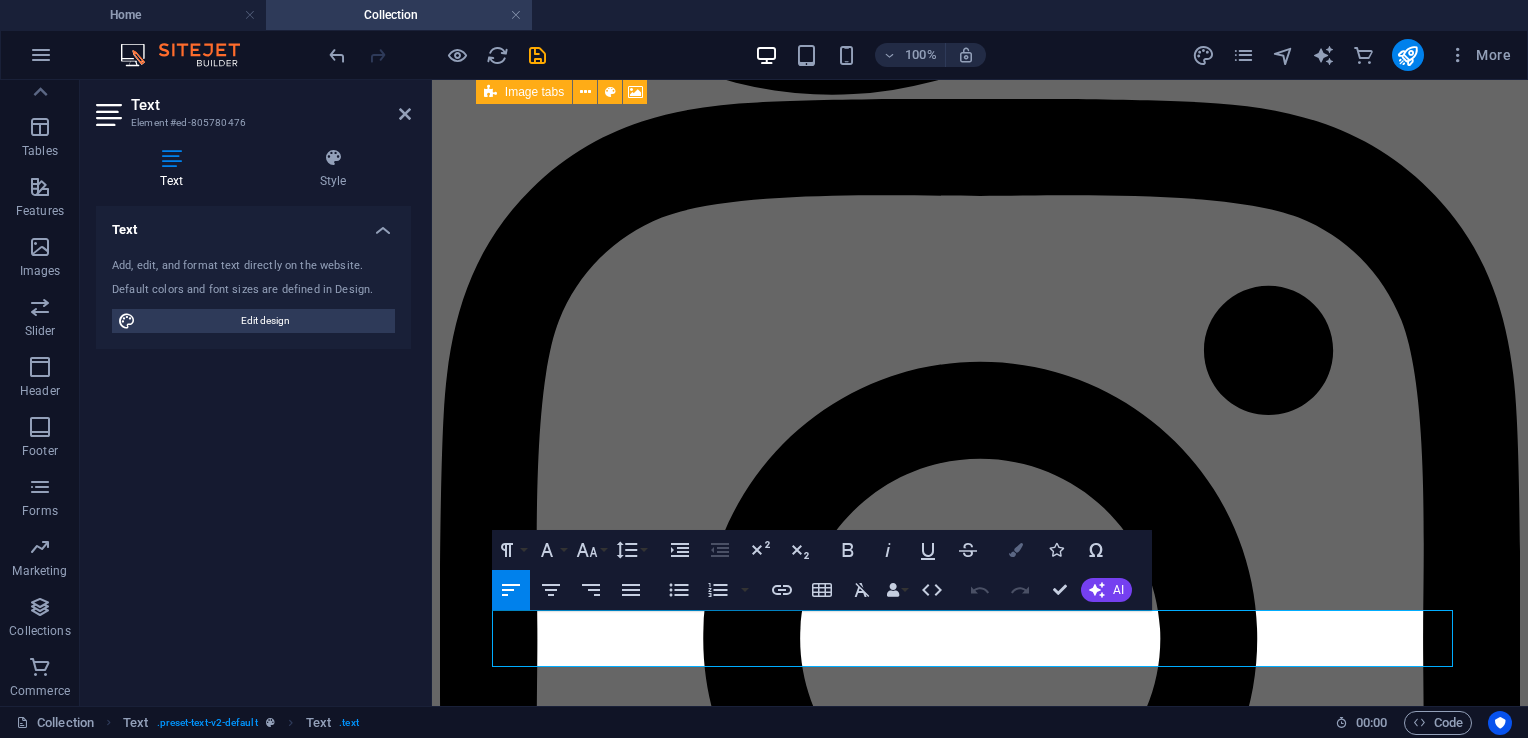 click on "Colors" at bounding box center [1016, 550] 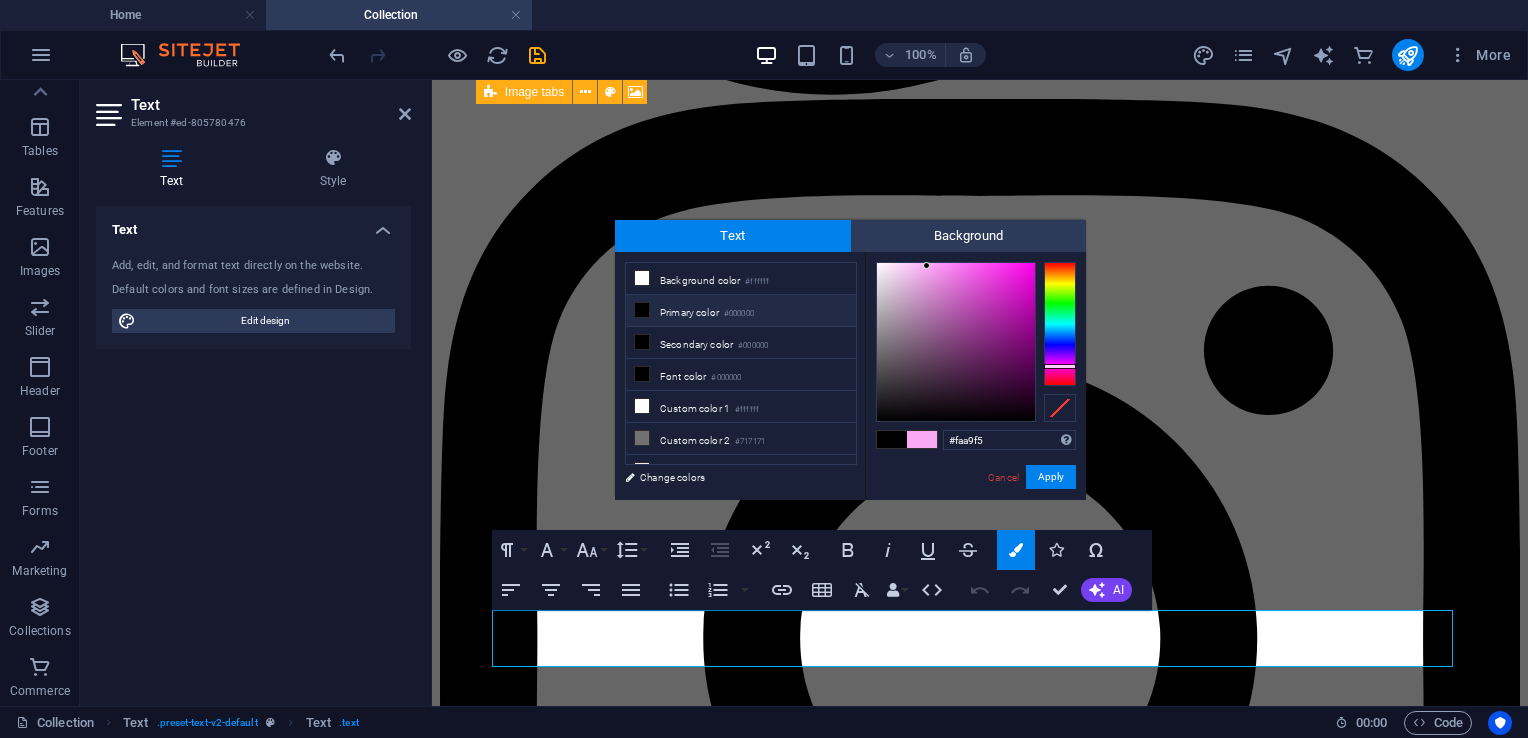 drag, startPoint x: 980, startPoint y: 436, endPoint x: 889, endPoint y: 459, distance: 93.8616 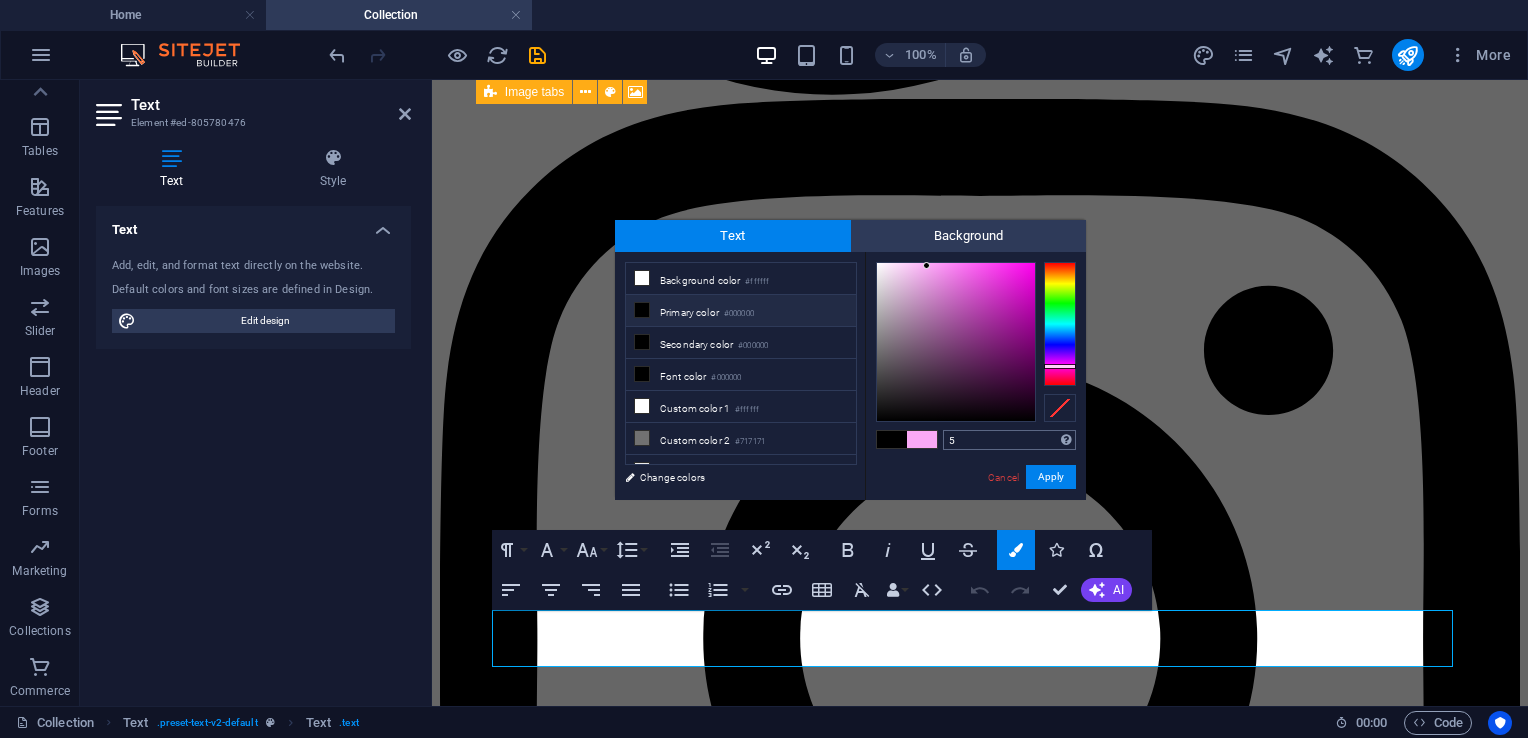 click on "5" at bounding box center (1009, 440) 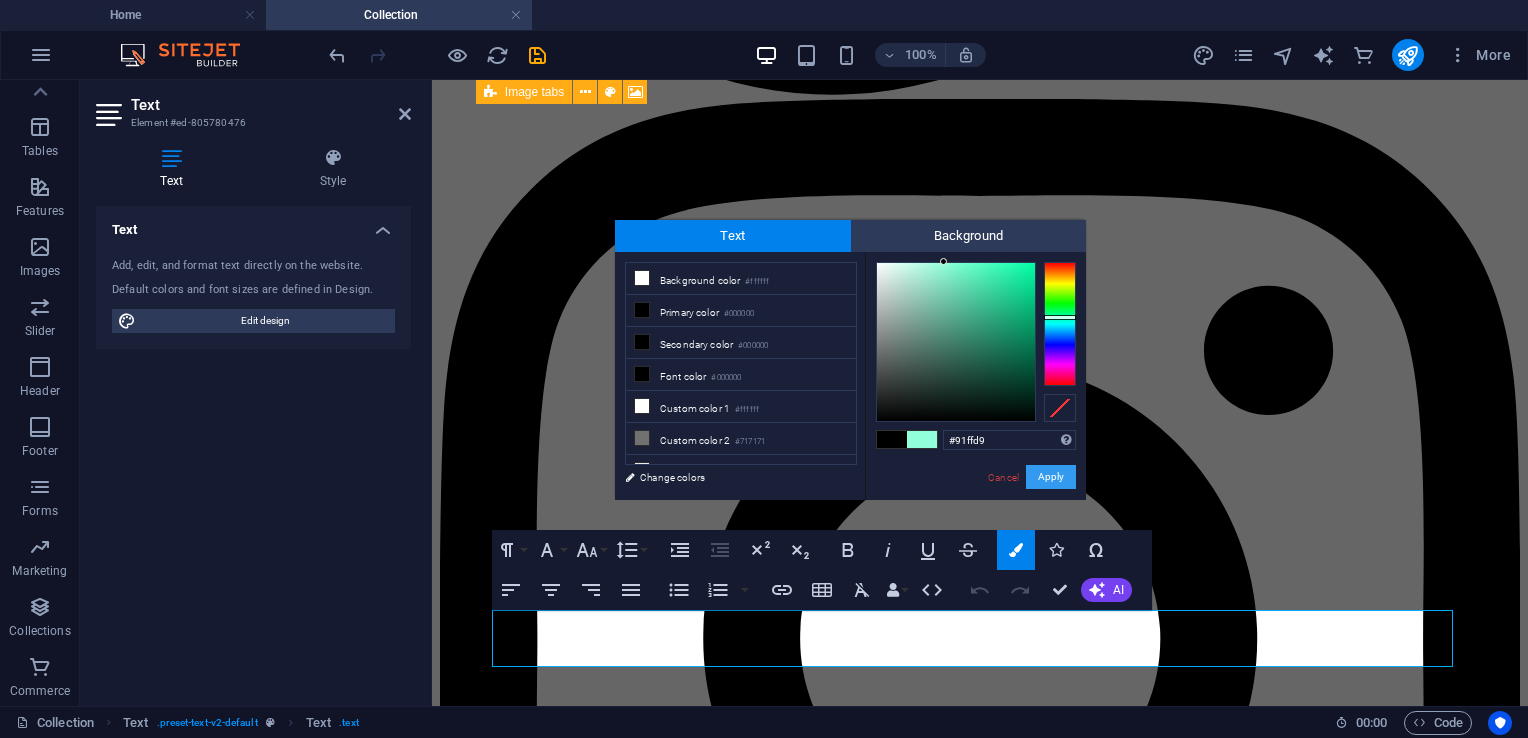 click on "Apply" at bounding box center (1051, 477) 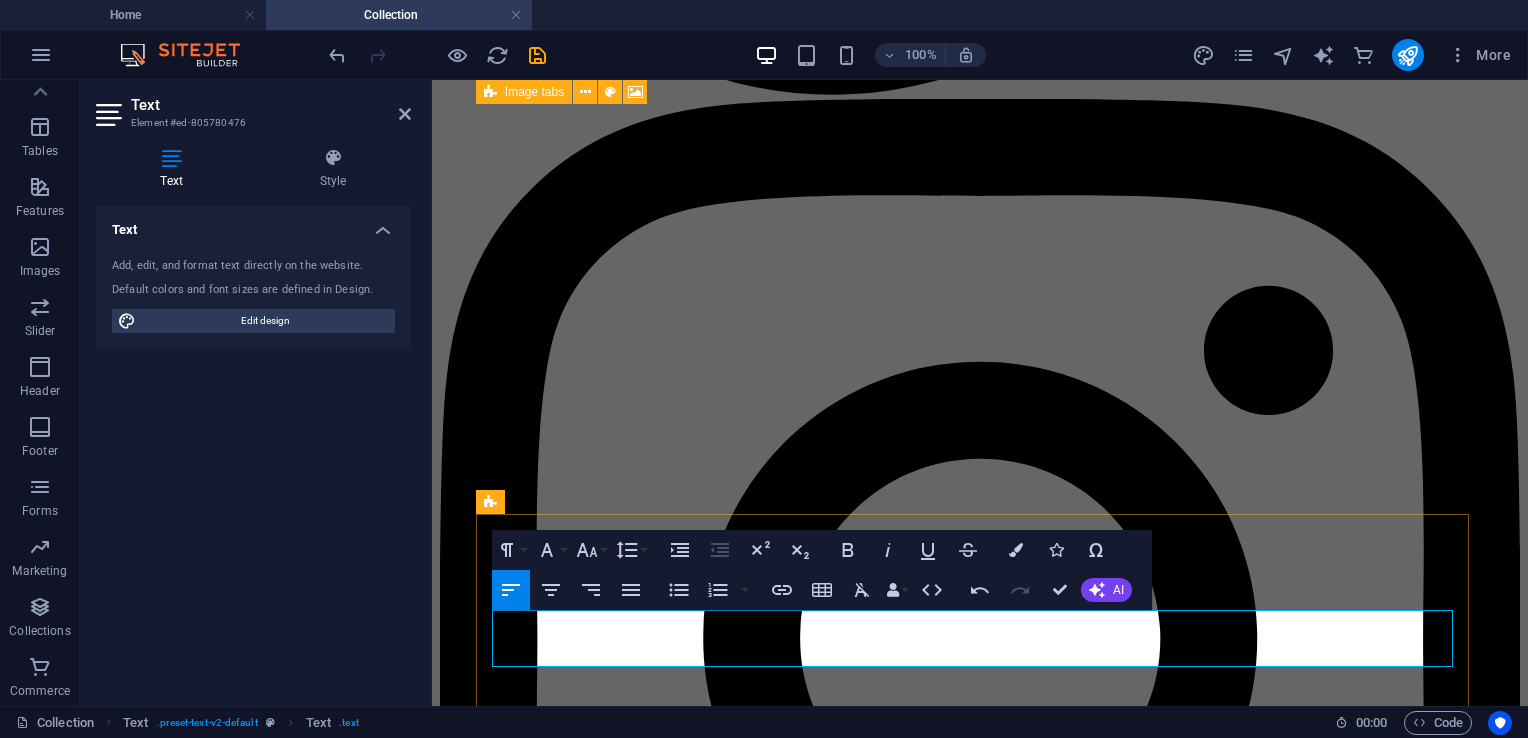 drag, startPoint x: 1370, startPoint y: 626, endPoint x: 1259, endPoint y: 622, distance: 111.07205 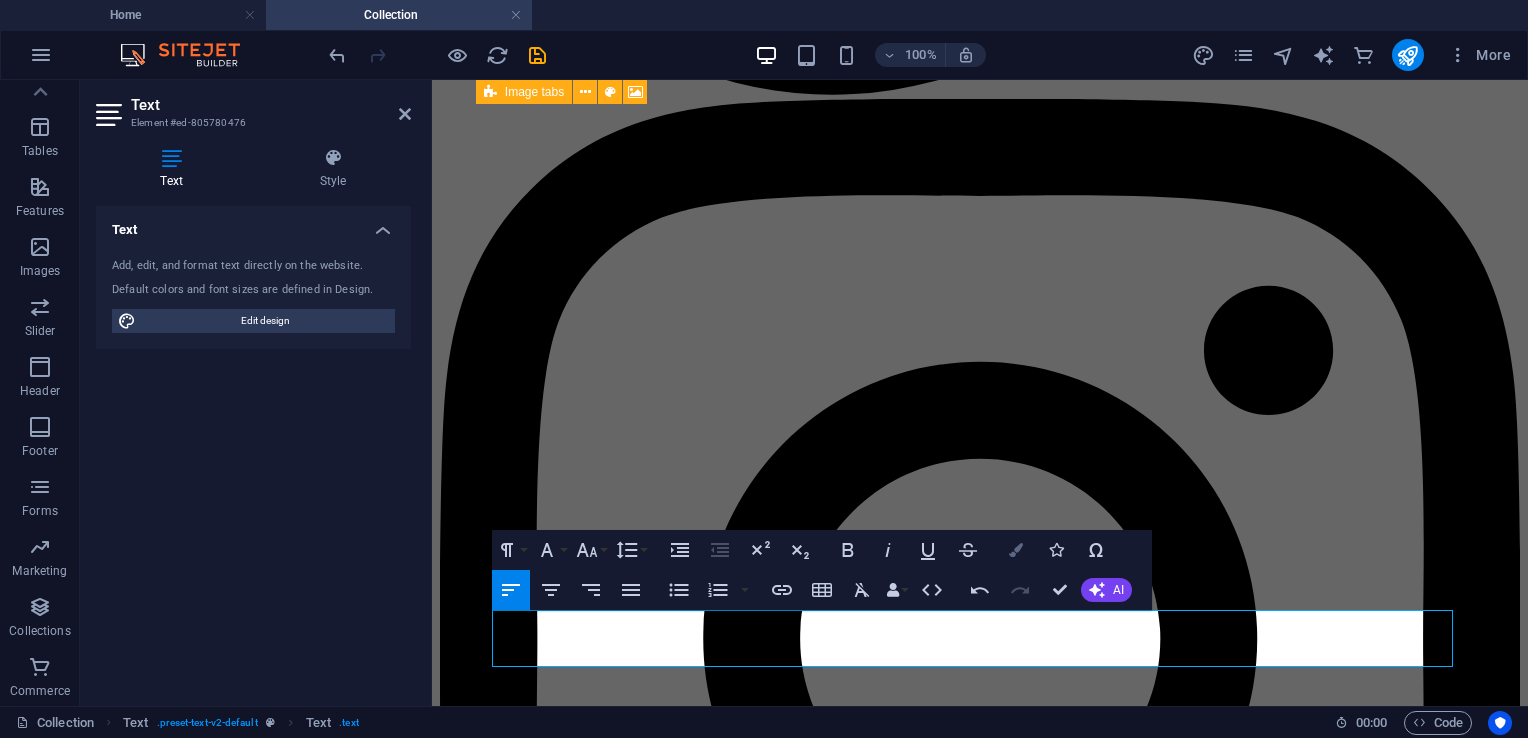 click at bounding box center (1016, 550) 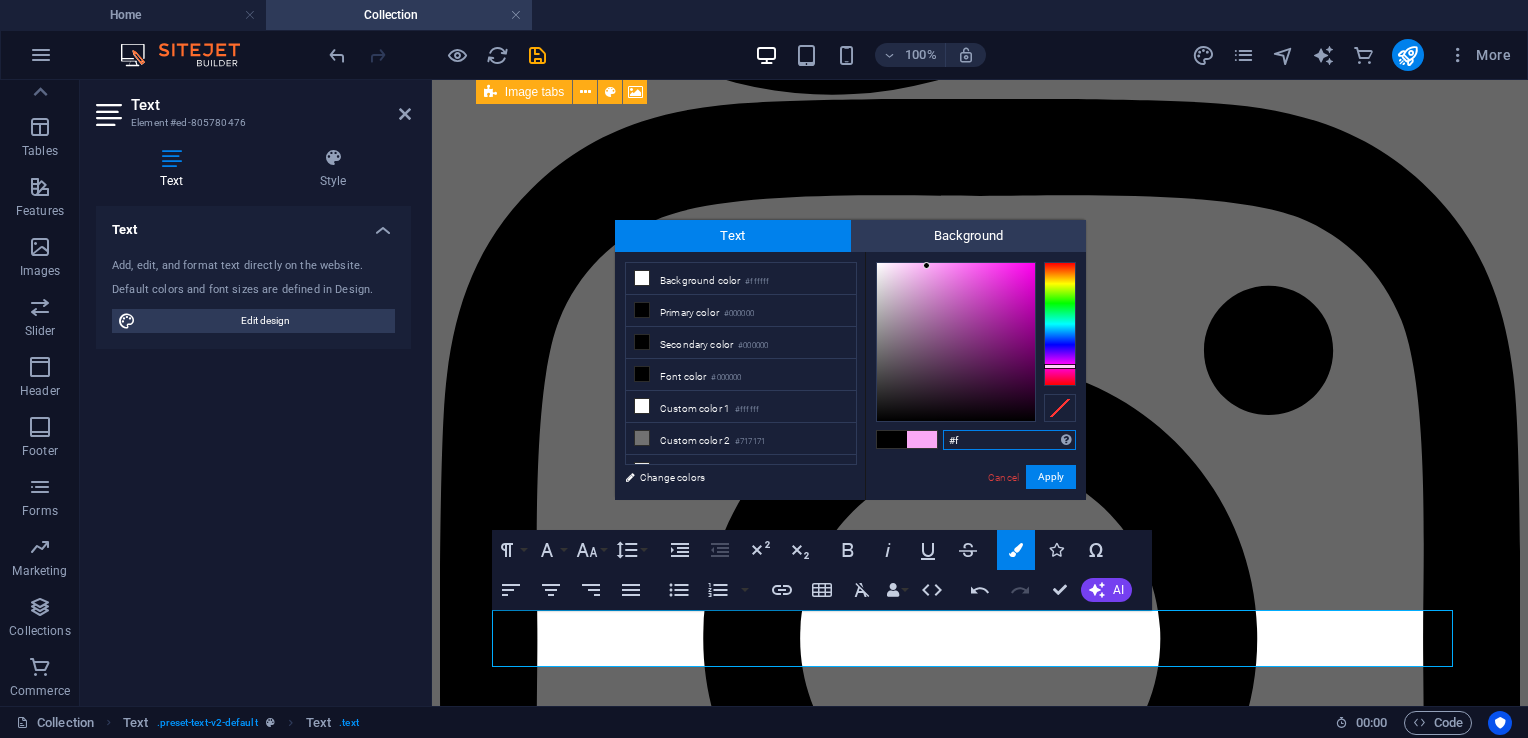 type on "#" 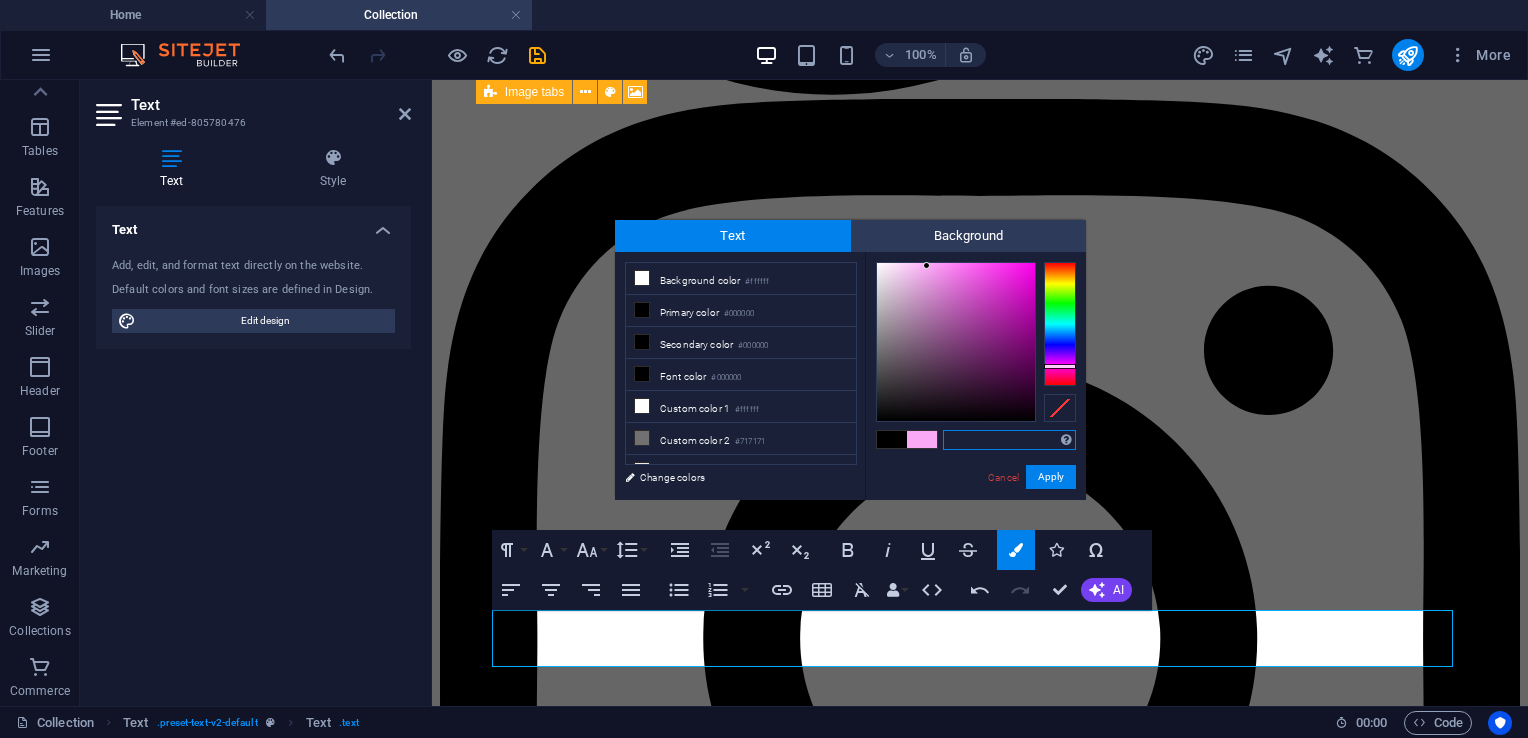type on "V" 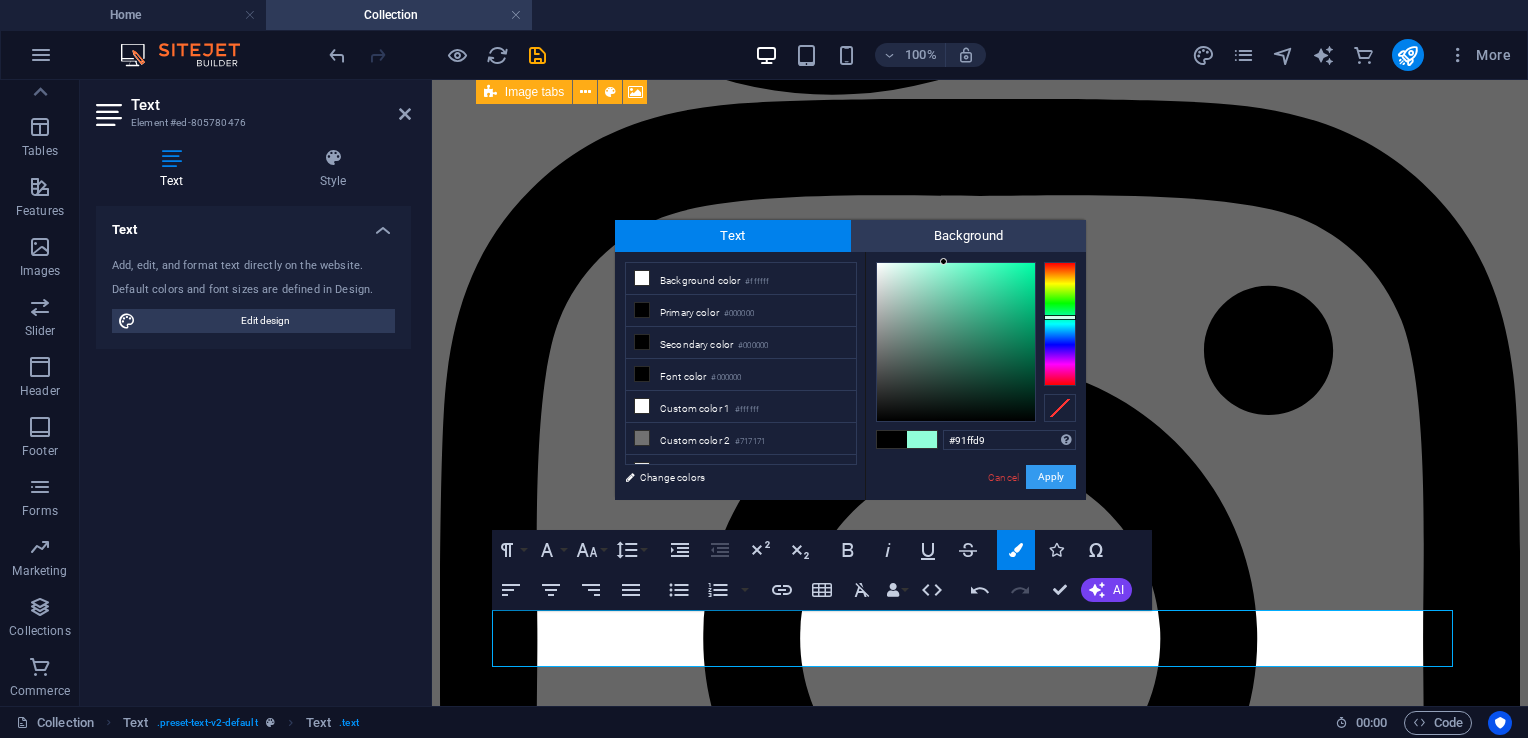 click on "Apply" at bounding box center (1051, 477) 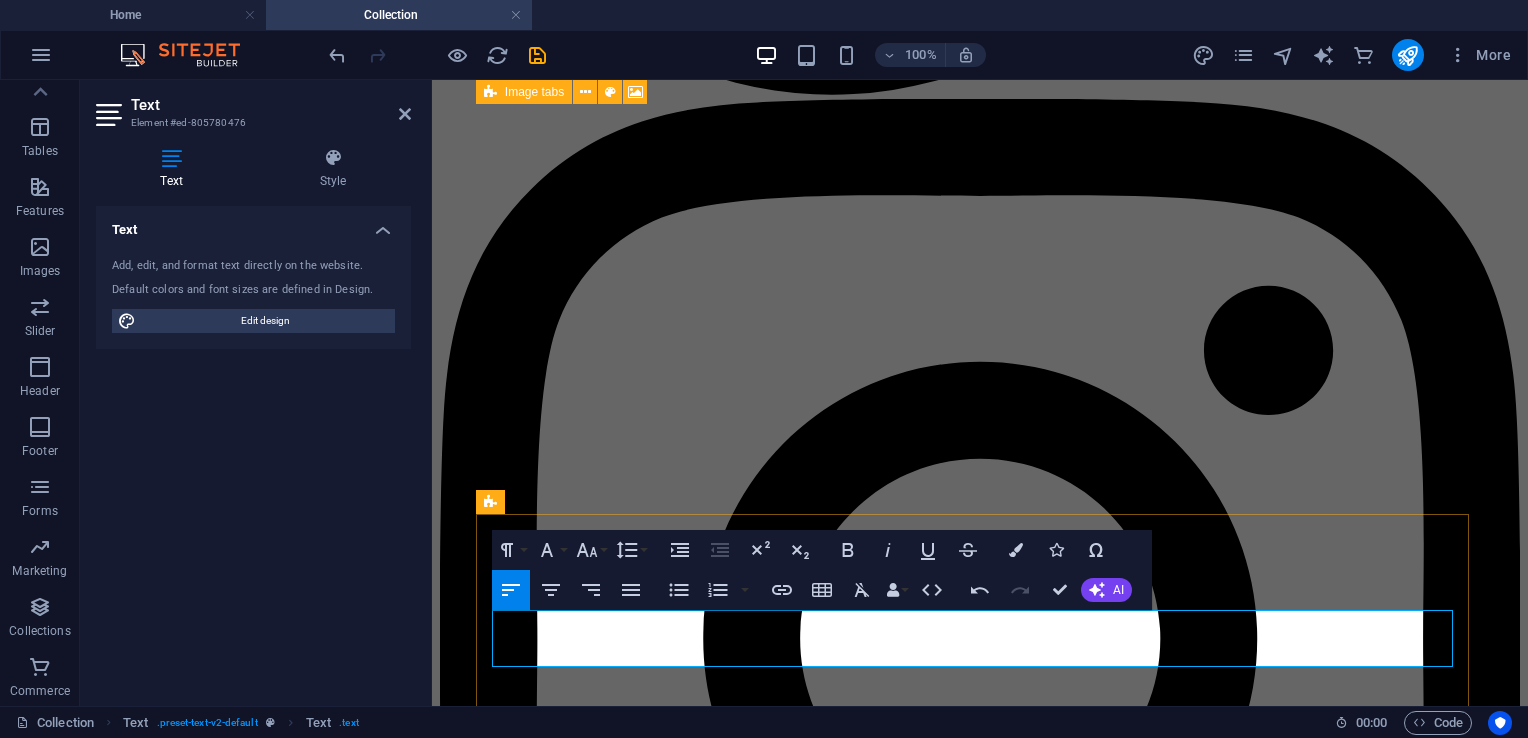 drag, startPoint x: 642, startPoint y: 657, endPoint x: 747, endPoint y: 650, distance: 105.23308 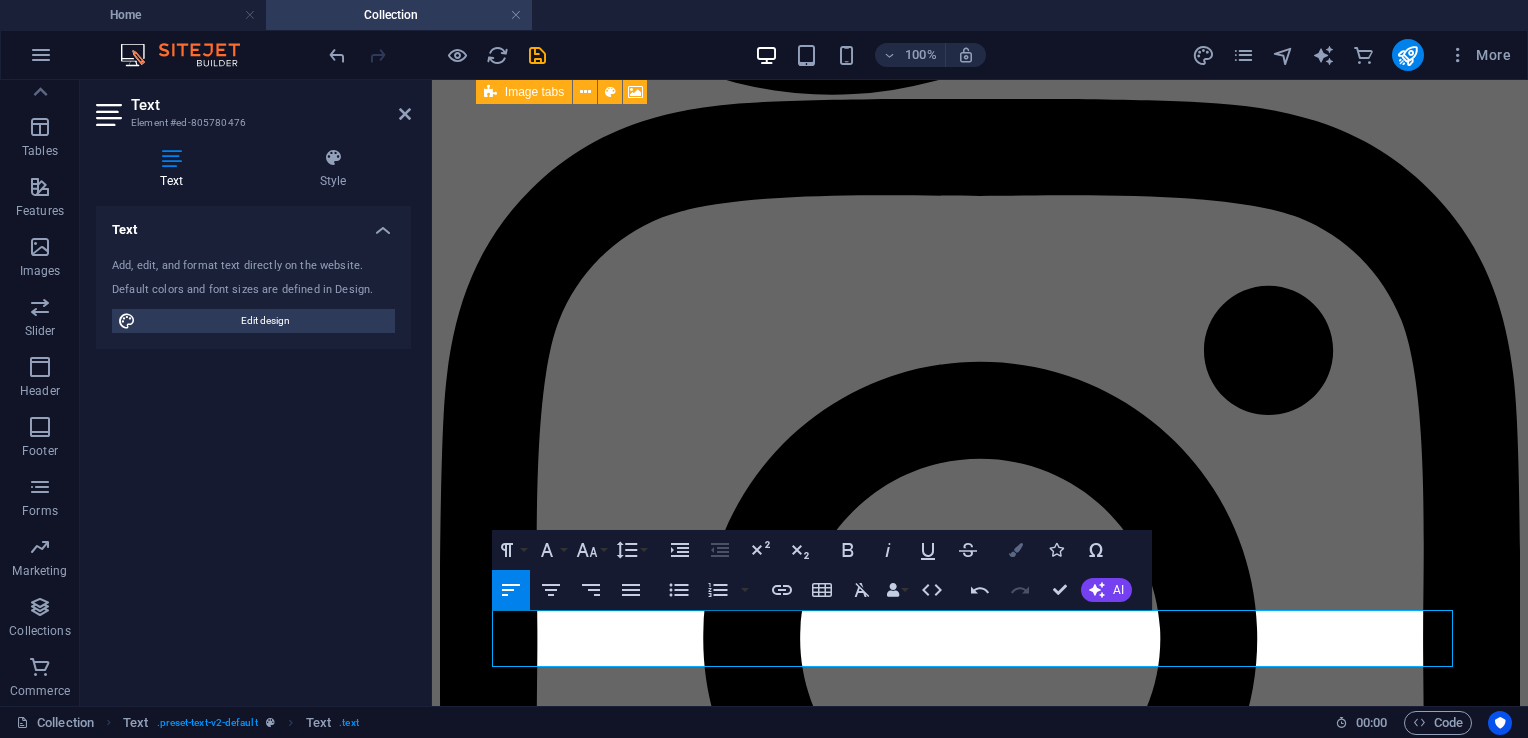 click at bounding box center [1016, 550] 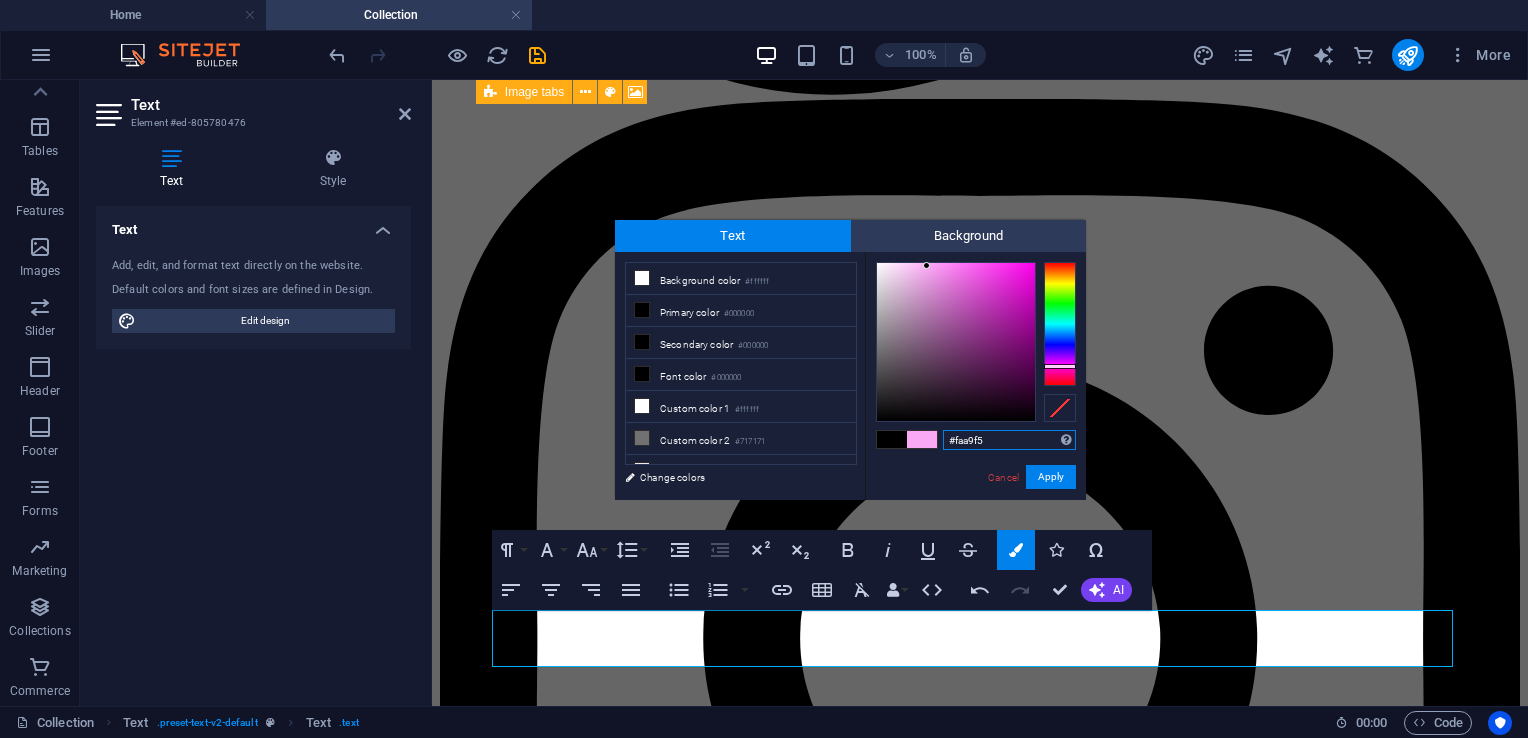 drag, startPoint x: 1005, startPoint y: 441, endPoint x: 915, endPoint y: 437, distance: 90.088844 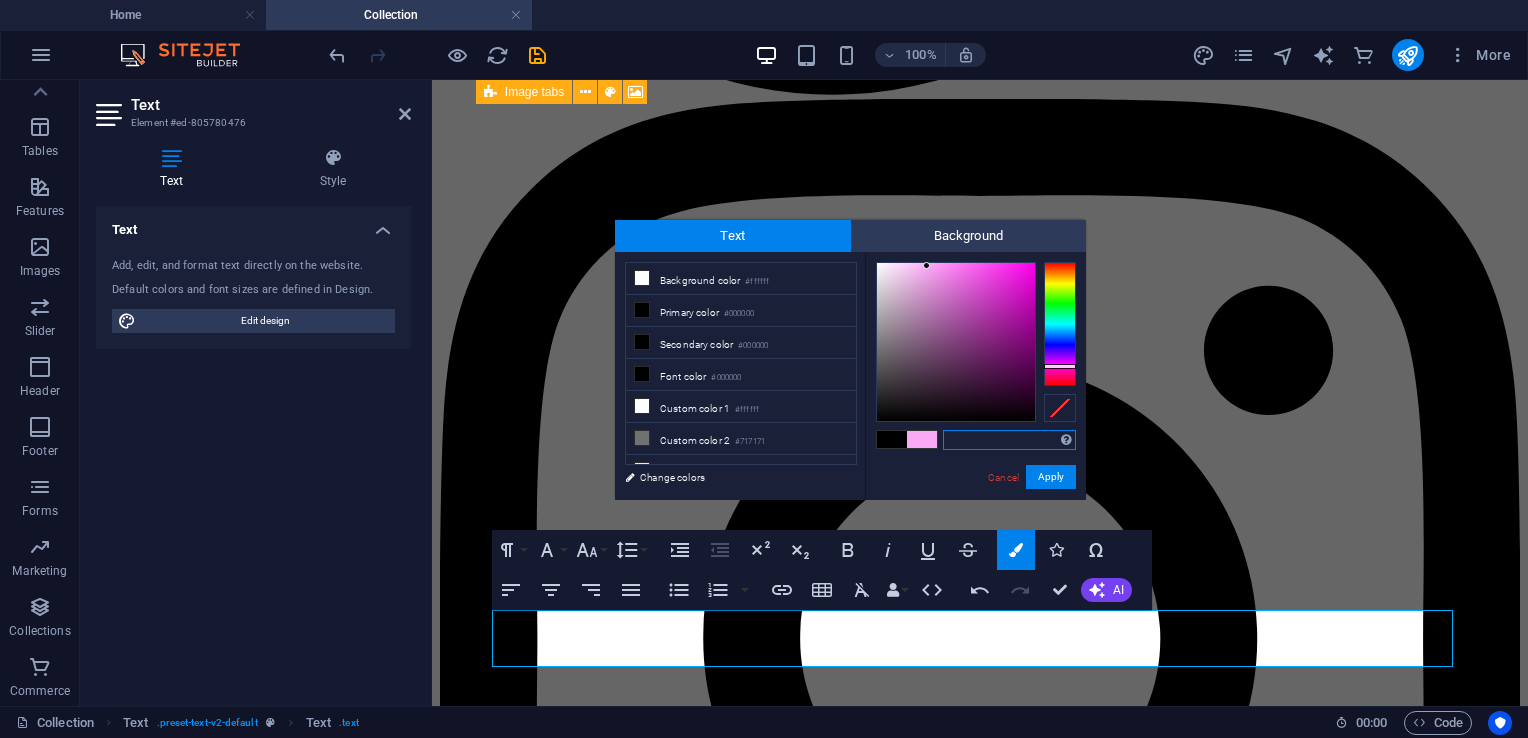 type on "#91ffd9" 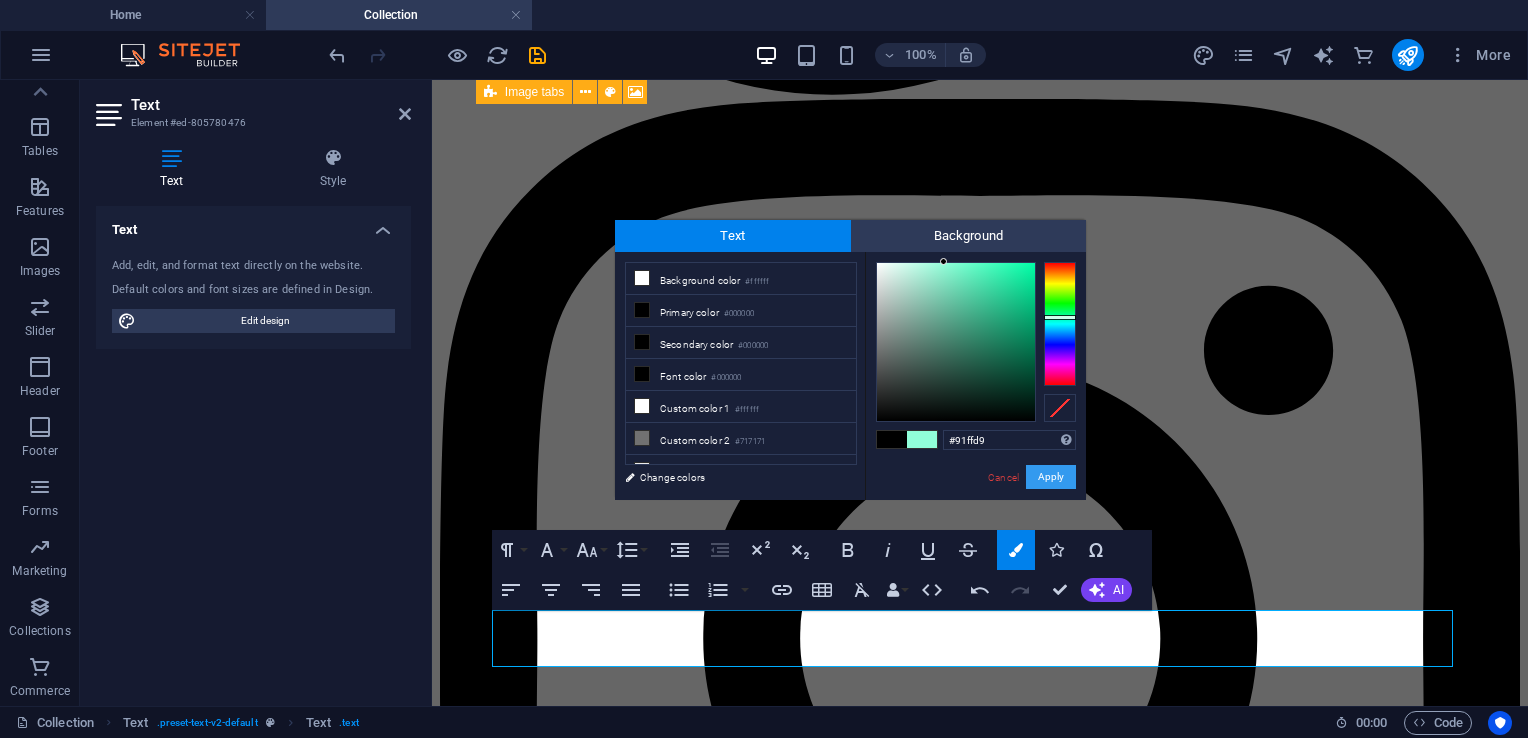 click on "Apply" at bounding box center (1051, 477) 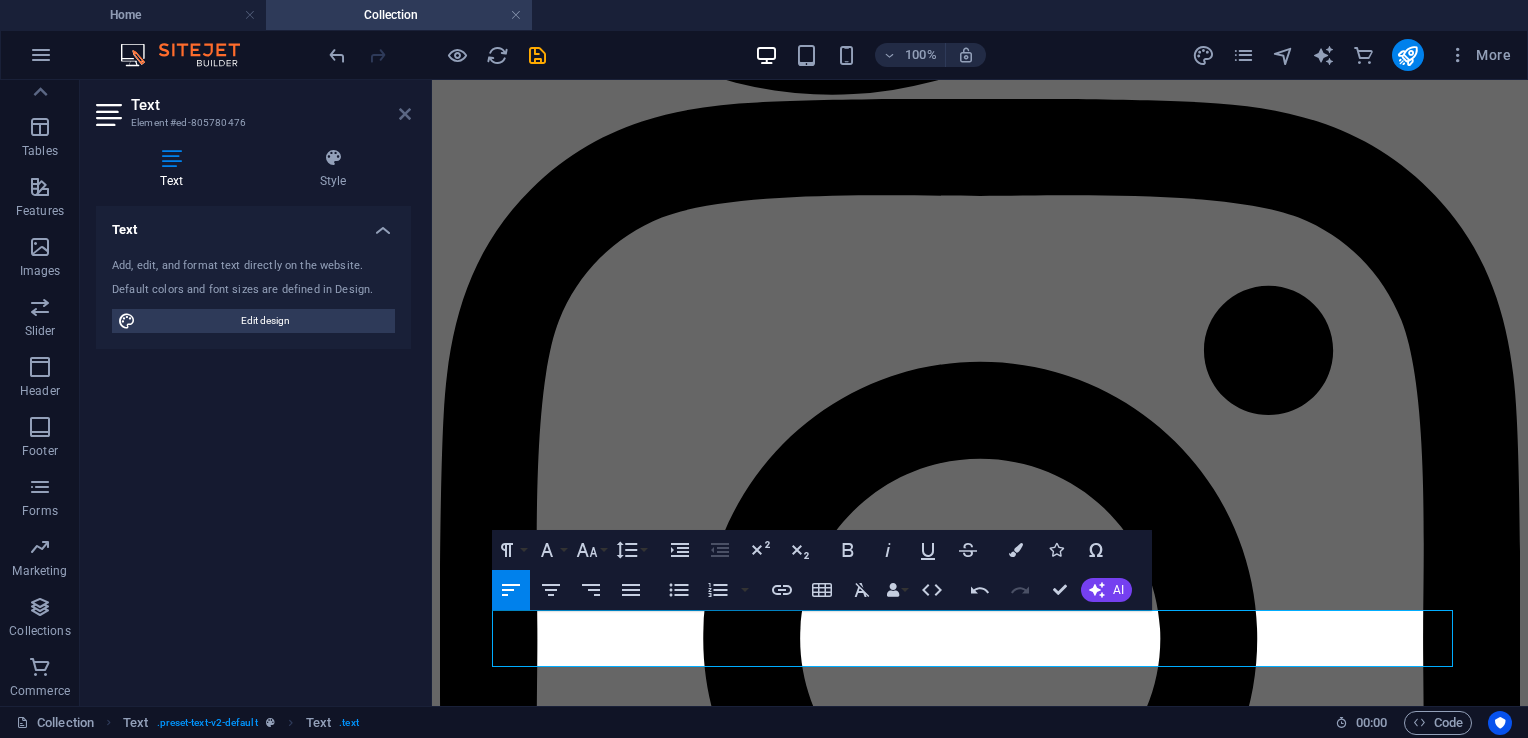 click at bounding box center (405, 114) 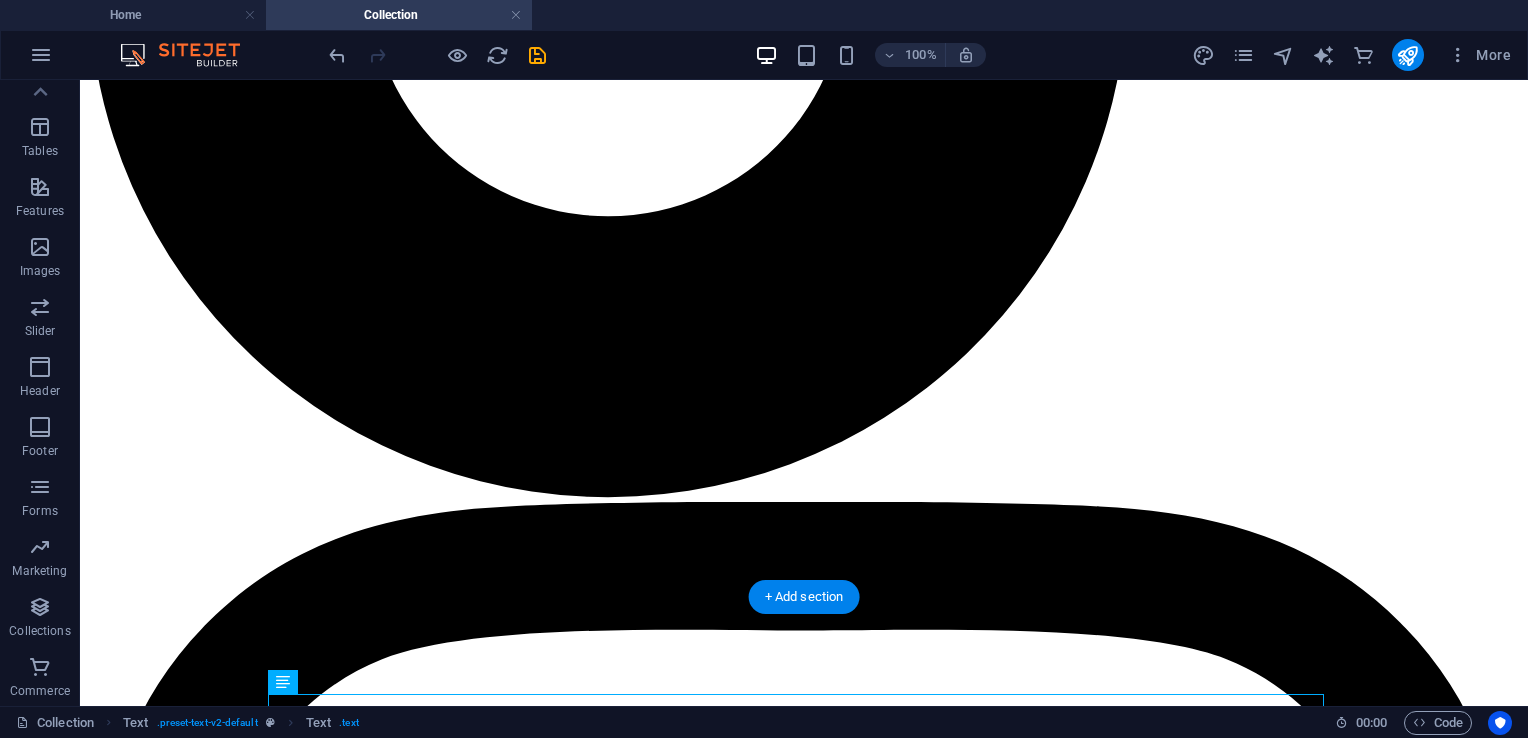 scroll, scrollTop: 1624, scrollLeft: 0, axis: vertical 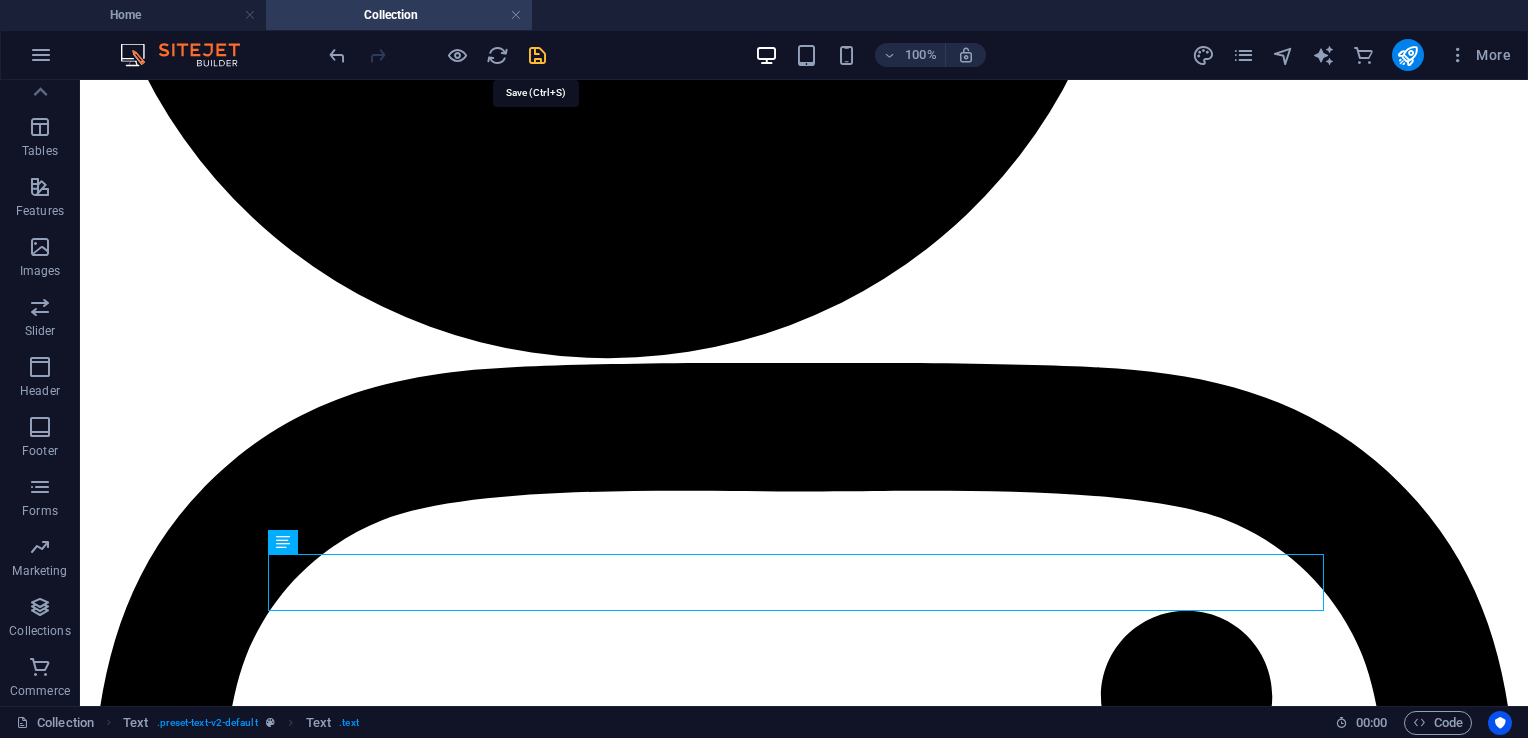 click at bounding box center (537, 55) 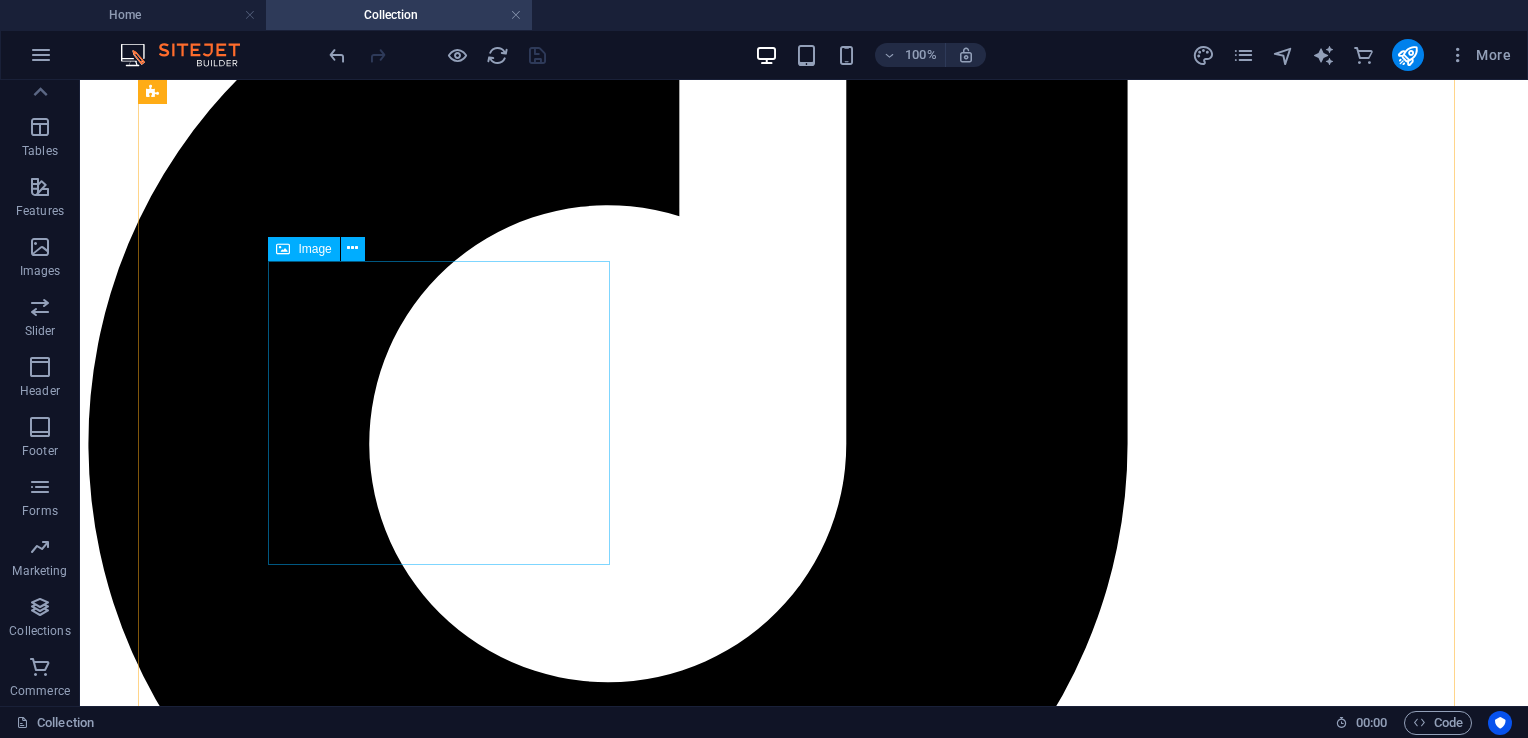 scroll, scrollTop: 1015, scrollLeft: 0, axis: vertical 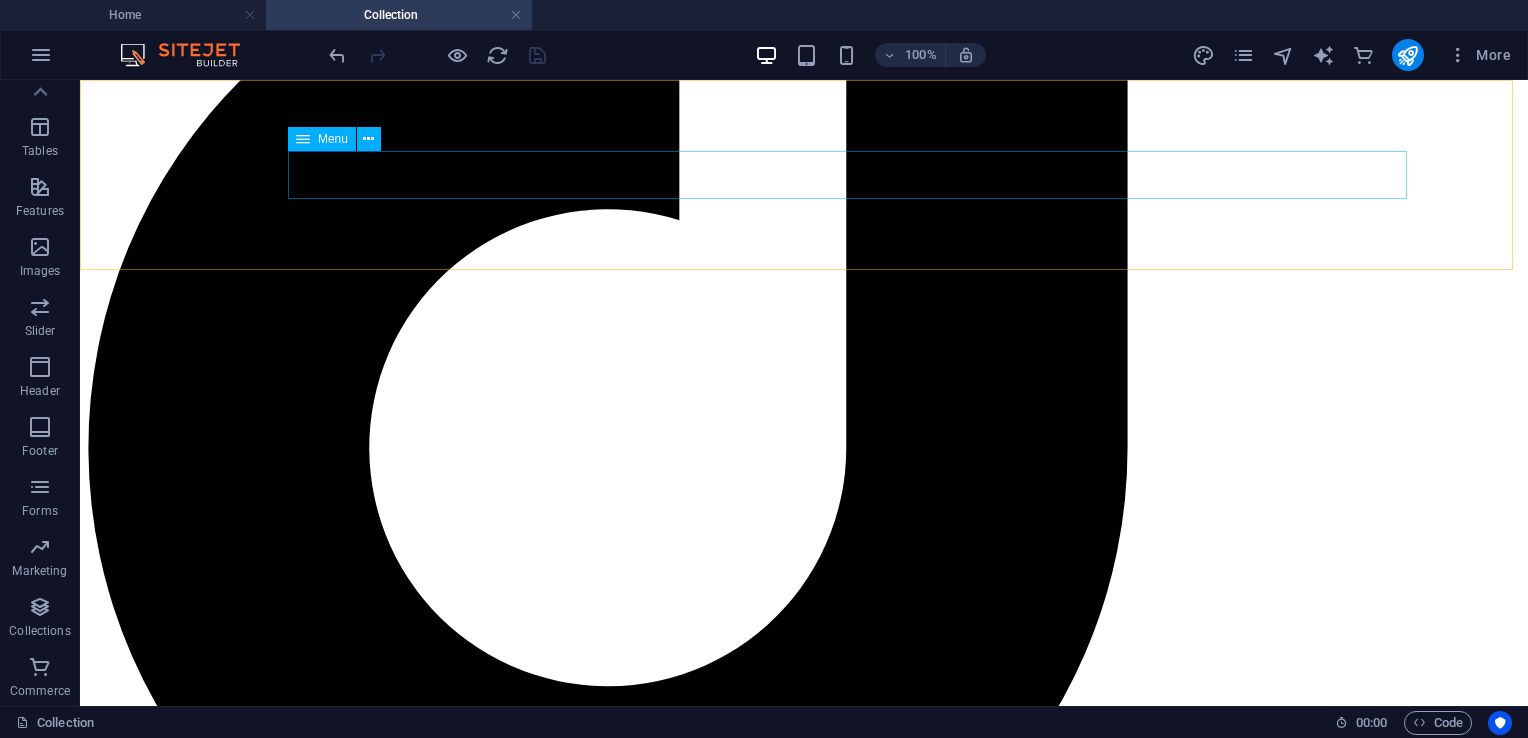 click on "Home Collection INFO" at bounding box center [804, -712] 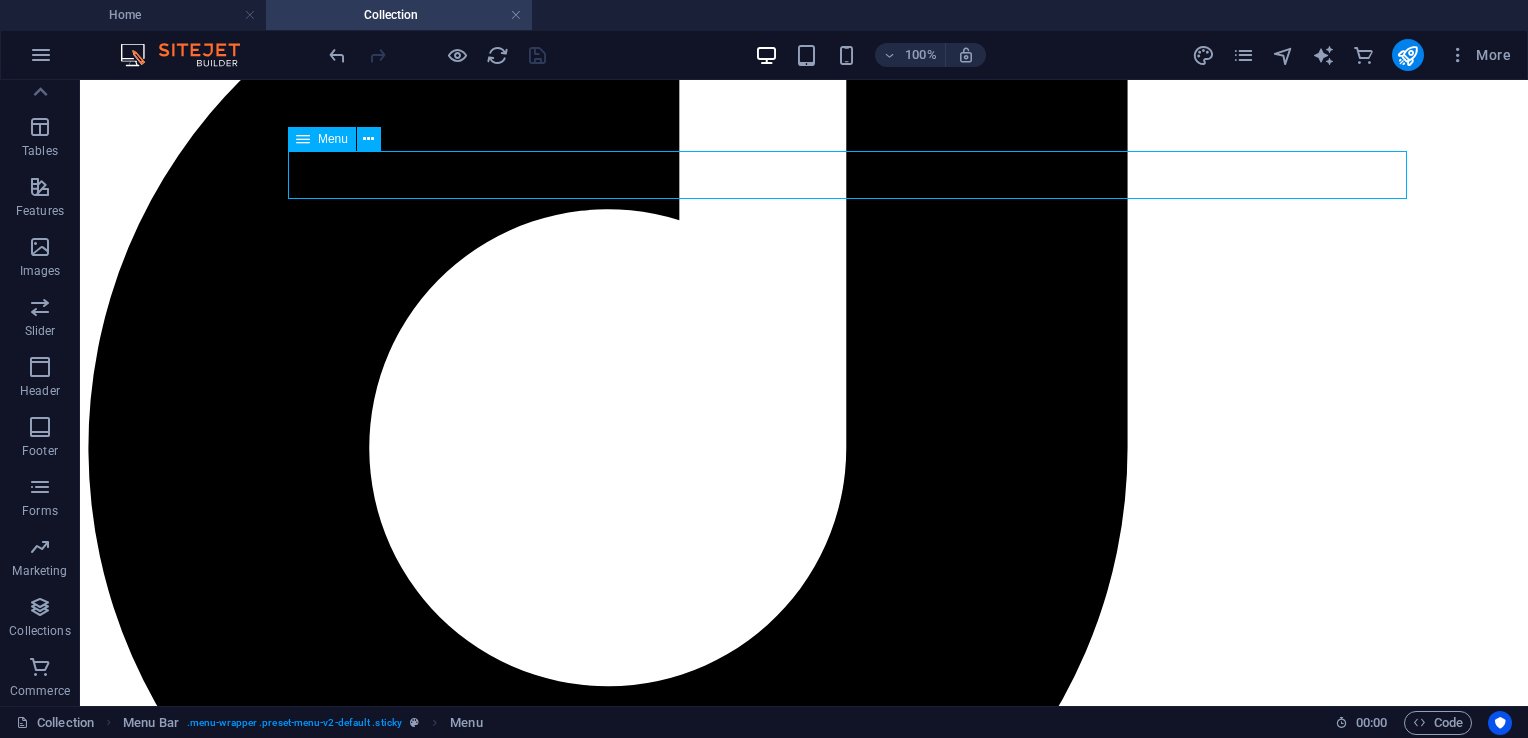 click on "Home Collection INFO" at bounding box center [804, -712] 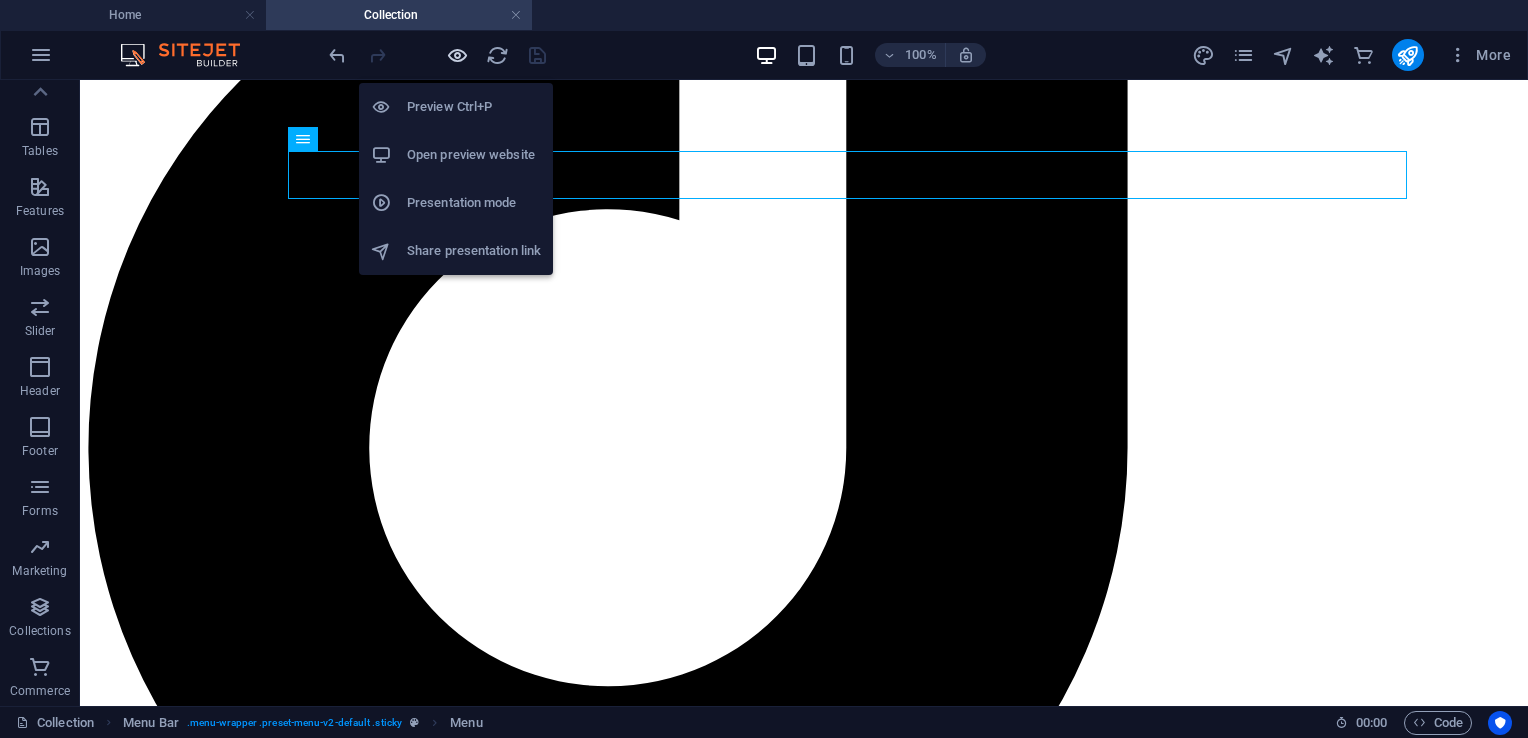 drag, startPoint x: 444, startPoint y: 49, endPoint x: 457, endPoint y: 49, distance: 13 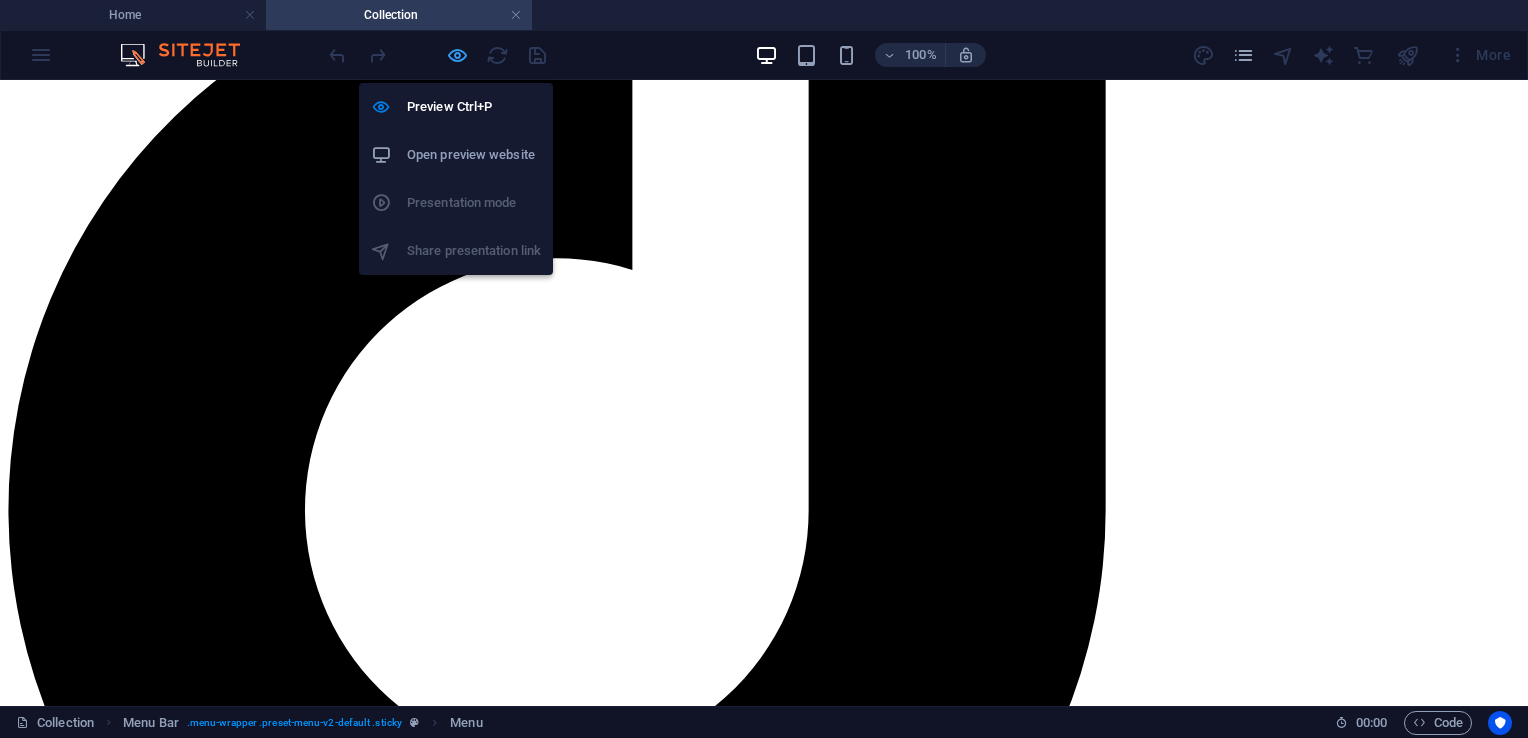 scroll, scrollTop: 860, scrollLeft: 0, axis: vertical 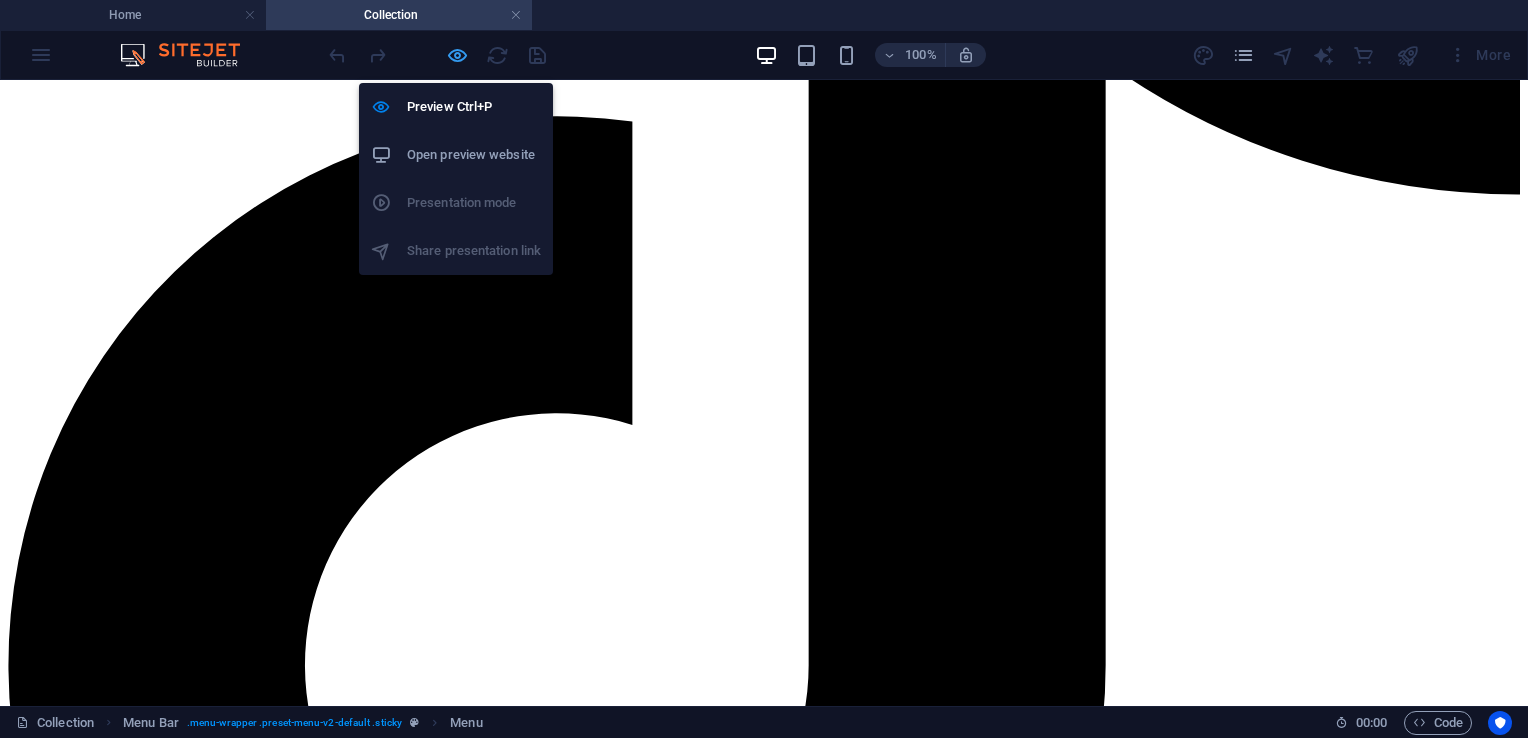 click at bounding box center (457, 55) 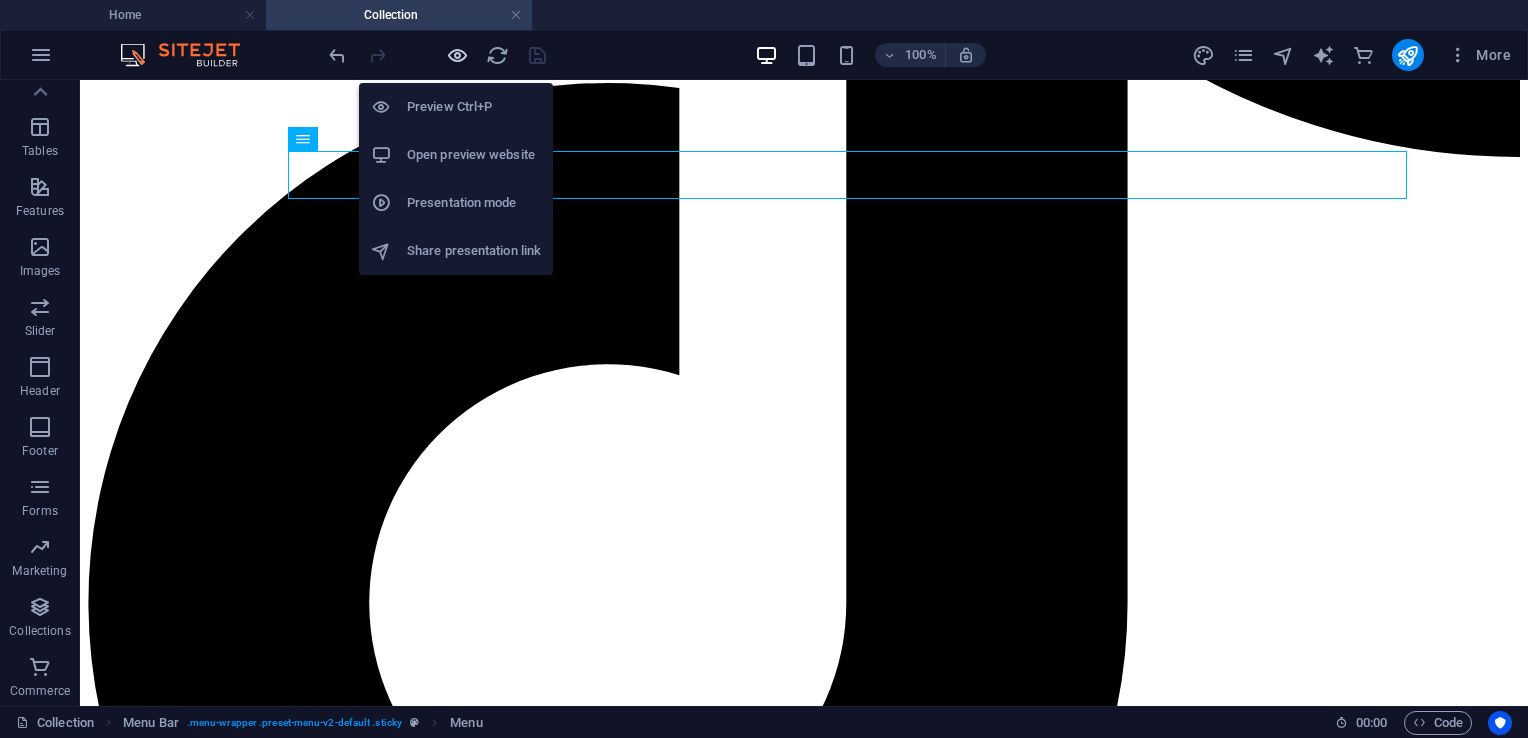 click at bounding box center (457, 55) 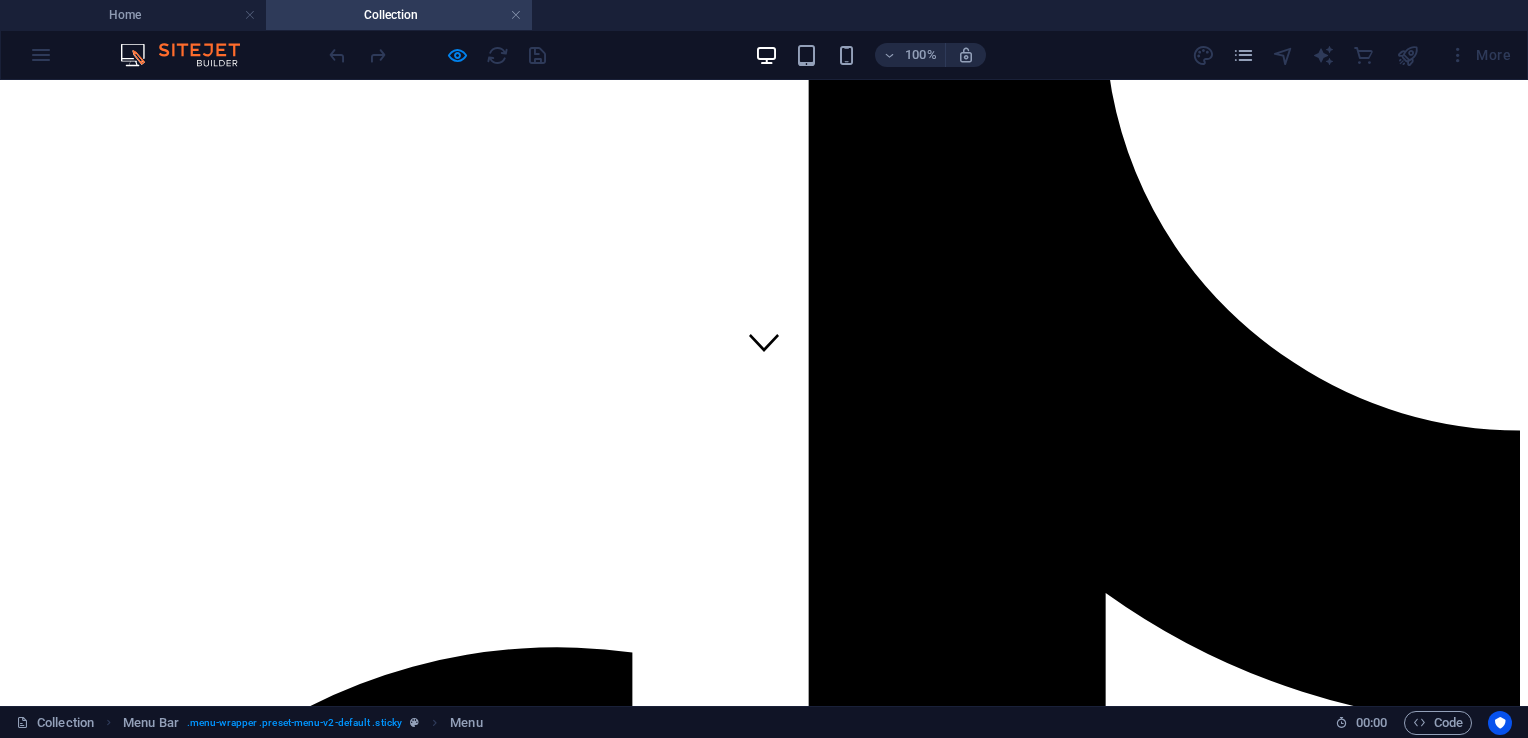 scroll, scrollTop: 327, scrollLeft: 0, axis: vertical 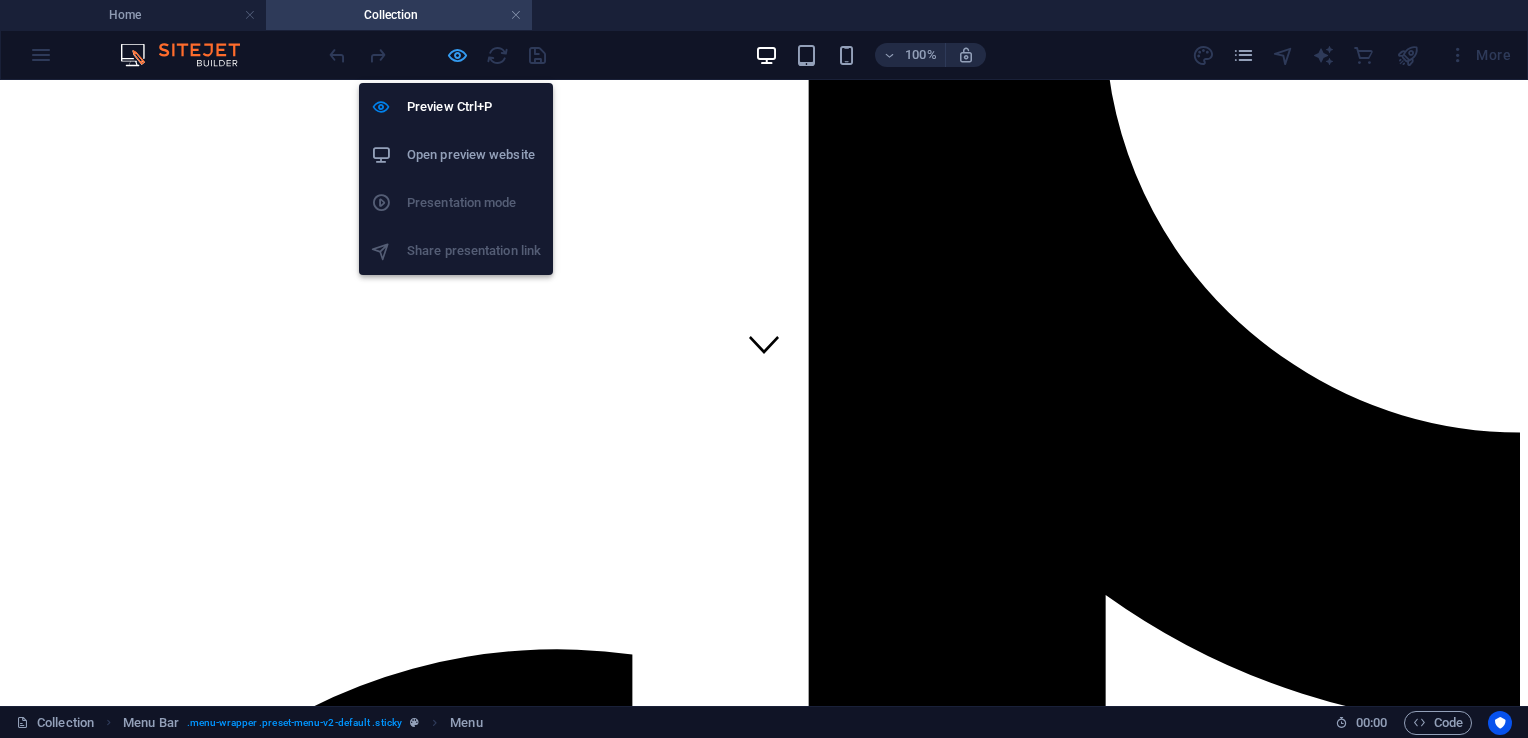 click at bounding box center [457, 55] 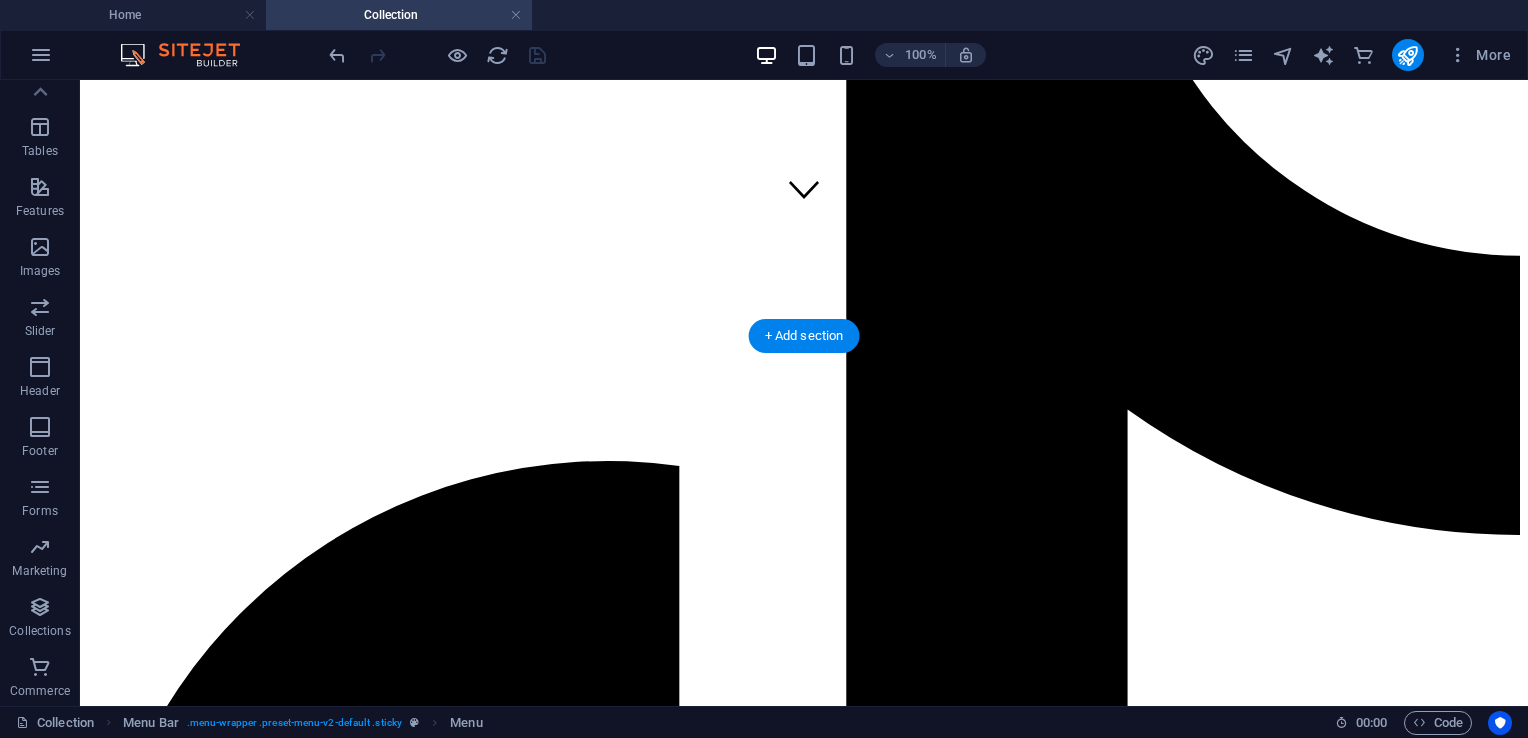 scroll, scrollTop: 487, scrollLeft: 0, axis: vertical 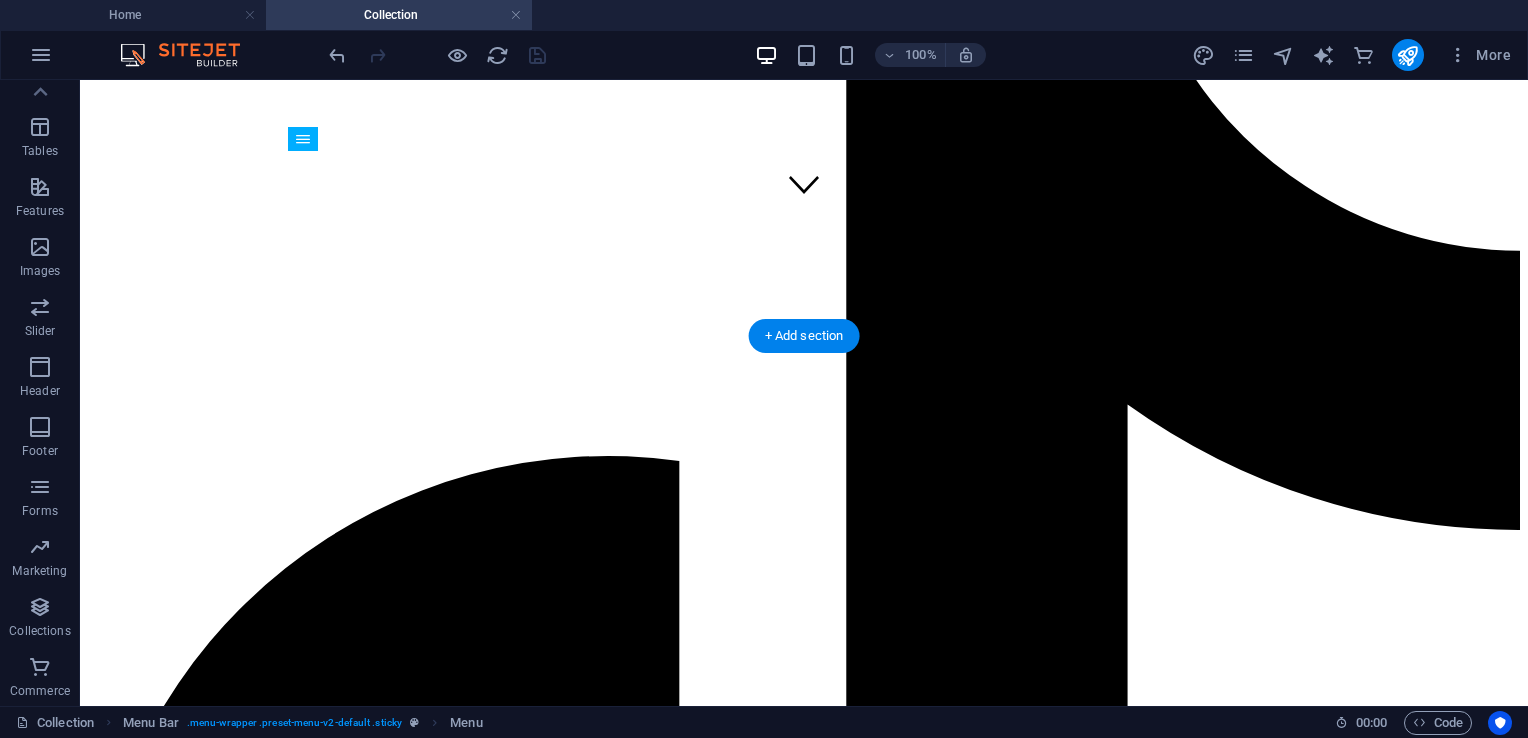 click at bounding box center (804, 5538) 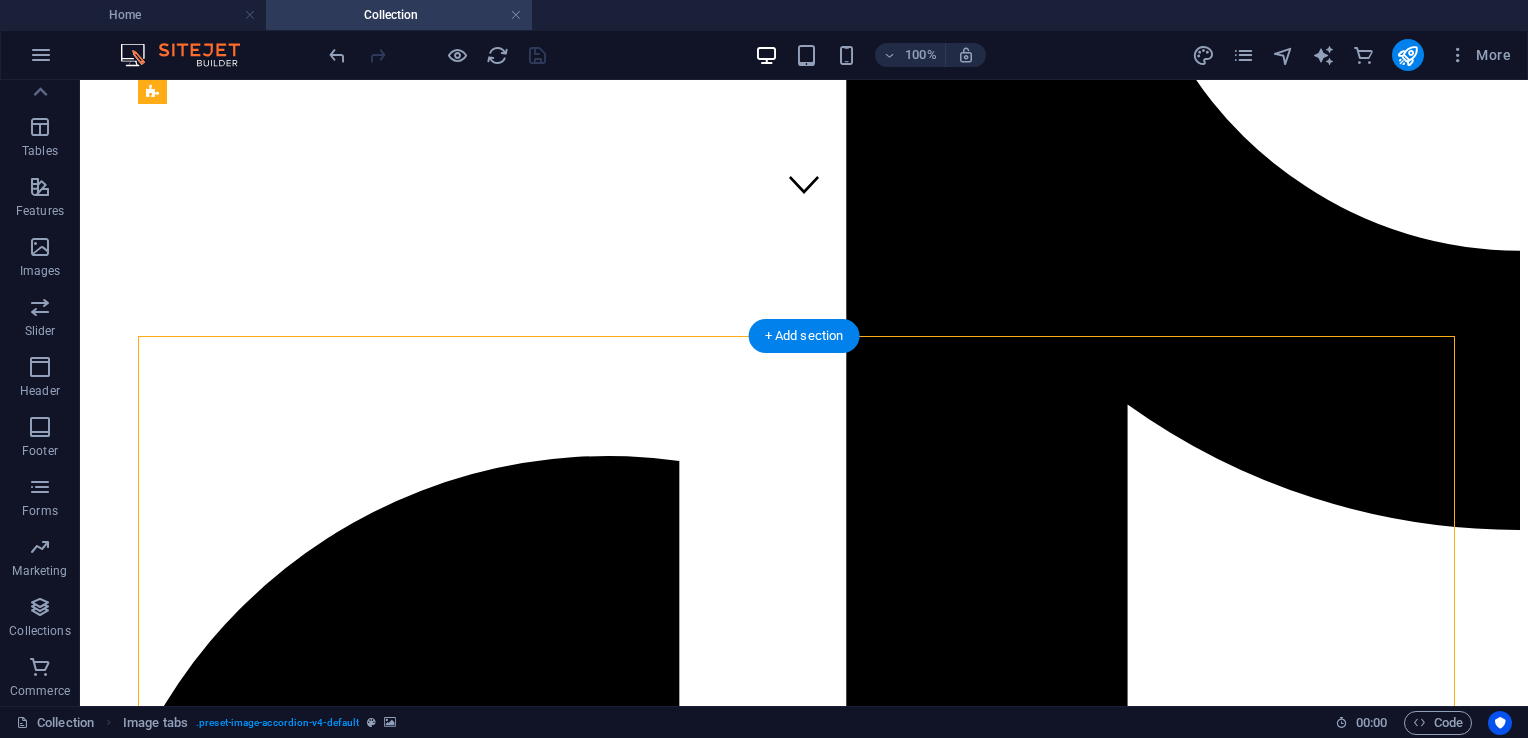 click at bounding box center [804, 5538] 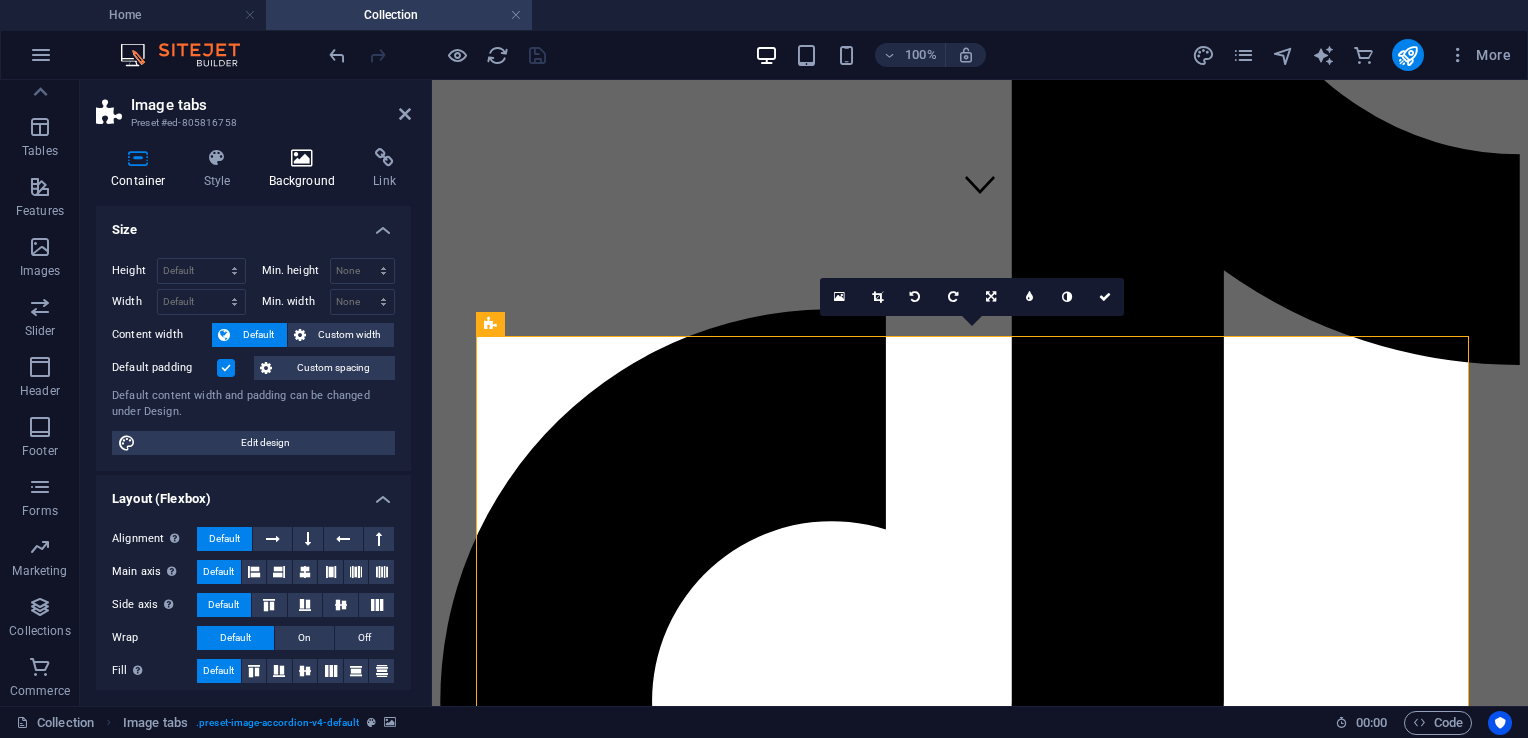 click at bounding box center [302, 158] 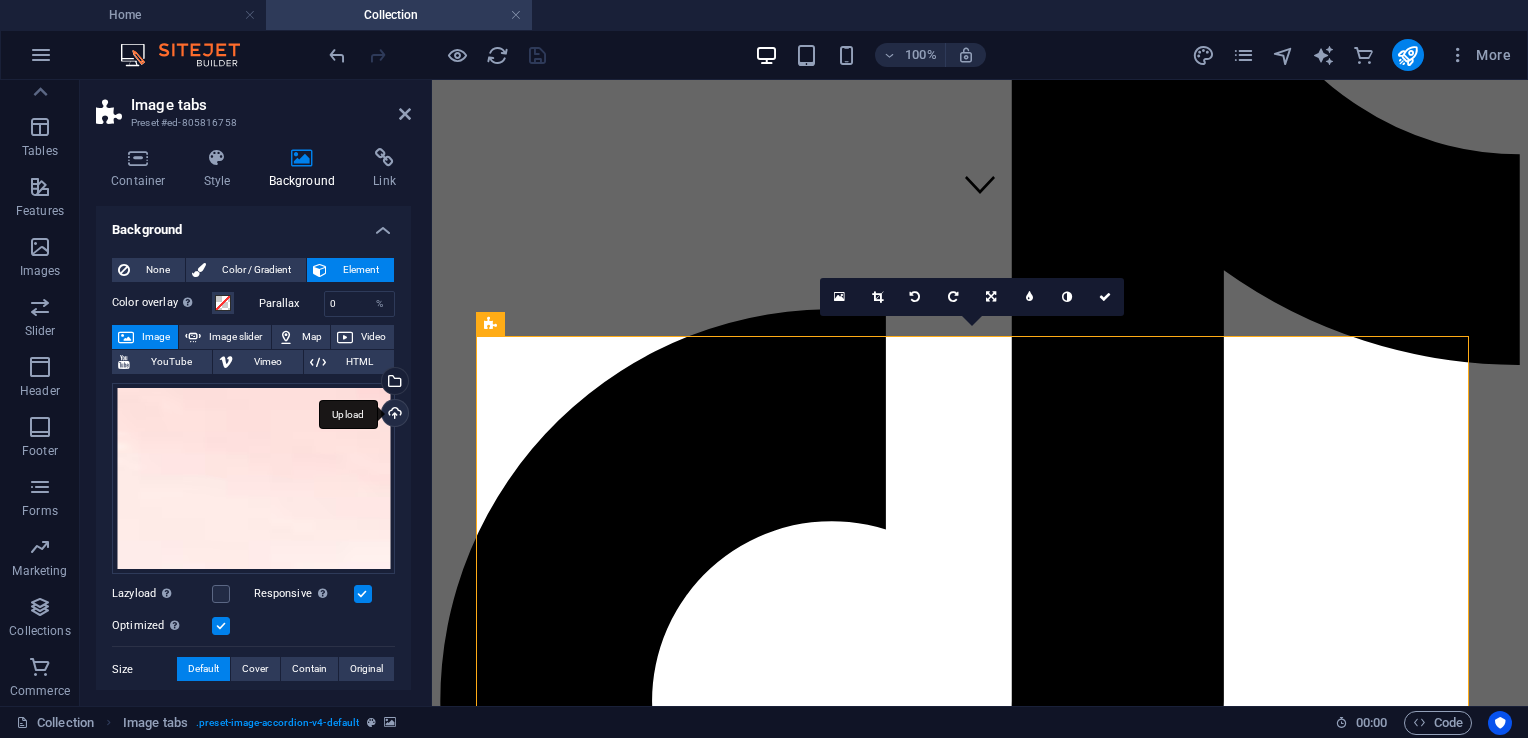 click on "Upload" at bounding box center [393, 415] 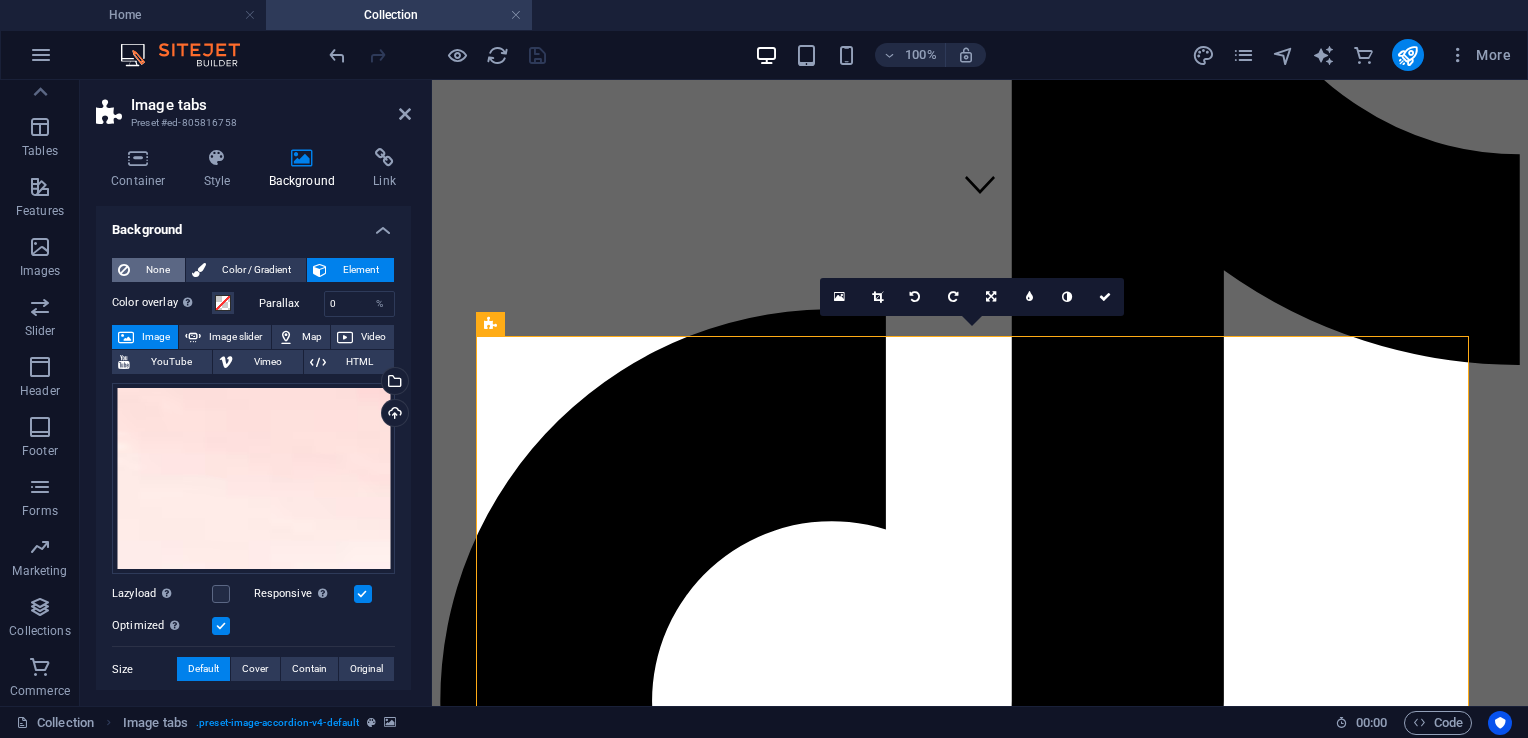 click on "None" at bounding box center [157, 270] 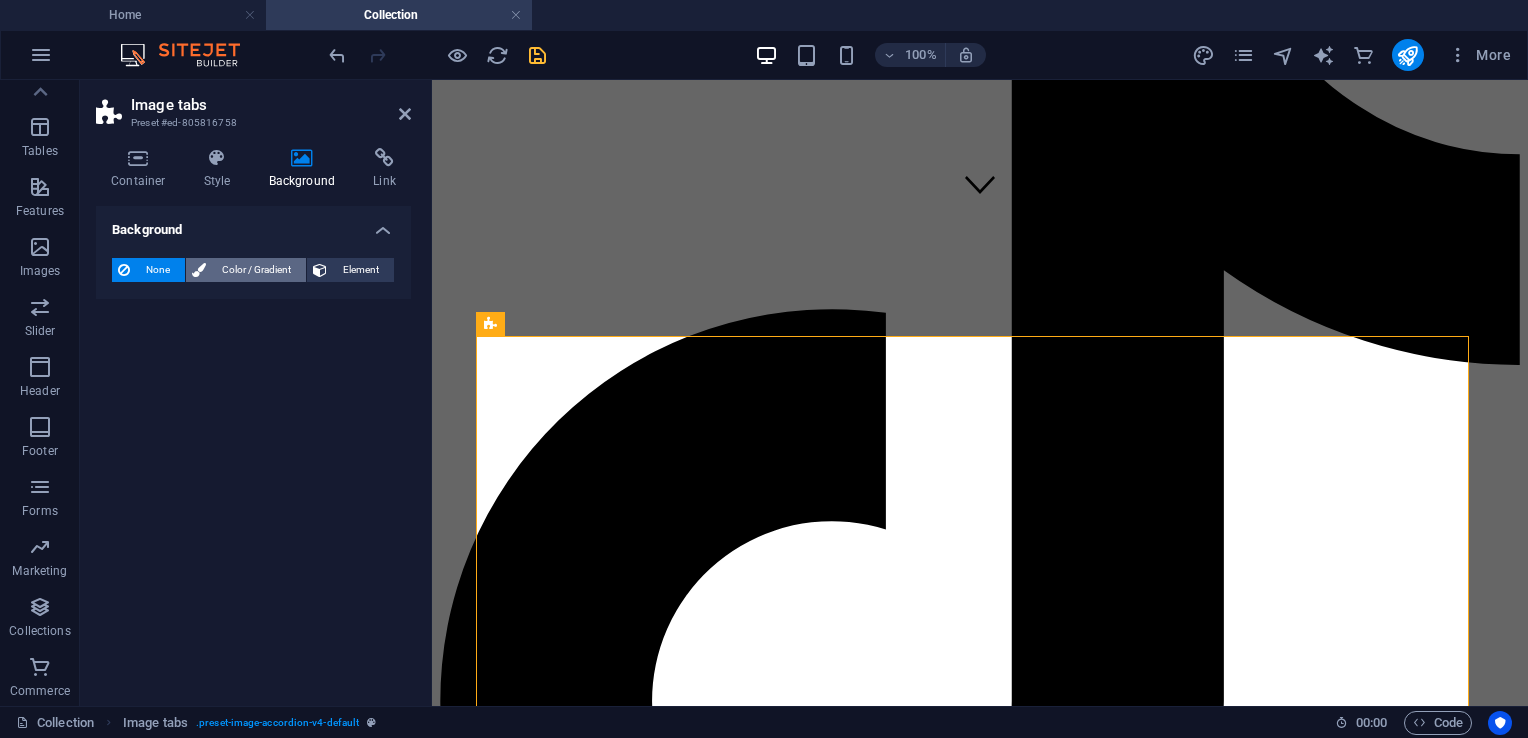 click on "Color / Gradient" at bounding box center [246, 270] 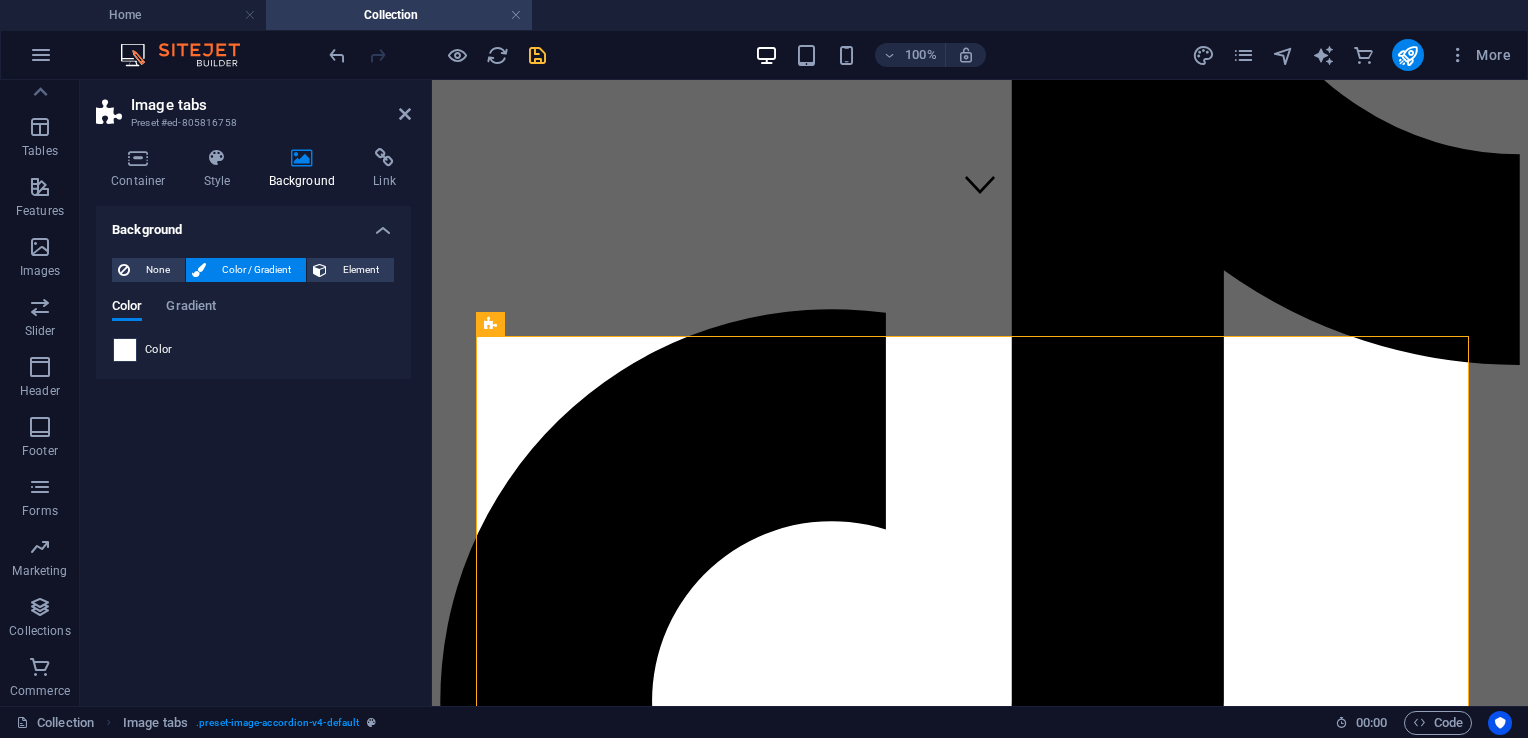 click at bounding box center [125, 350] 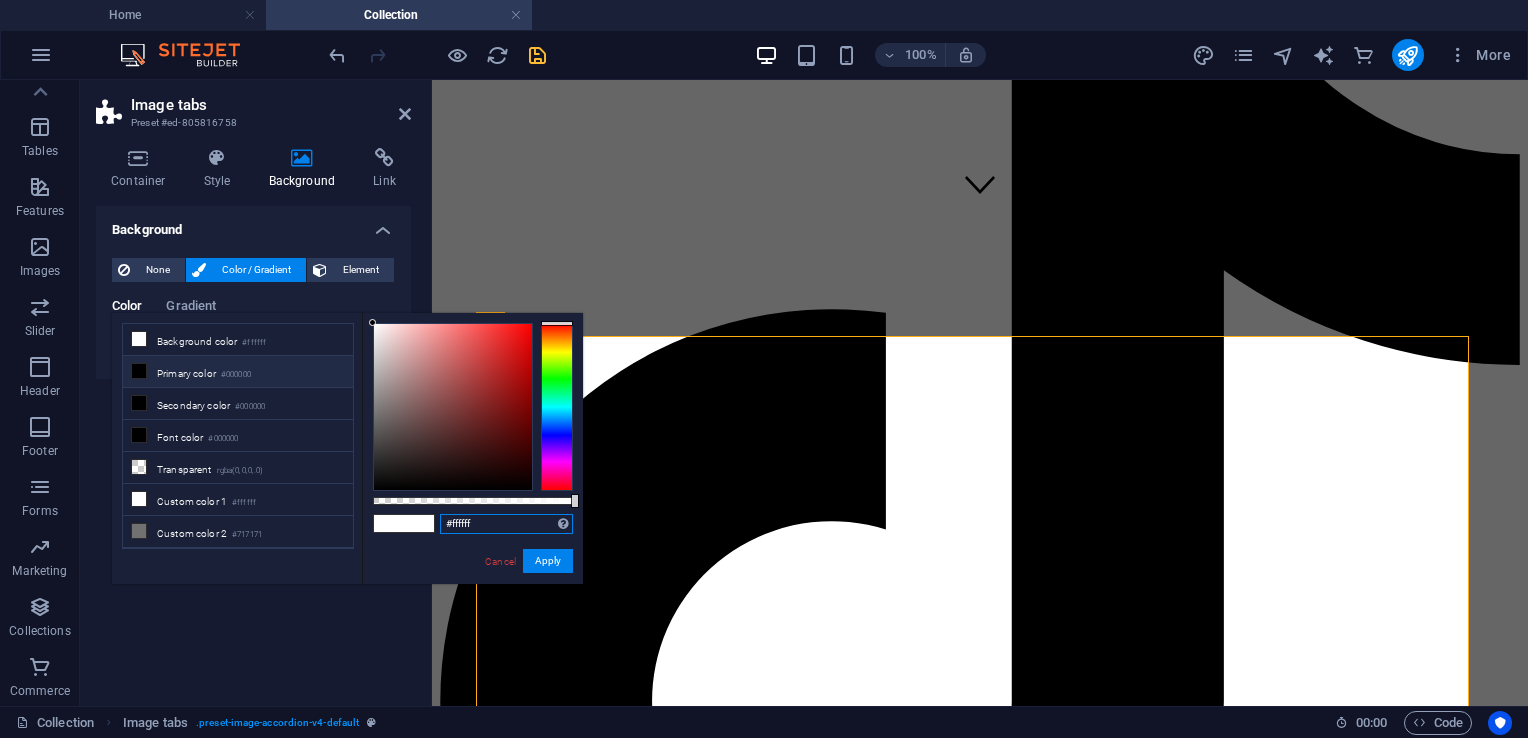 drag, startPoint x: 490, startPoint y: 521, endPoint x: 419, endPoint y: 498, distance: 74.63243 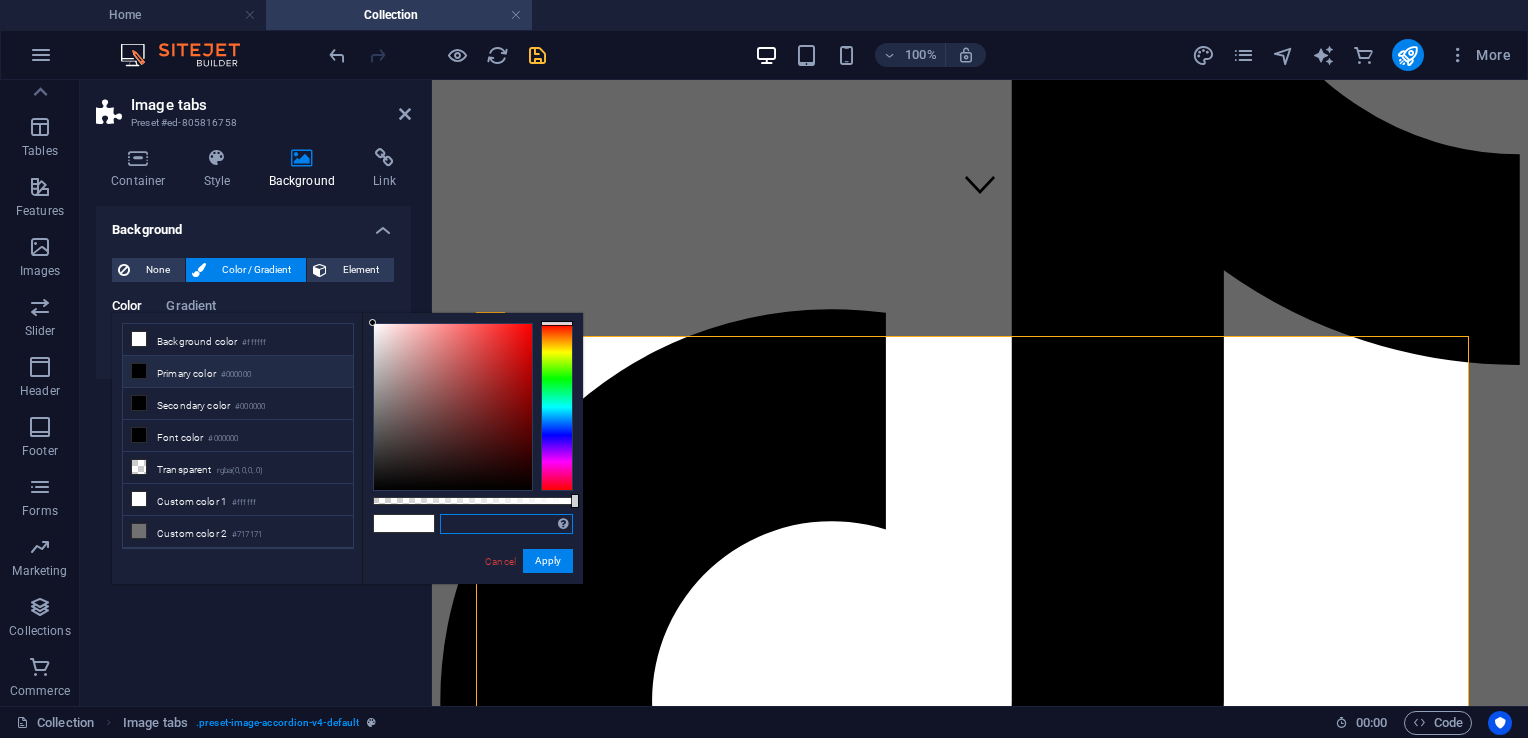paste on "#91ffd9" 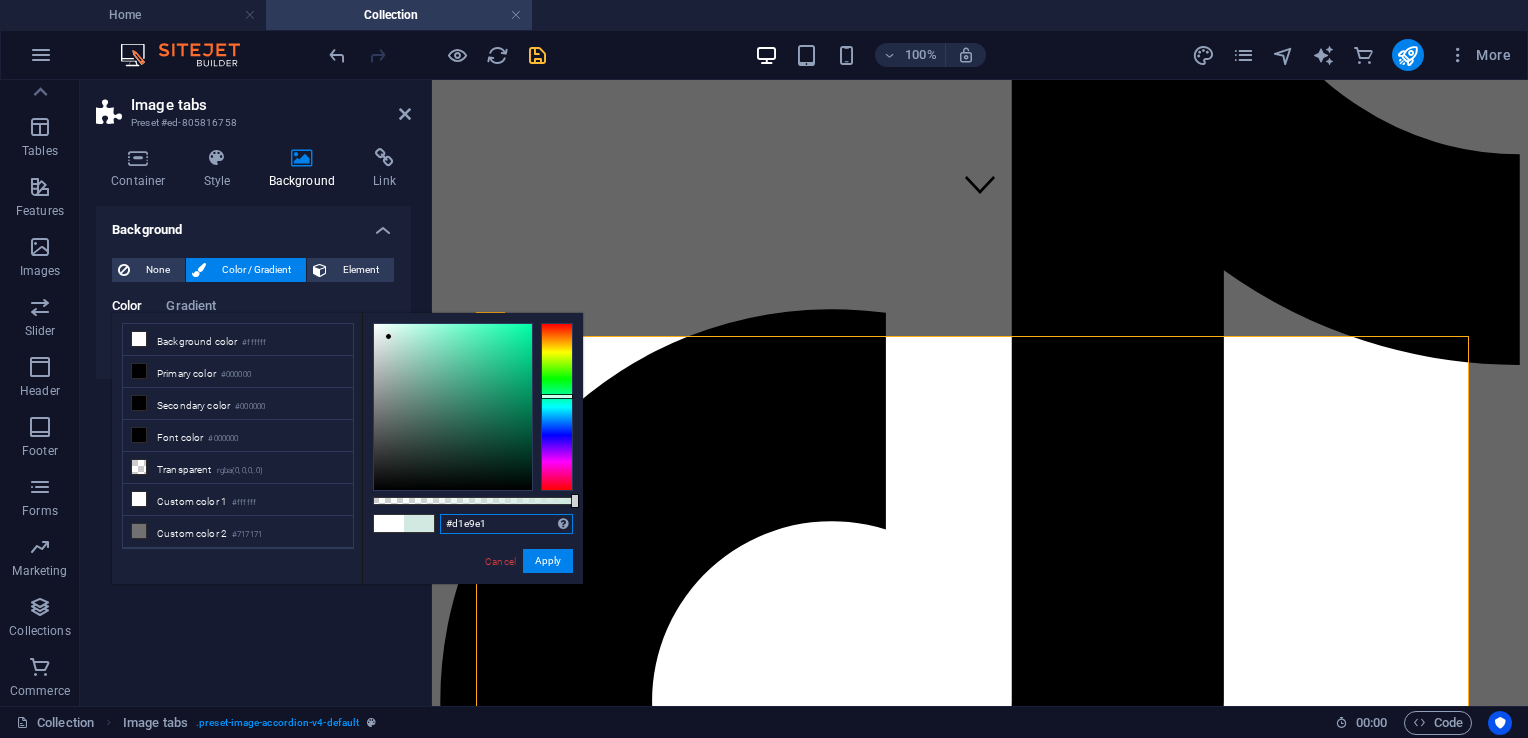drag, startPoint x: 456, startPoint y: 323, endPoint x: 389, endPoint y: 337, distance: 68.44706 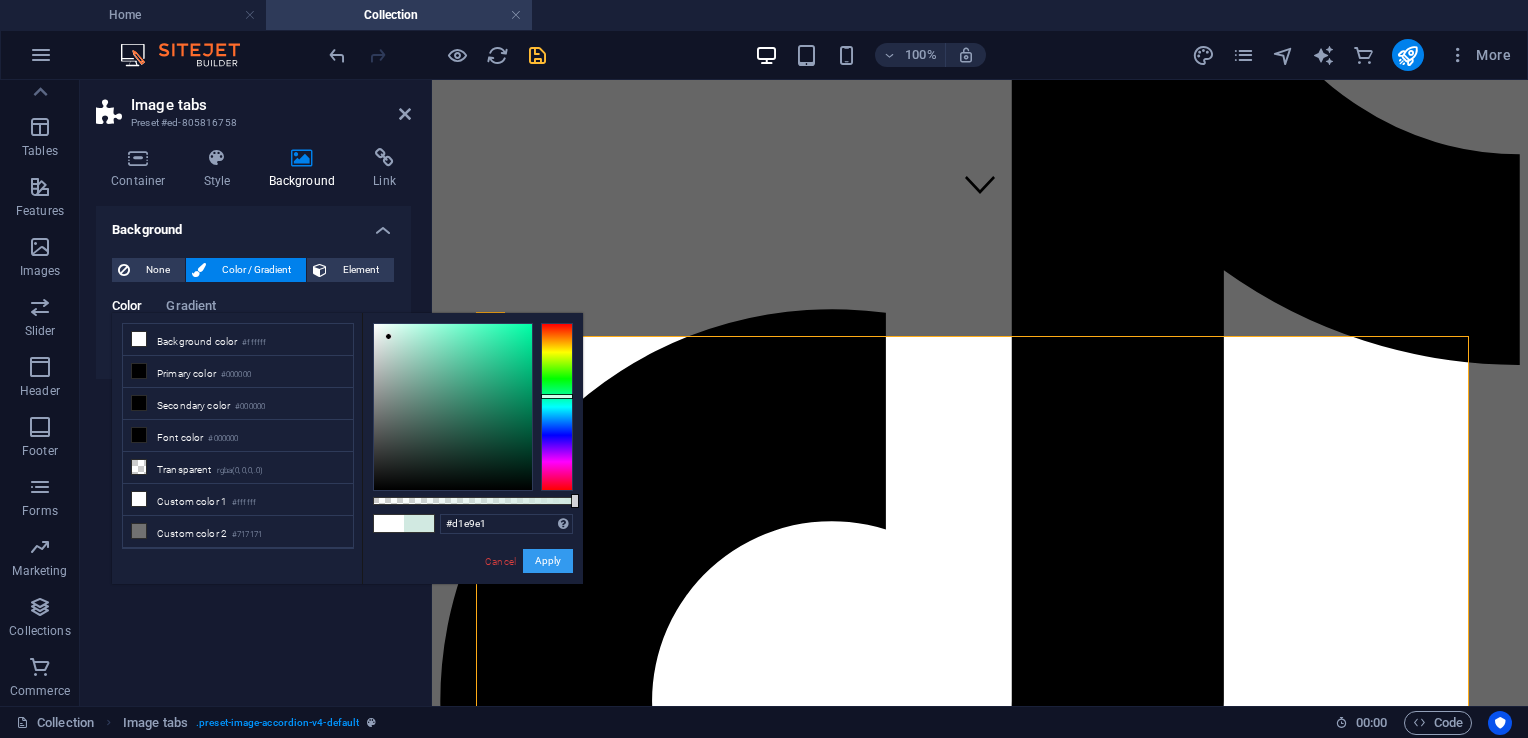 click on "Apply" at bounding box center [548, 561] 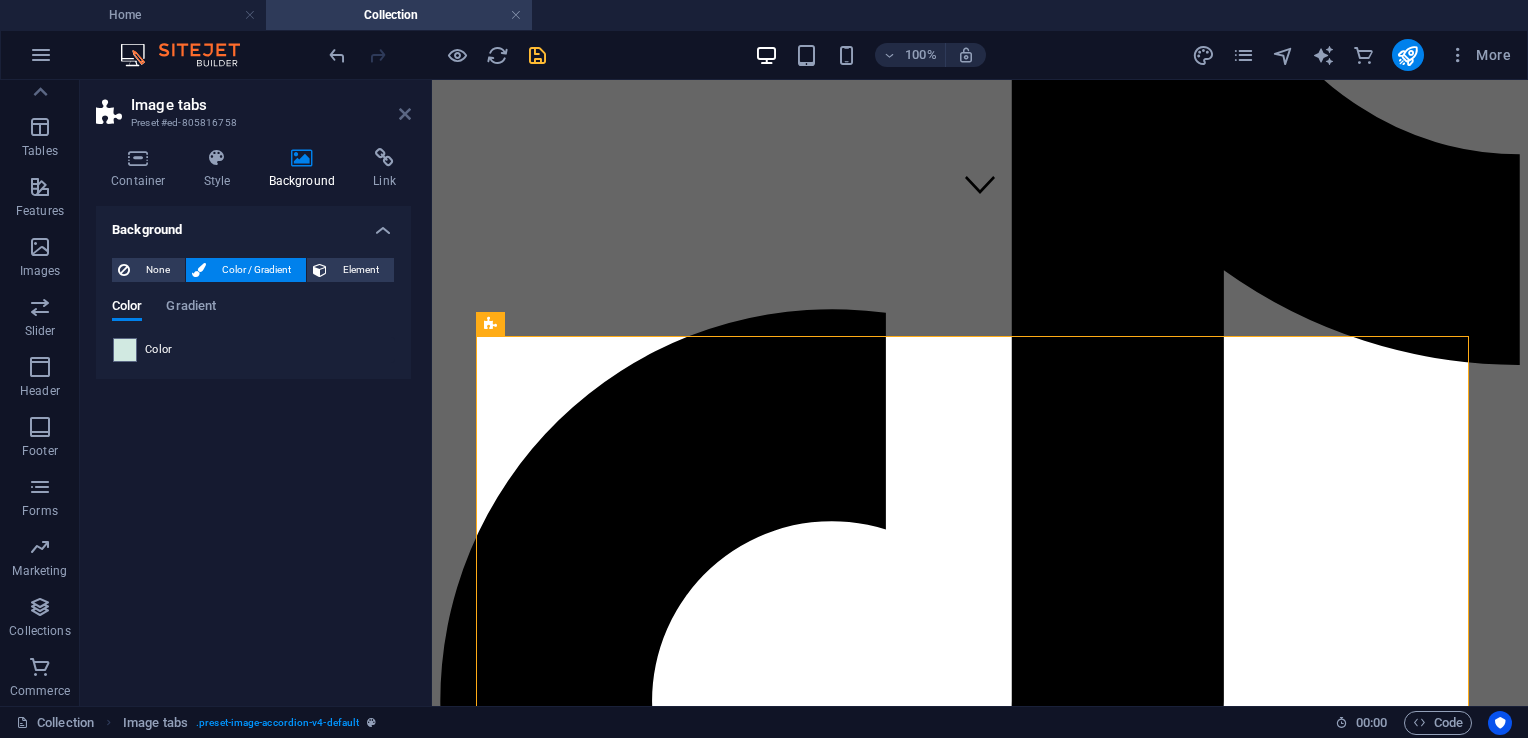 click at bounding box center [405, 114] 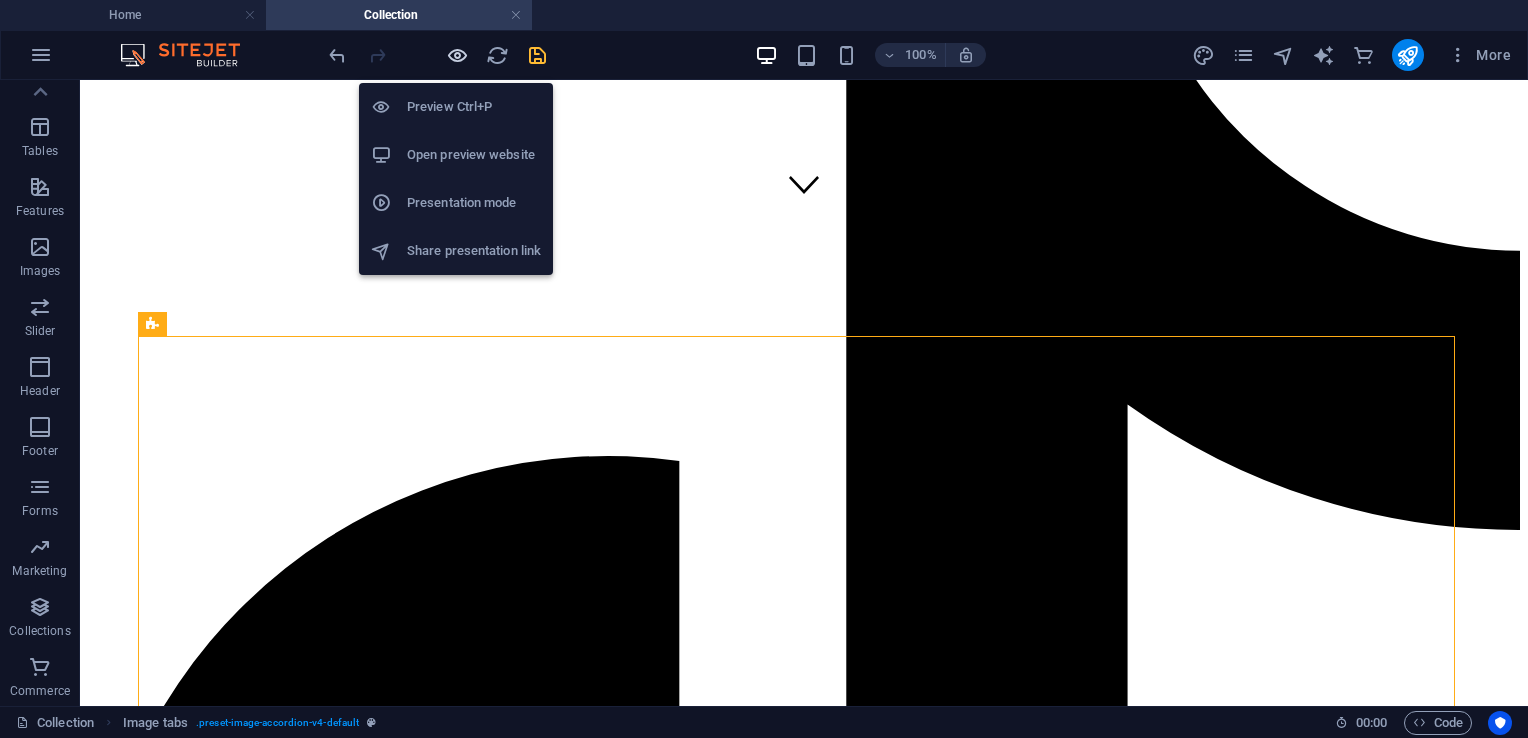 click at bounding box center [457, 55] 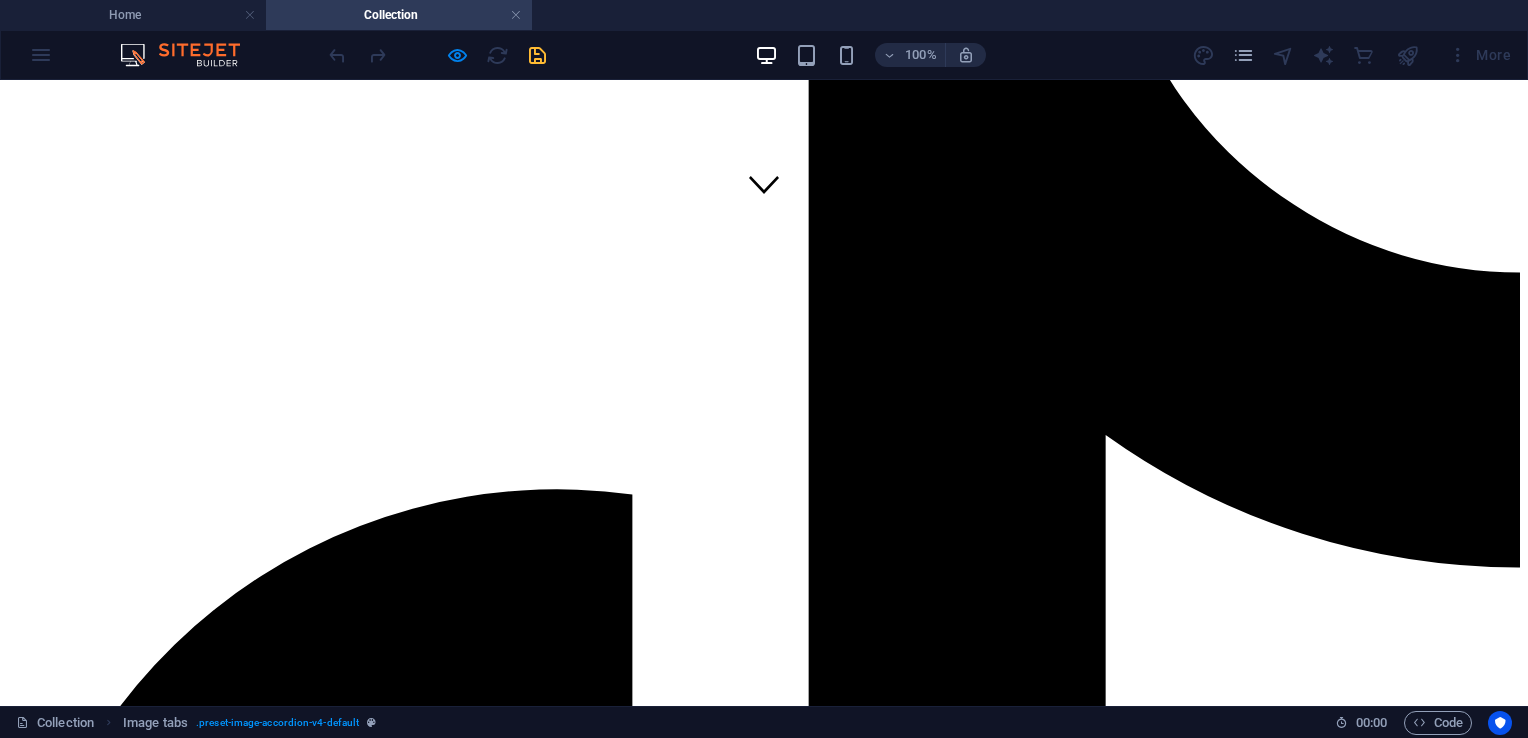 scroll, scrollTop: 466, scrollLeft: 0, axis: vertical 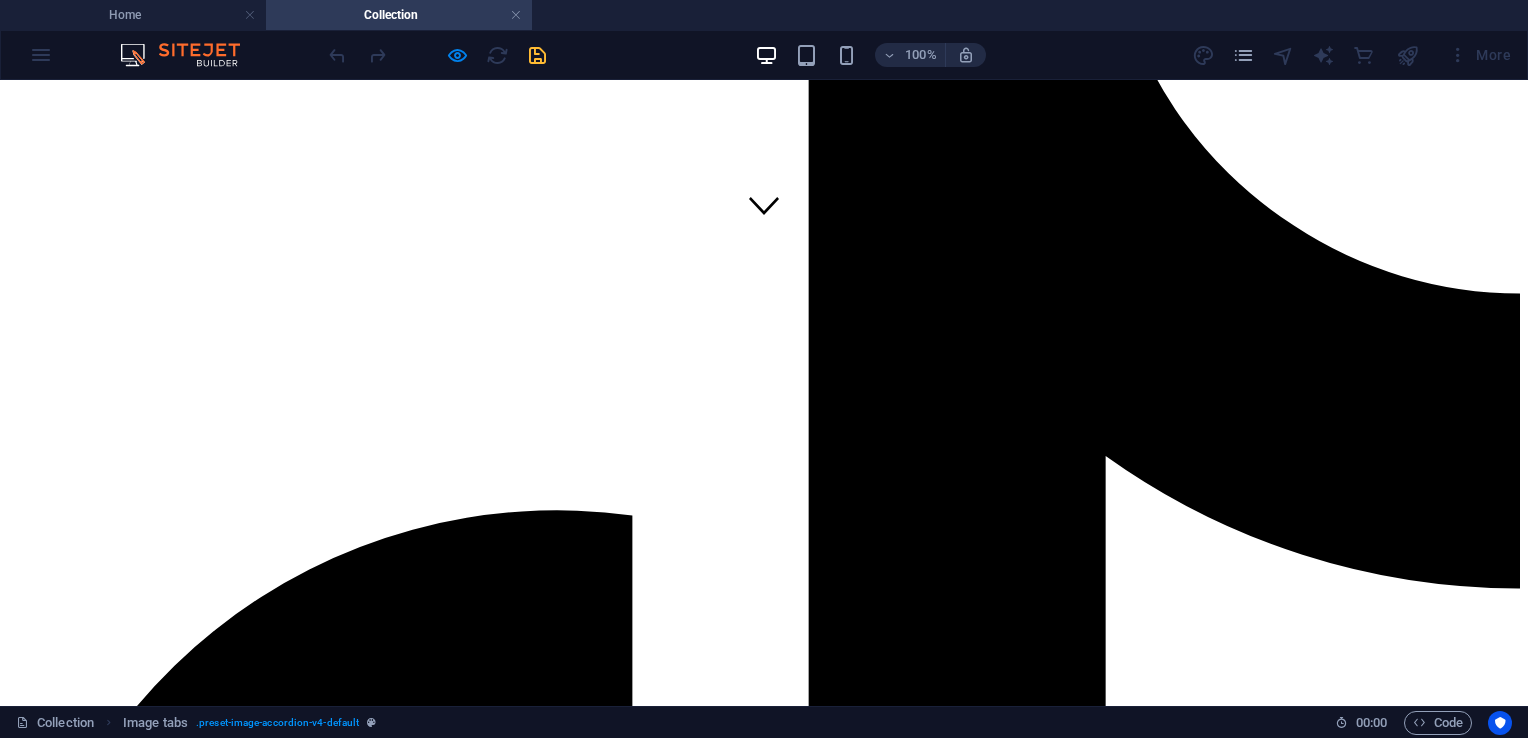 click on "ANIME Anime Lash  – Lightweight, dramatic lashes for bold, fluttery eyes. Perfect for everyday glam or cosplay! WET Wet Lash  – Bold, glossy lashes that give you a fresh, dewy look with a dramatic finish. CLASSIC Classic Lash  – Natural, elegant lashes that enhance your everyday beauty with subtle charm." at bounding box center (764, 7938) 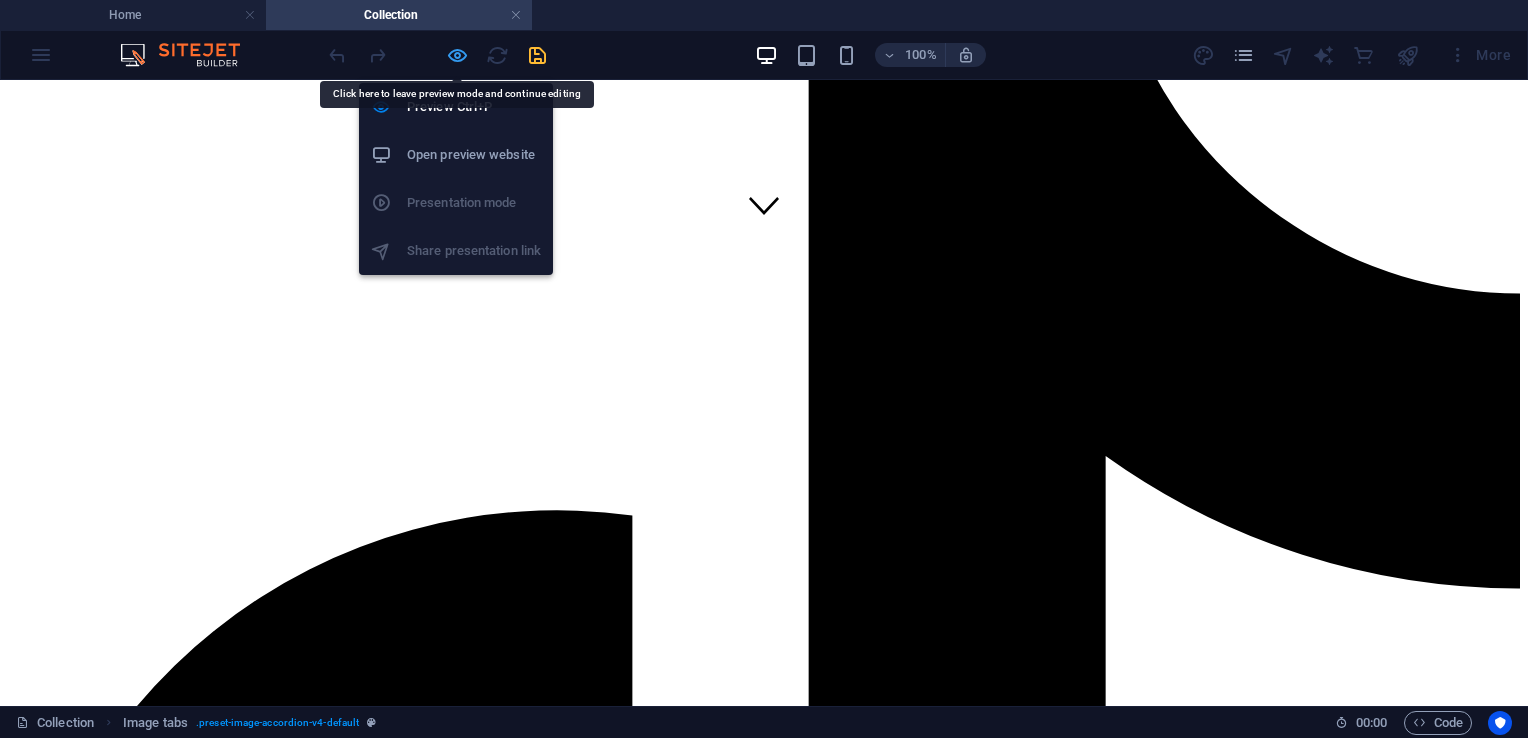 click at bounding box center [457, 55] 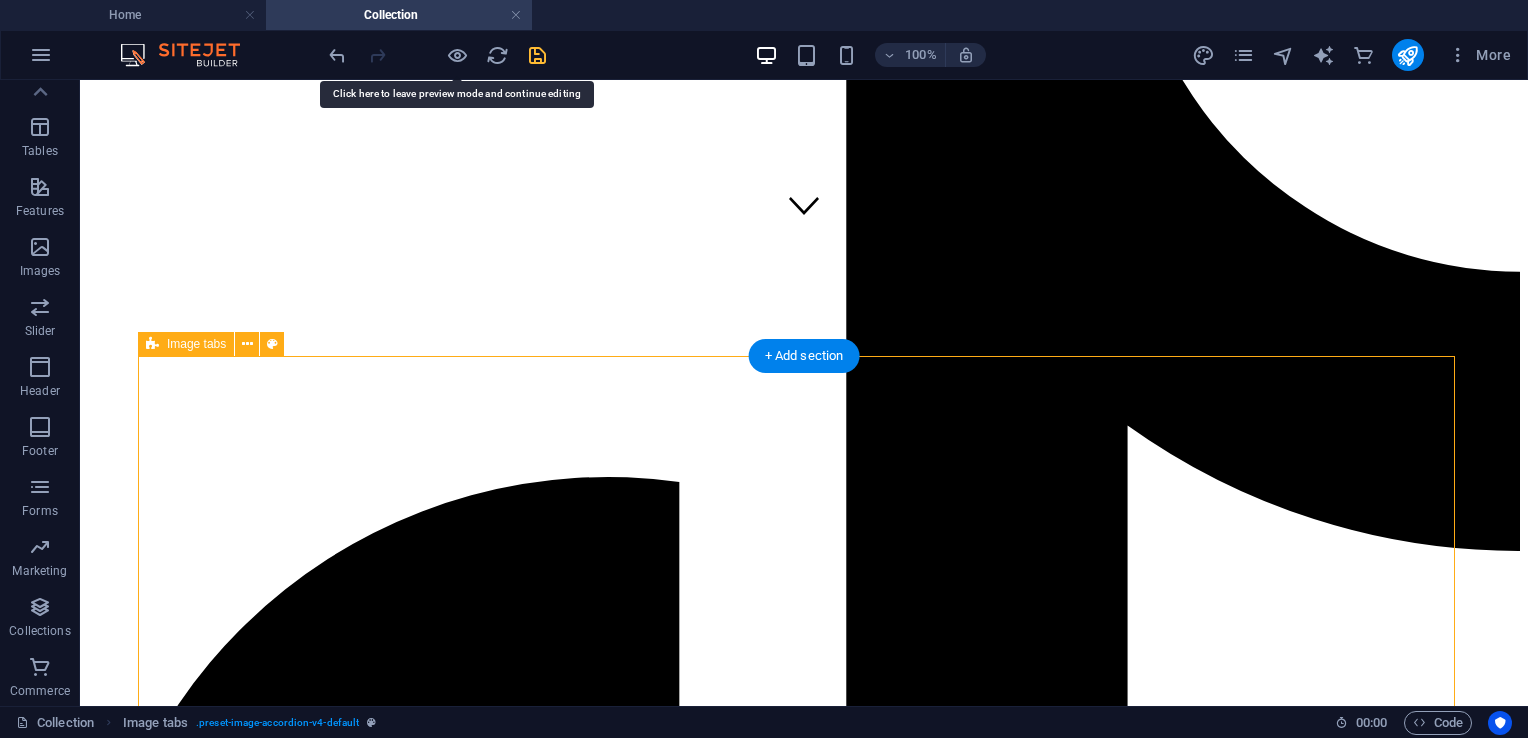 click on "ANIME Anime Lash  – Lightweight, dramatic lashes for bold, fluttery eyes. Perfect for everyday glam or cosplay! WET Wet Lash  – Bold, glossy lashes that give you a fresh, dewy look with a dramatic finish. CLASSIC Classic Lash  – Natural, elegant lashes that enhance your everyday beauty with subtle charm." at bounding box center [804, 7606] 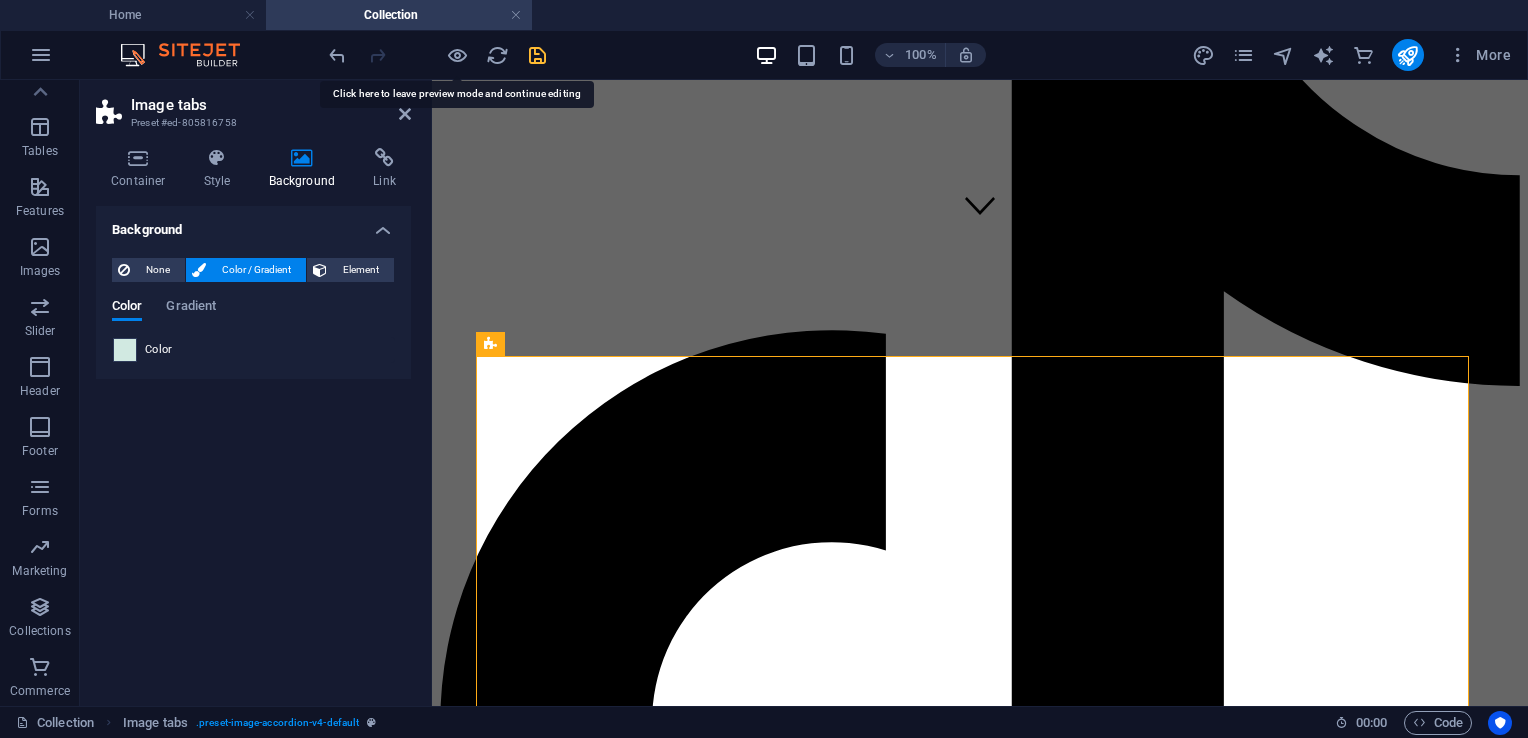 click at bounding box center (125, 350) 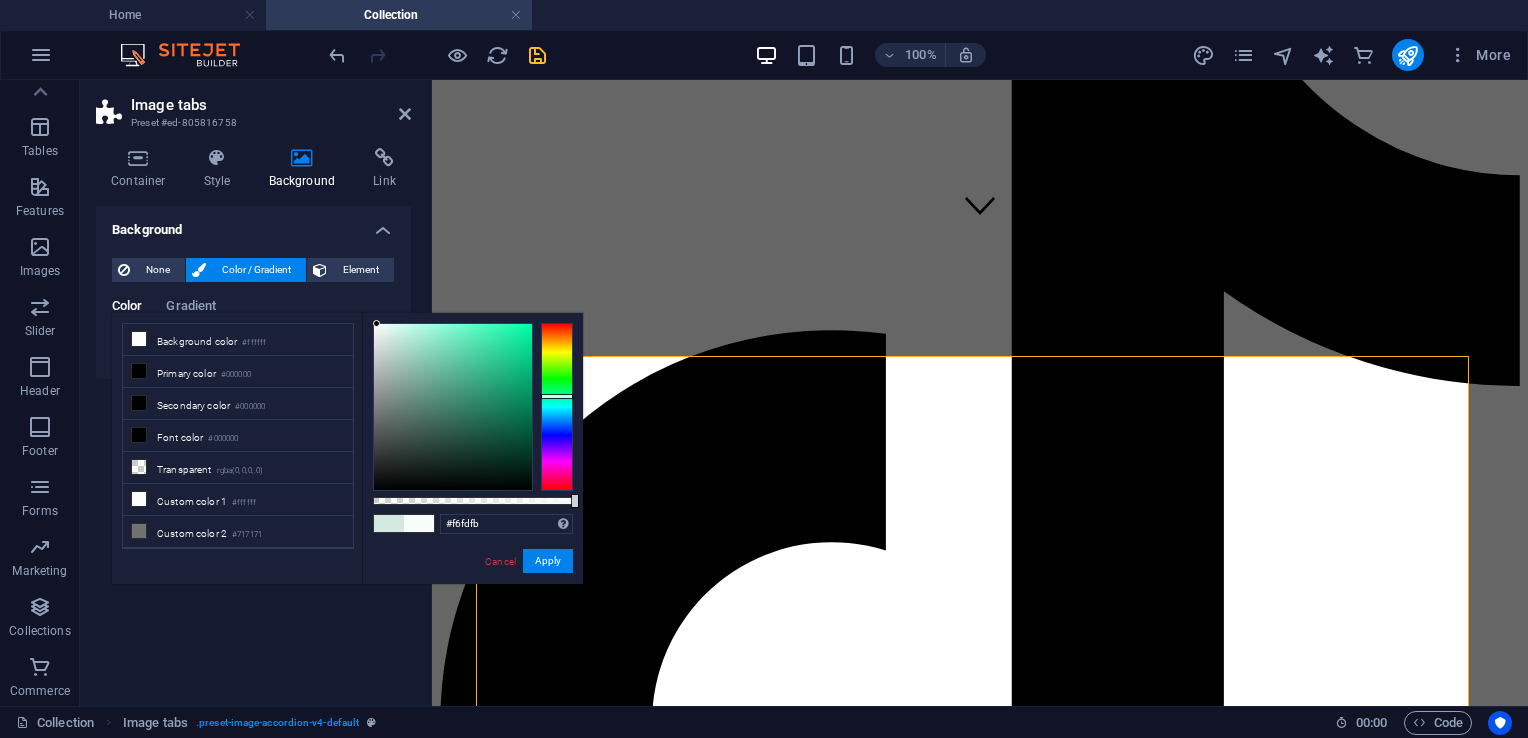 type on "#f3fdf9" 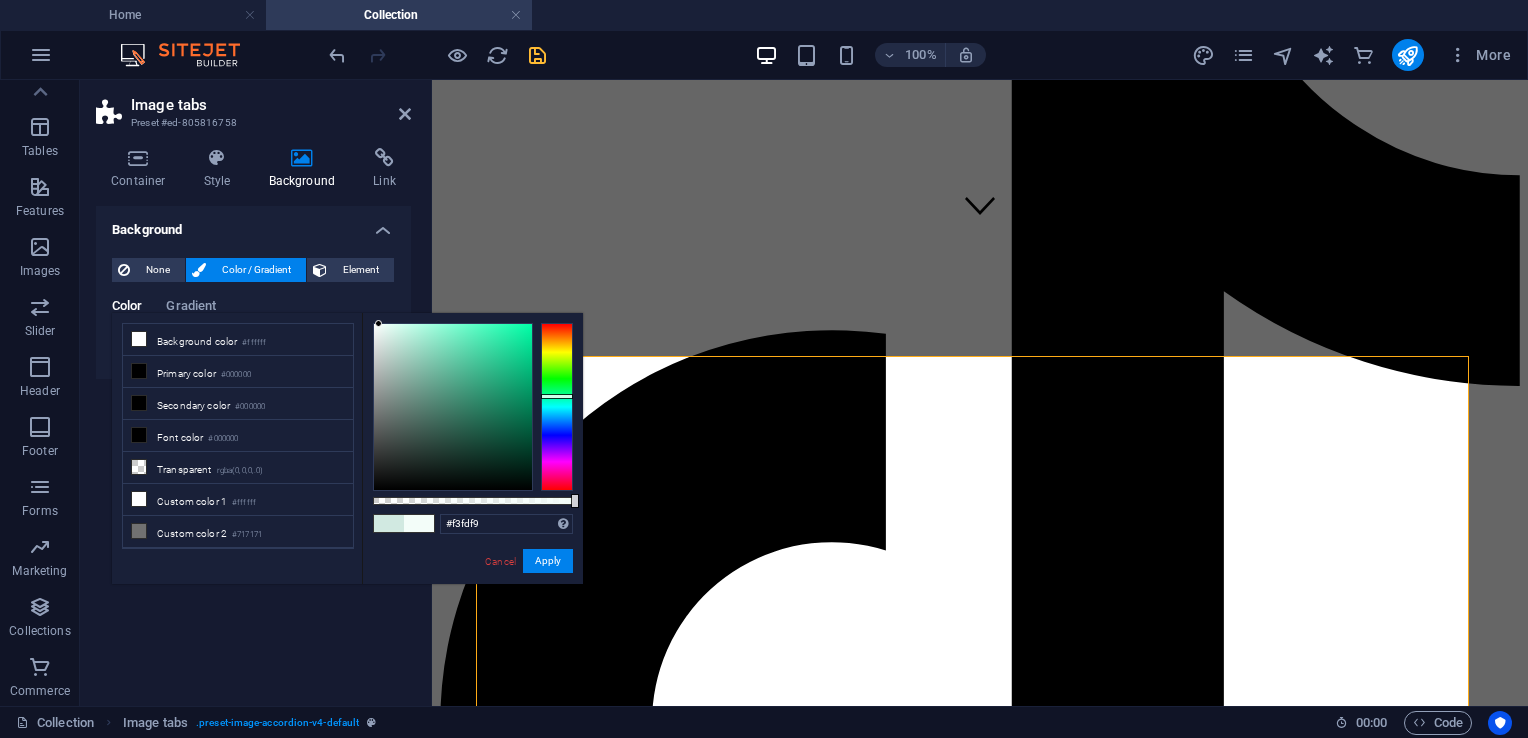 click at bounding box center [453, 407] 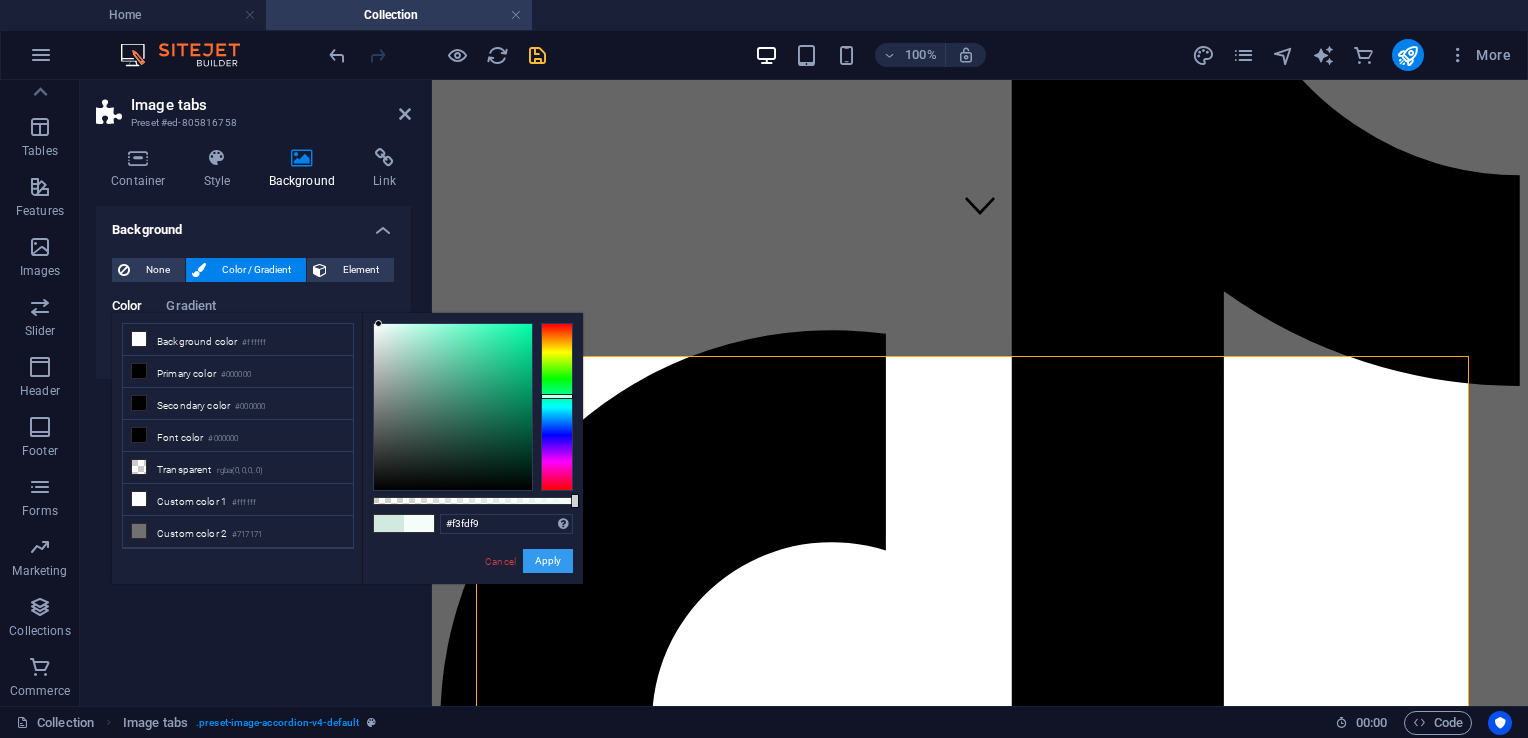 click on "Apply" at bounding box center (548, 561) 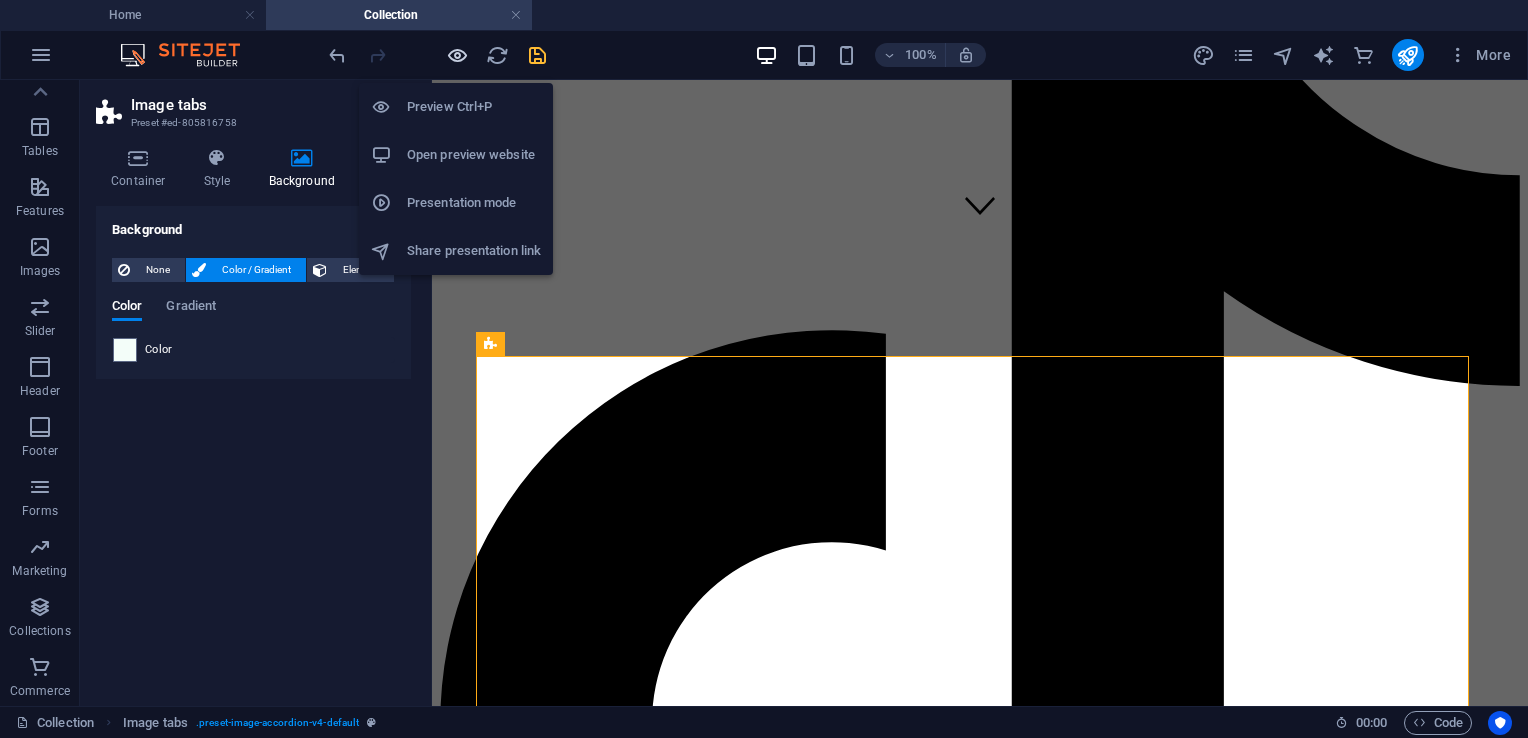 click at bounding box center [457, 55] 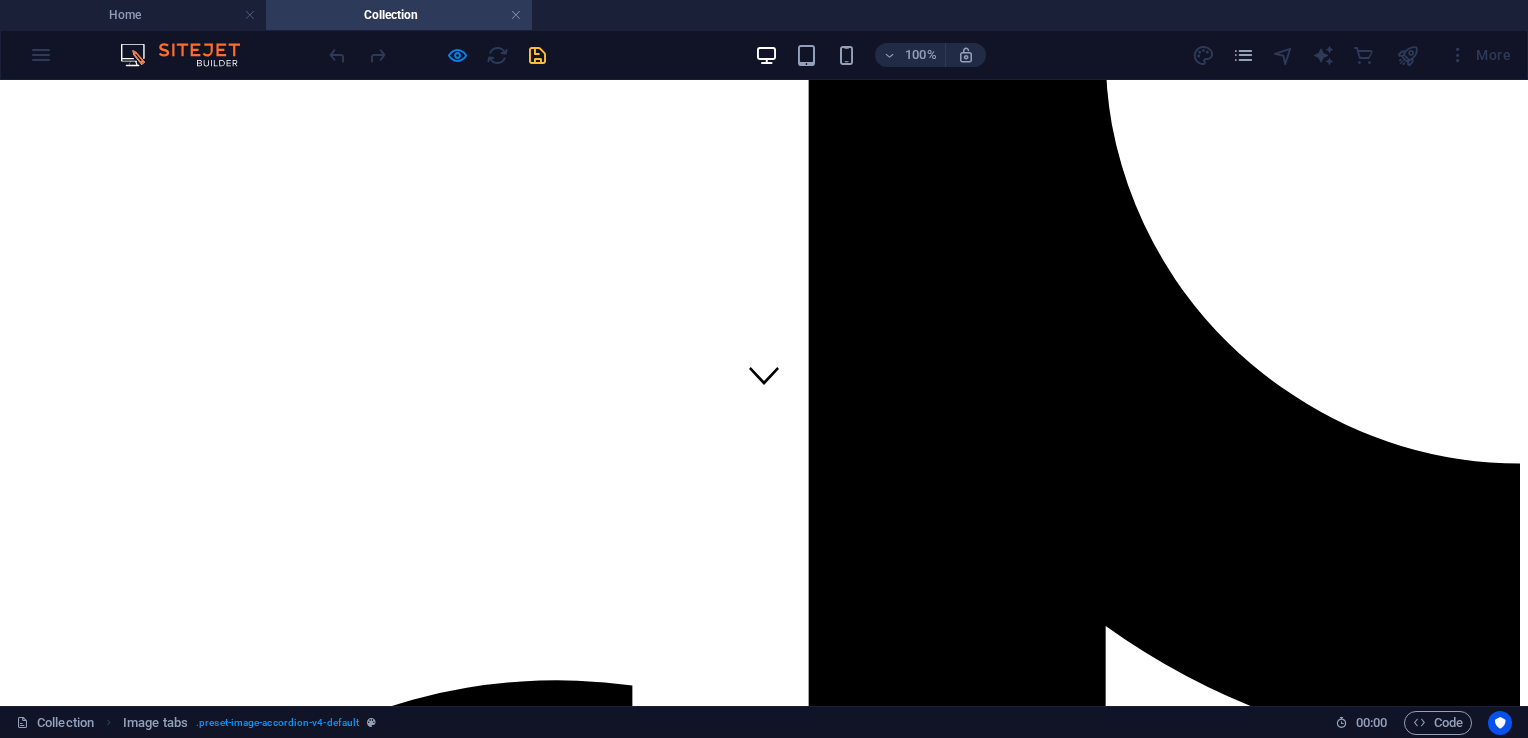 scroll, scrollTop: 219, scrollLeft: 0, axis: vertical 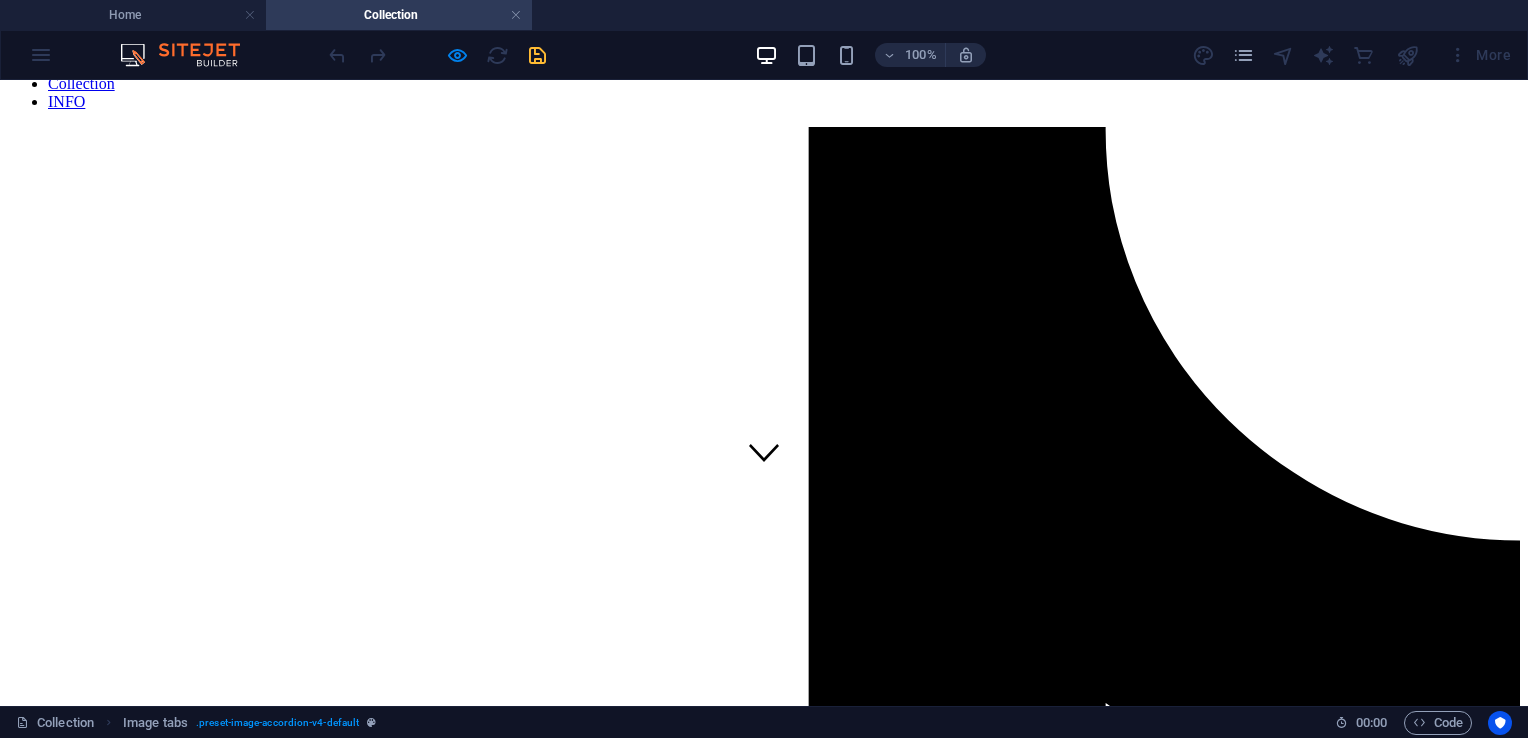 click on "Home" at bounding box center (67, 65) 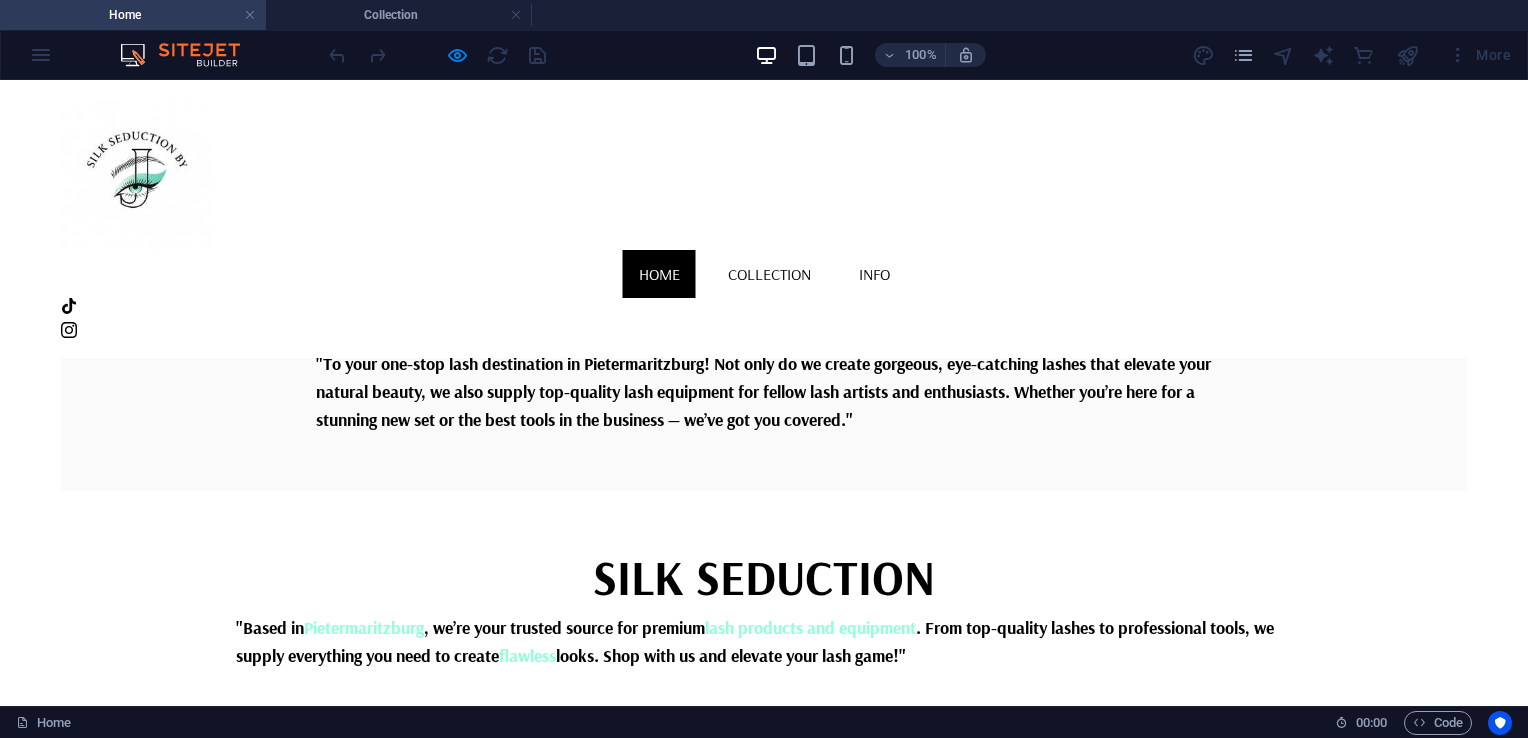 scroll, scrollTop: 0, scrollLeft: 0, axis: both 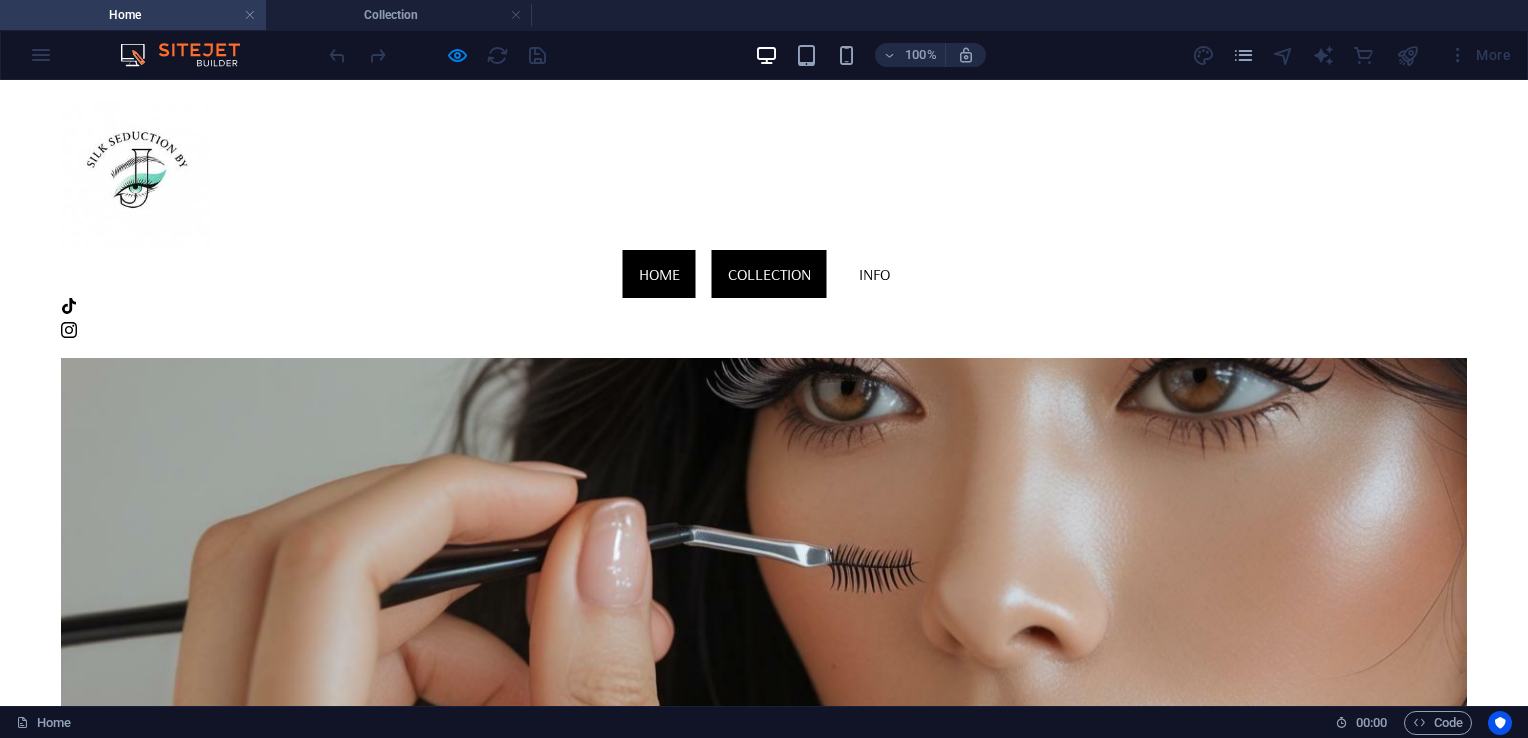 click on "Collection" at bounding box center (769, 274) 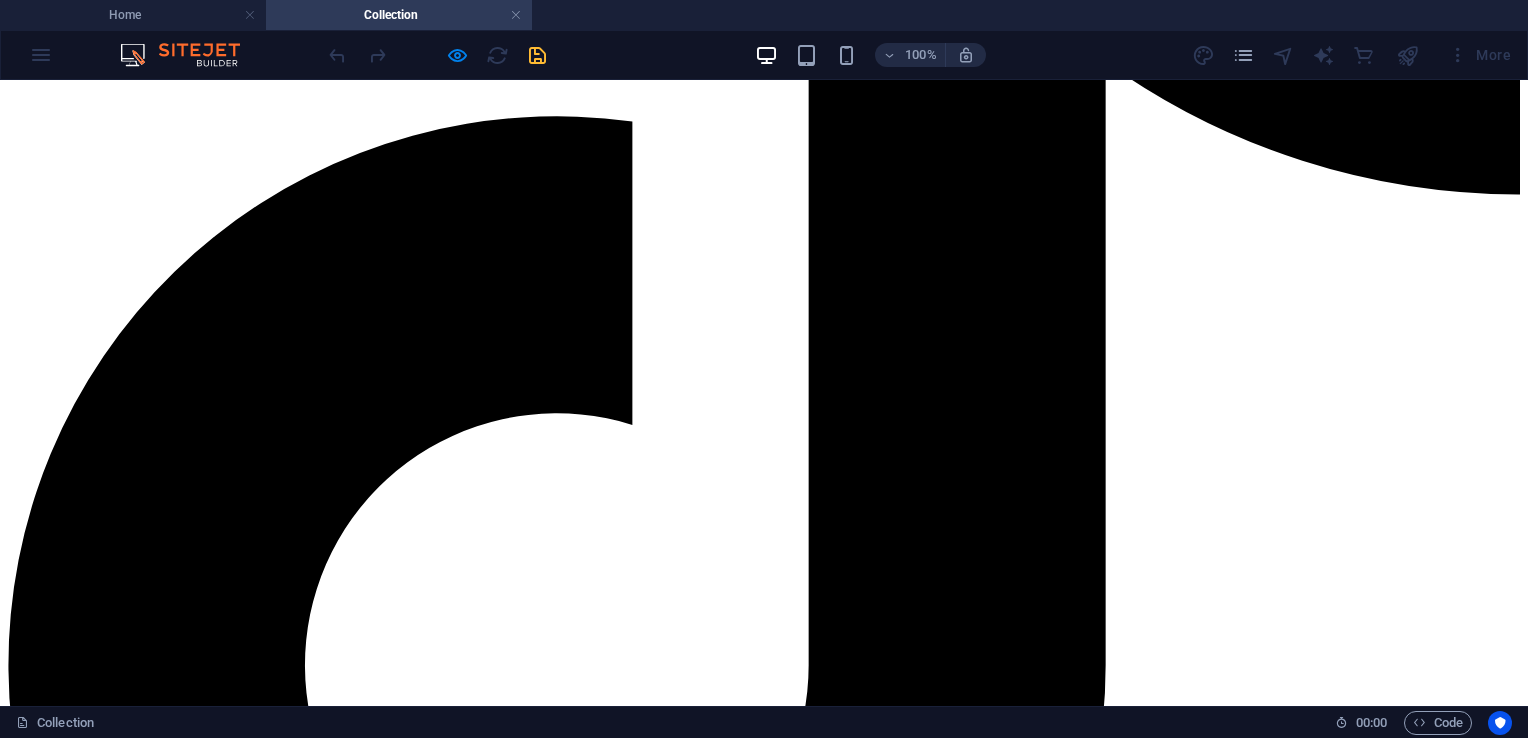 scroll, scrollTop: 0, scrollLeft: 0, axis: both 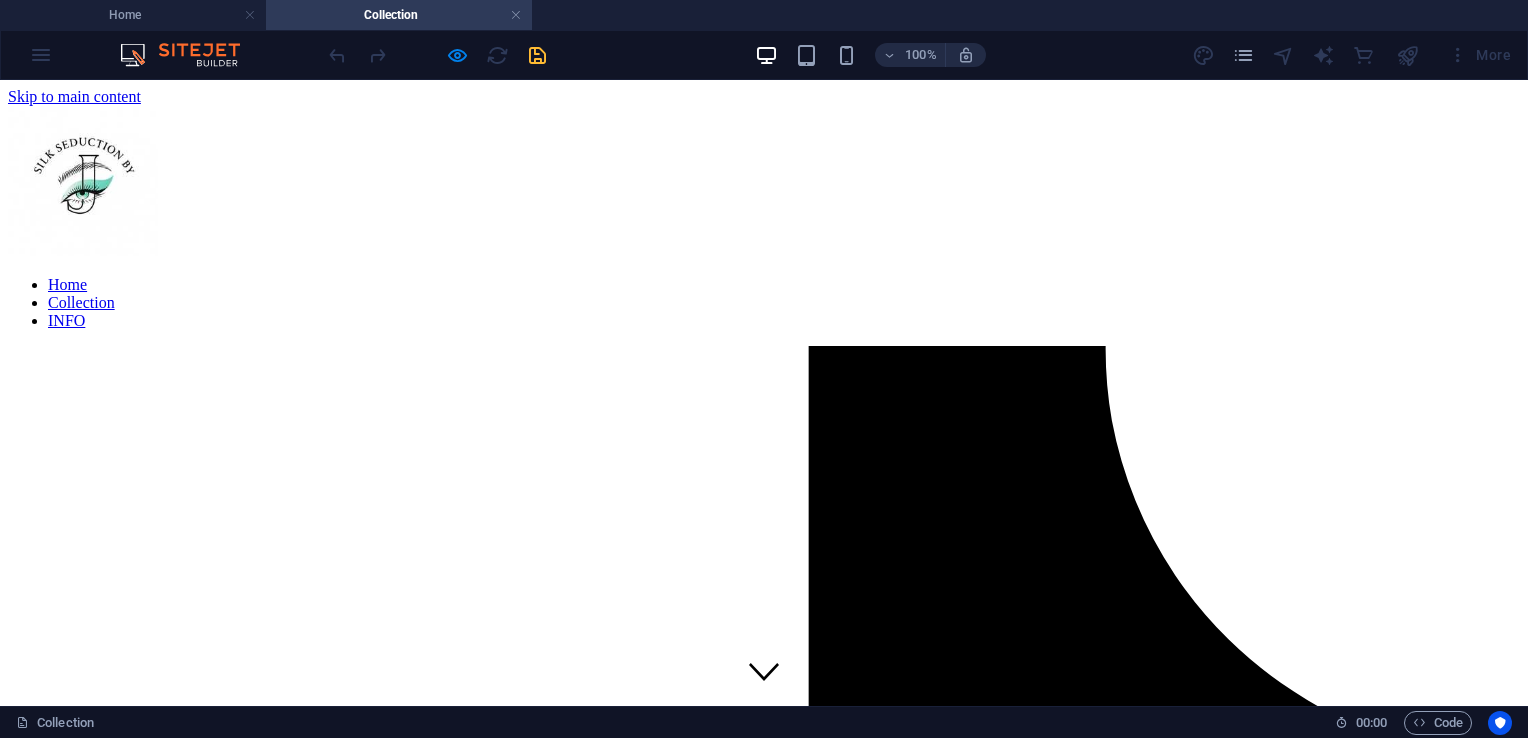 click on "INFO" at bounding box center (66, 320) 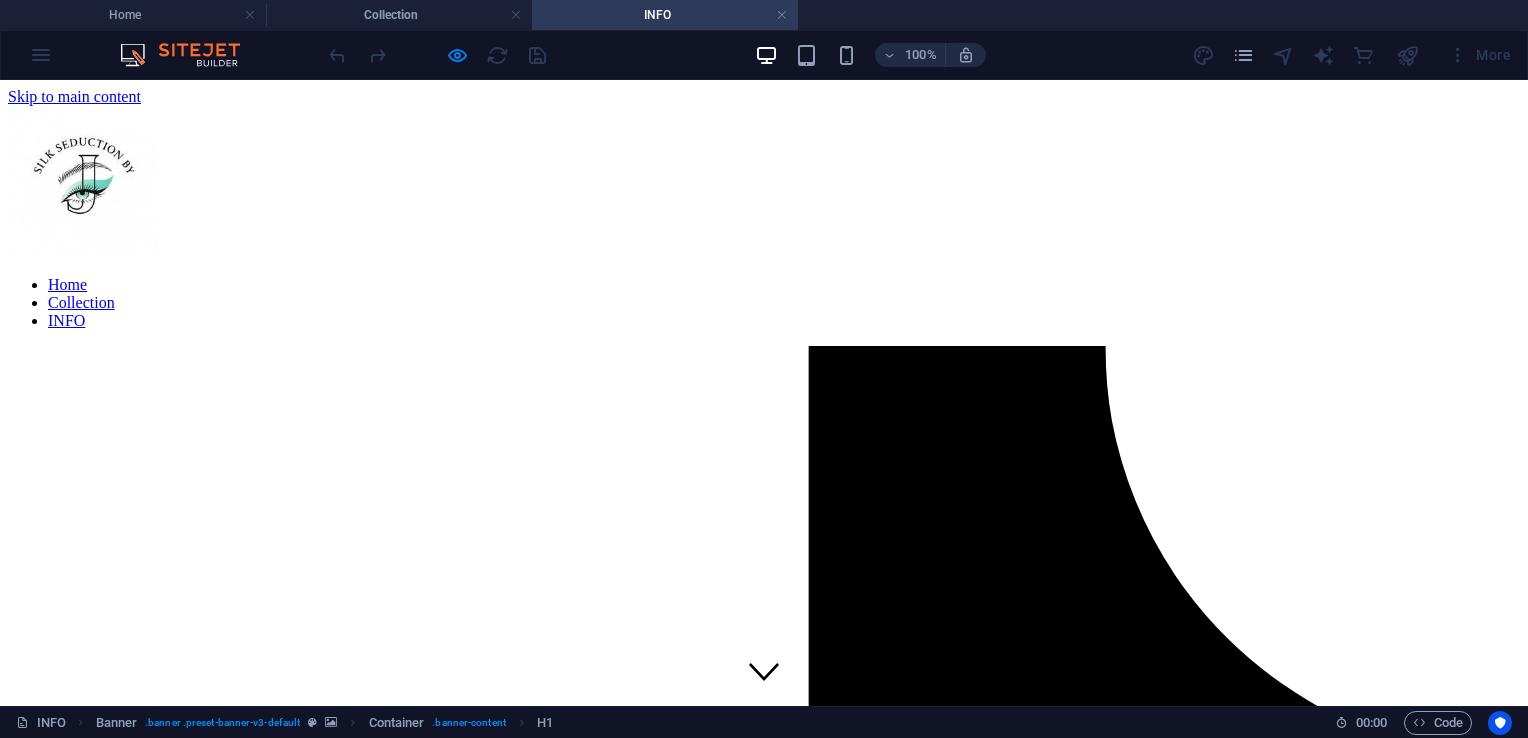 scroll, scrollTop: 0, scrollLeft: 0, axis: both 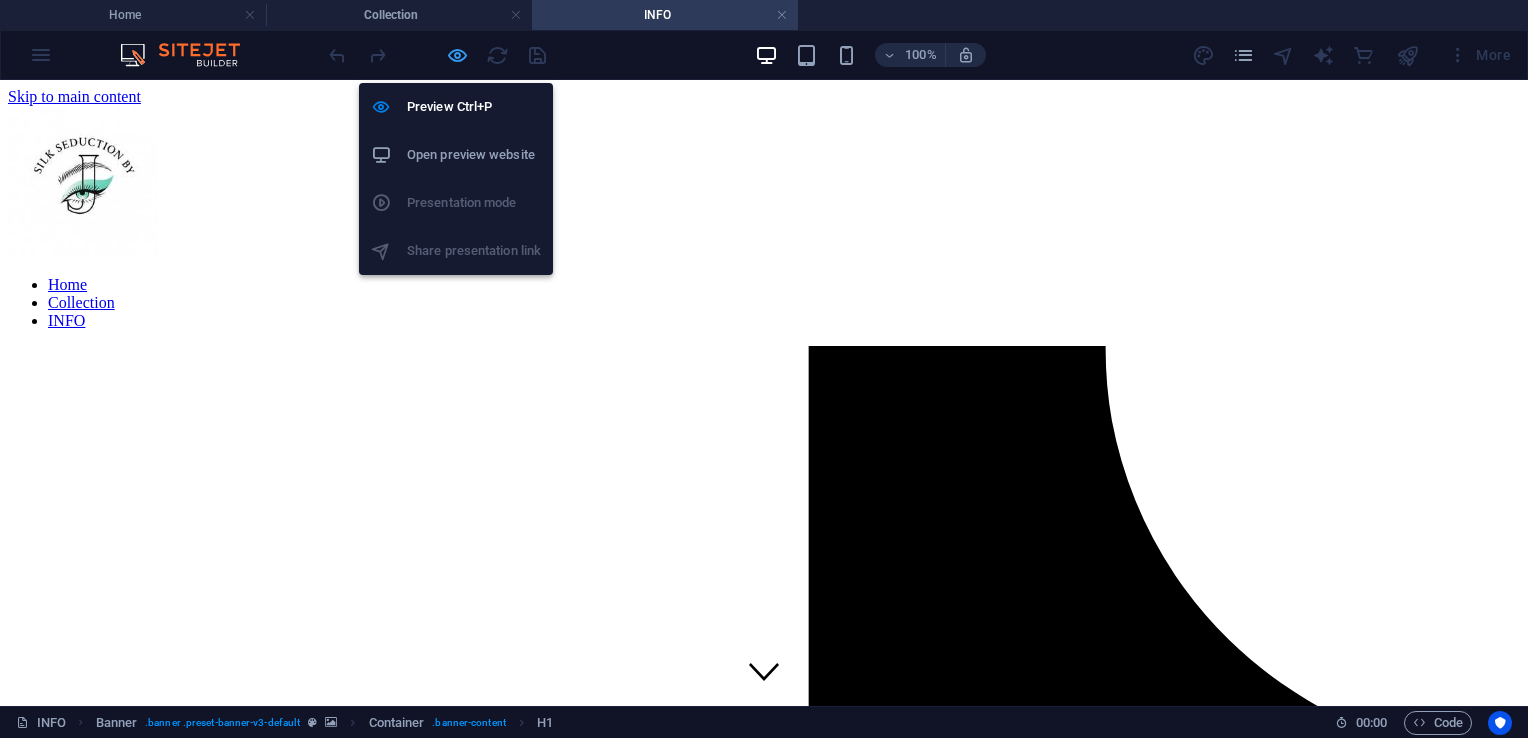 click at bounding box center [457, 55] 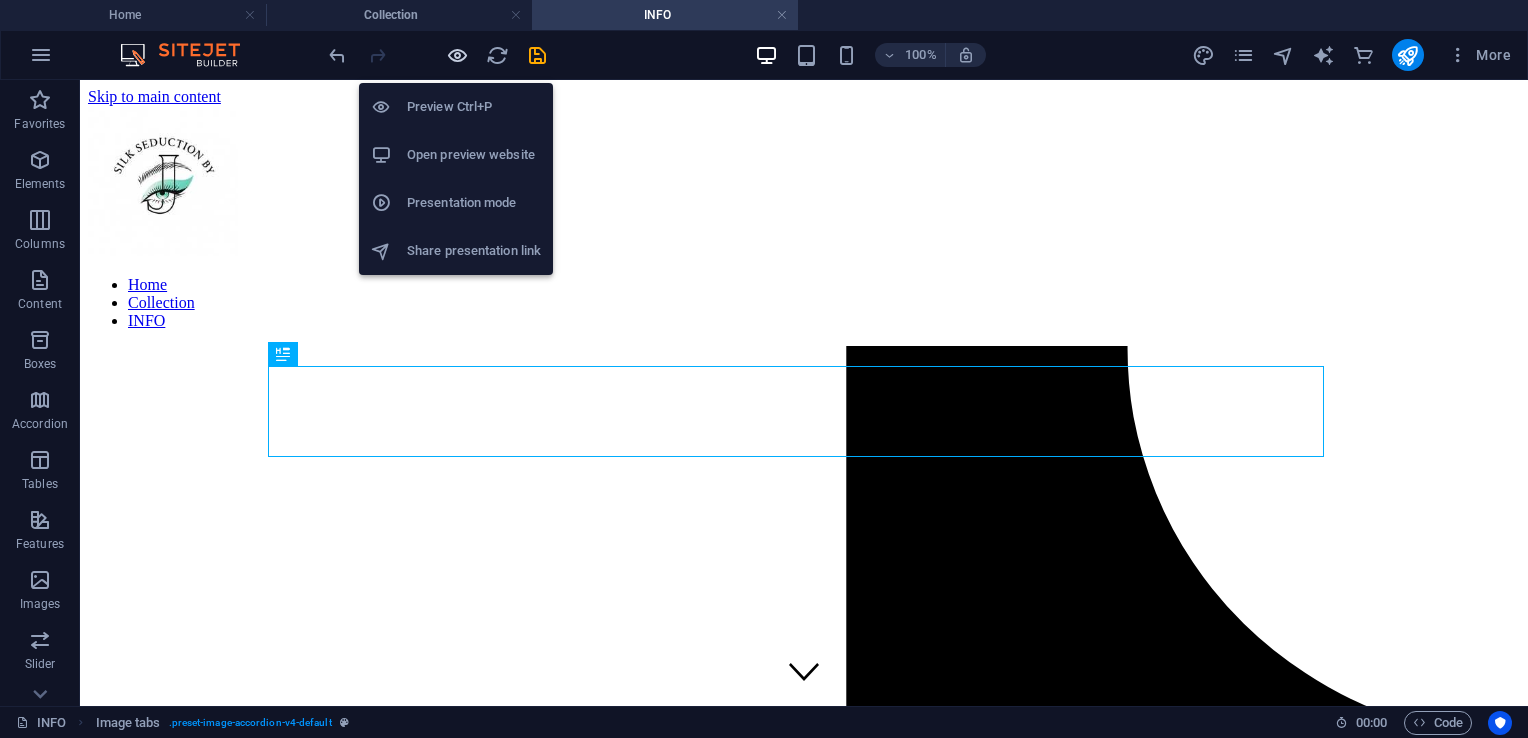 click at bounding box center [457, 55] 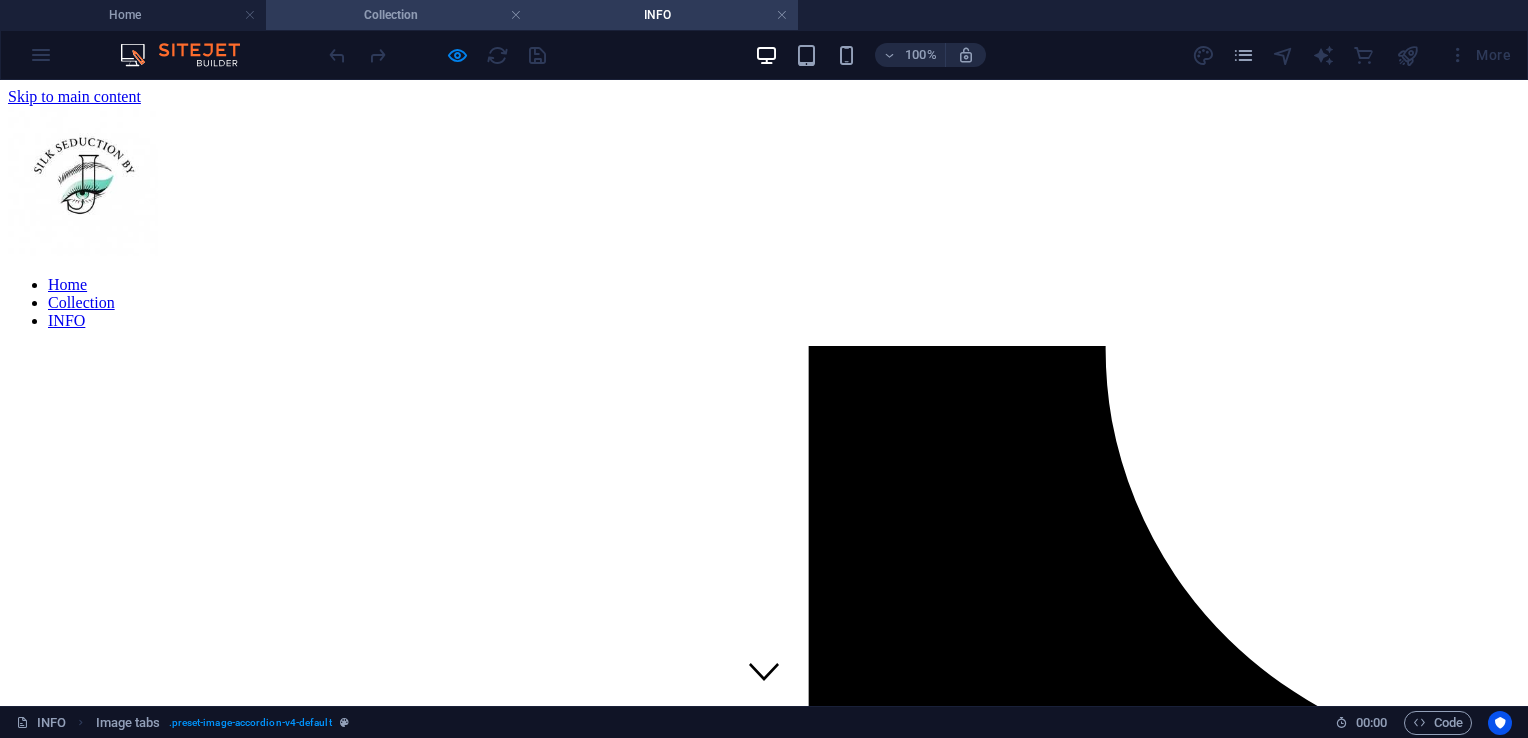 click on "Collection" at bounding box center [399, 15] 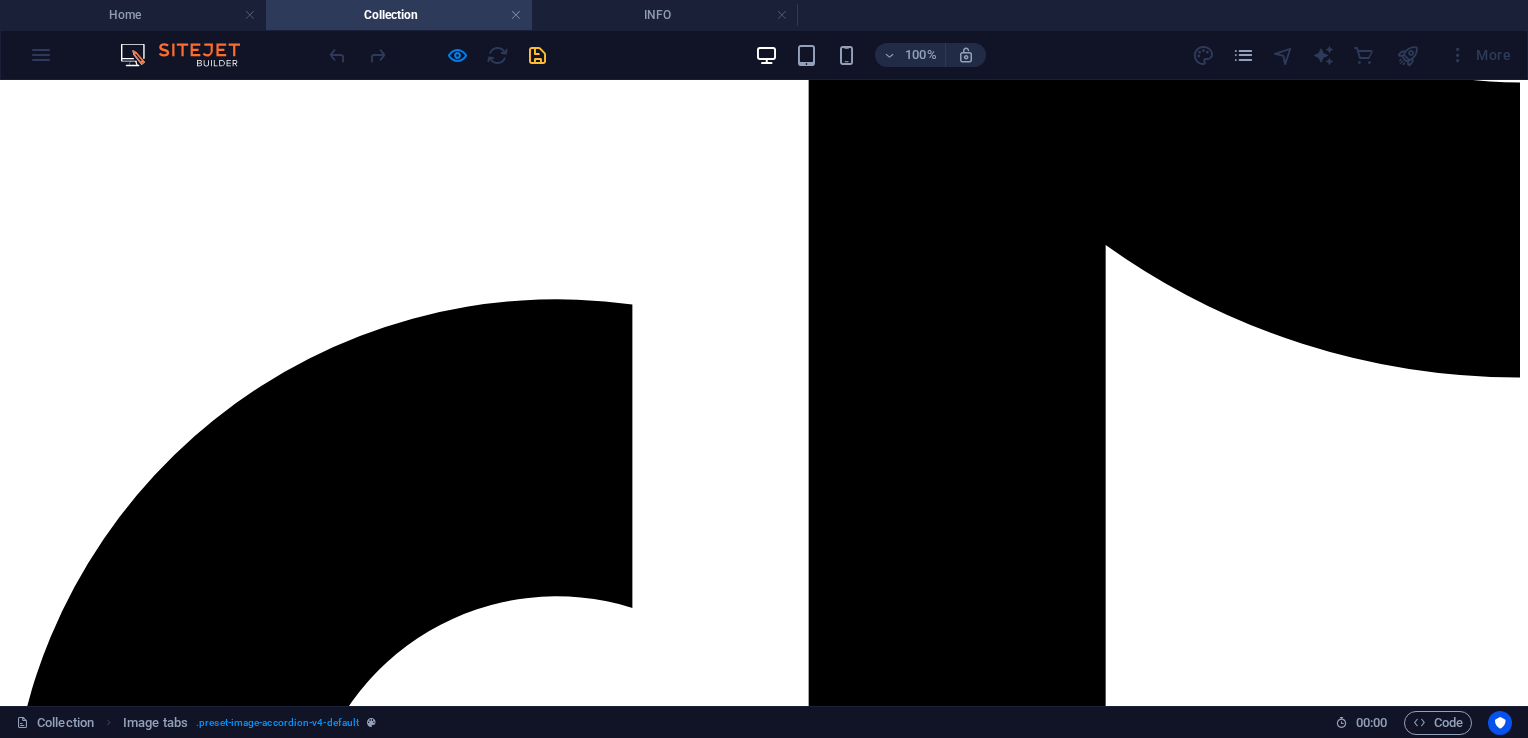 click on "Collection" at bounding box center (399, 15) 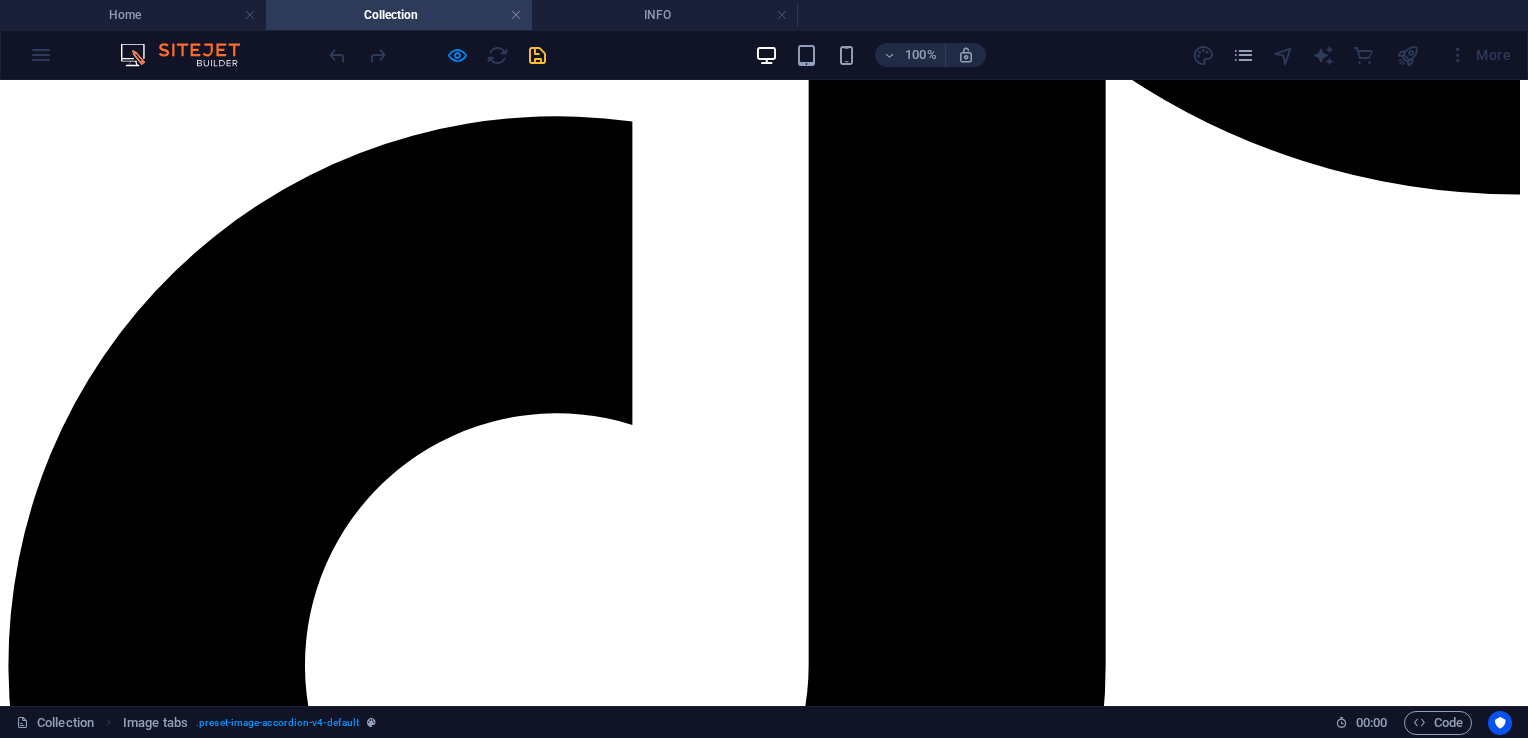 click on "flawless" at bounding box center [286, 9670] 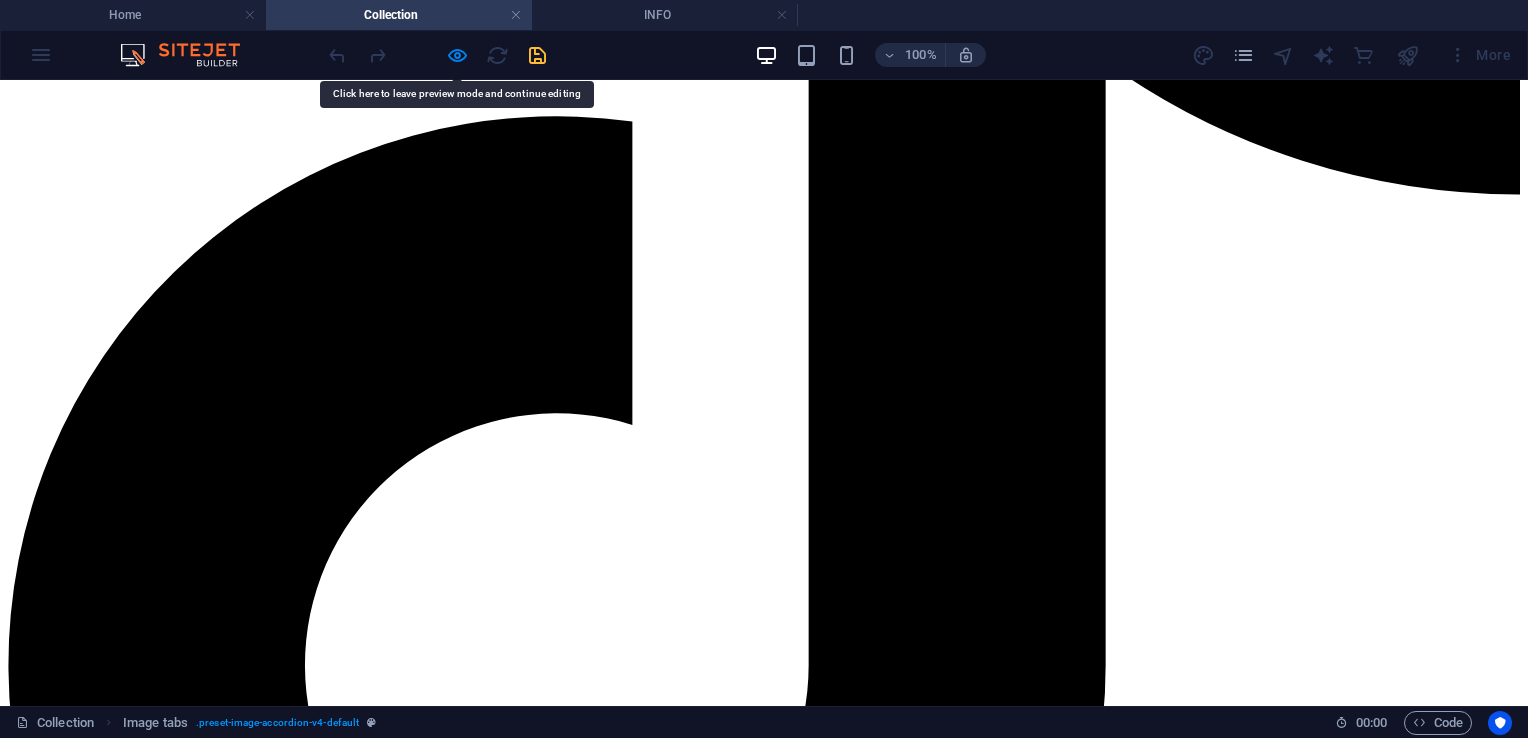 click on "flawless" at bounding box center (286, 9670) 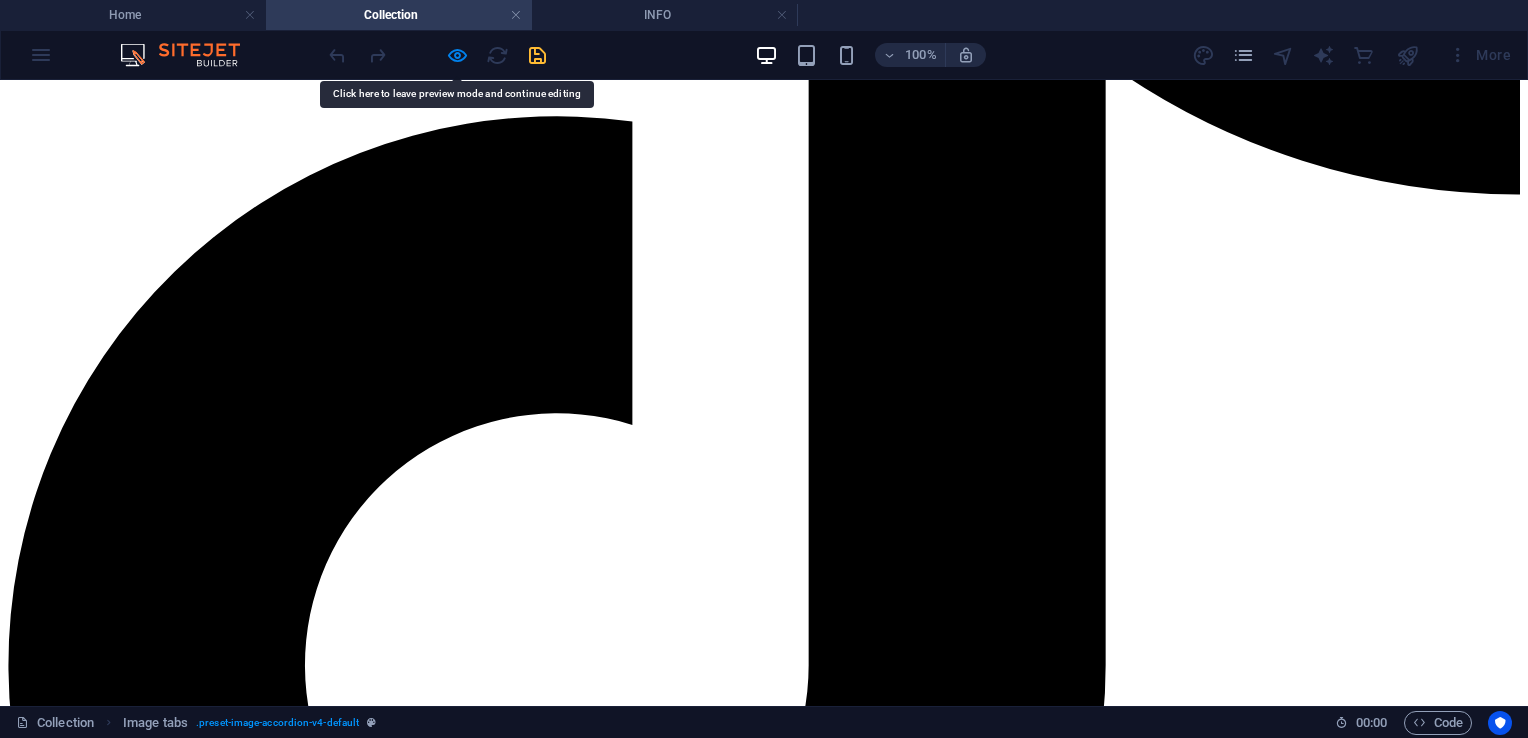 drag, startPoint x: 528, startPoint y: 575, endPoint x: 504, endPoint y: 634, distance: 63.694584 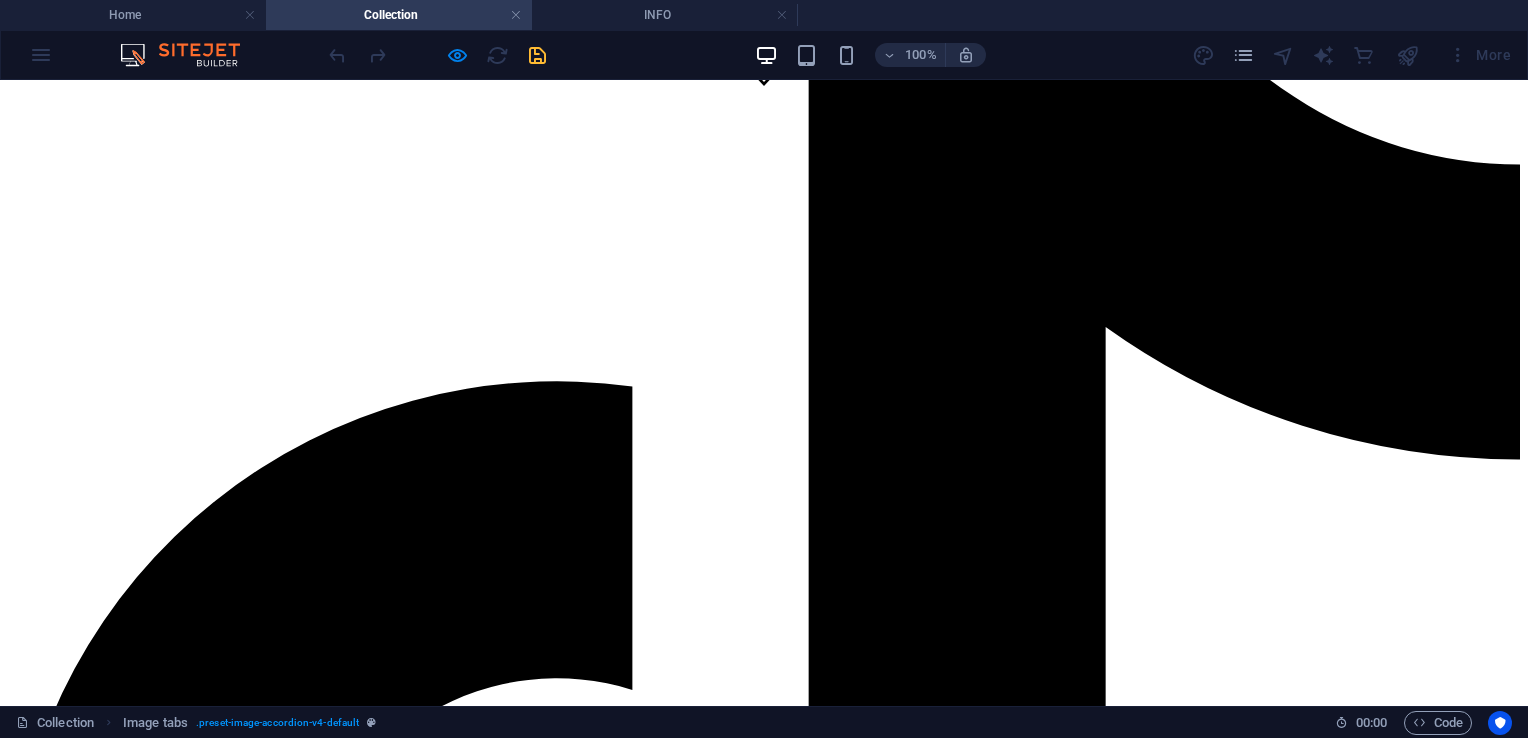 scroll, scrollTop: 584, scrollLeft: 0, axis: vertical 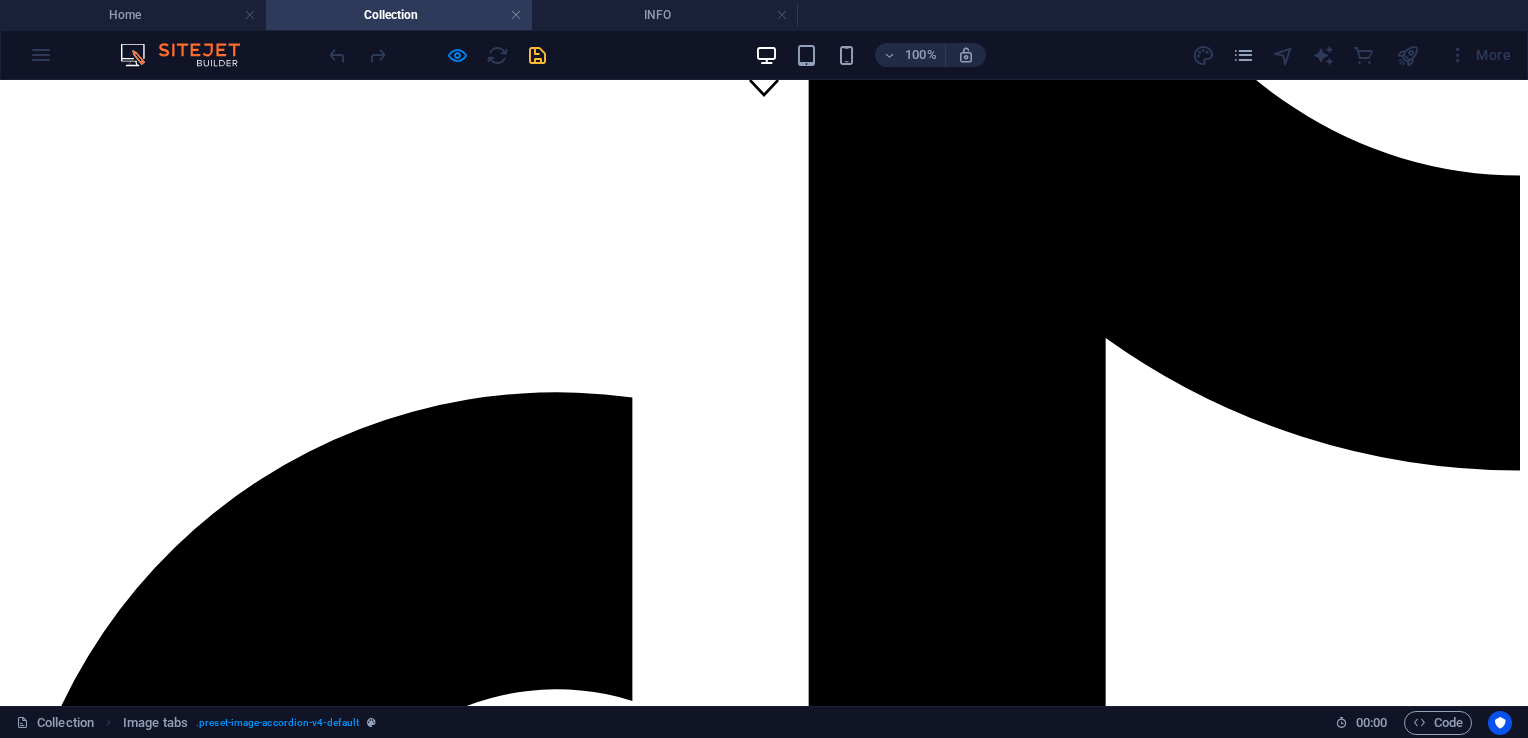 click on "Home" at bounding box center (67, -300) 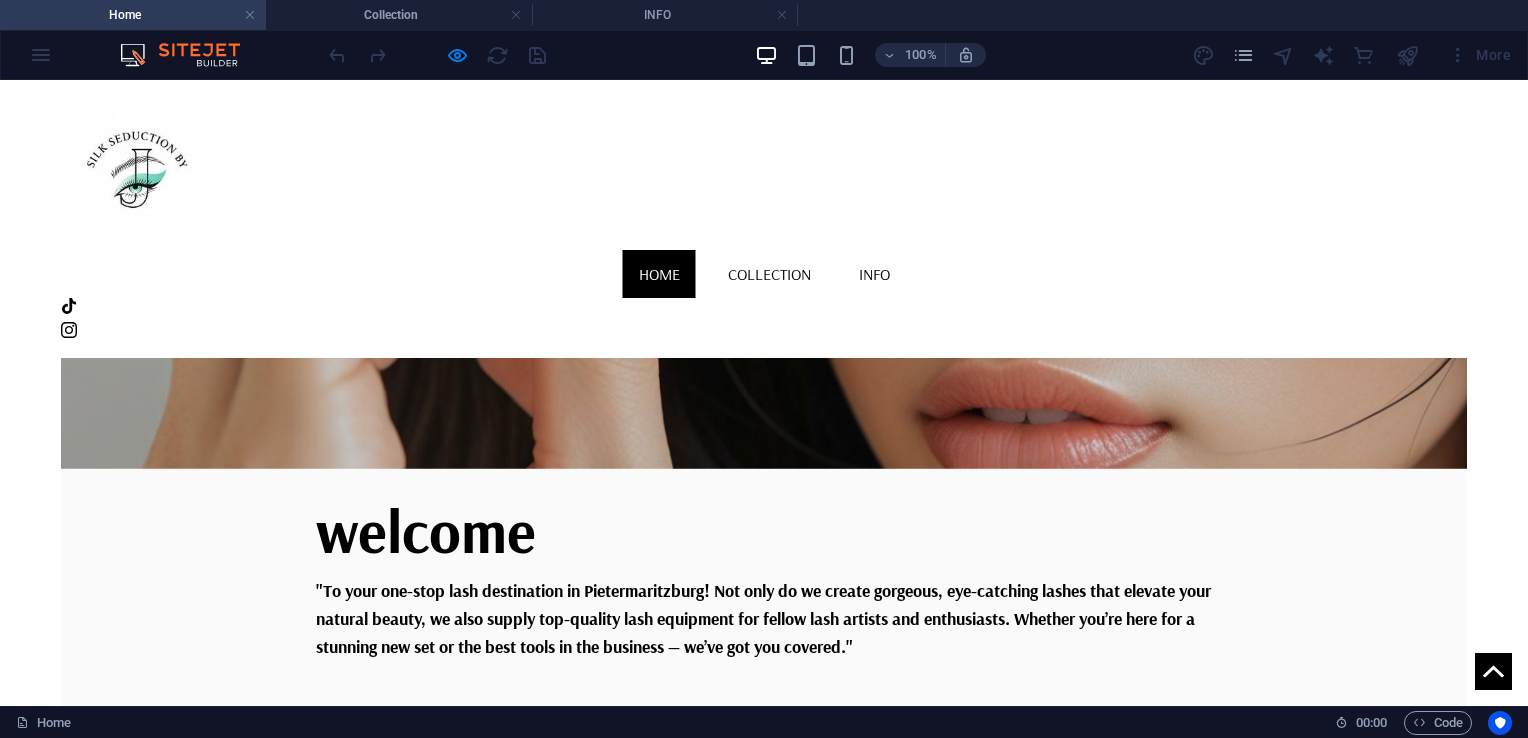 scroll, scrollTop: 367, scrollLeft: 0, axis: vertical 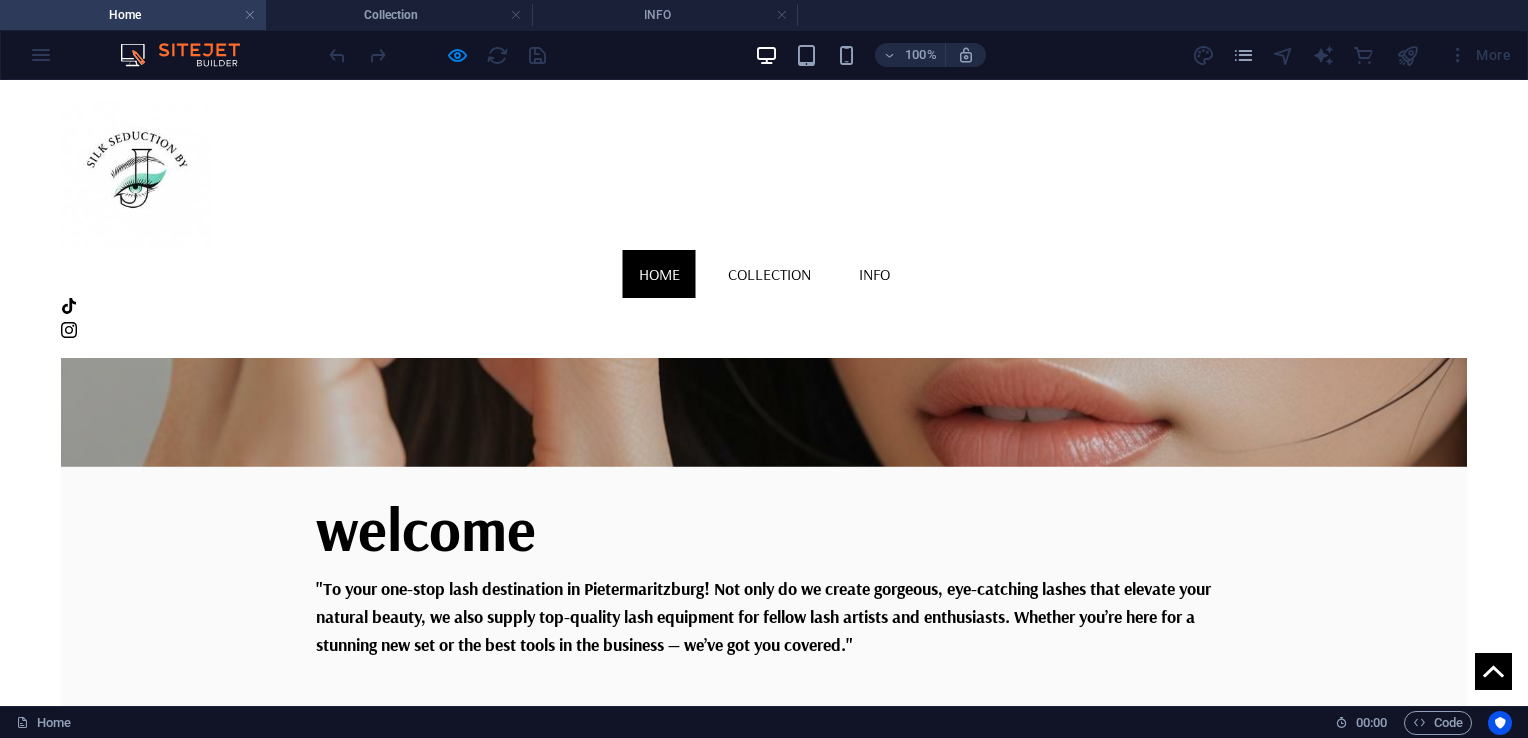 drag, startPoint x: 304, startPoint y: 412, endPoint x: 425, endPoint y: 412, distance: 121 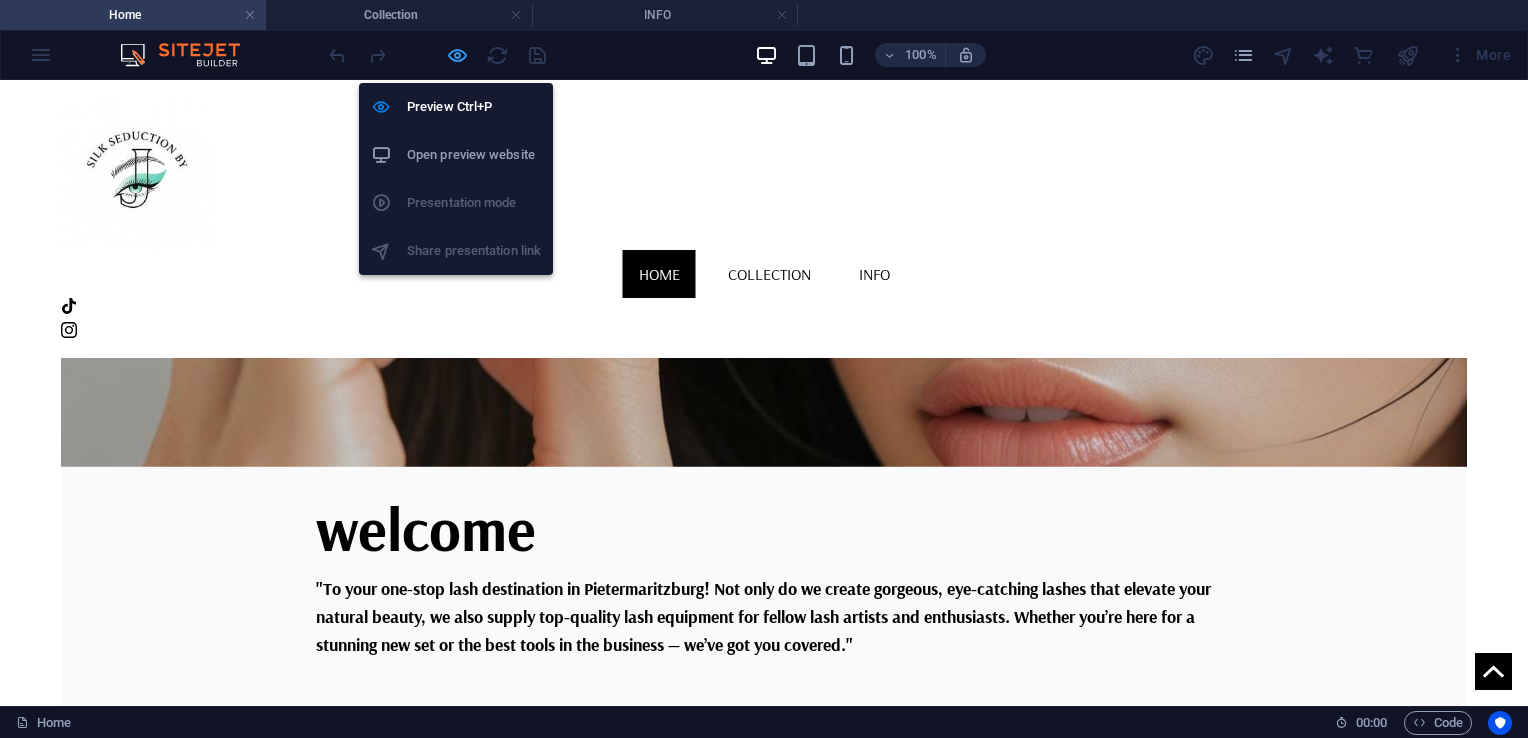 click at bounding box center (457, 55) 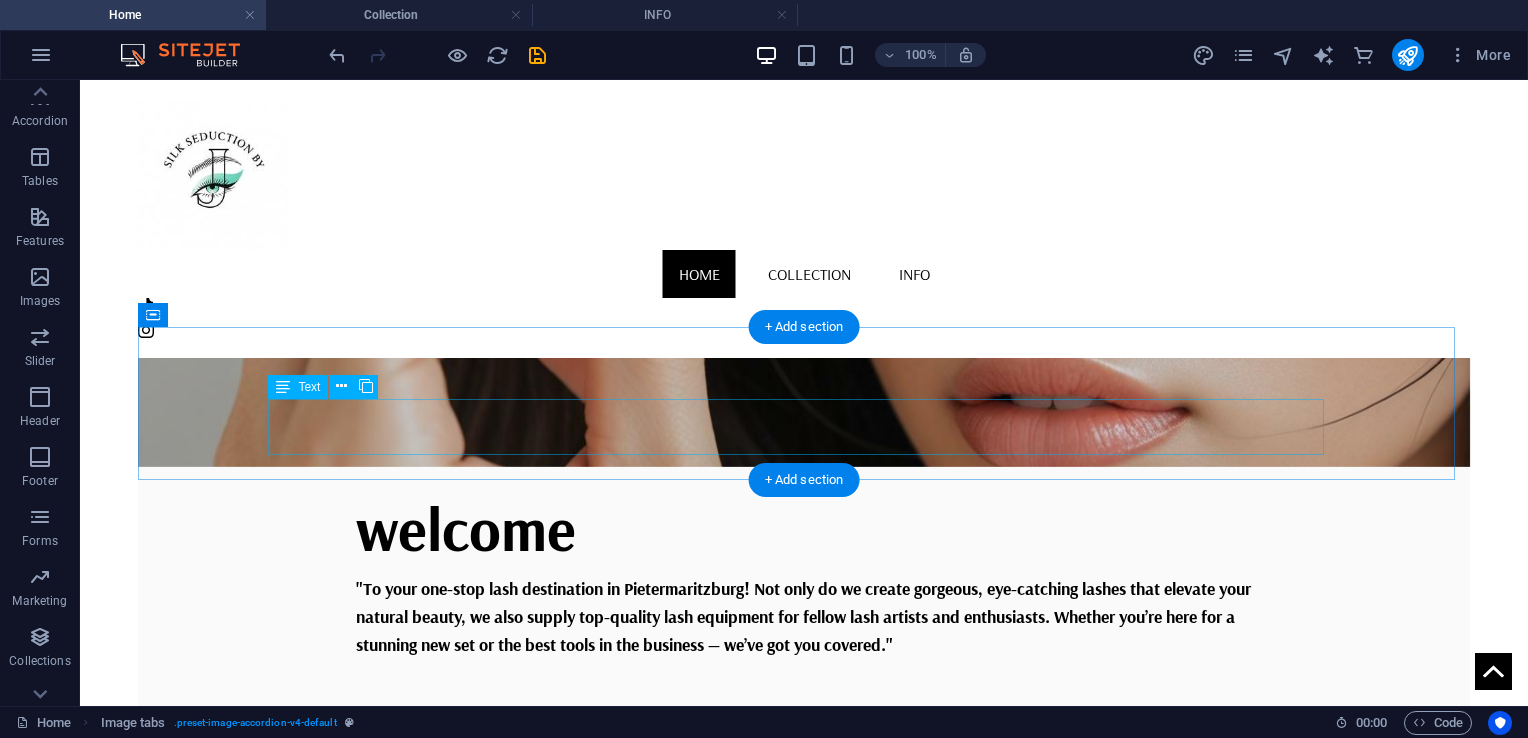 click on ""Based in  Pietermaritzburg , we’re your trusted source for premium  lash products and equipment . From top-quality lashes to professional tools, we supply everything you need to create  flawless  looks. Shop with us and elevate your lash game!"" at bounding box center [804, 866] 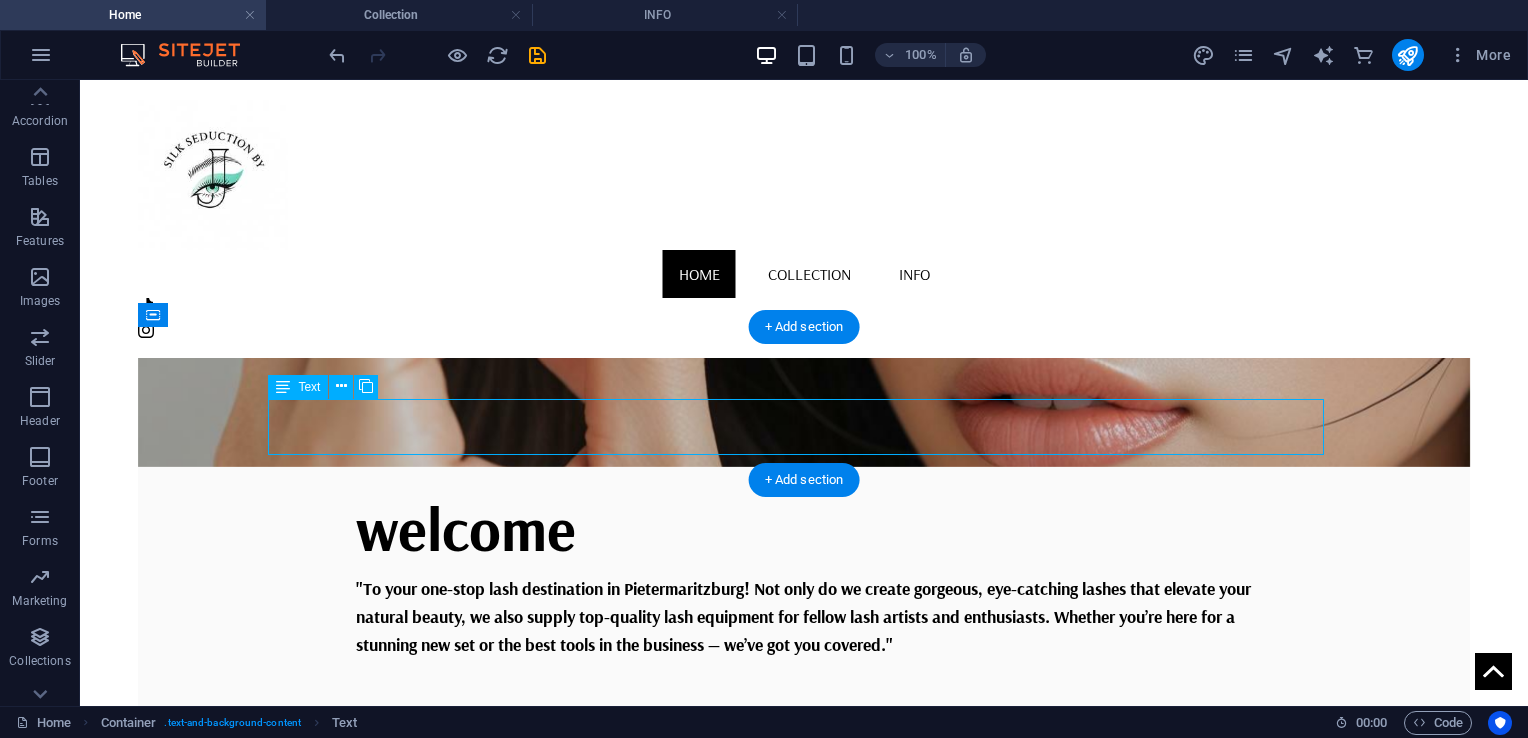 click on ""Based in  Pietermaritzburg , we’re your trusted source for premium  lash products and equipment . From top-quality lashes to professional tools, we supply everything you need to create  flawless  looks. Shop with us and elevate your lash game!"" at bounding box center (804, 866) 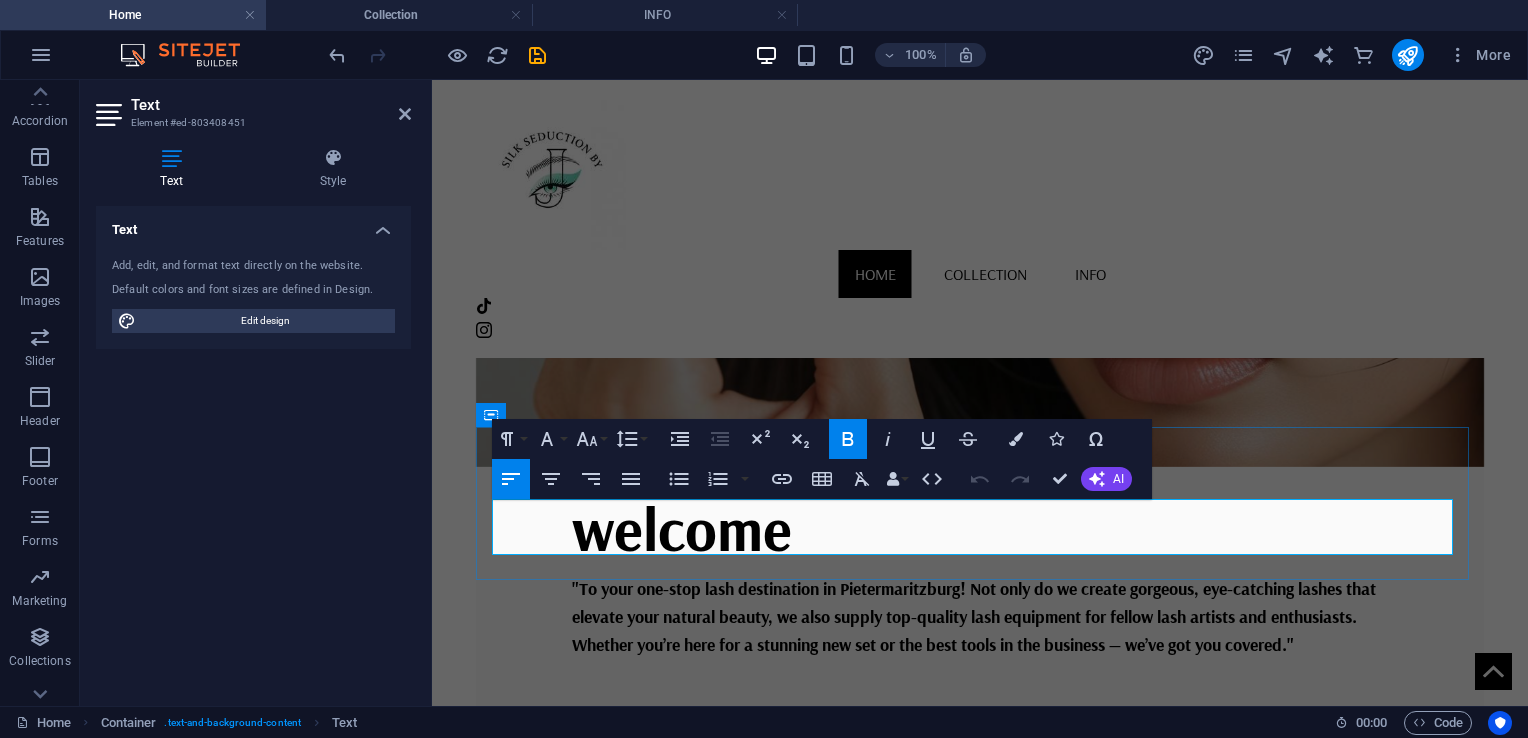 drag, startPoint x: 568, startPoint y: 506, endPoint x: 688, endPoint y: 500, distance: 120.14991 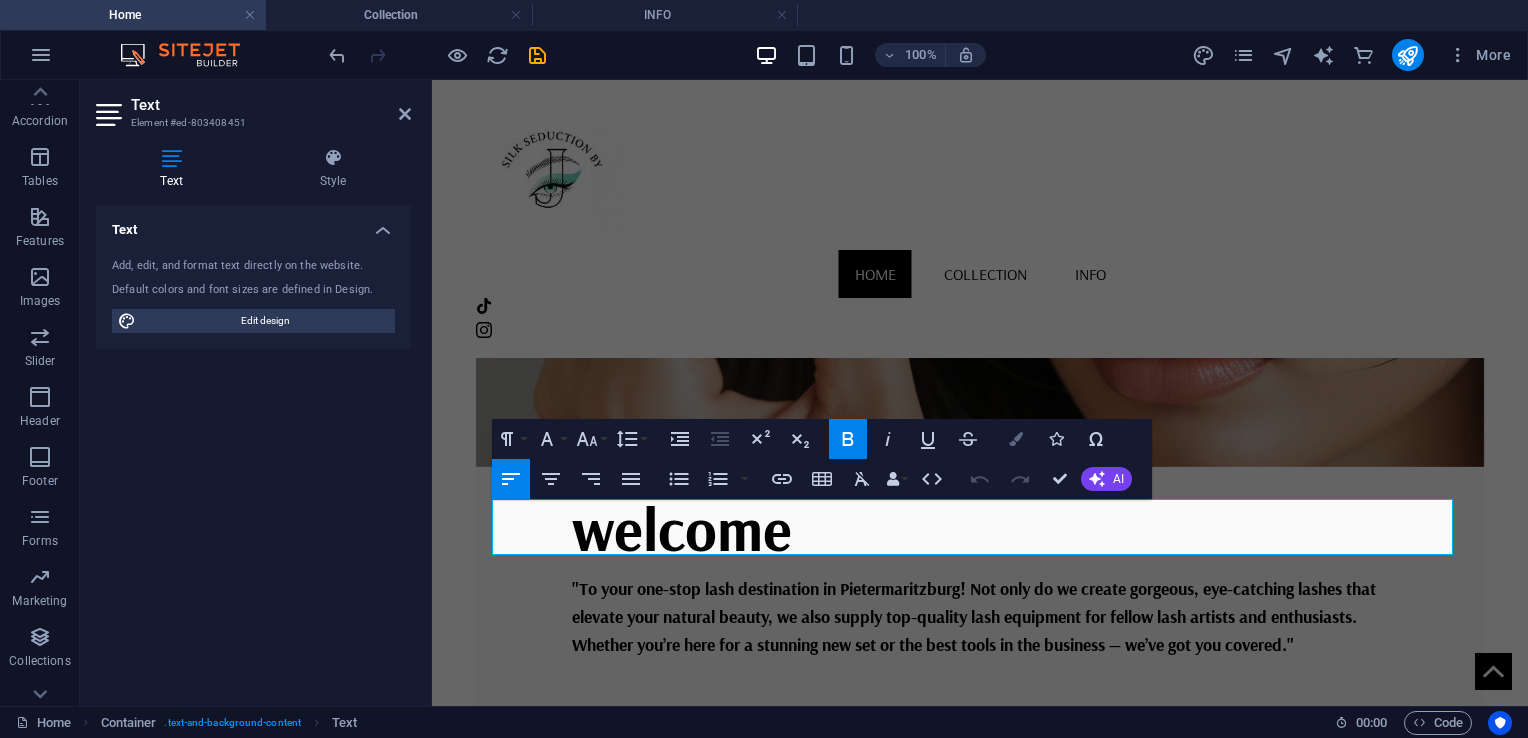 click on "Colors" at bounding box center [1016, 439] 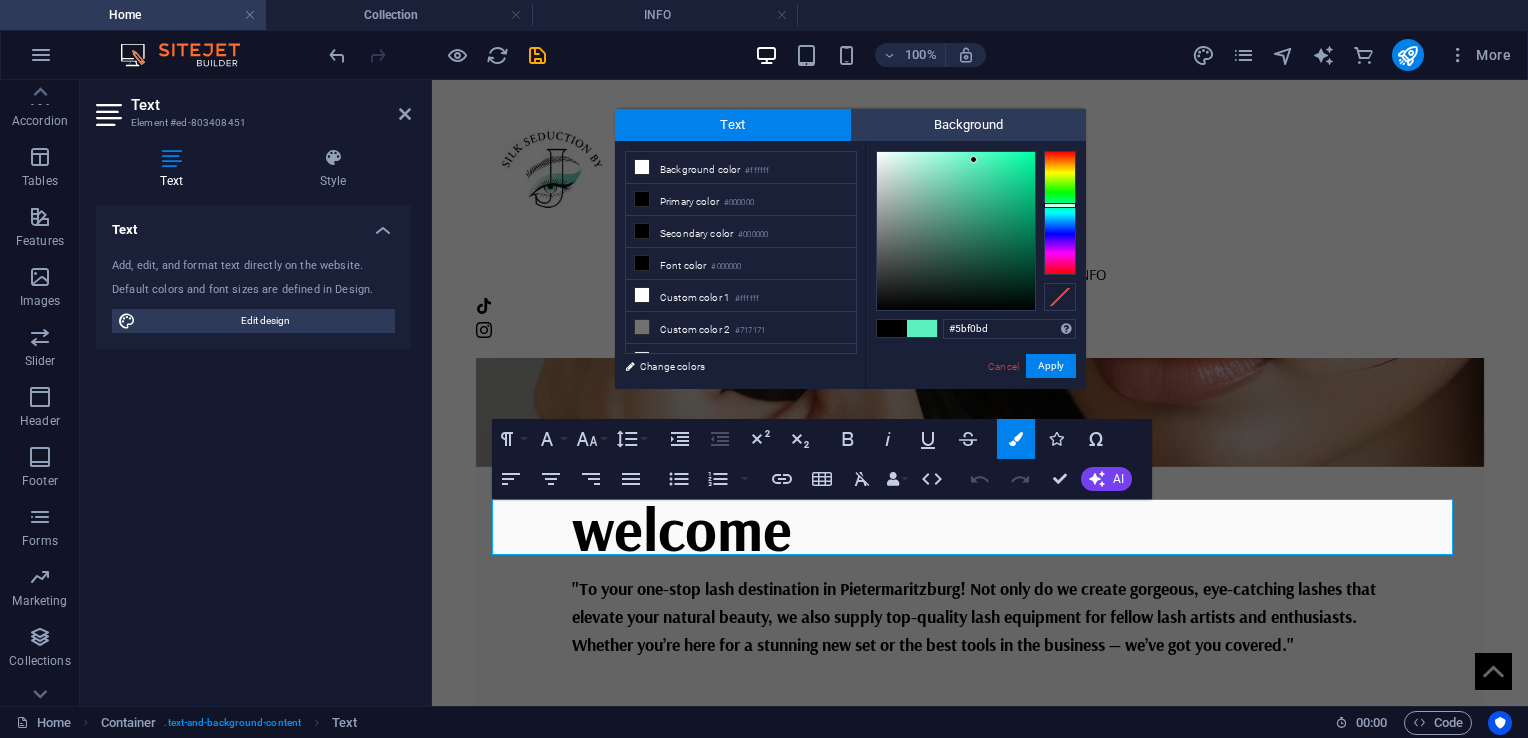 drag, startPoint x: 933, startPoint y: 158, endPoint x: 974, endPoint y: 158, distance: 41 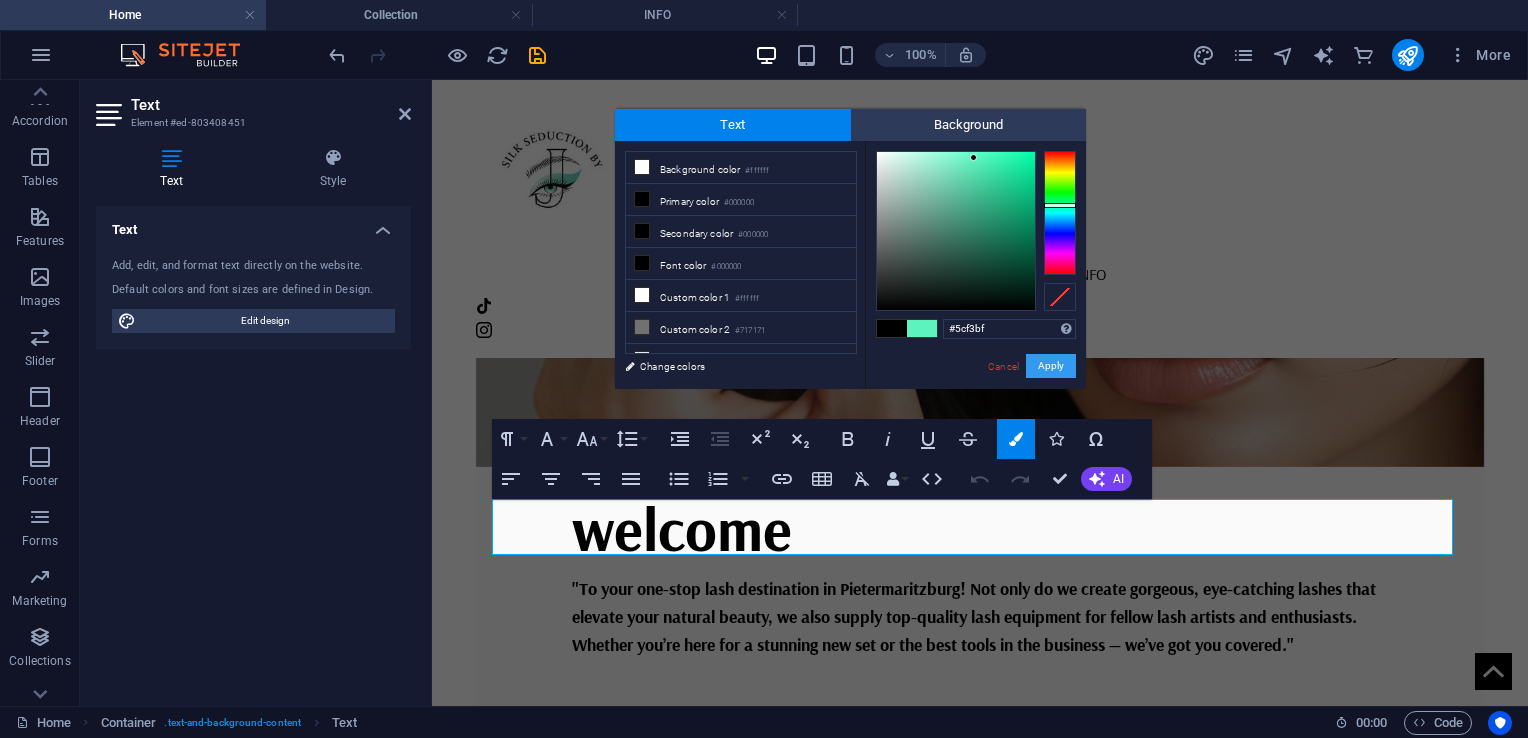 click on "Apply" at bounding box center (1051, 366) 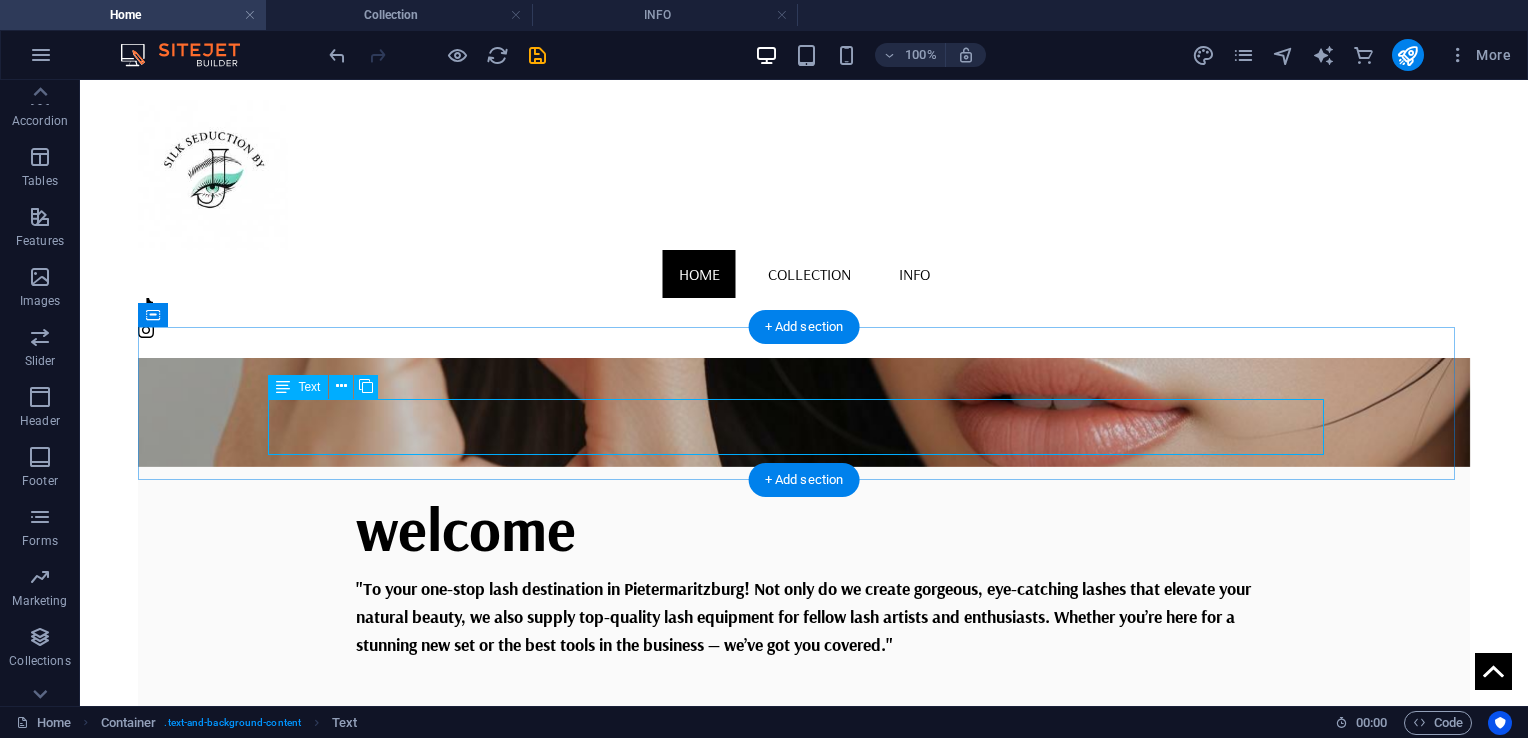 click on ""Based in  Pietermaritzburg , we’re your trusted source for premium  lash products and equipment . From top-quality lashes to professional tools, we supply everything you need to create  flawless  looks. Shop with us and elevate your lash game!"" at bounding box center [804, 866] 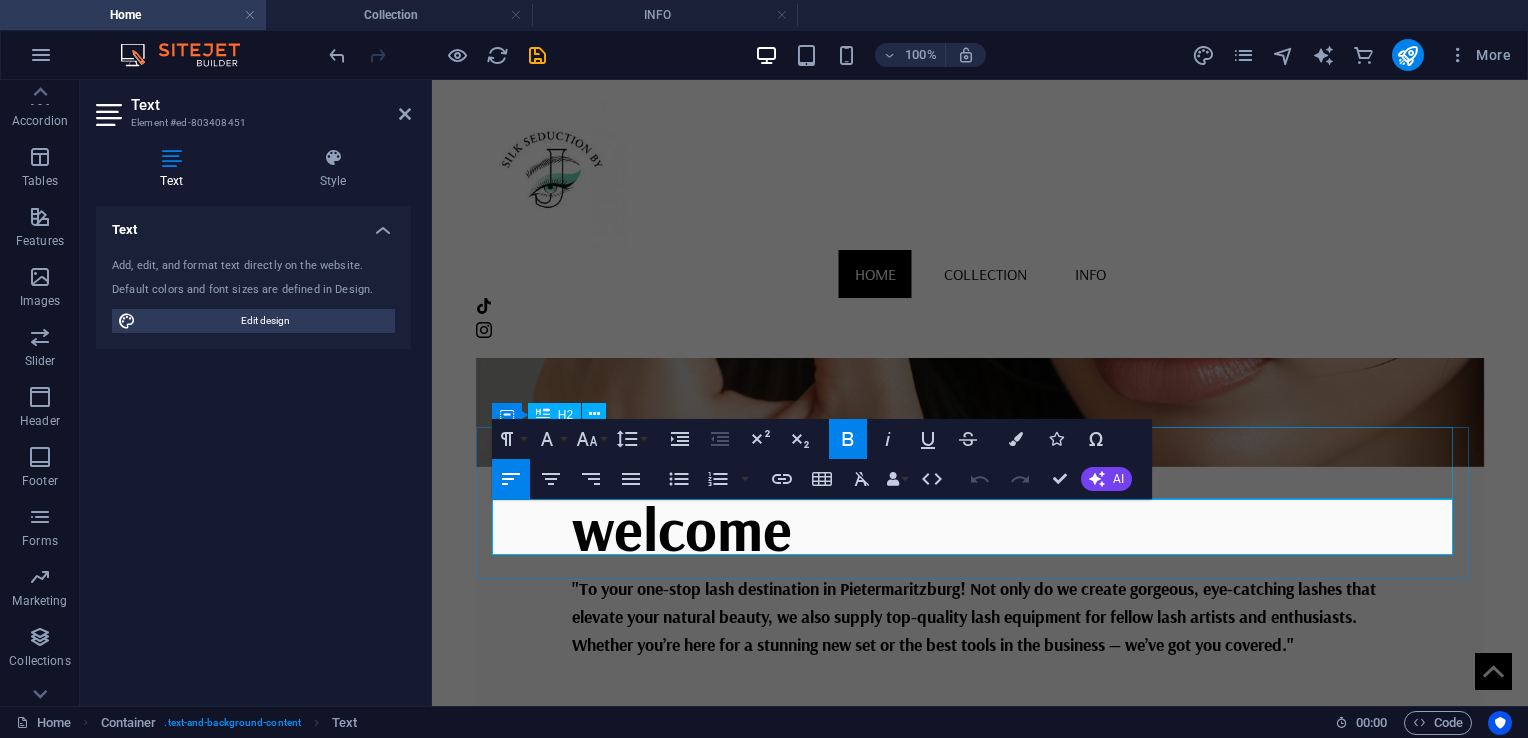 drag, startPoint x: 986, startPoint y: 511, endPoint x: 1200, endPoint y: 484, distance: 215.69655 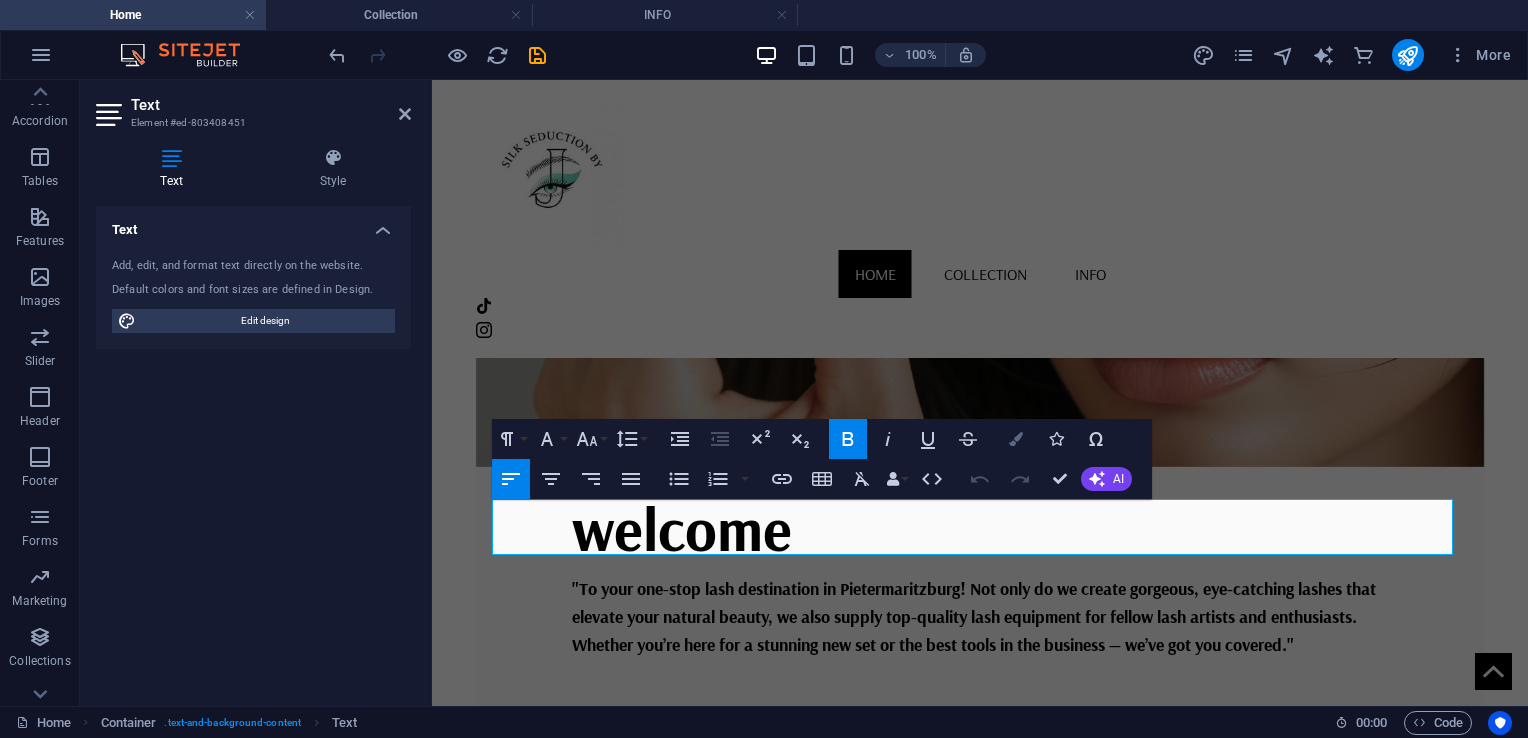 click at bounding box center [1016, 439] 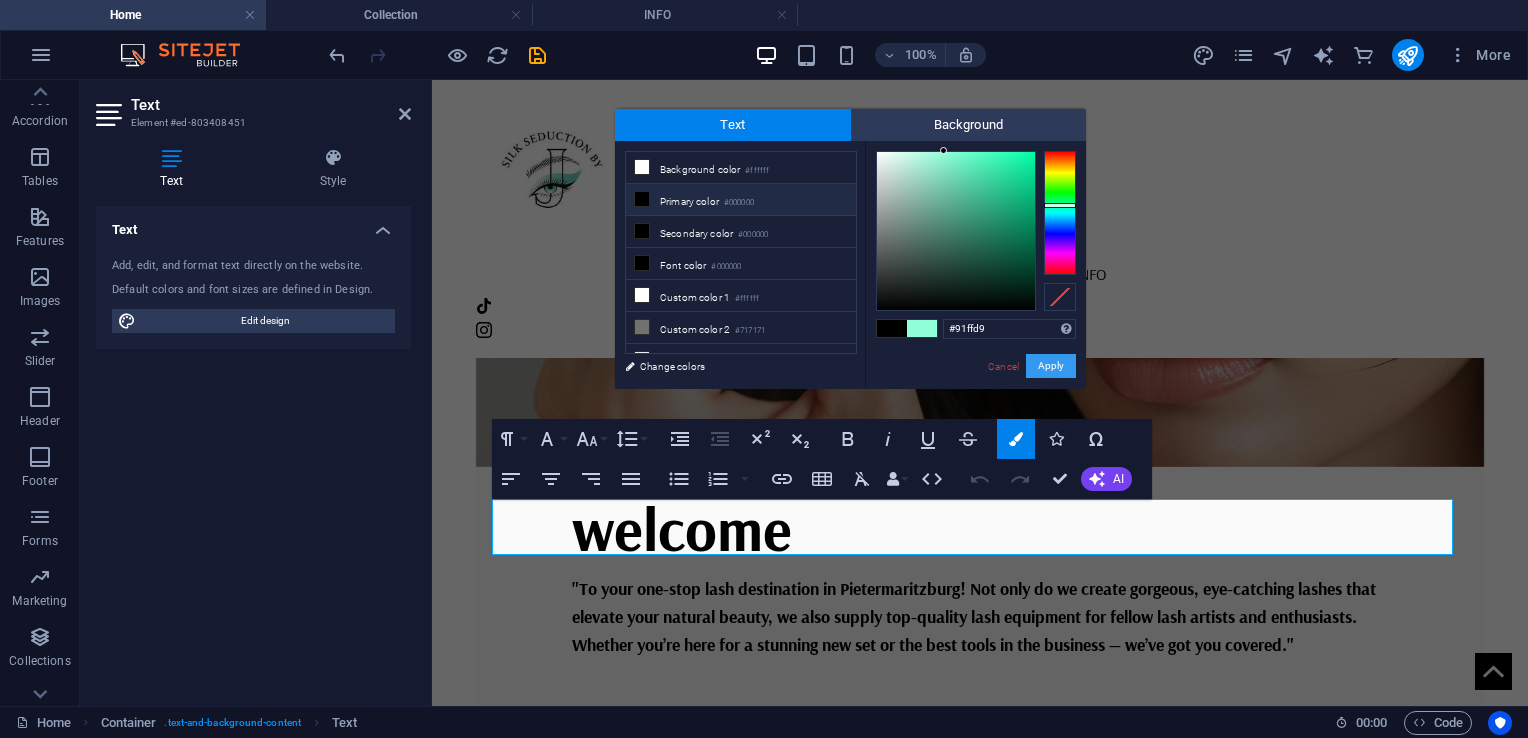 click on "Apply" at bounding box center [1051, 366] 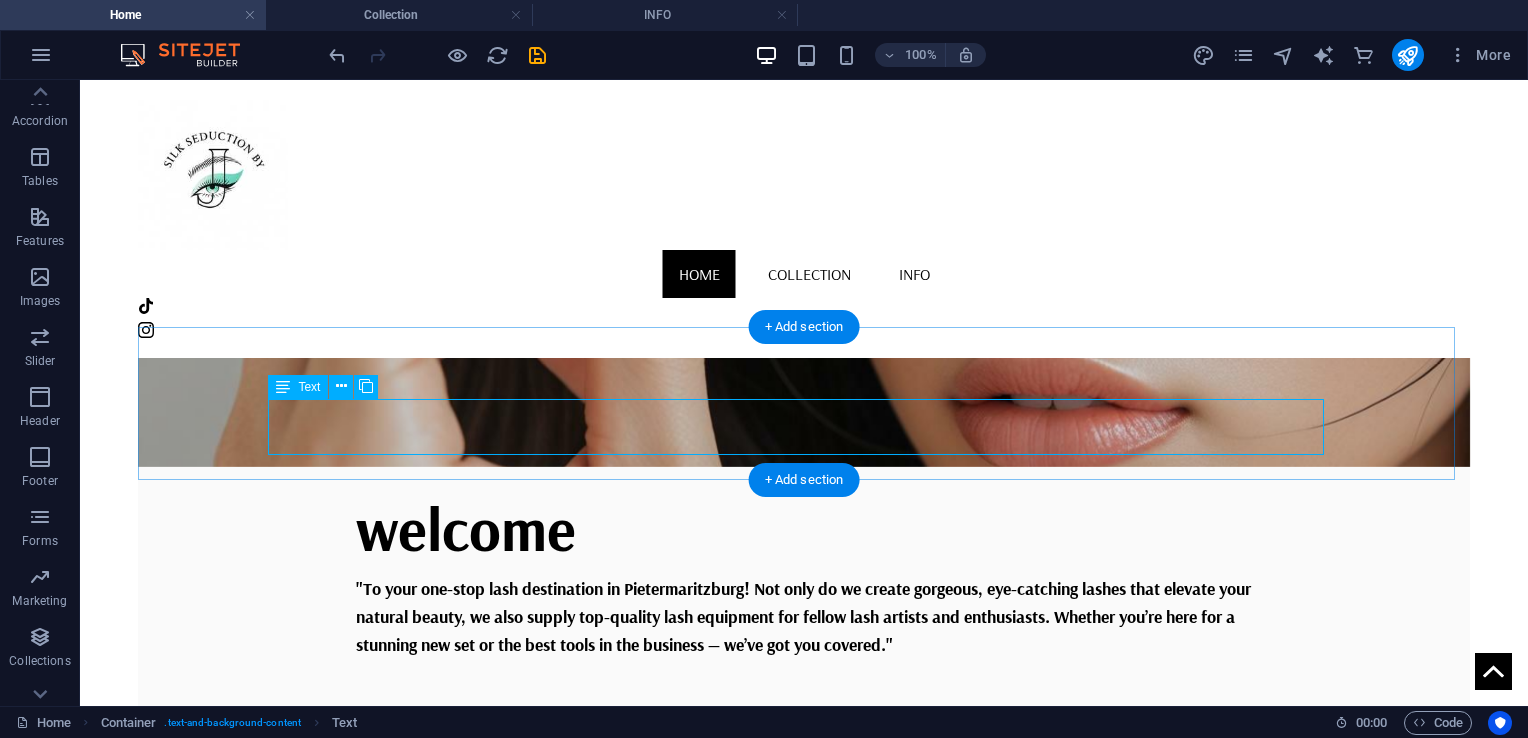 click on ""Based in  Pietermaritzburg , we’re your trusted source for premium  lash products and equipment . From top-quality lashes to professional tools, we supply everything you need to create  flawless  looks. Shop with us and elevate your lash game!"" at bounding box center (804, 866) 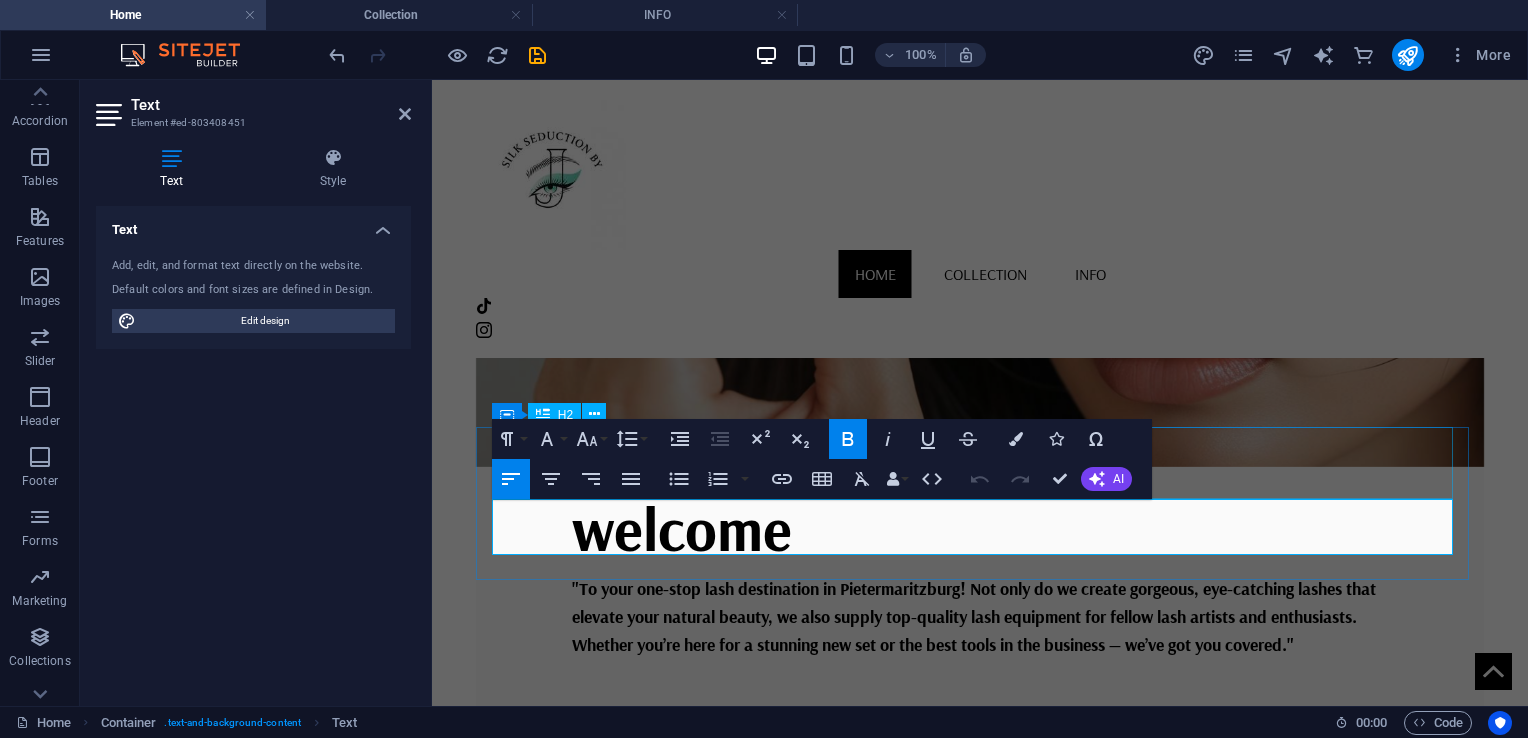 drag, startPoint x: 562, startPoint y: 510, endPoint x: 688, endPoint y: 496, distance: 126.77539 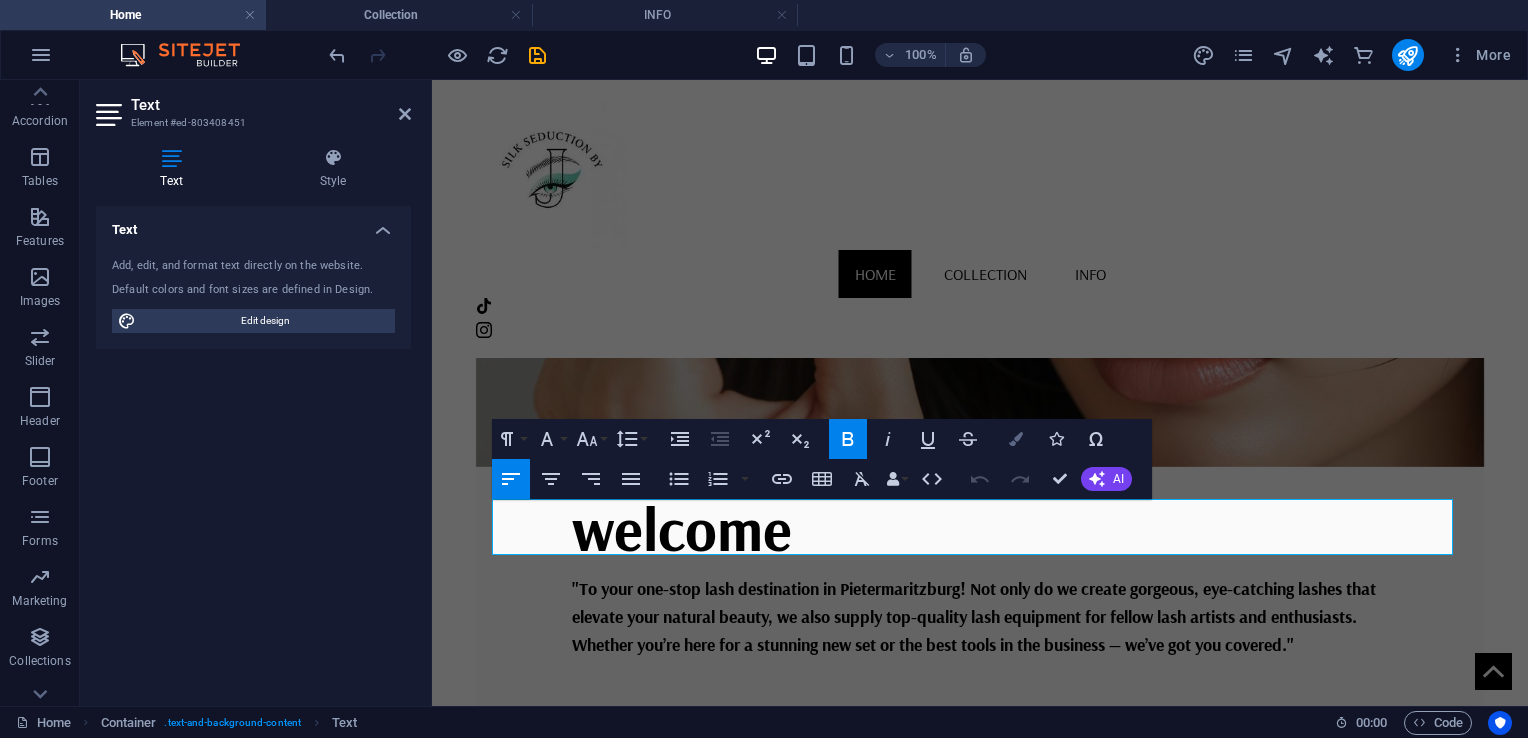 click at bounding box center [1016, 439] 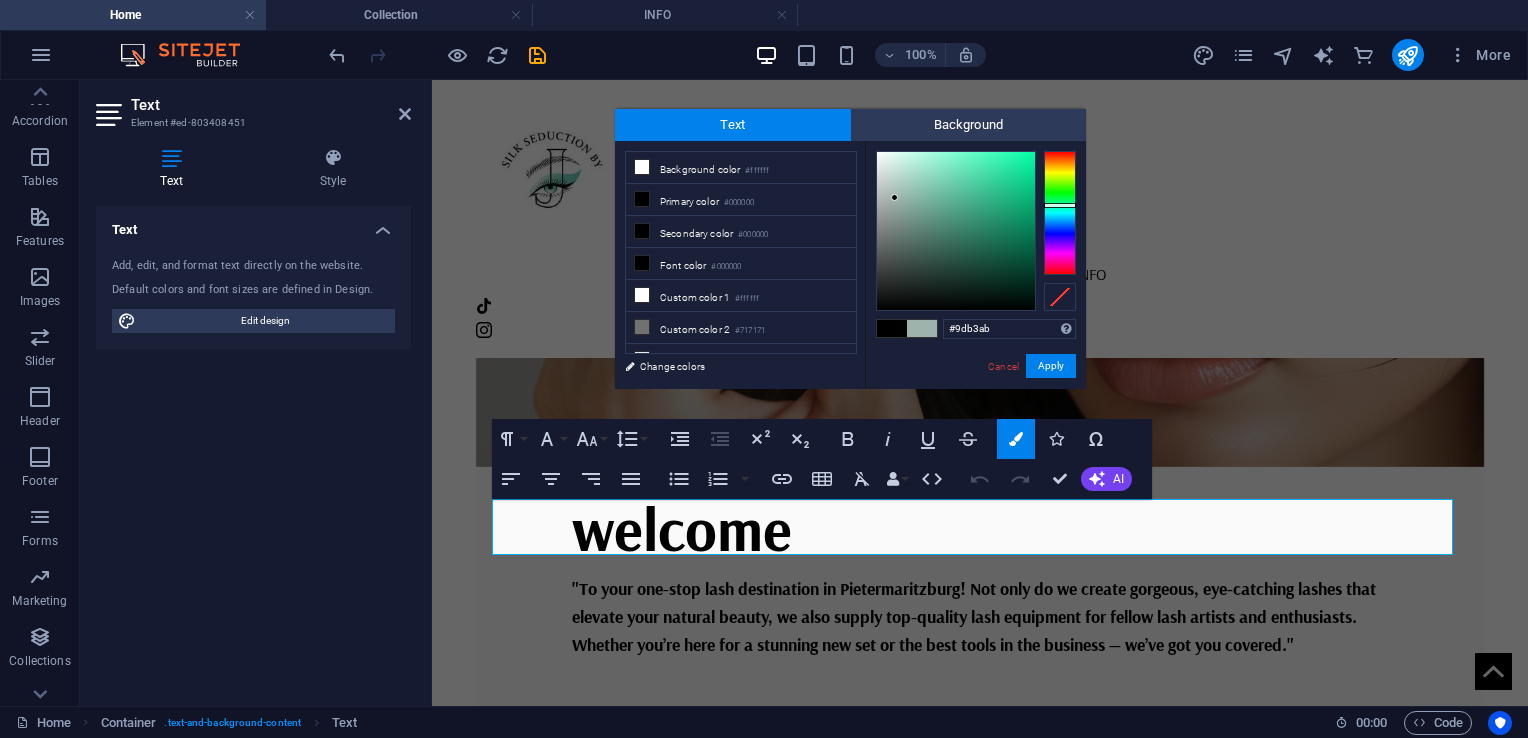 drag, startPoint x: 944, startPoint y: 179, endPoint x: 895, endPoint y: 198, distance: 52.554733 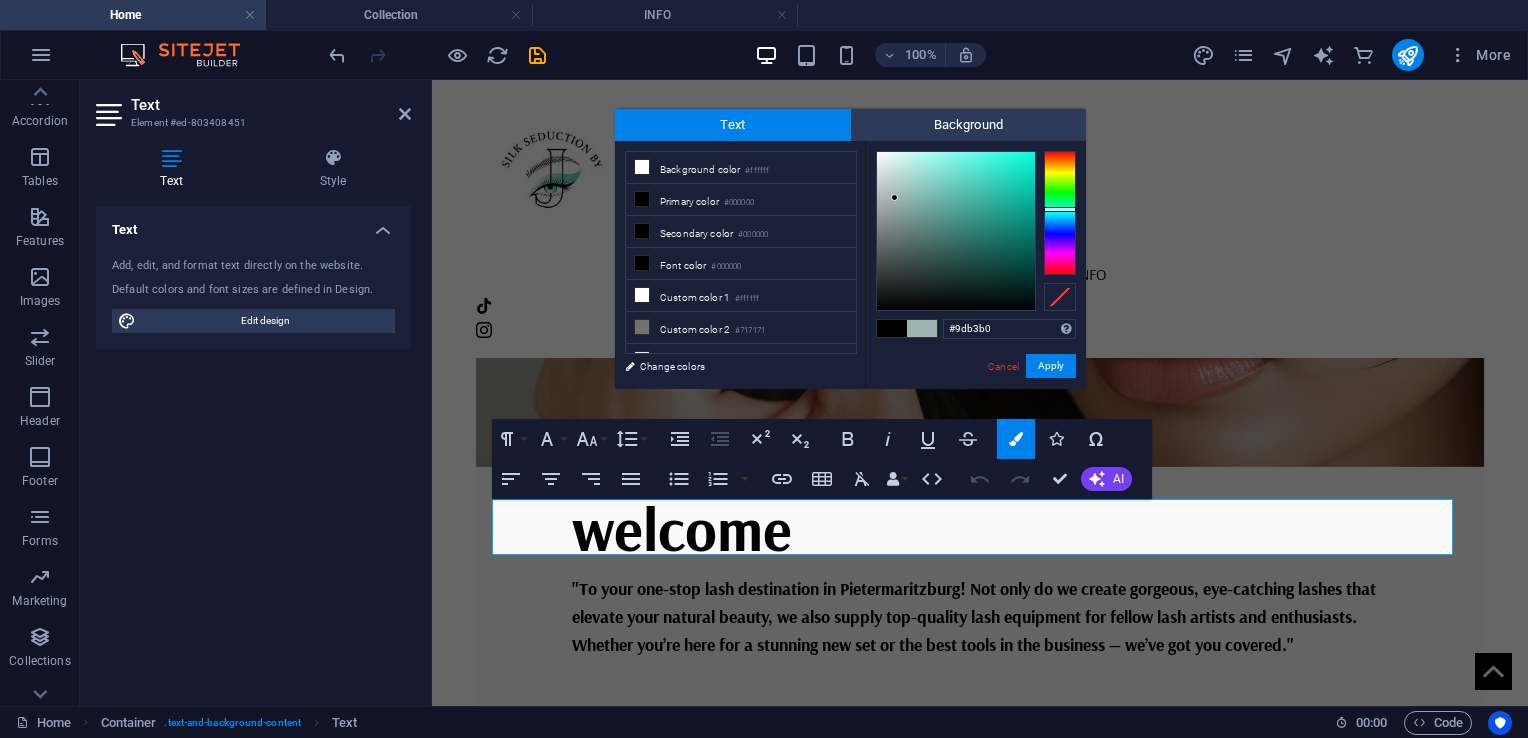 click at bounding box center (1060, 209) 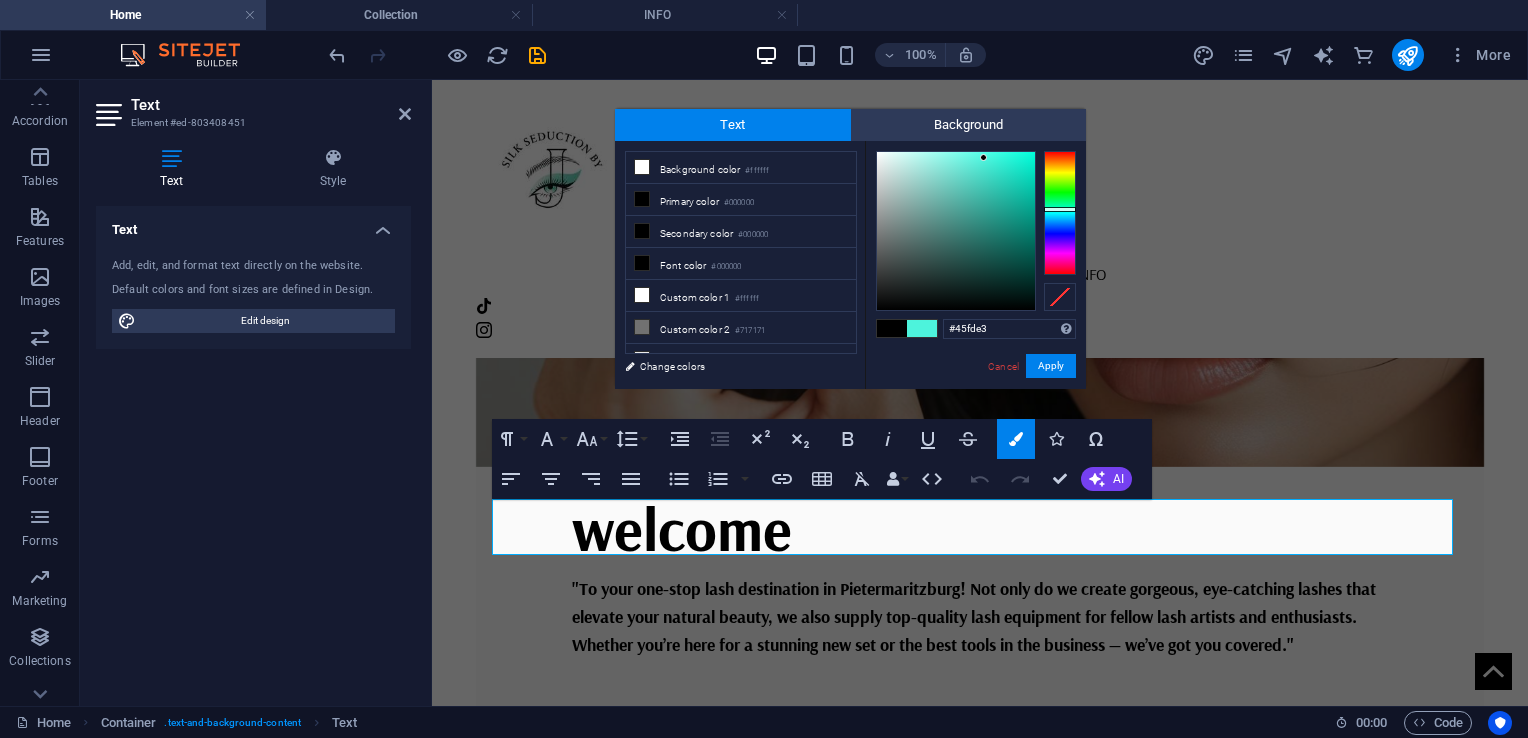drag, startPoint x: 933, startPoint y: 158, endPoint x: 992, endPoint y: 152, distance: 59.3043 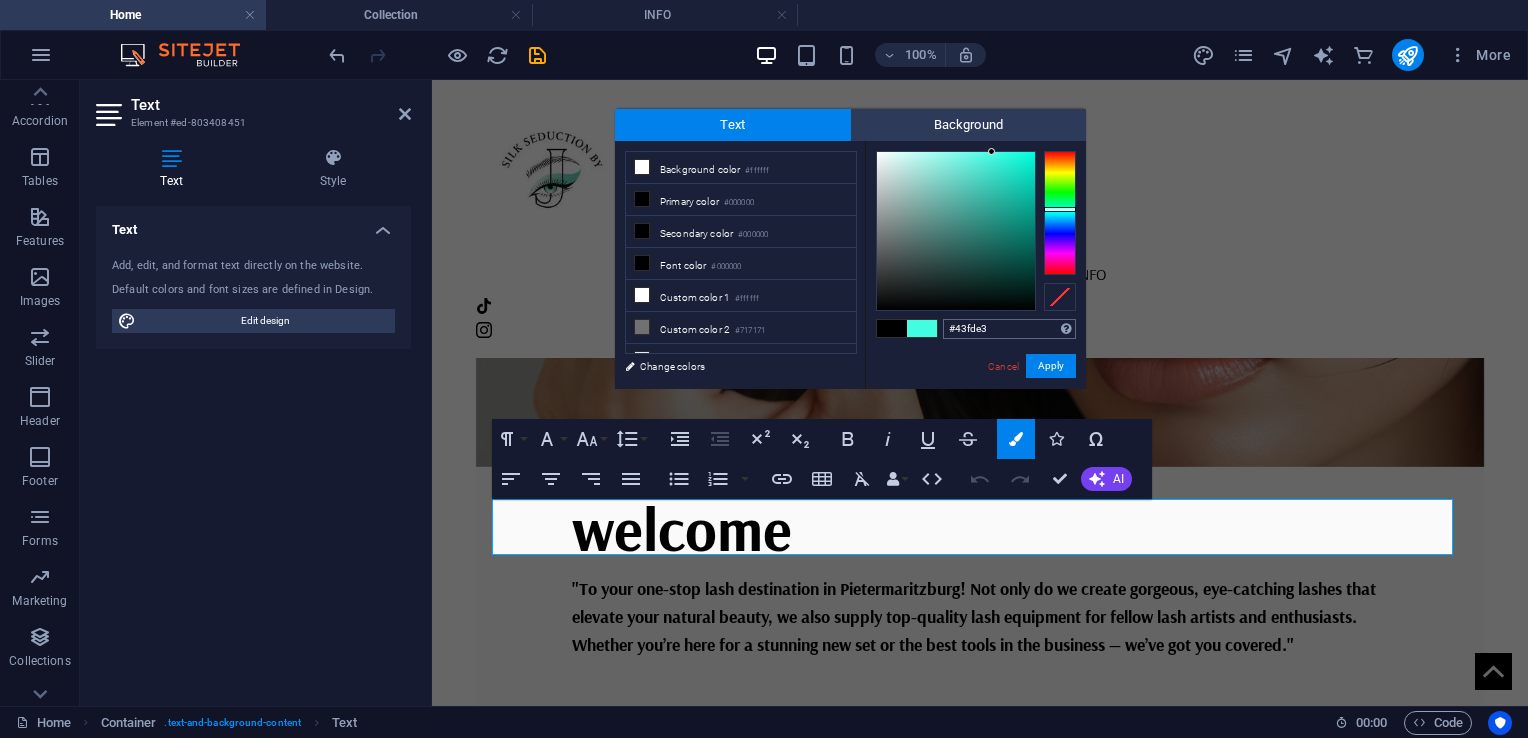drag, startPoint x: 1004, startPoint y: 331, endPoint x: 943, endPoint y: 326, distance: 61.204575 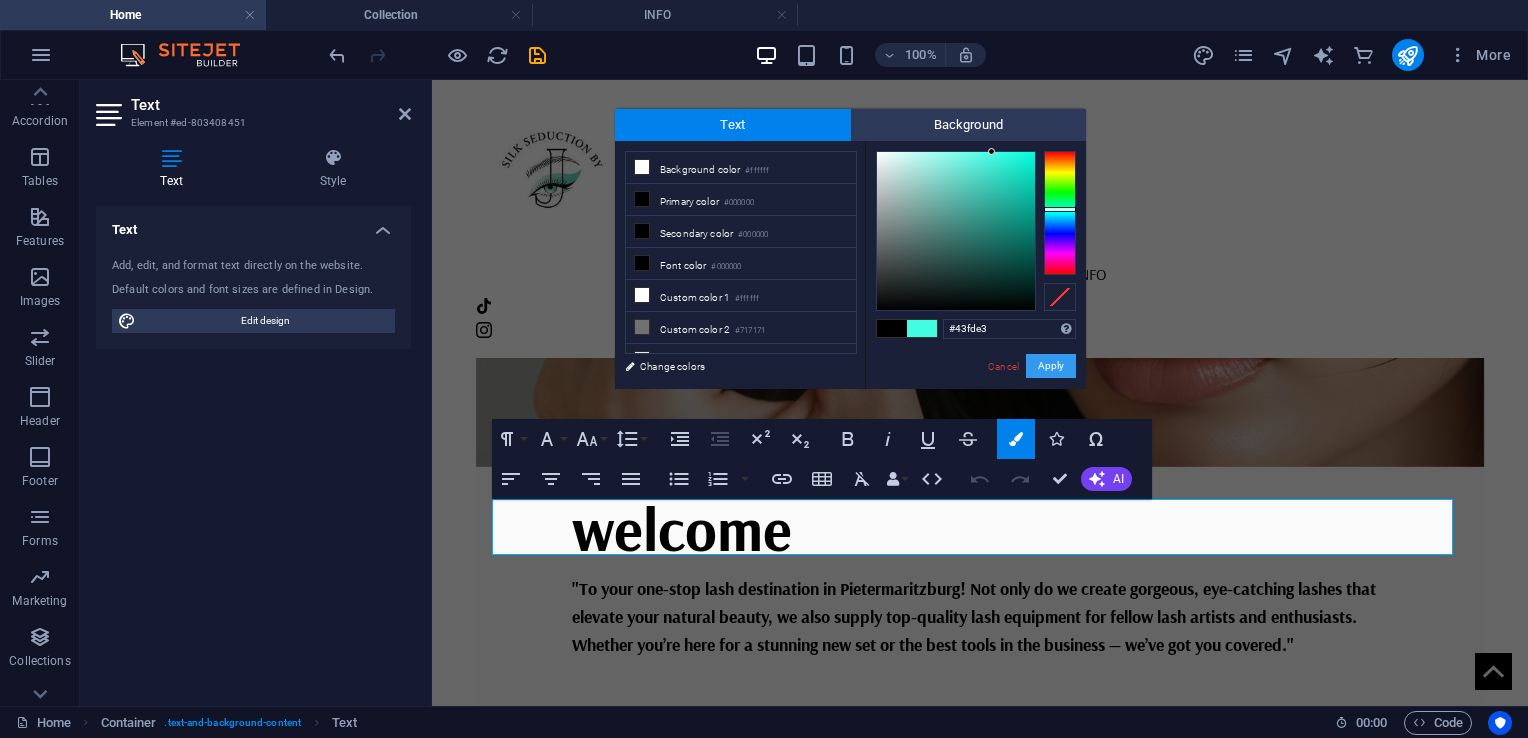 click on "Apply" at bounding box center [1051, 366] 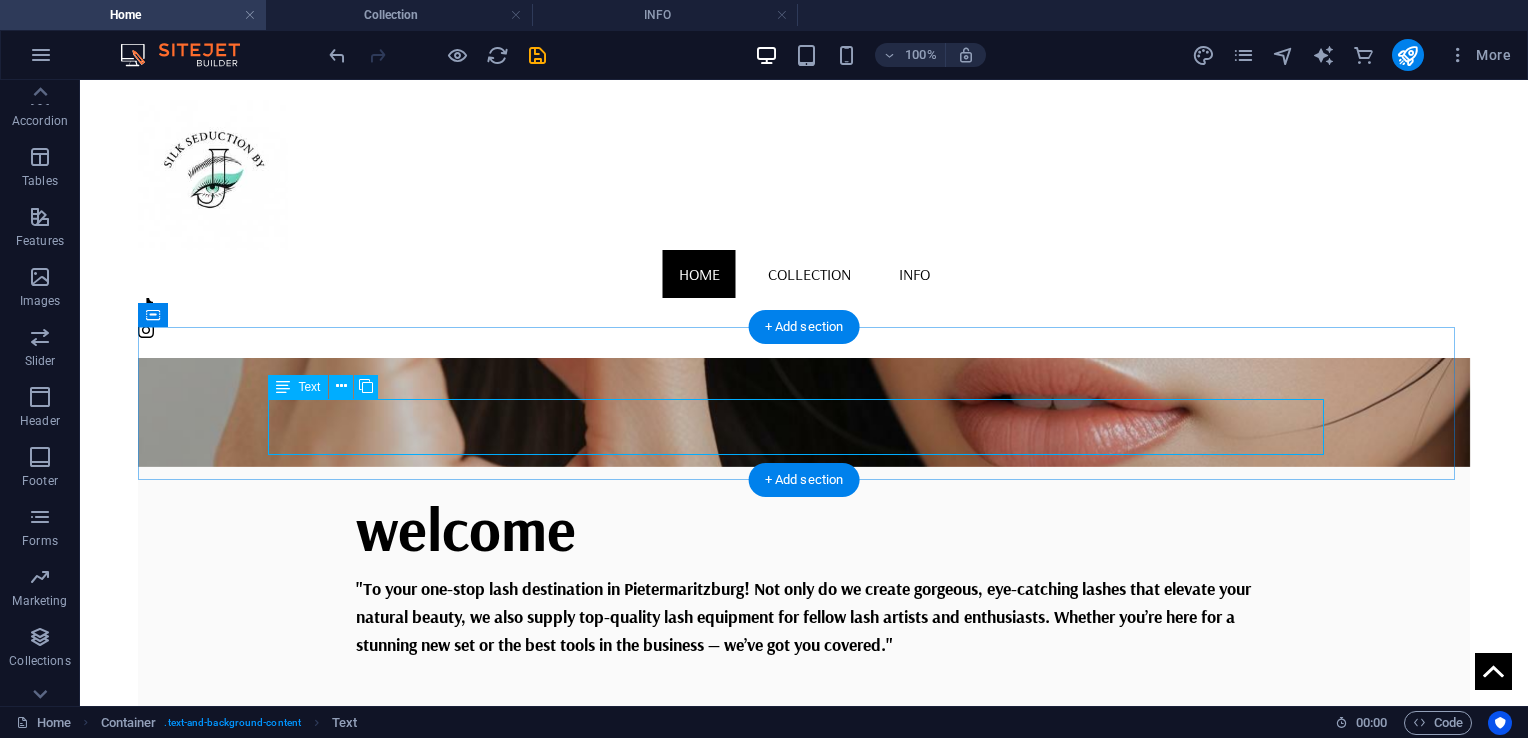 click on ""Based in  Pietermaritzburg , we’re your trusted source for premium  lash products and equipment . From top-quality lashes to professional tools, we supply everything you need to create  flawless  looks. Shop with us and elevate your lash game!"" at bounding box center [804, 866] 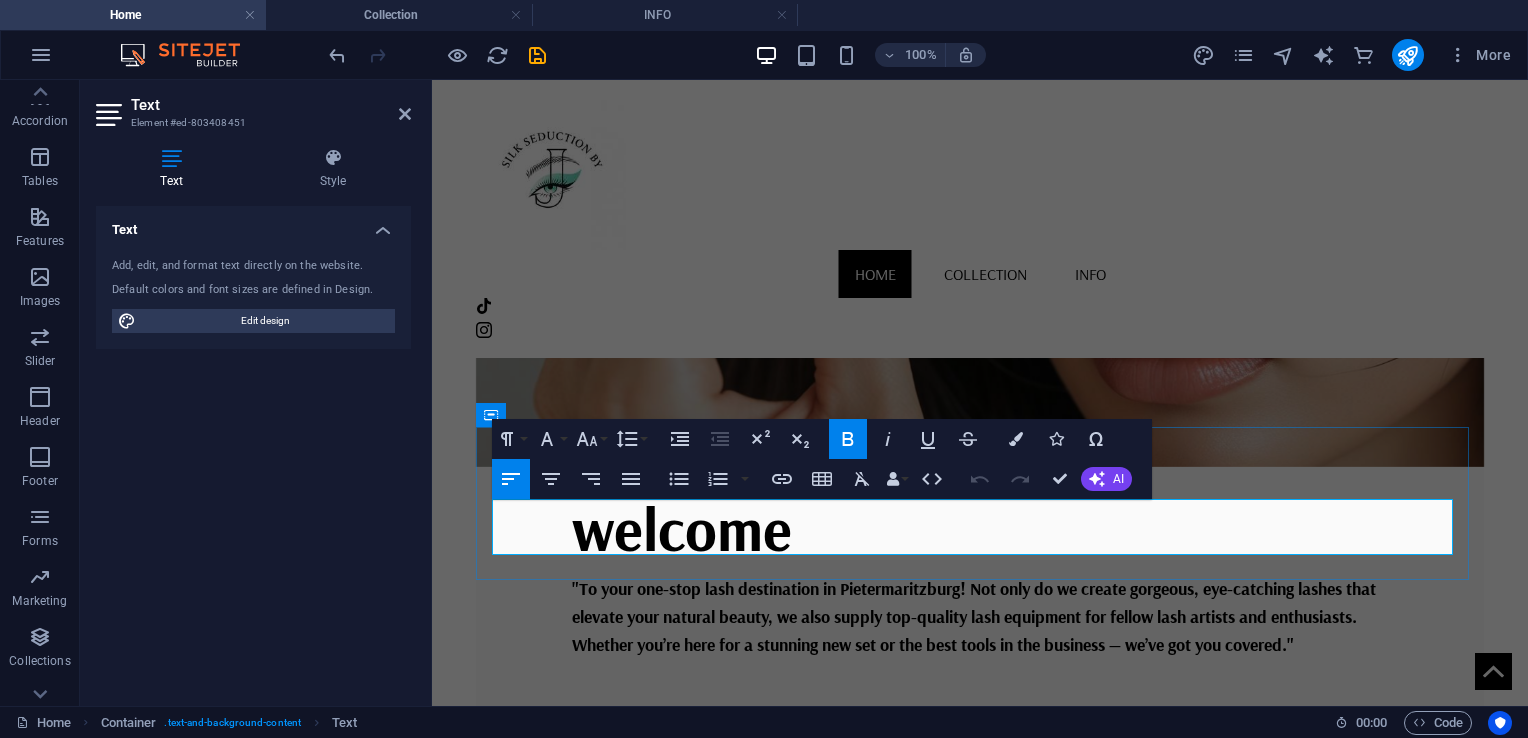 drag, startPoint x: 985, startPoint y: 508, endPoint x: 1200, endPoint y: 504, distance: 215.0372 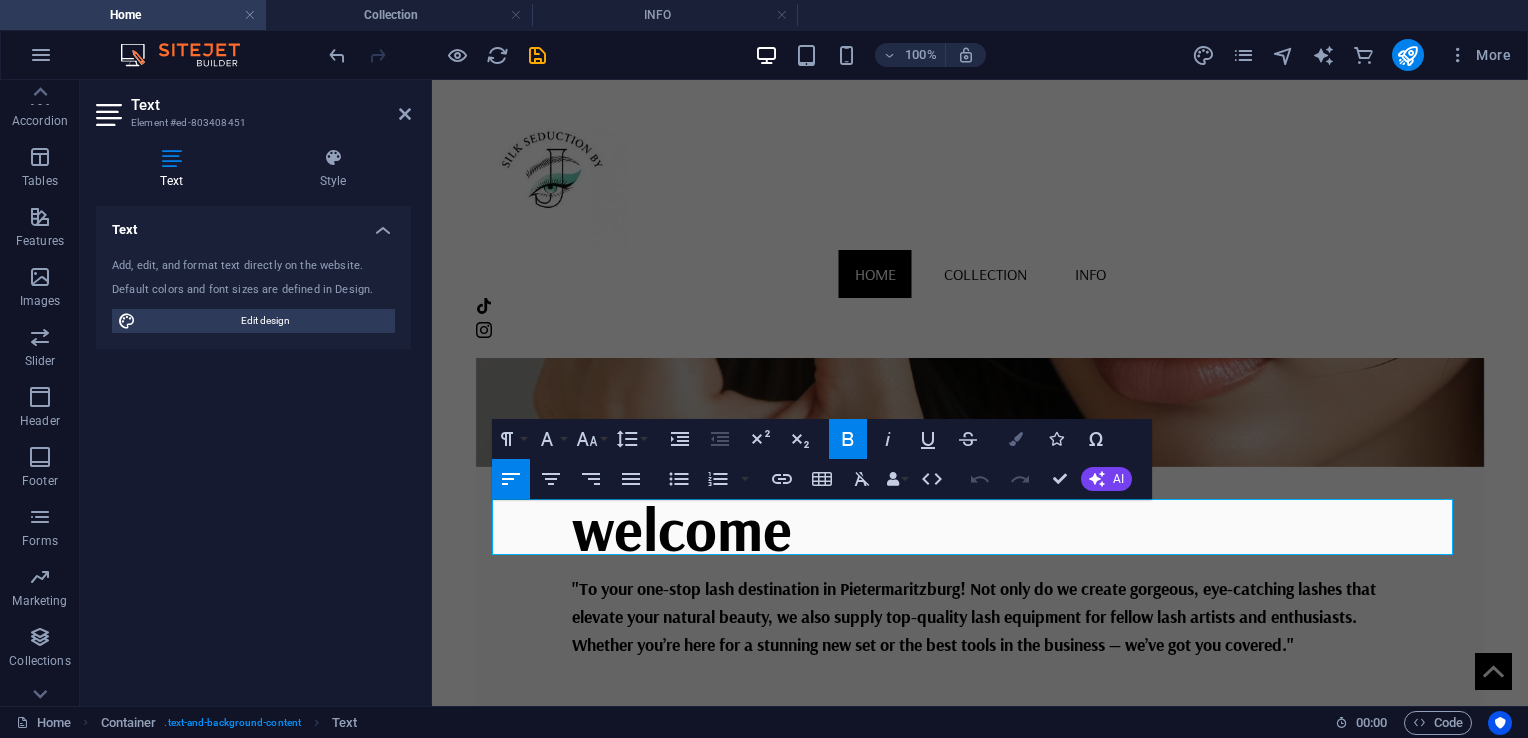 click on "Colors" at bounding box center [1016, 439] 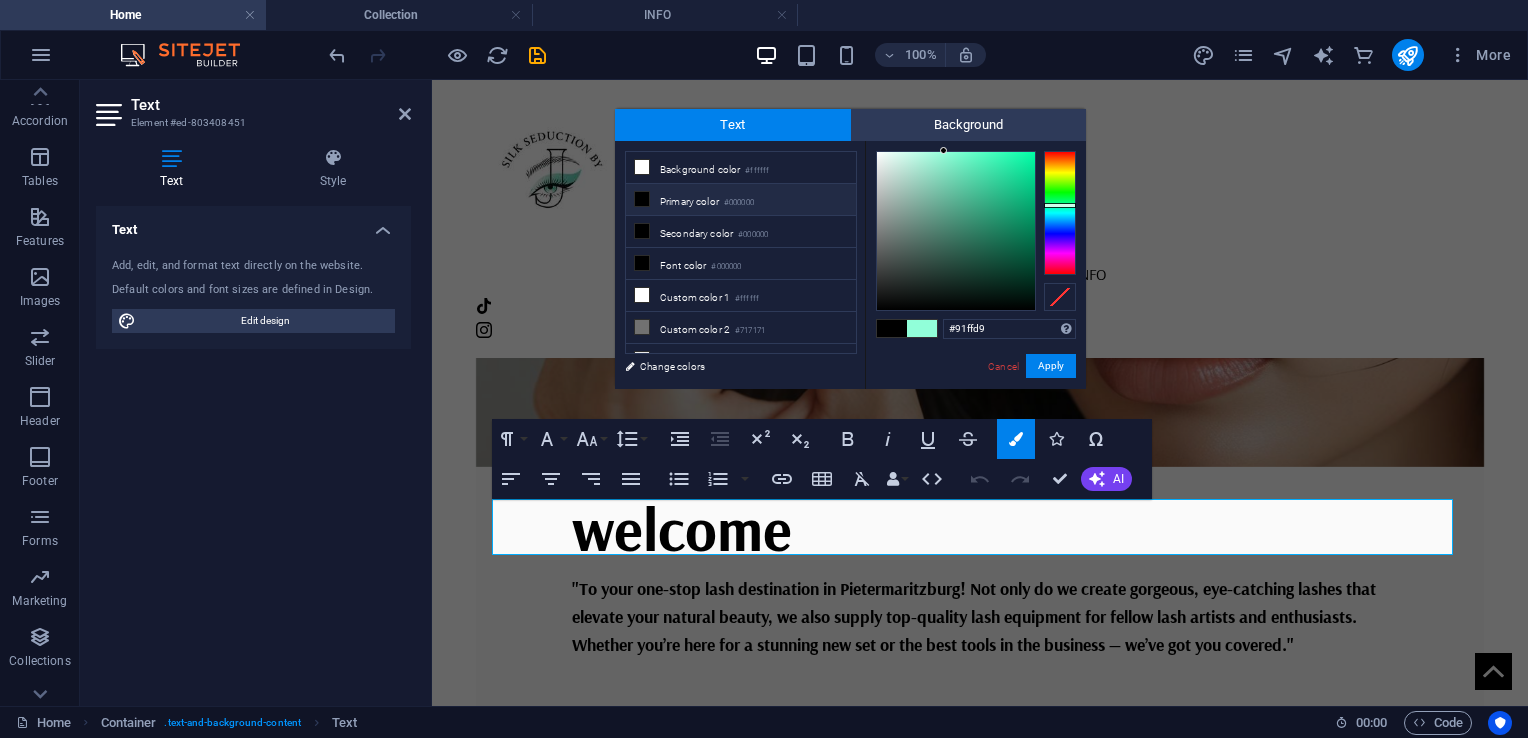 drag, startPoint x: 988, startPoint y: 323, endPoint x: 892, endPoint y: 327, distance: 96.0833 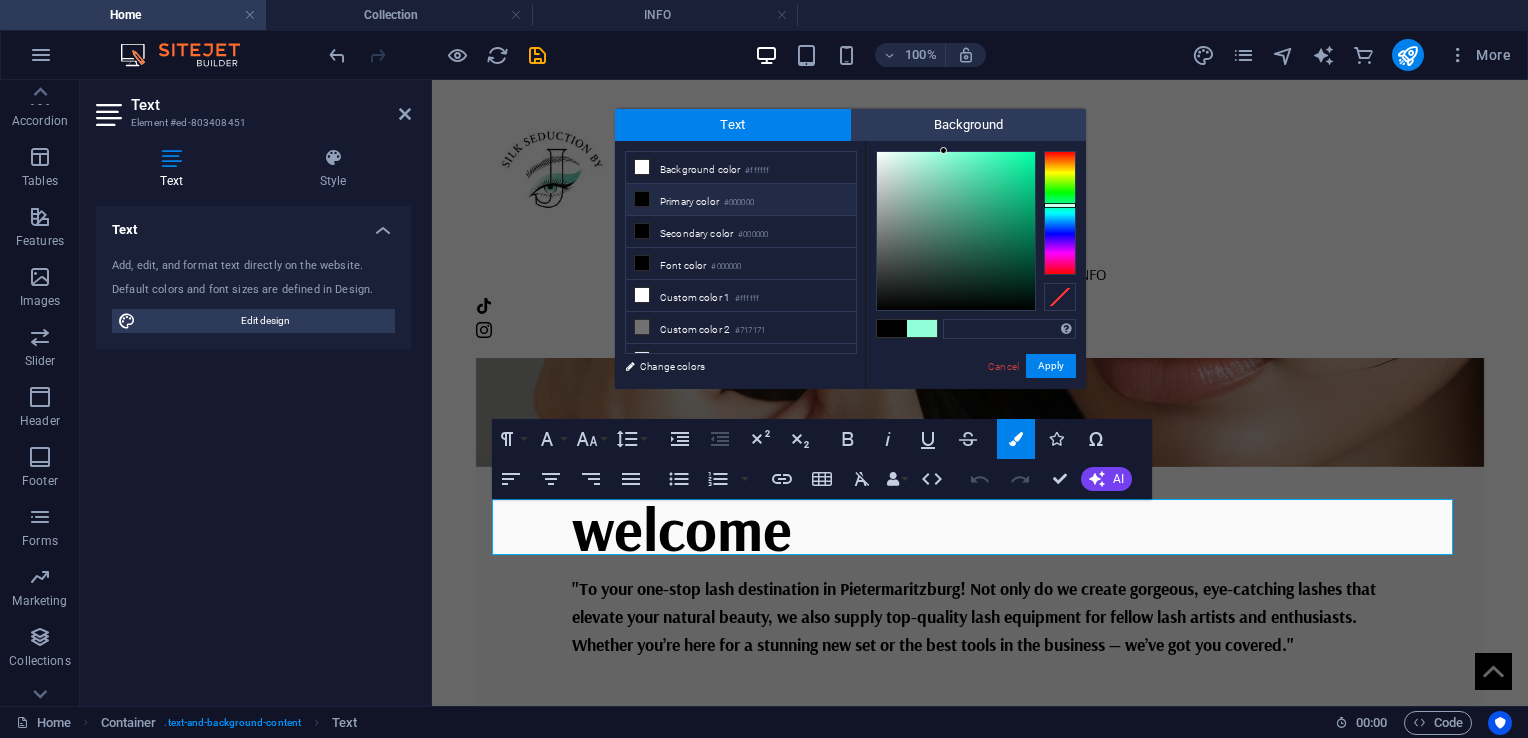 type on "#43fde3" 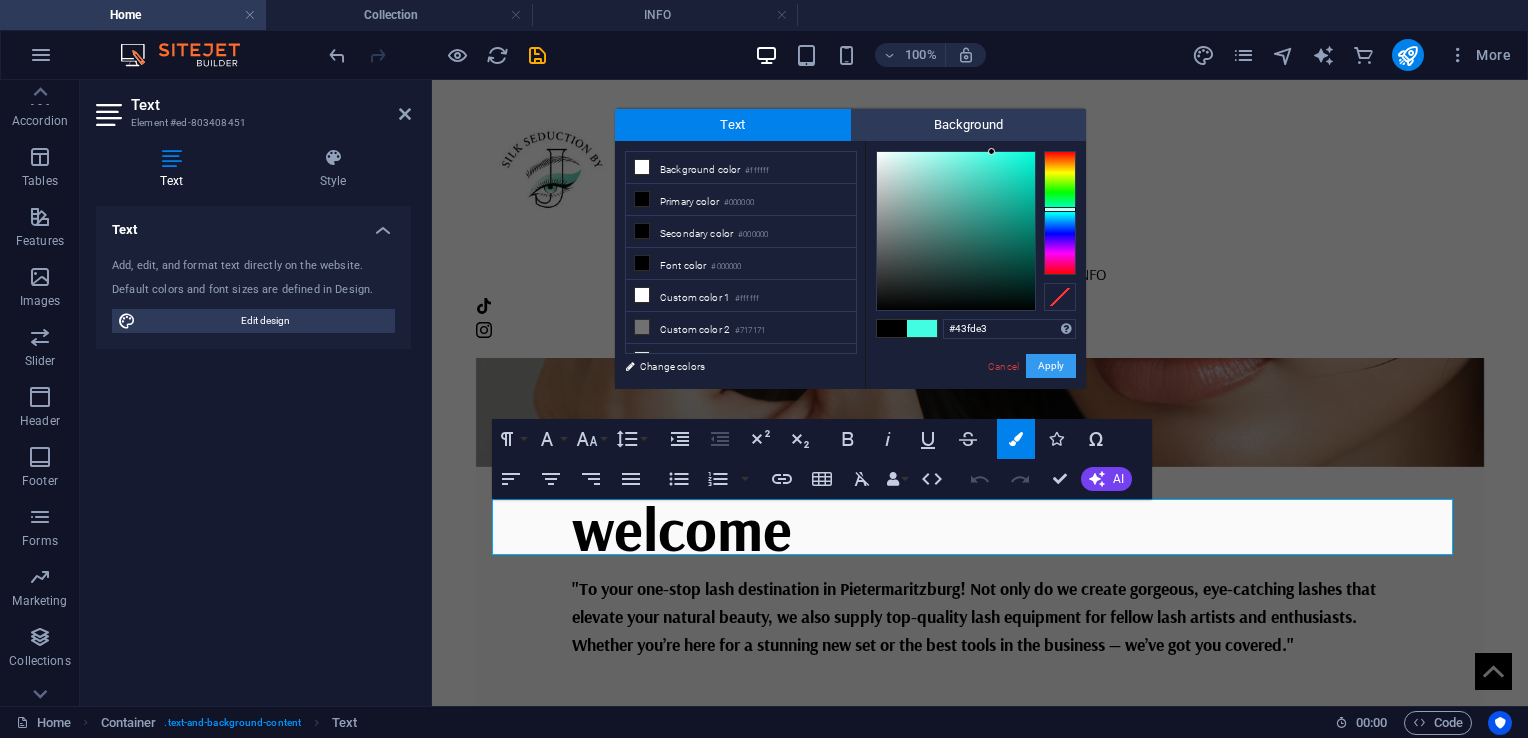 click on "Apply" at bounding box center [1051, 366] 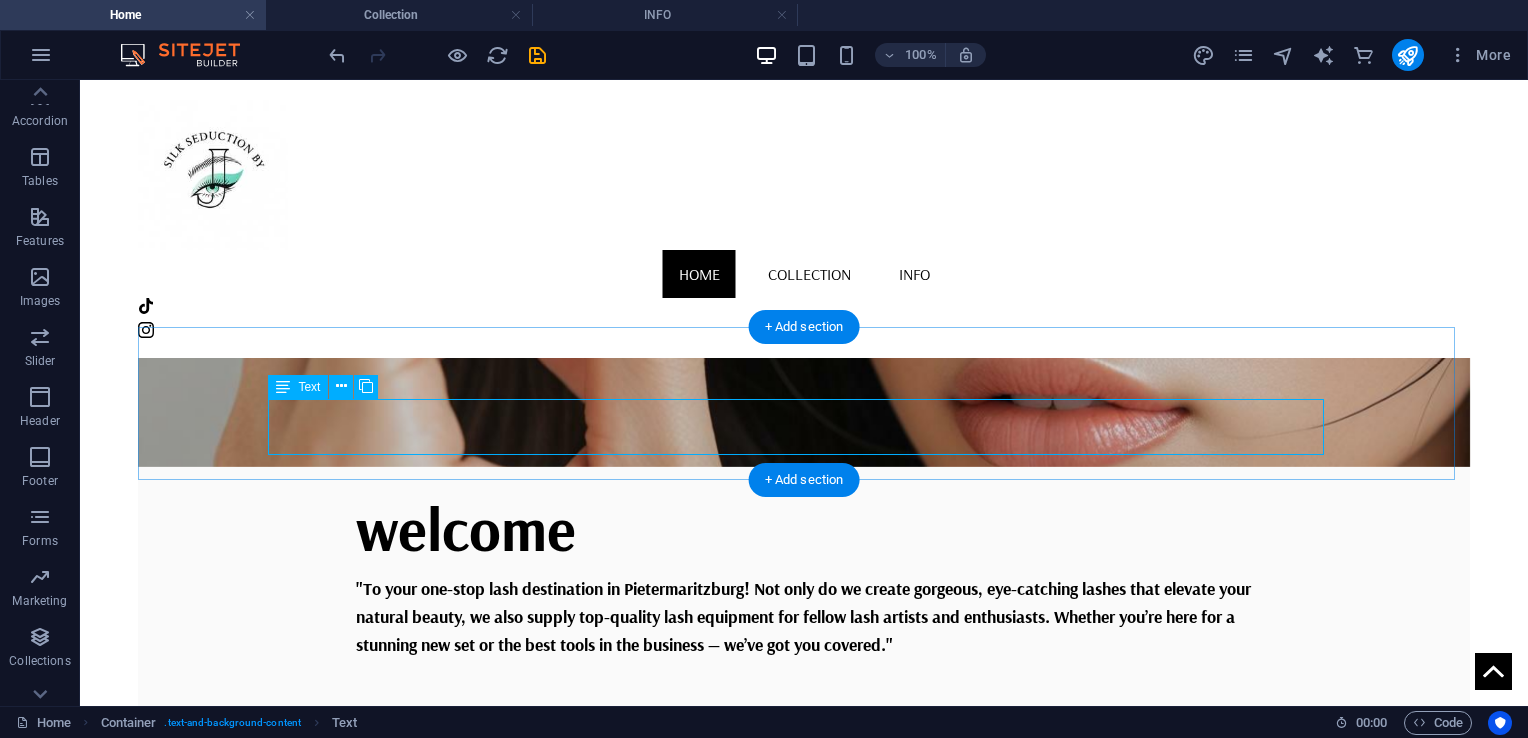 click on ""Based in  Pietermaritzburg , we’re your trusted source for premium  lash products and equipment . From top-quality lashes to professional tools, we supply everything you need to create  flawless  looks. Shop with us and elevate your lash game!"" at bounding box center (804, 866) 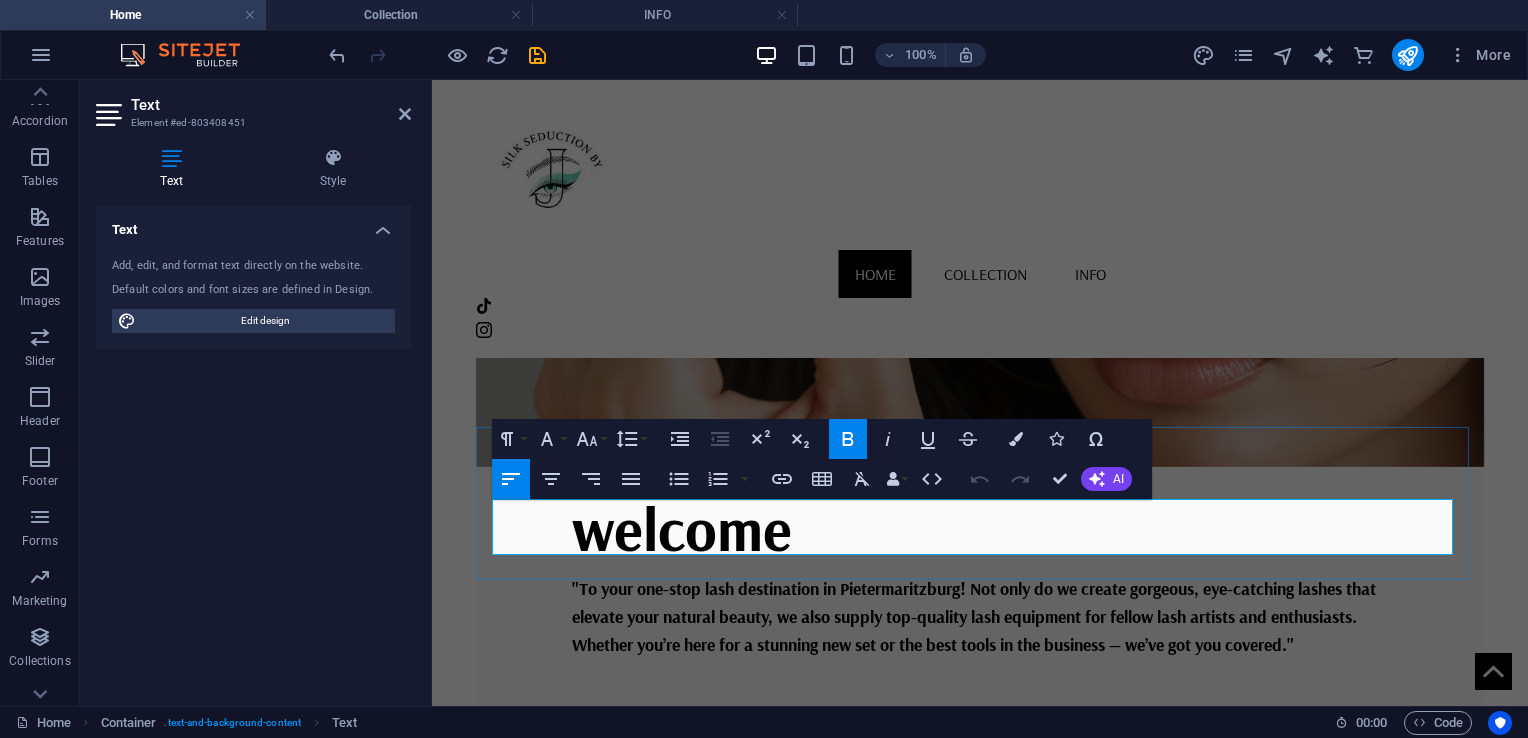 drag, startPoint x: 936, startPoint y: 546, endPoint x: 995, endPoint y: 547, distance: 59.008472 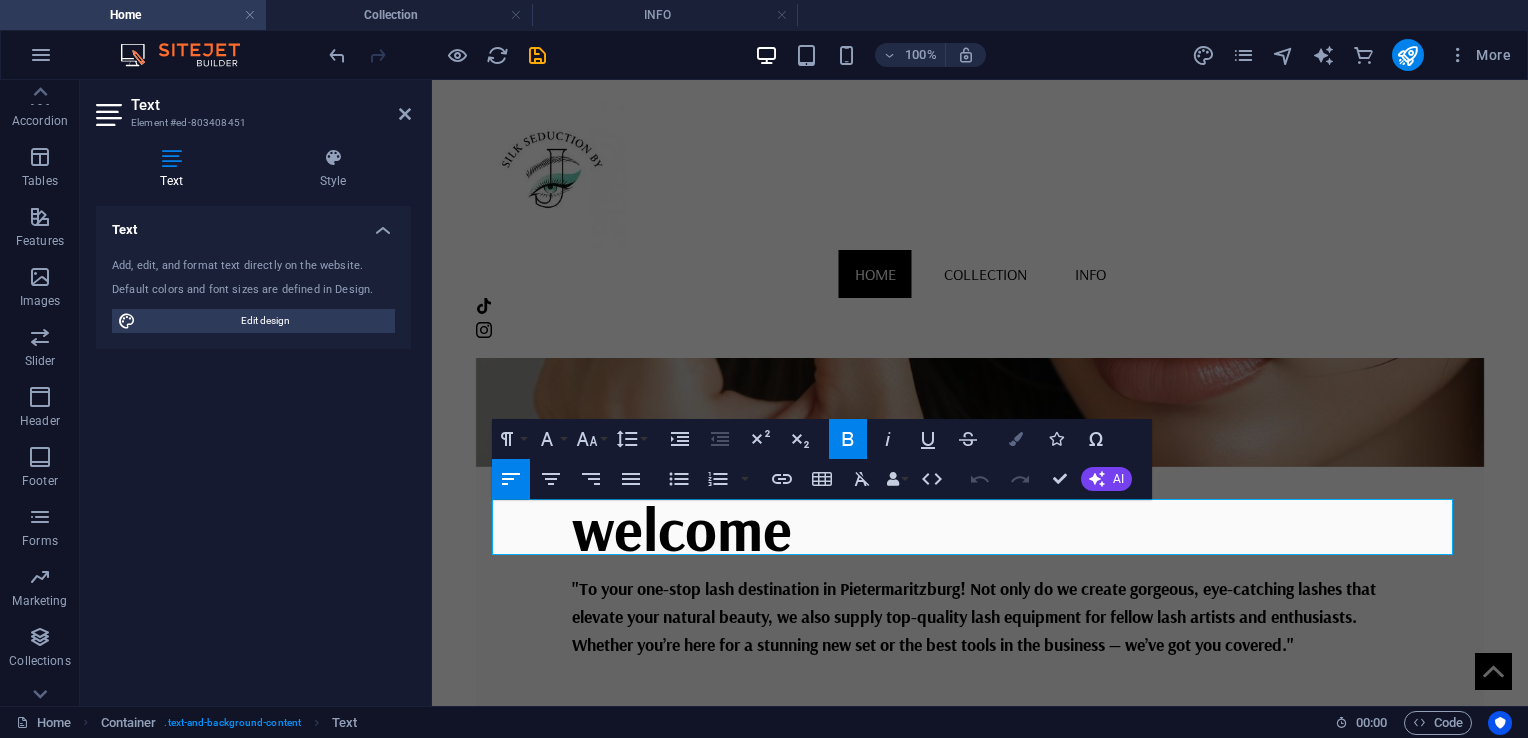 click on "Colors" at bounding box center (1016, 439) 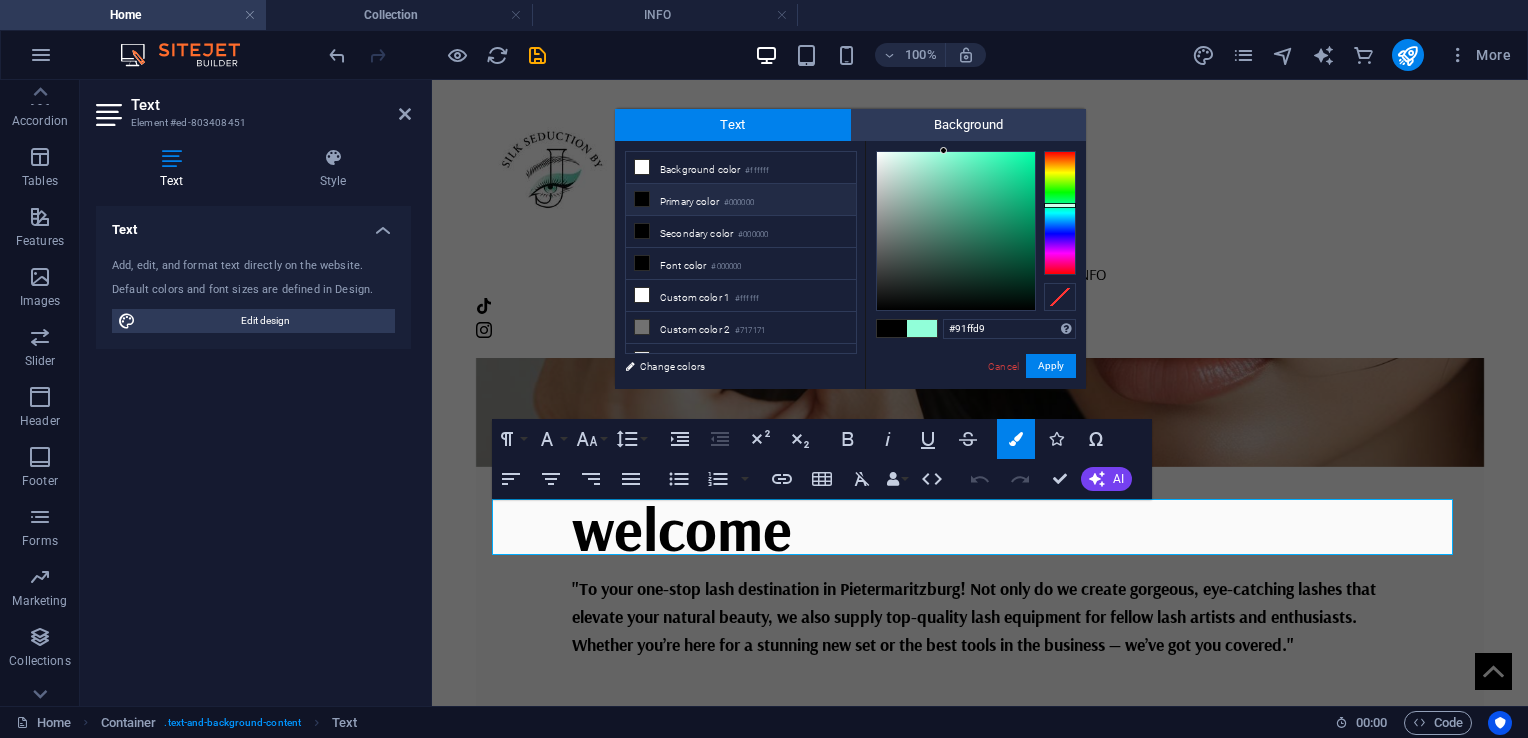 drag, startPoint x: 1009, startPoint y: 334, endPoint x: 870, endPoint y: 339, distance: 139.0899 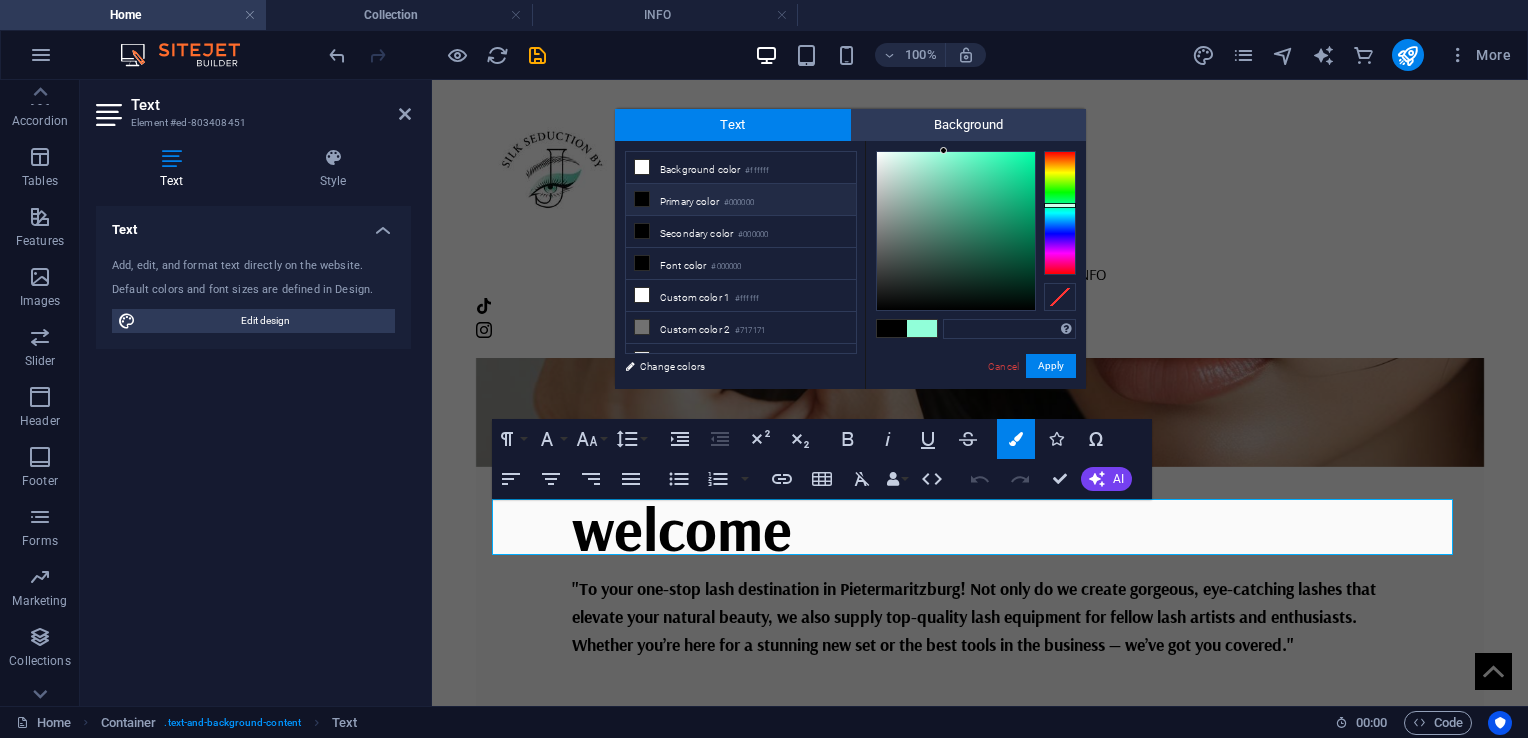 type on "#43fde3" 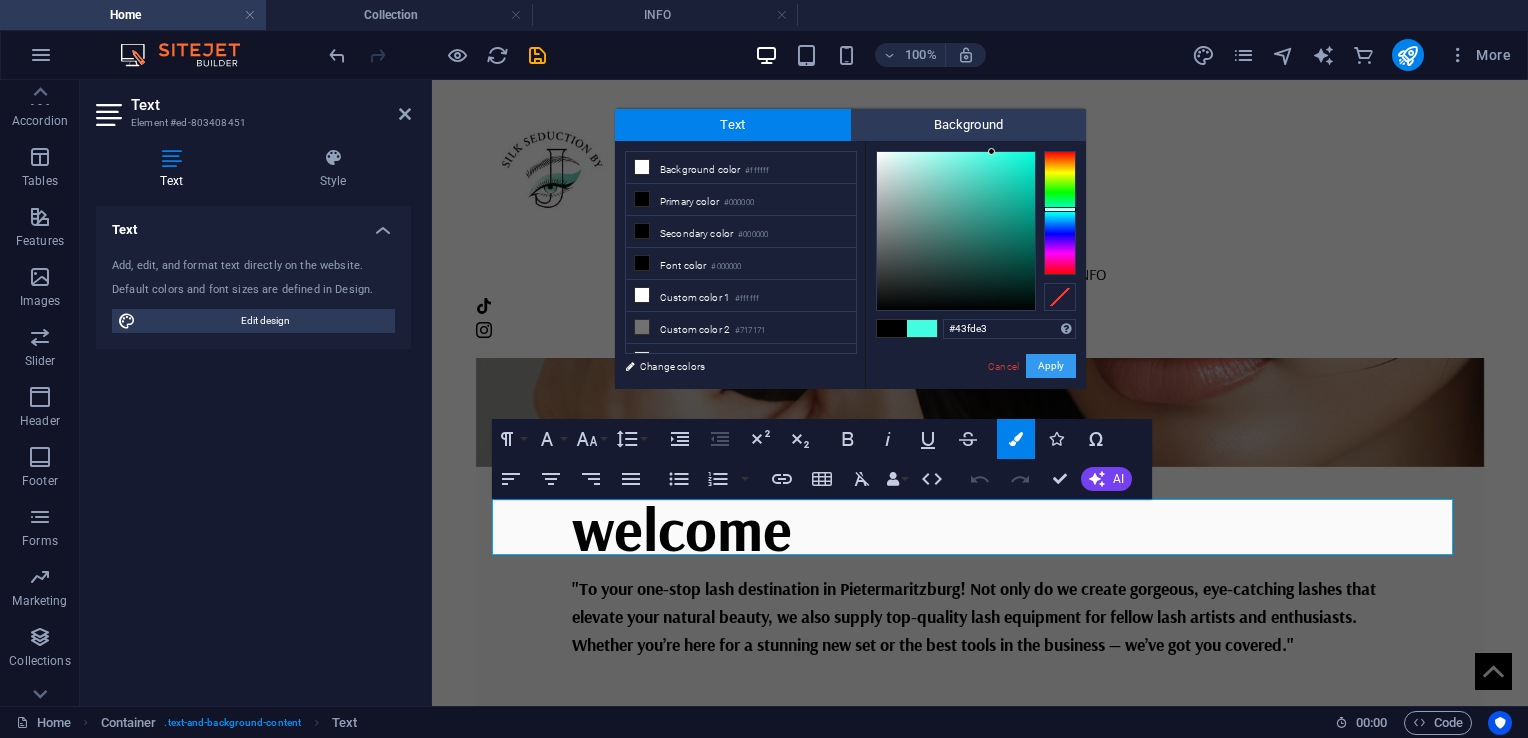 click on "Apply" at bounding box center [1051, 366] 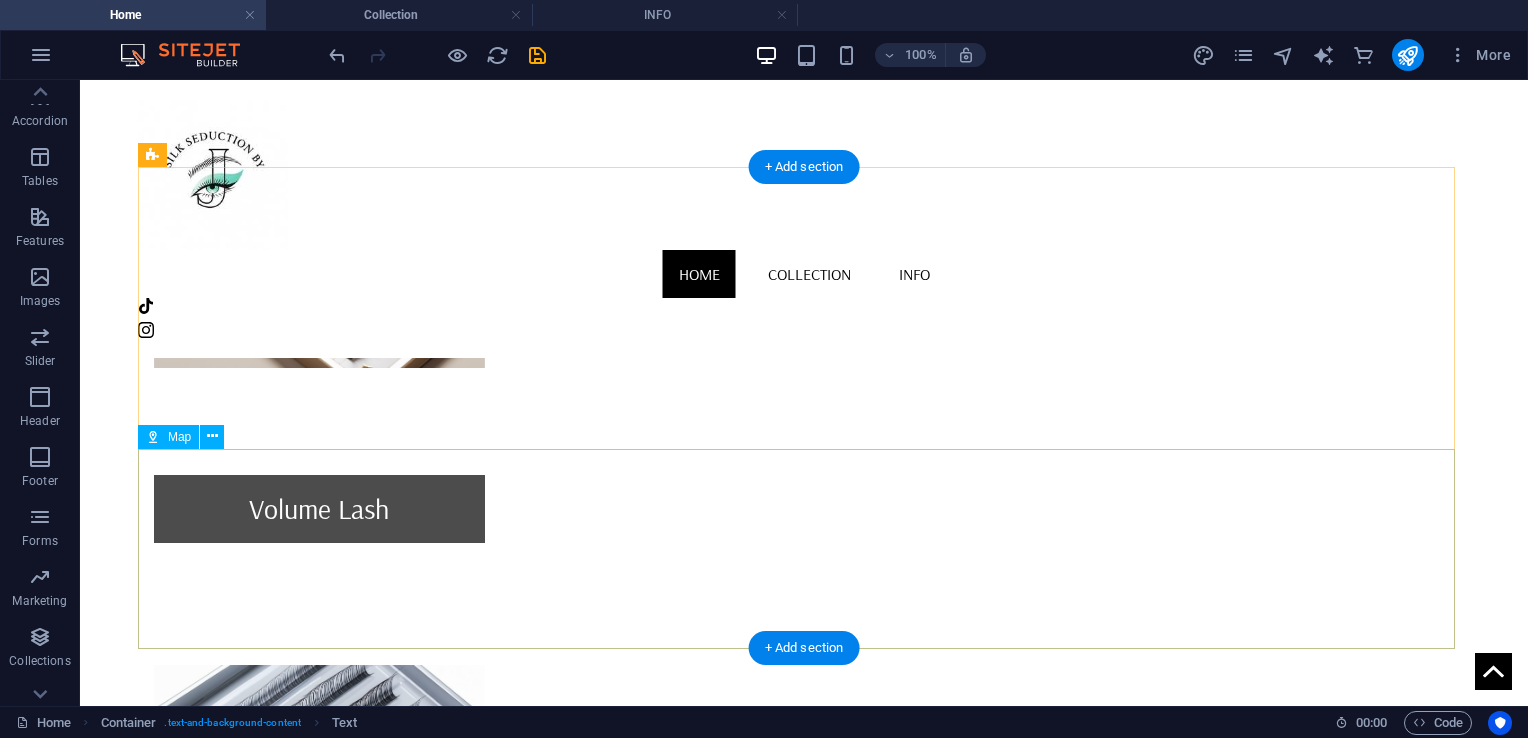 scroll, scrollTop: 1321, scrollLeft: 0, axis: vertical 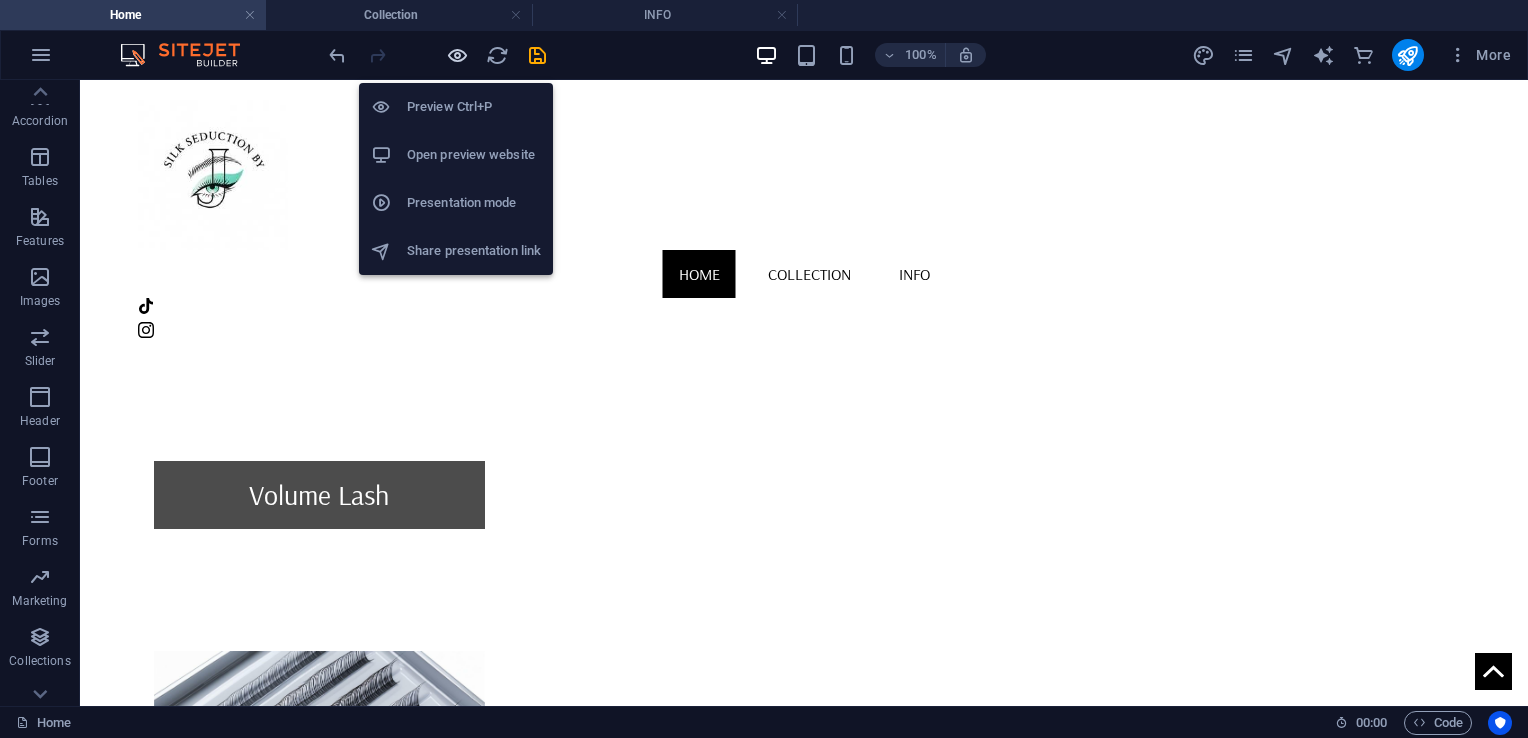 click at bounding box center (457, 55) 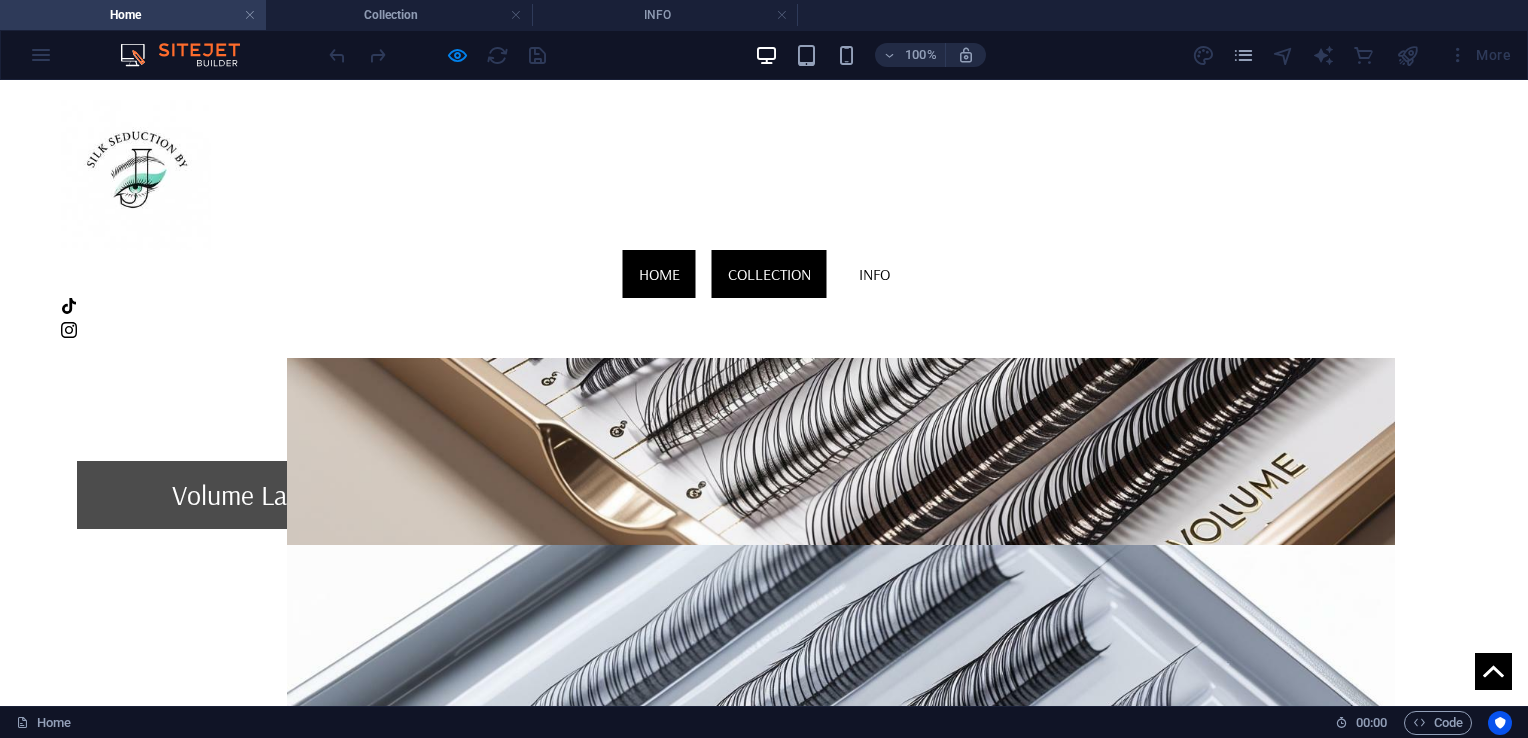 click on "Collection" at bounding box center (769, 274) 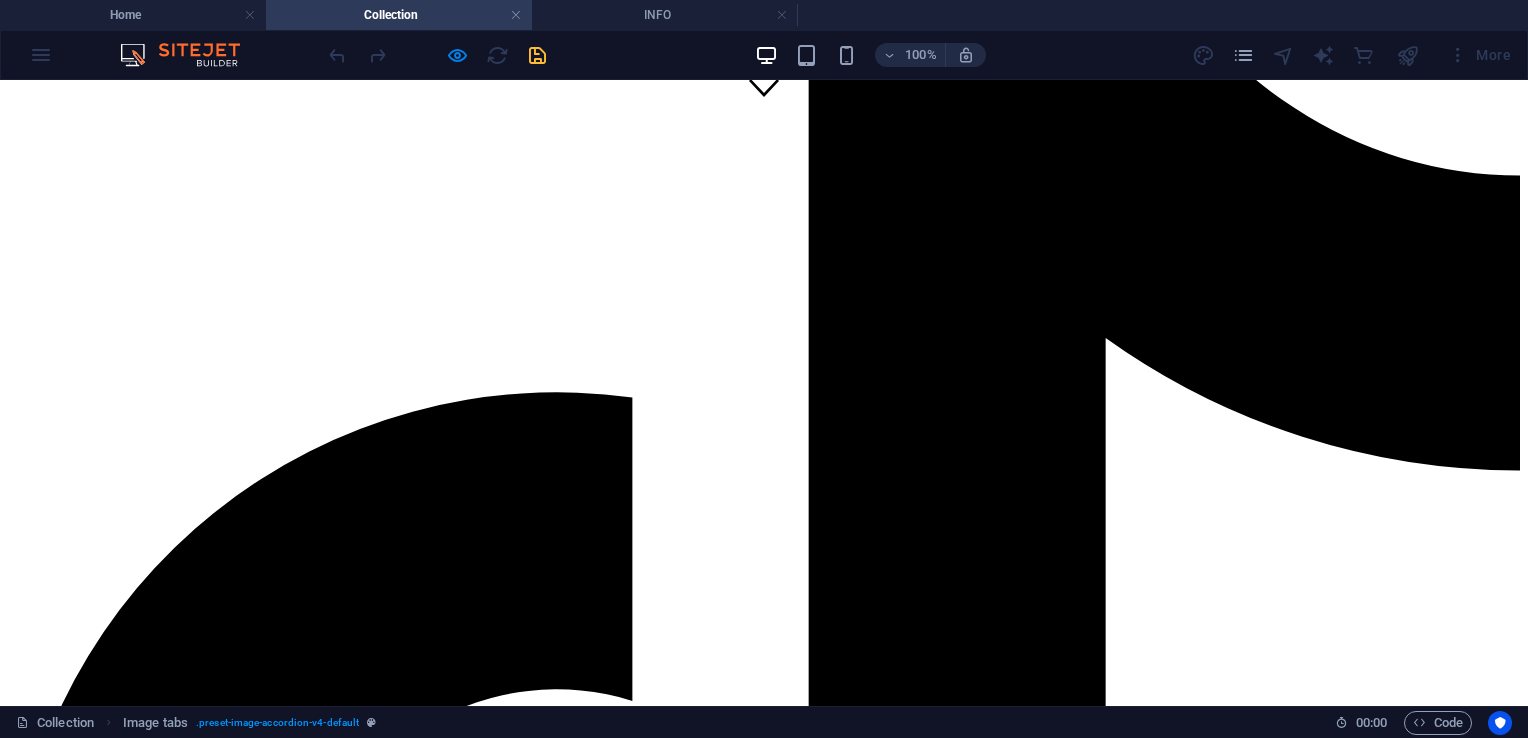 scroll, scrollTop: 860, scrollLeft: 0, axis: vertical 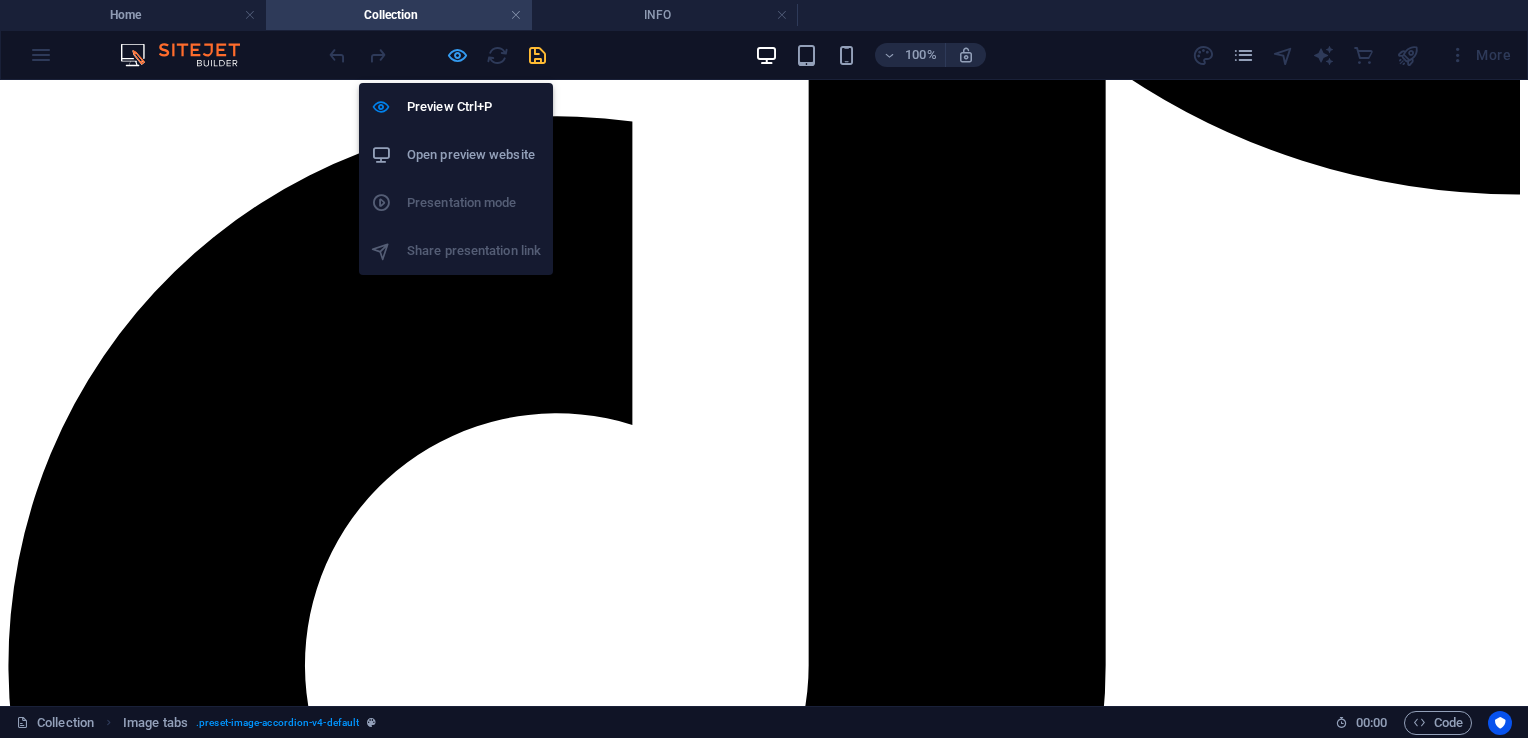 click at bounding box center [457, 55] 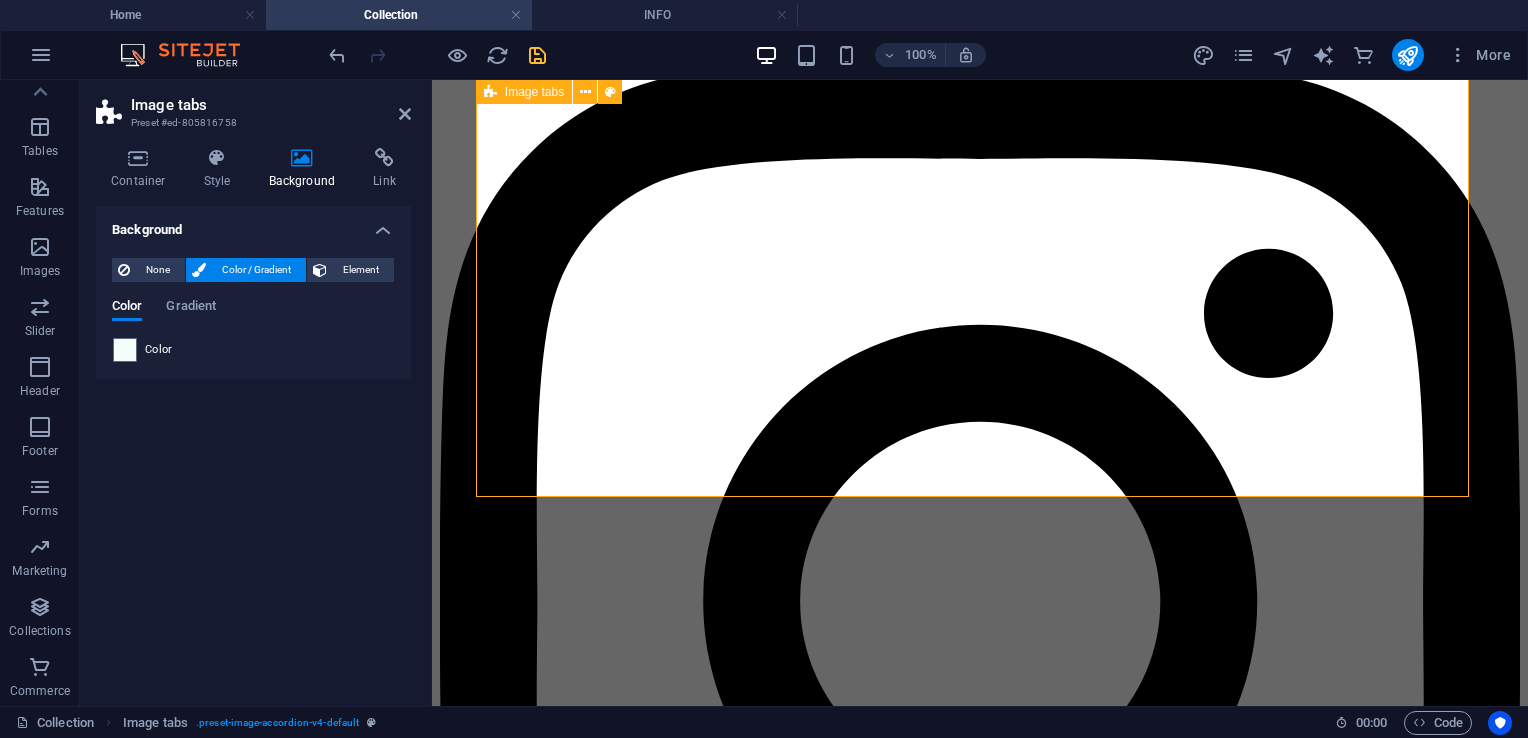 scroll, scrollTop: 1541, scrollLeft: 0, axis: vertical 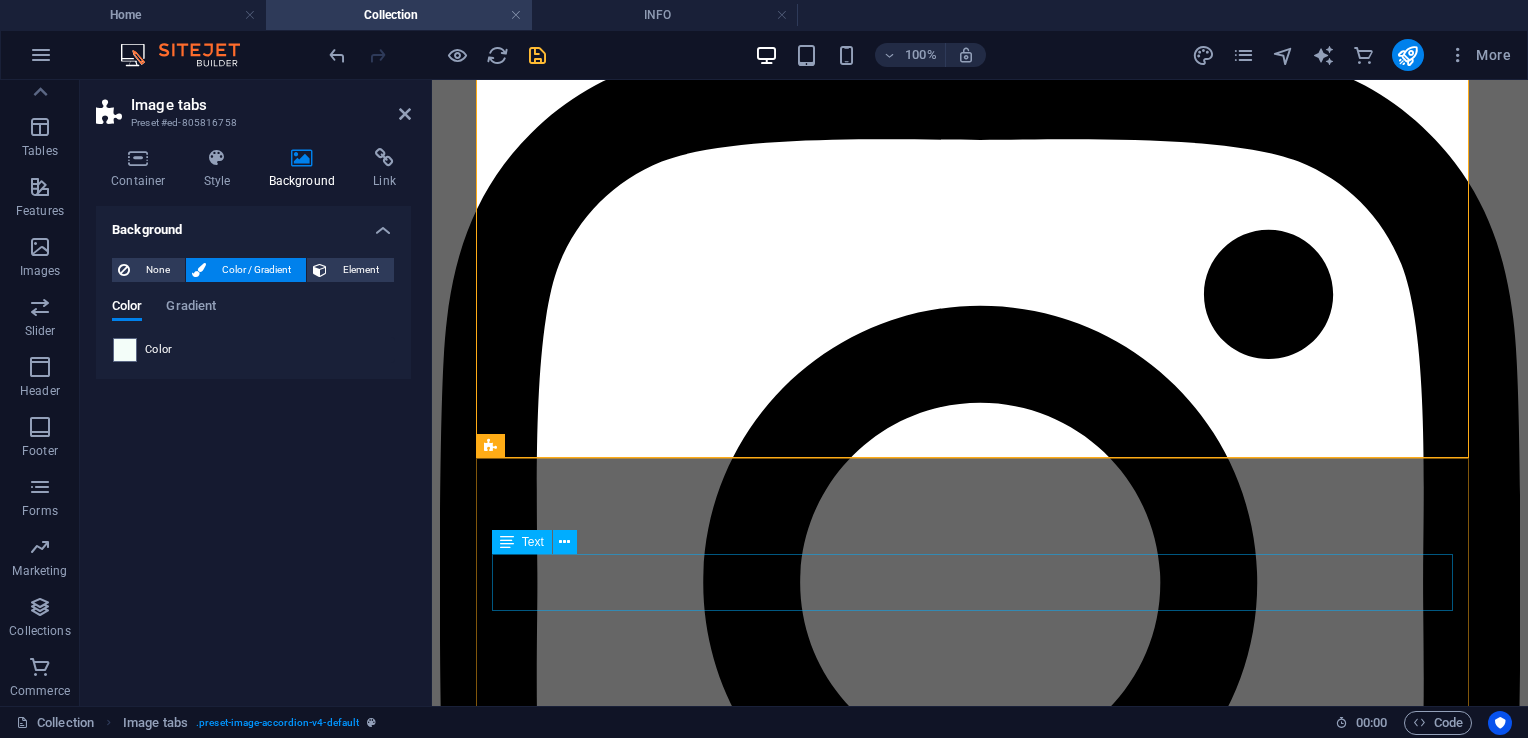 click on ""S elect the ideal product to achieve  flawless  results every time. We are committed to providing the  highest quality —whether you're looking for a  natural finish  or dramatic volume, we have something for everyone. Enjoy your shopping experience!"" at bounding box center (980, 6464) 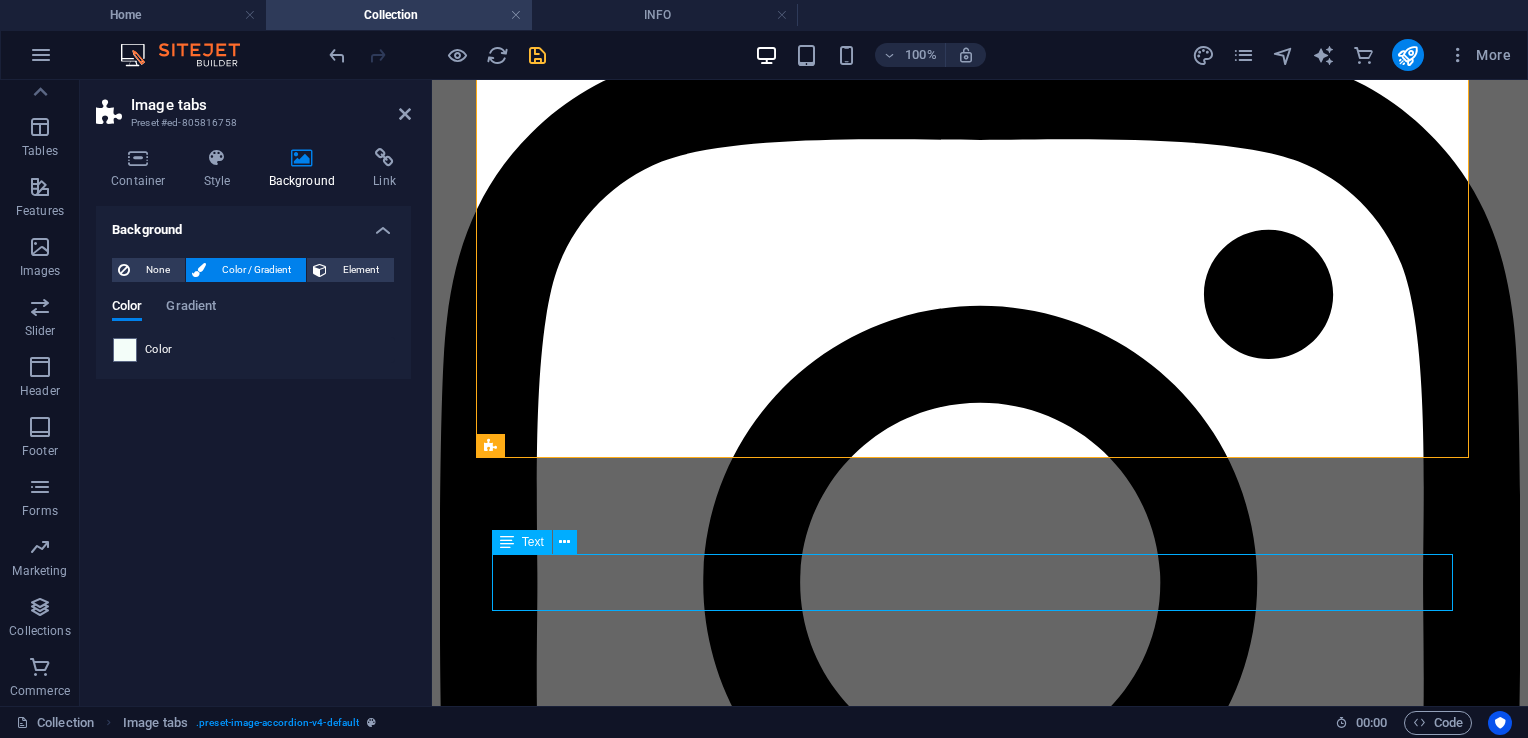 click on ""S elect the ideal product to achieve  flawless  results every time. We are committed to providing the  highest quality —whether you're looking for a  natural finish  or dramatic volume, we have something for everyone. Enjoy your shopping experience!"" at bounding box center (980, 6464) 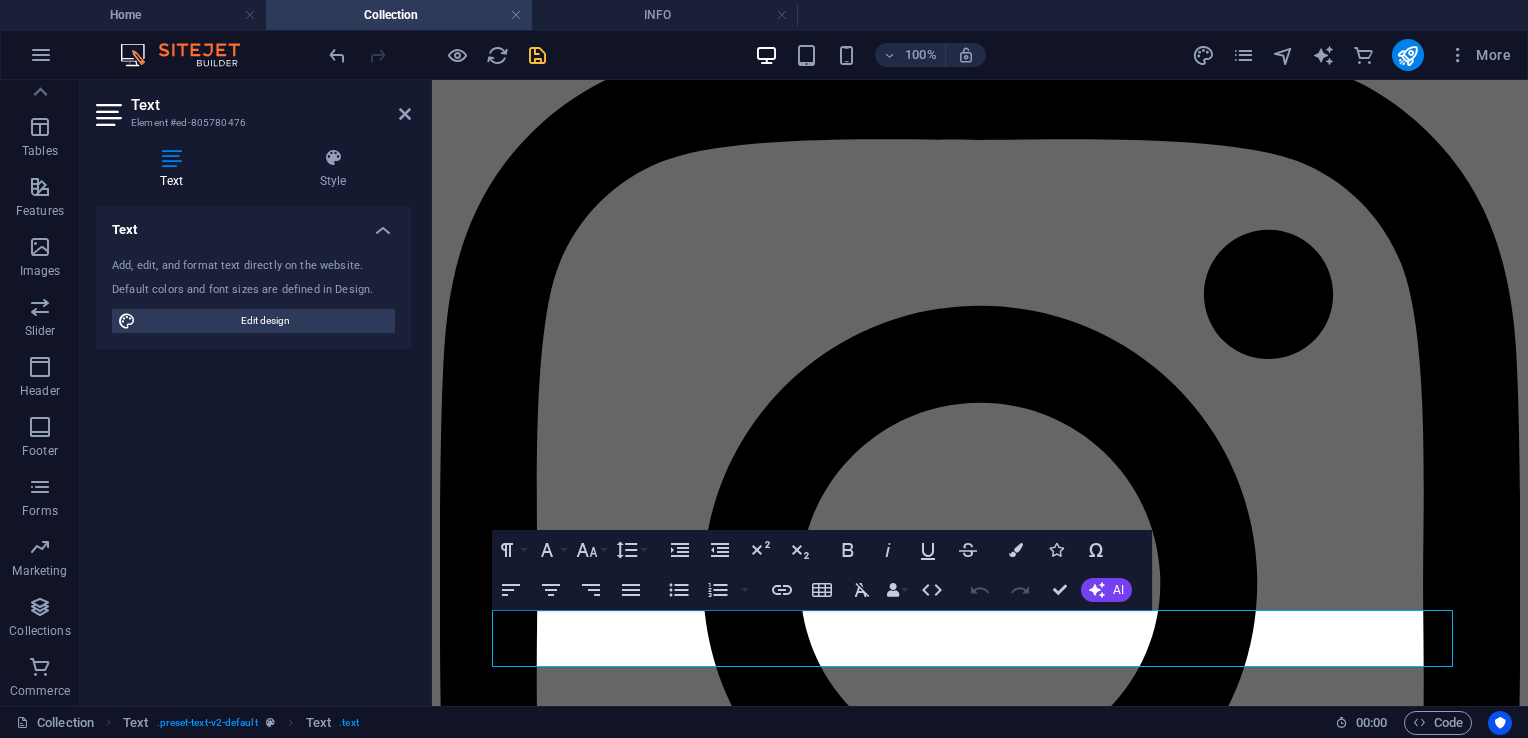 scroll, scrollTop: 1485, scrollLeft: 0, axis: vertical 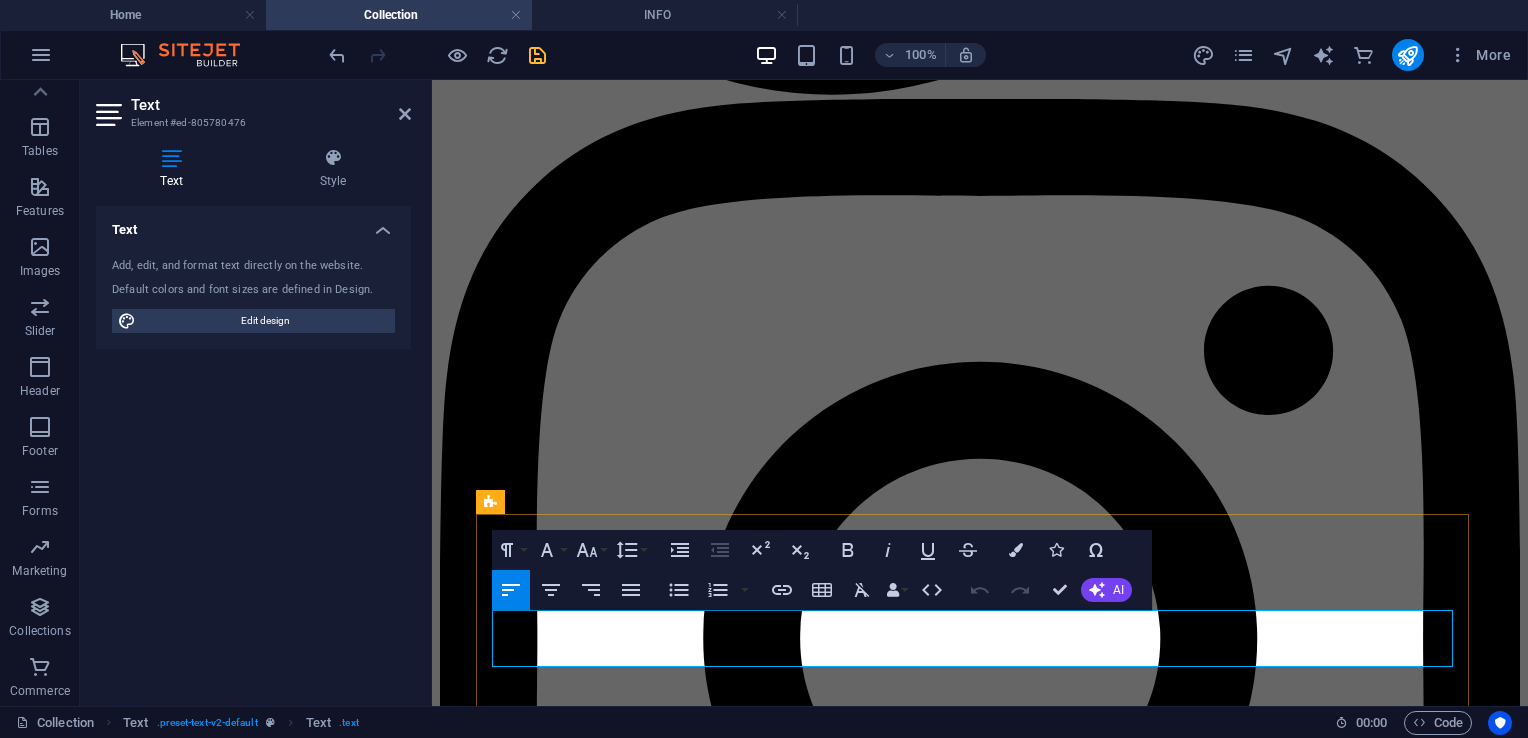drag, startPoint x: 832, startPoint y: 630, endPoint x: 774, endPoint y: 626, distance: 58.137768 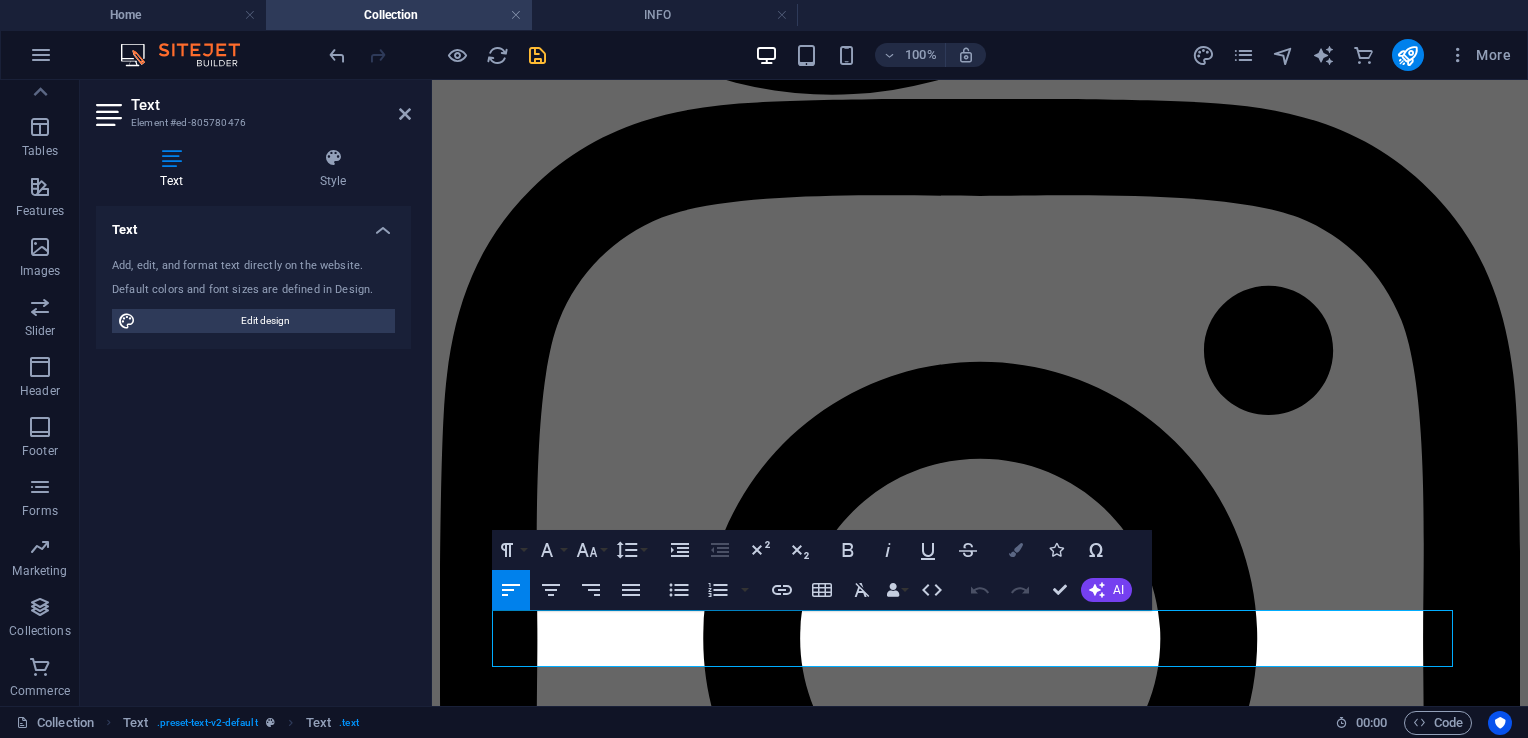 click at bounding box center [1016, 550] 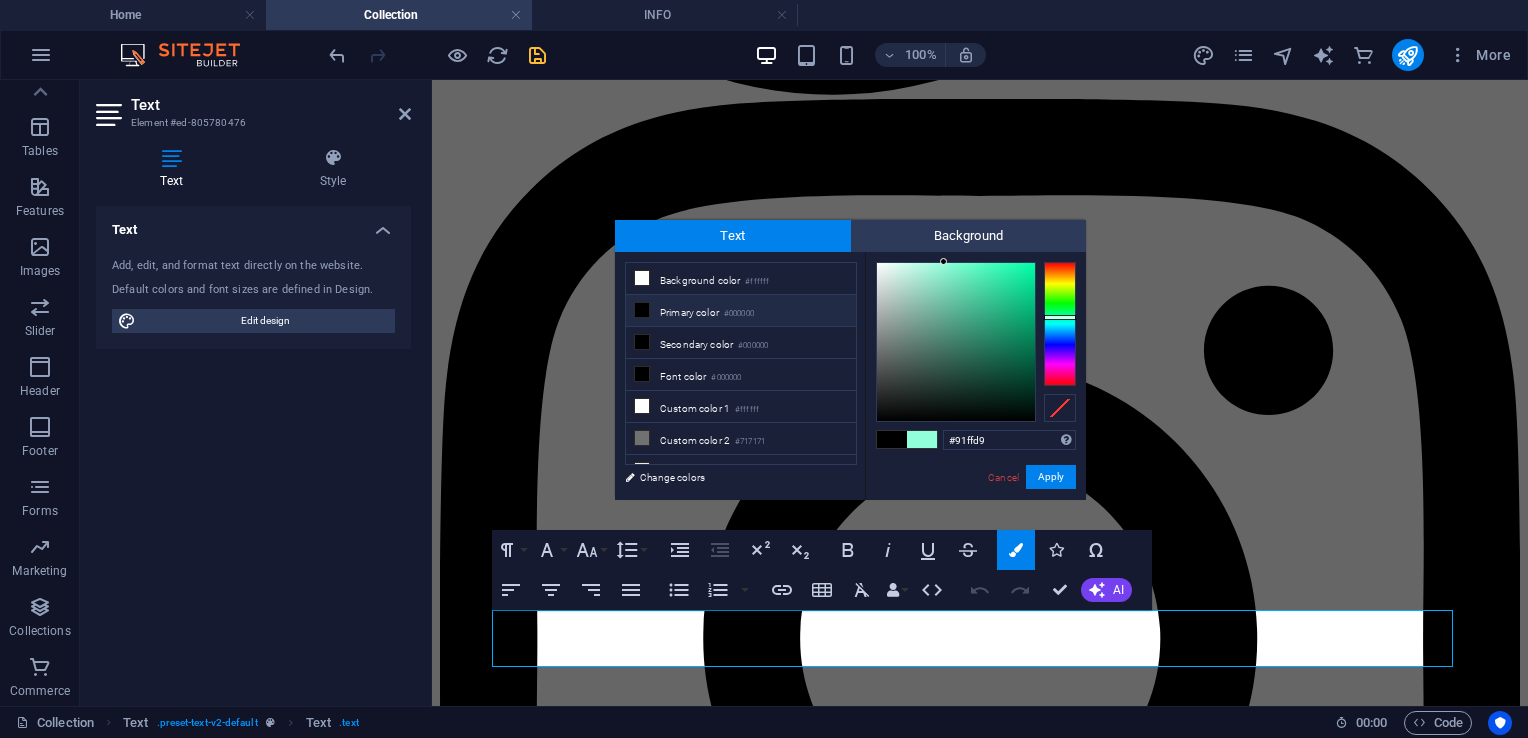 drag, startPoint x: 988, startPoint y: 435, endPoint x: 927, endPoint y: 435, distance: 61 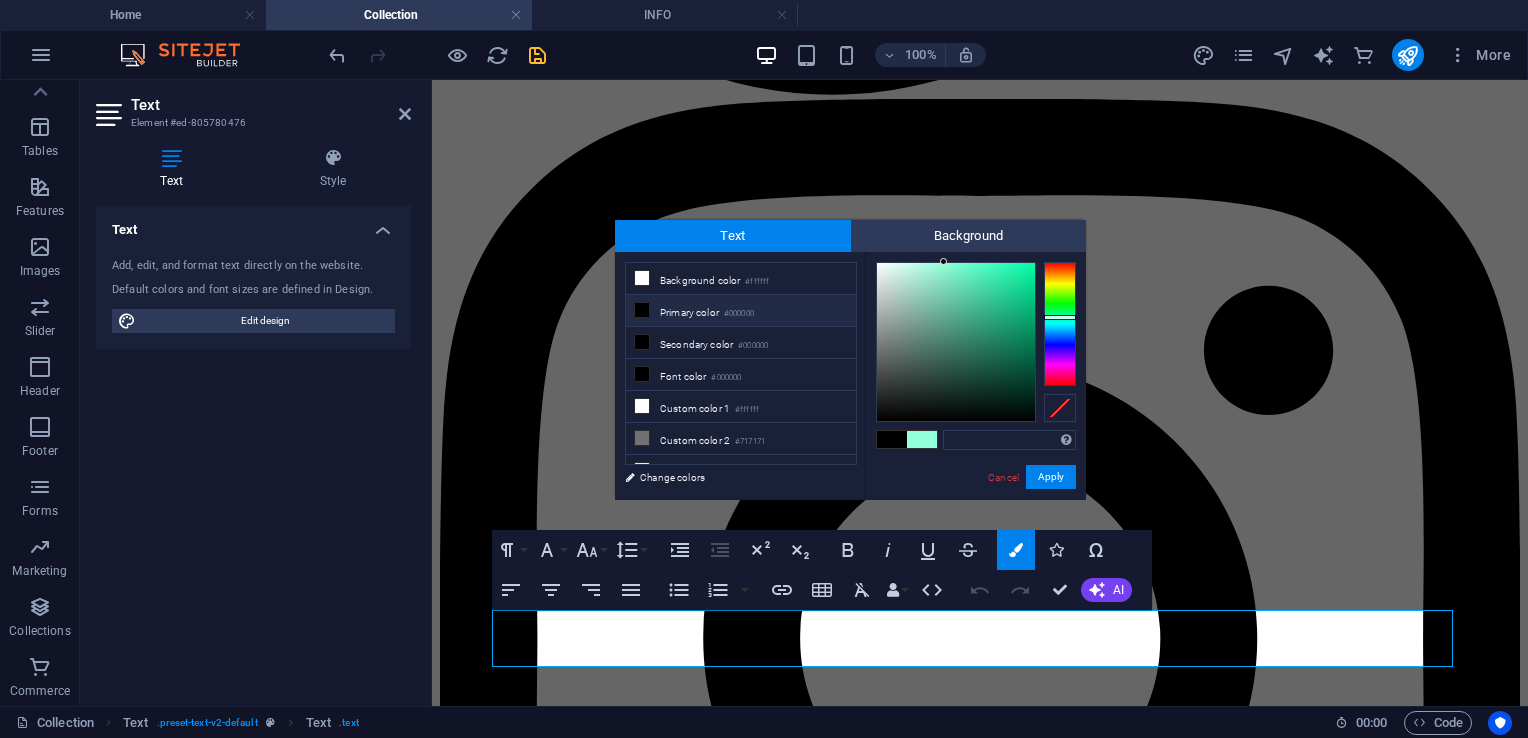 type on "#43fde3" 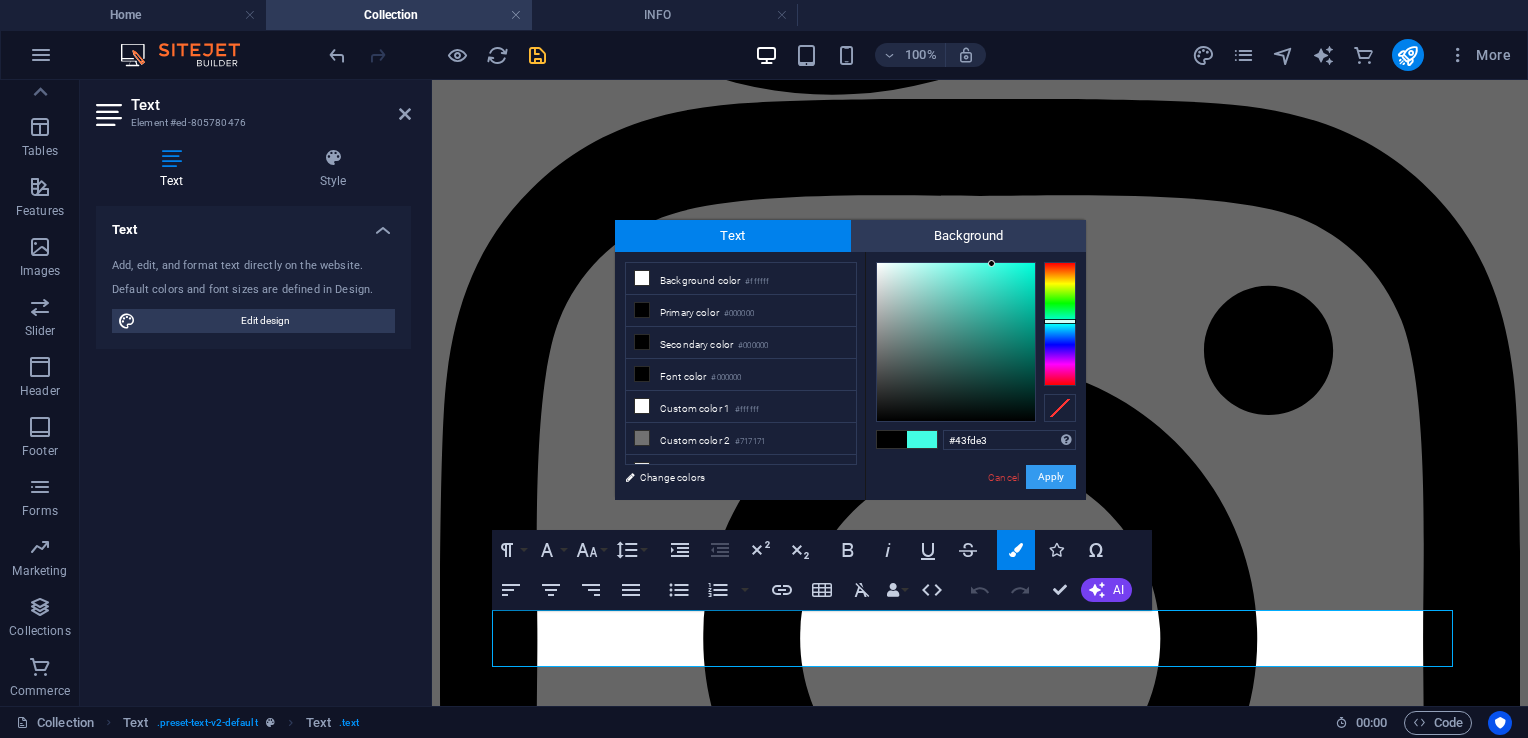 click on "Apply" at bounding box center (1051, 477) 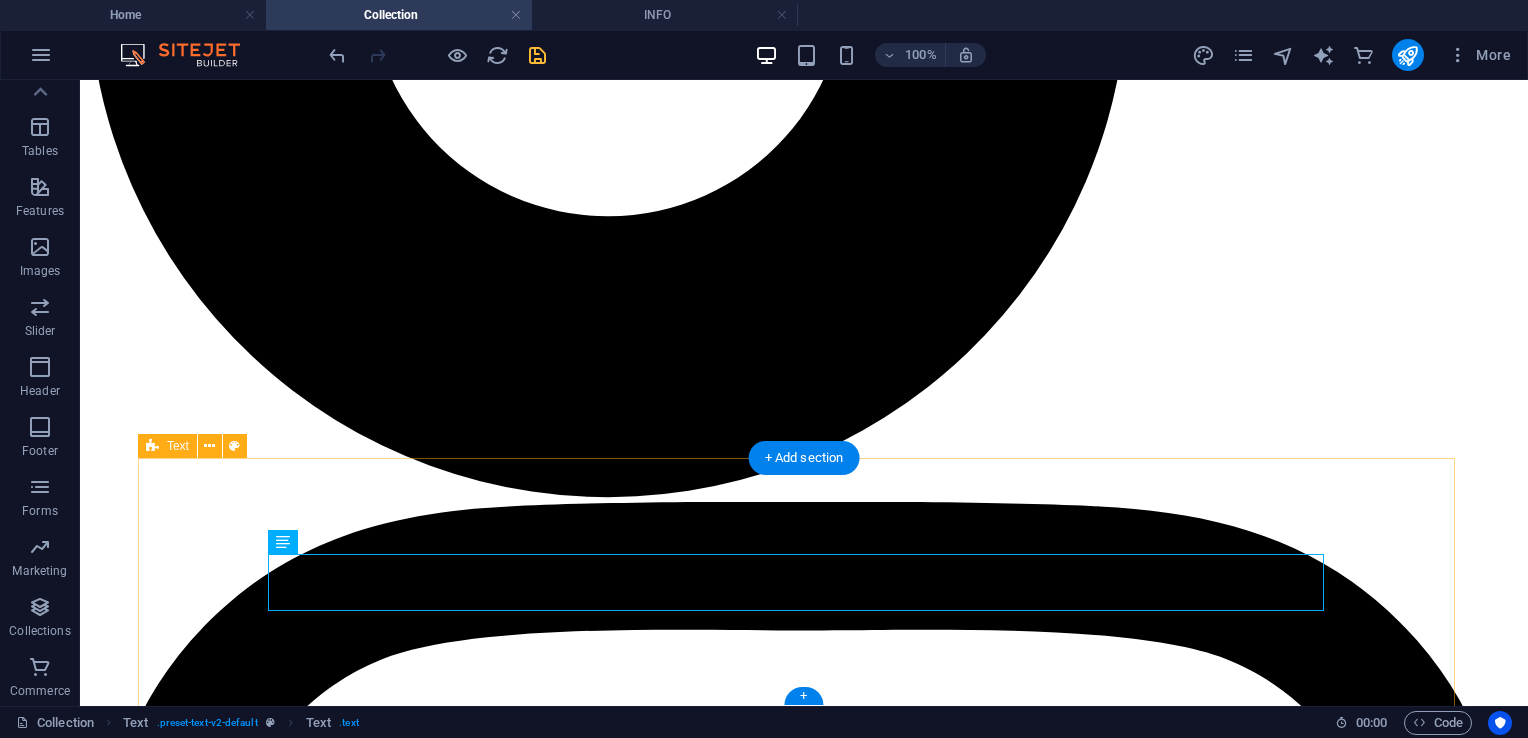 scroll, scrollTop: 1624, scrollLeft: 0, axis: vertical 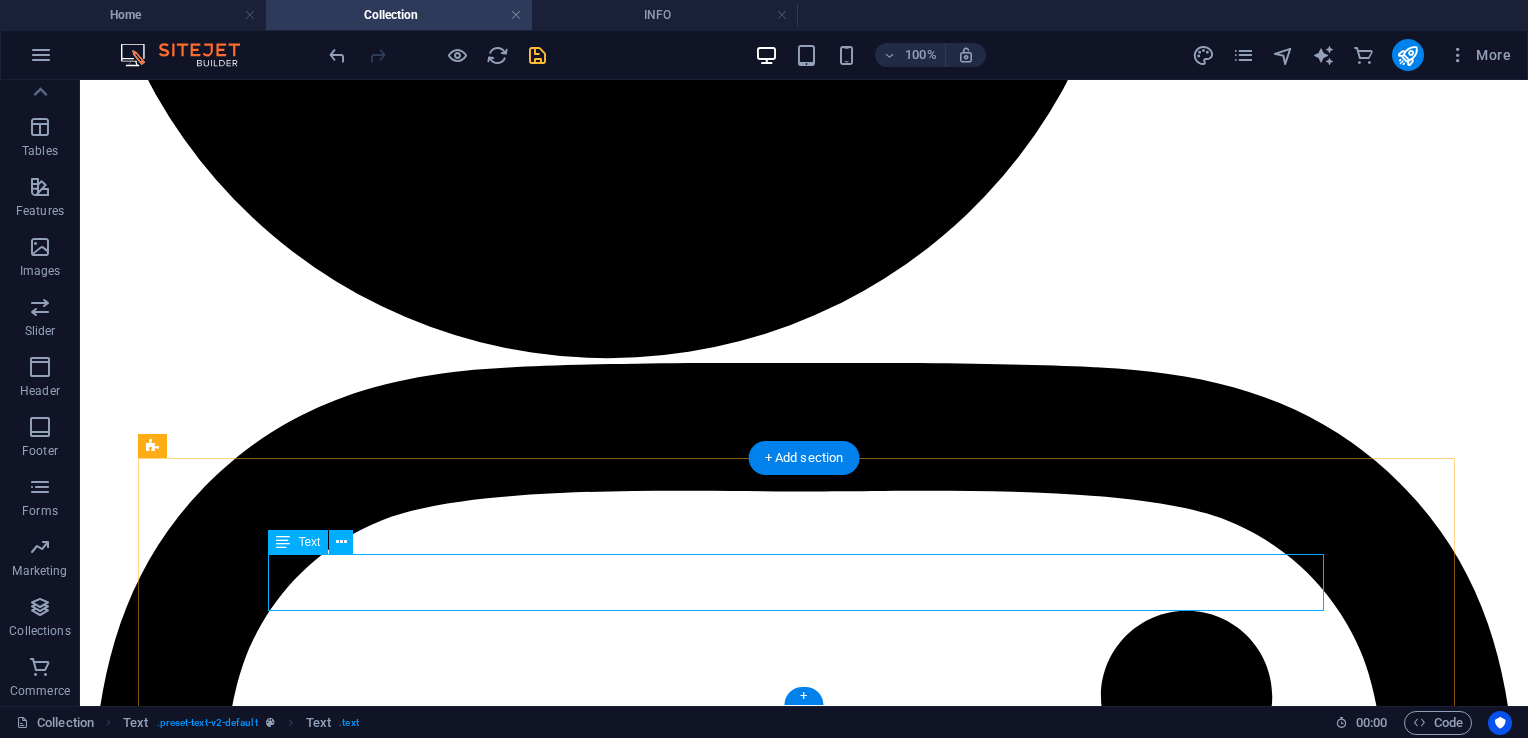 click on ""S elect the ideal product to achieve  flawless  results every time. We are committed to providing the  highest quality —whether you're looking for a  natural finish  or dramatic volume, we have something for everyone. Enjoy your shopping experience!"" at bounding box center (804, 8530) 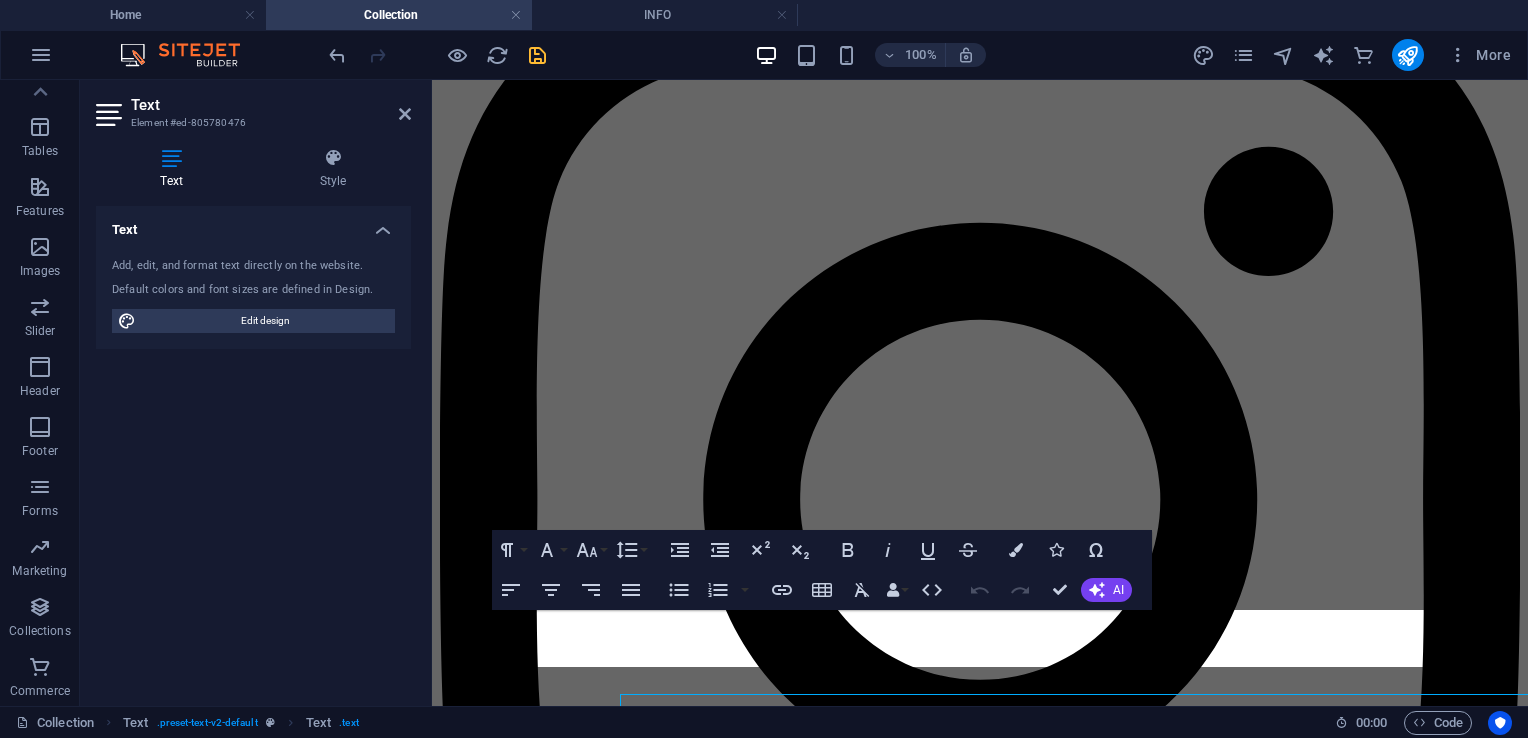 scroll, scrollTop: 1485, scrollLeft: 0, axis: vertical 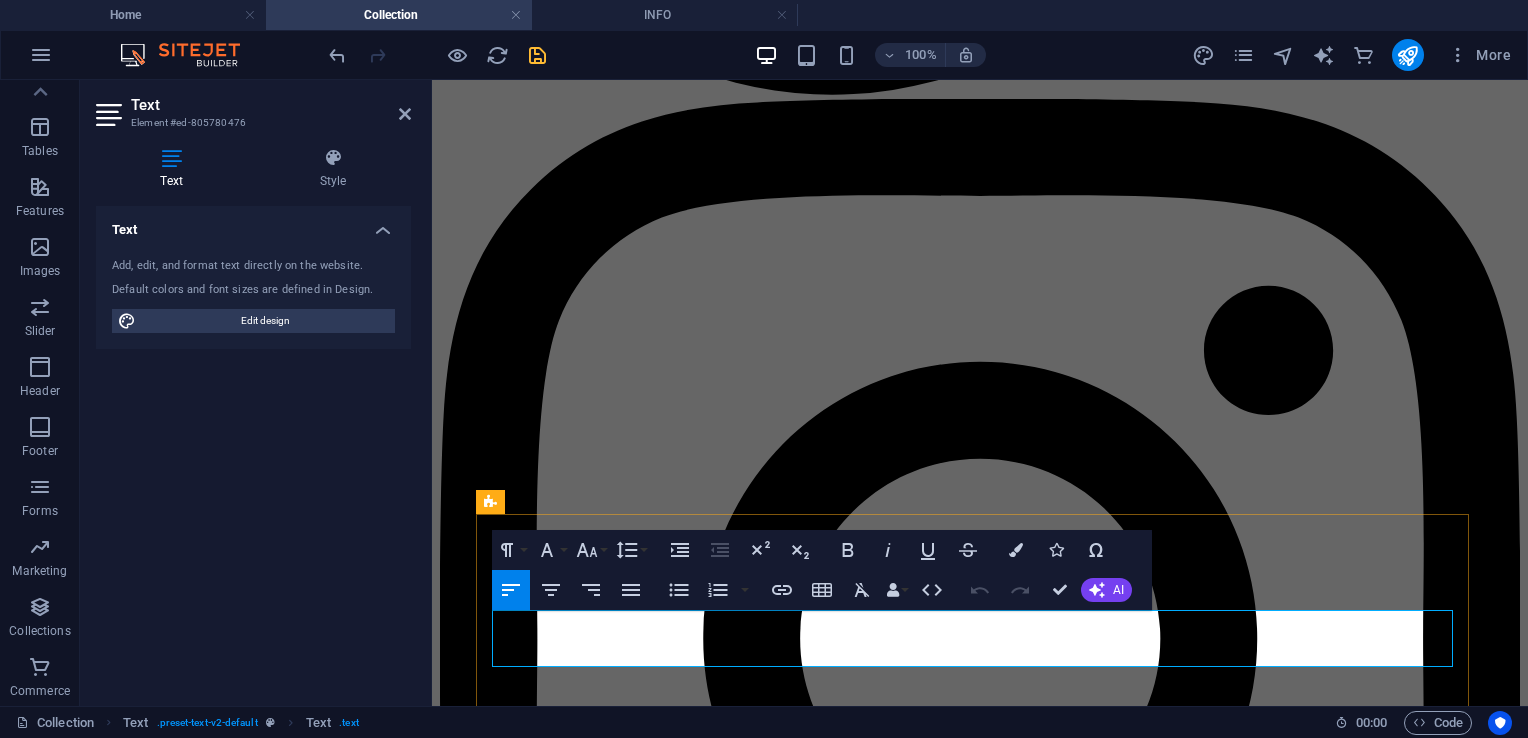 drag, startPoint x: 1260, startPoint y: 619, endPoint x: 1374, endPoint y: 619, distance: 114 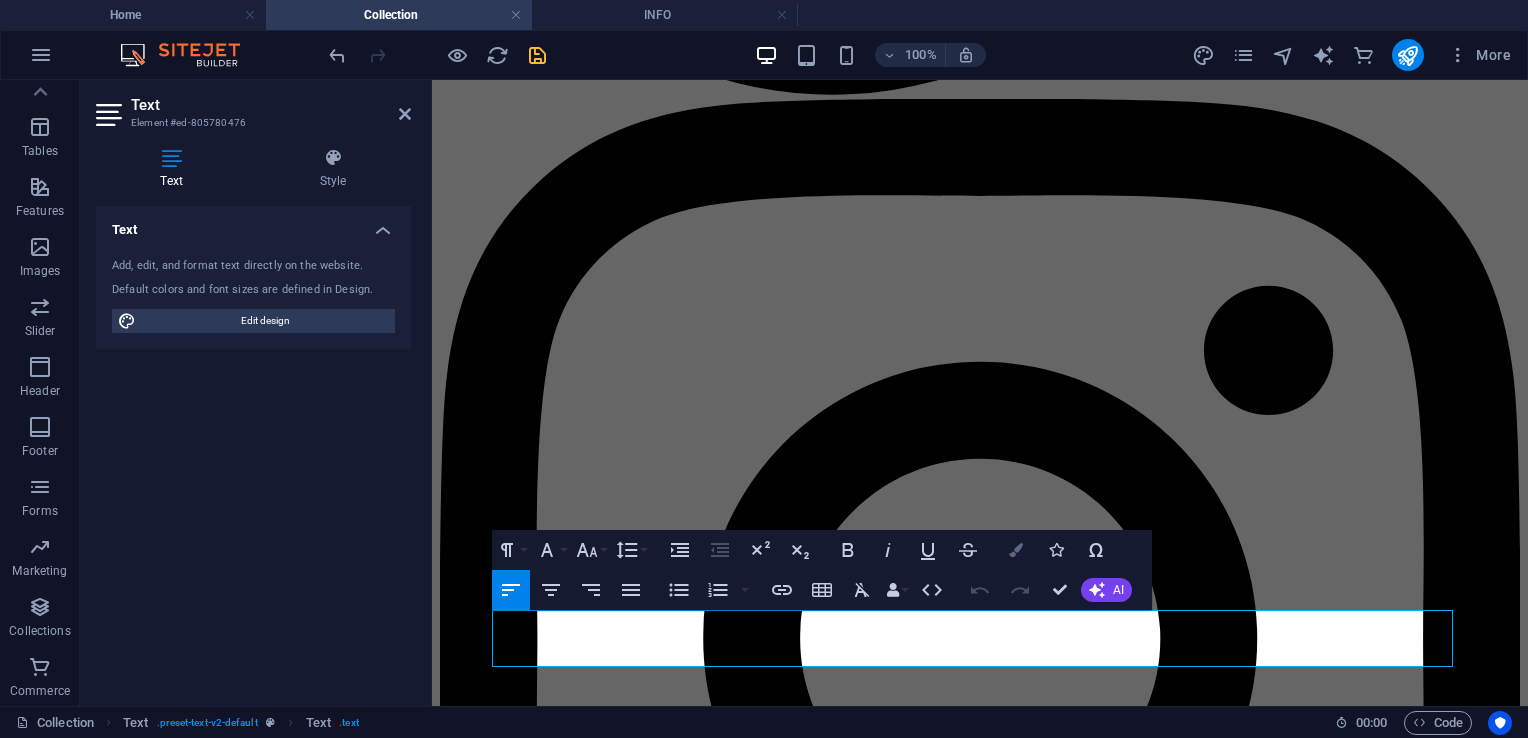 click on "Colors" at bounding box center [1016, 550] 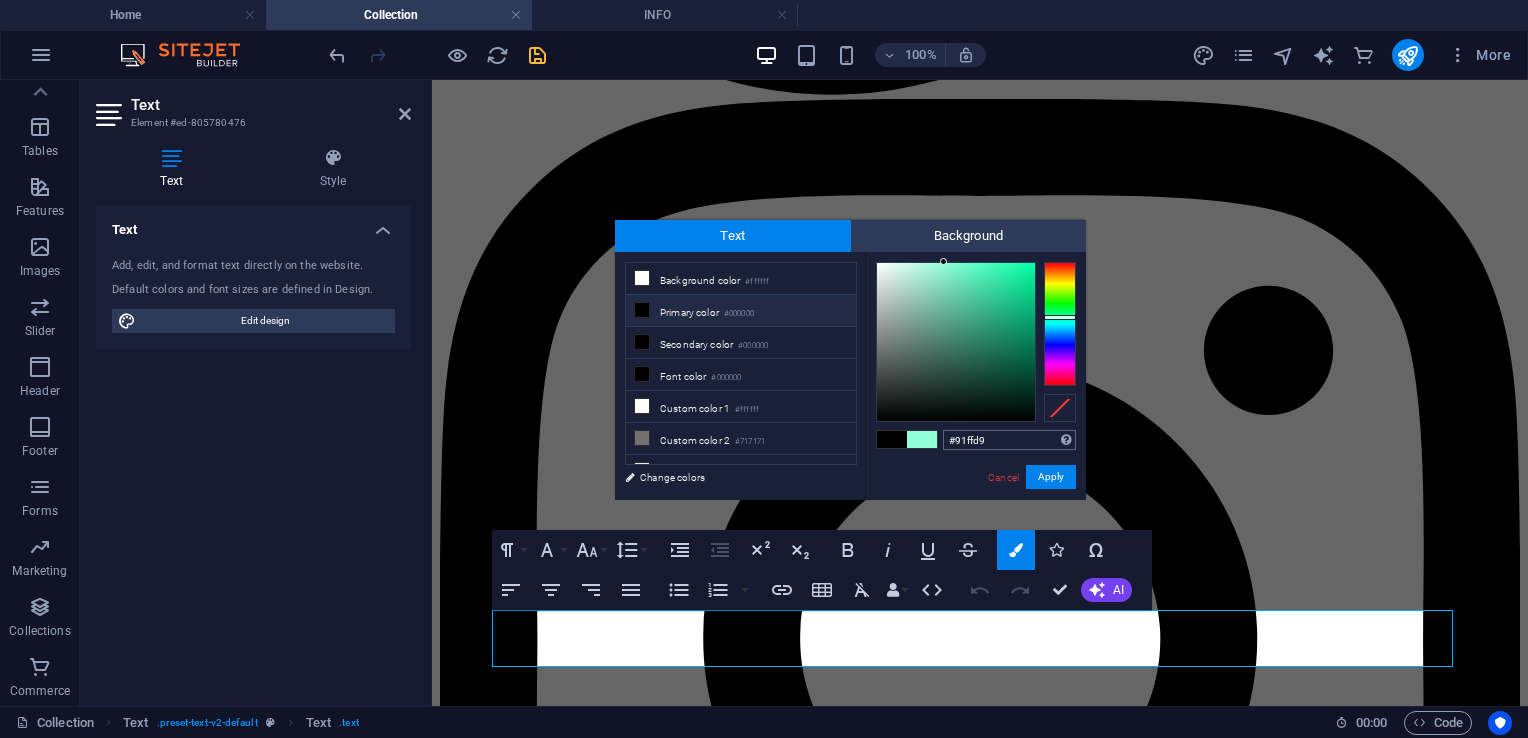 click on "#91ffd9" at bounding box center (1009, 440) 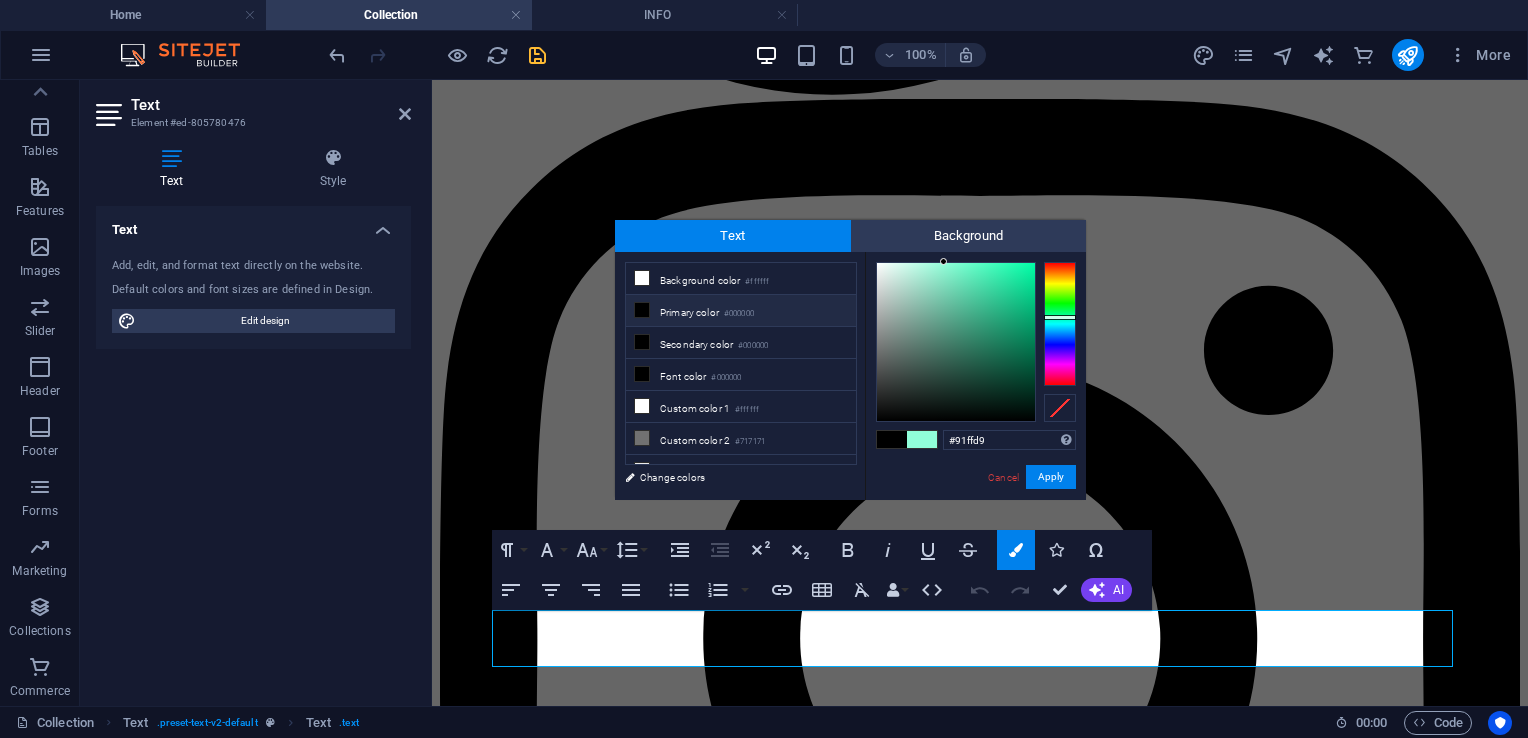 drag, startPoint x: 998, startPoint y: 446, endPoint x: 896, endPoint y: 434, distance: 102.70345 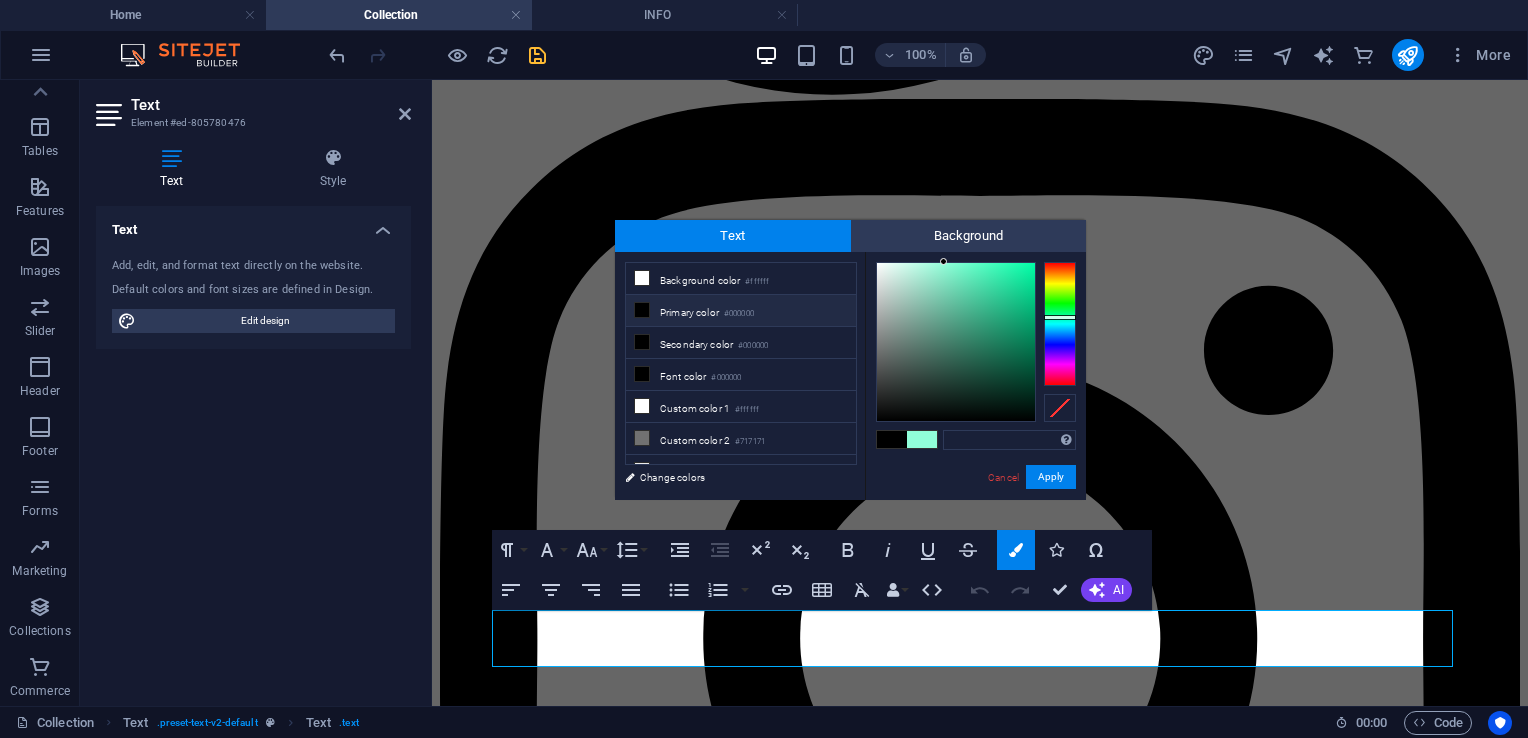 type on "#43fde3" 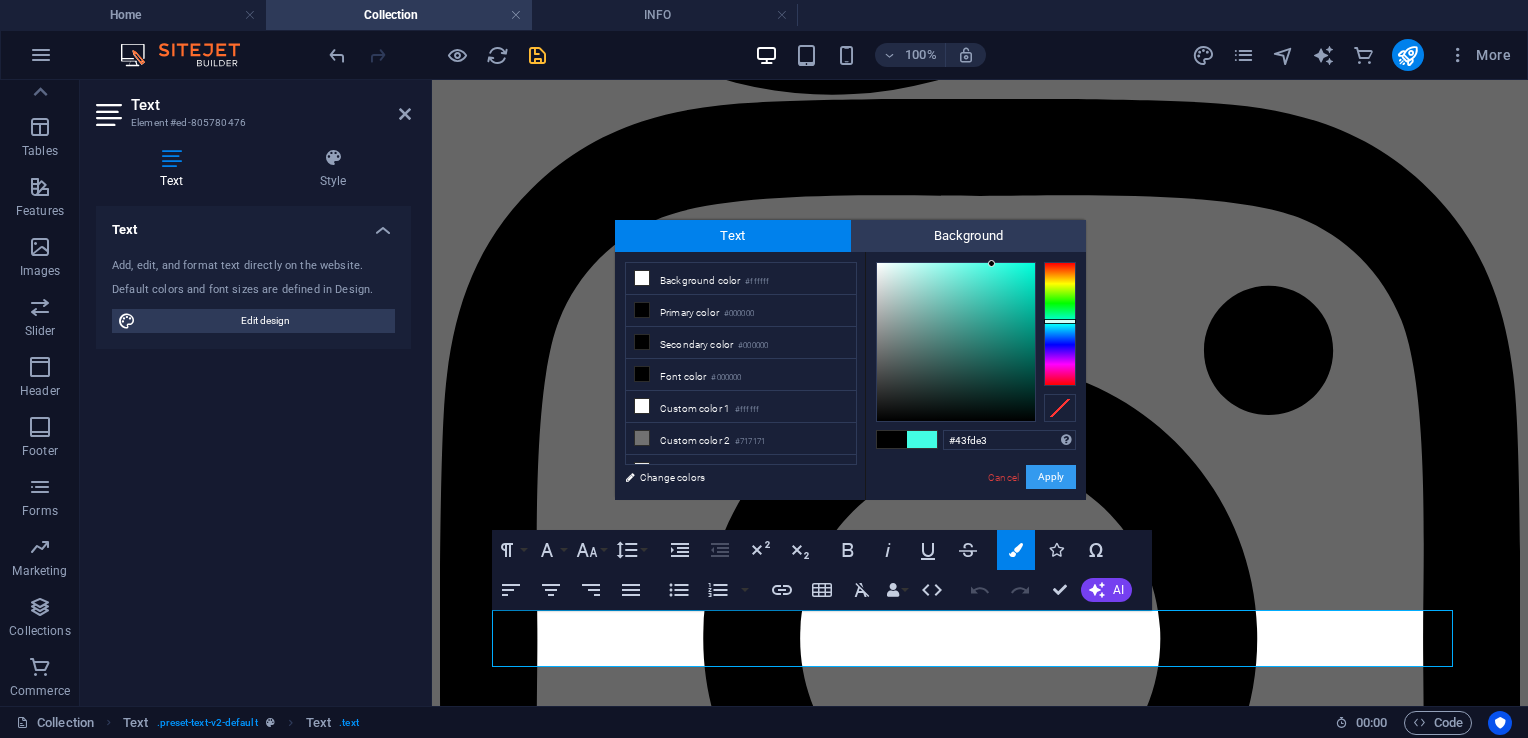 click on "Apply" at bounding box center (1051, 477) 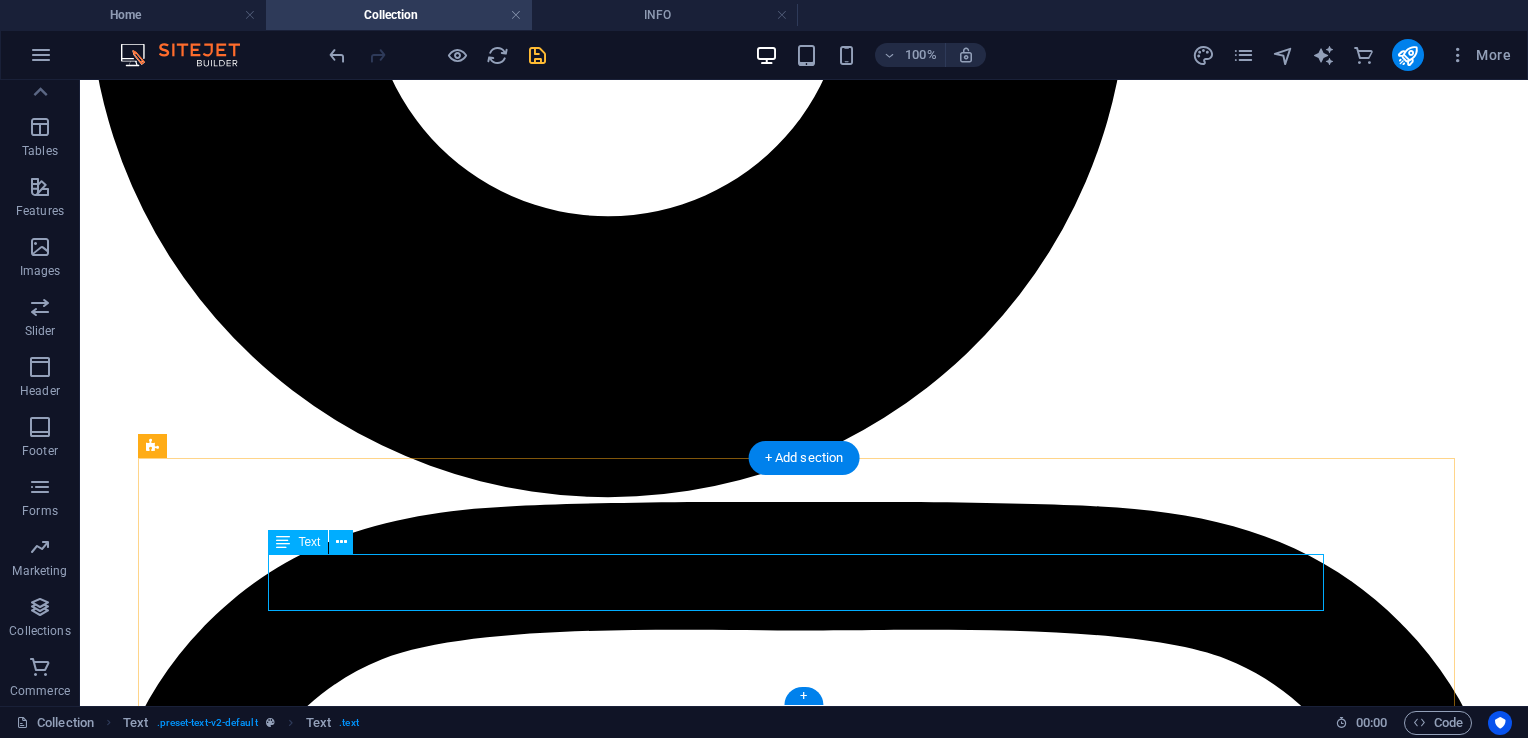 scroll, scrollTop: 1624, scrollLeft: 0, axis: vertical 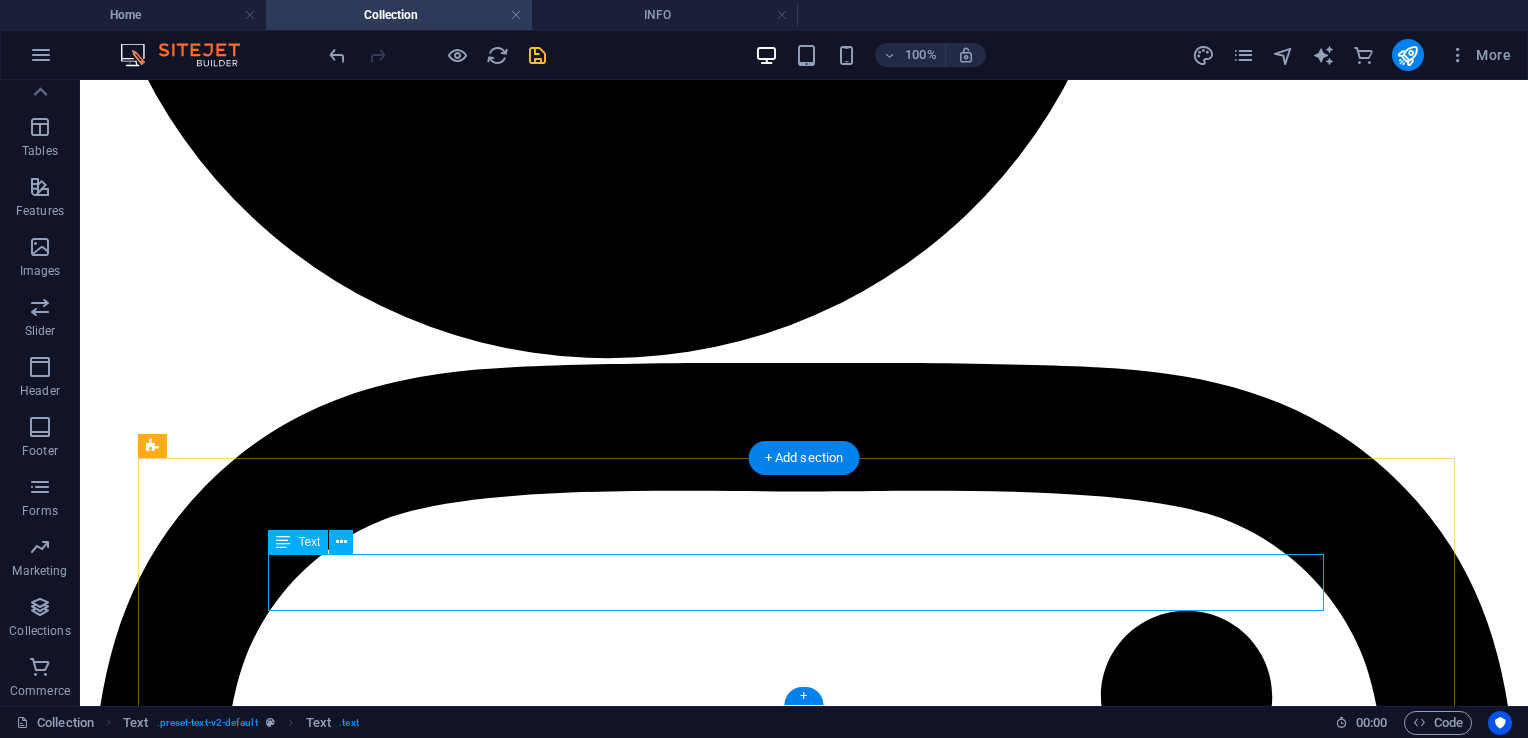 click on ""S elect the ideal product to achieve  flawless  results every time. We are committed to providing the  highest quality —whether you're looking for a  natural finish  or dramatic volume, we have something for everyone. Enjoy your shopping experience!"" at bounding box center (804, 8530) 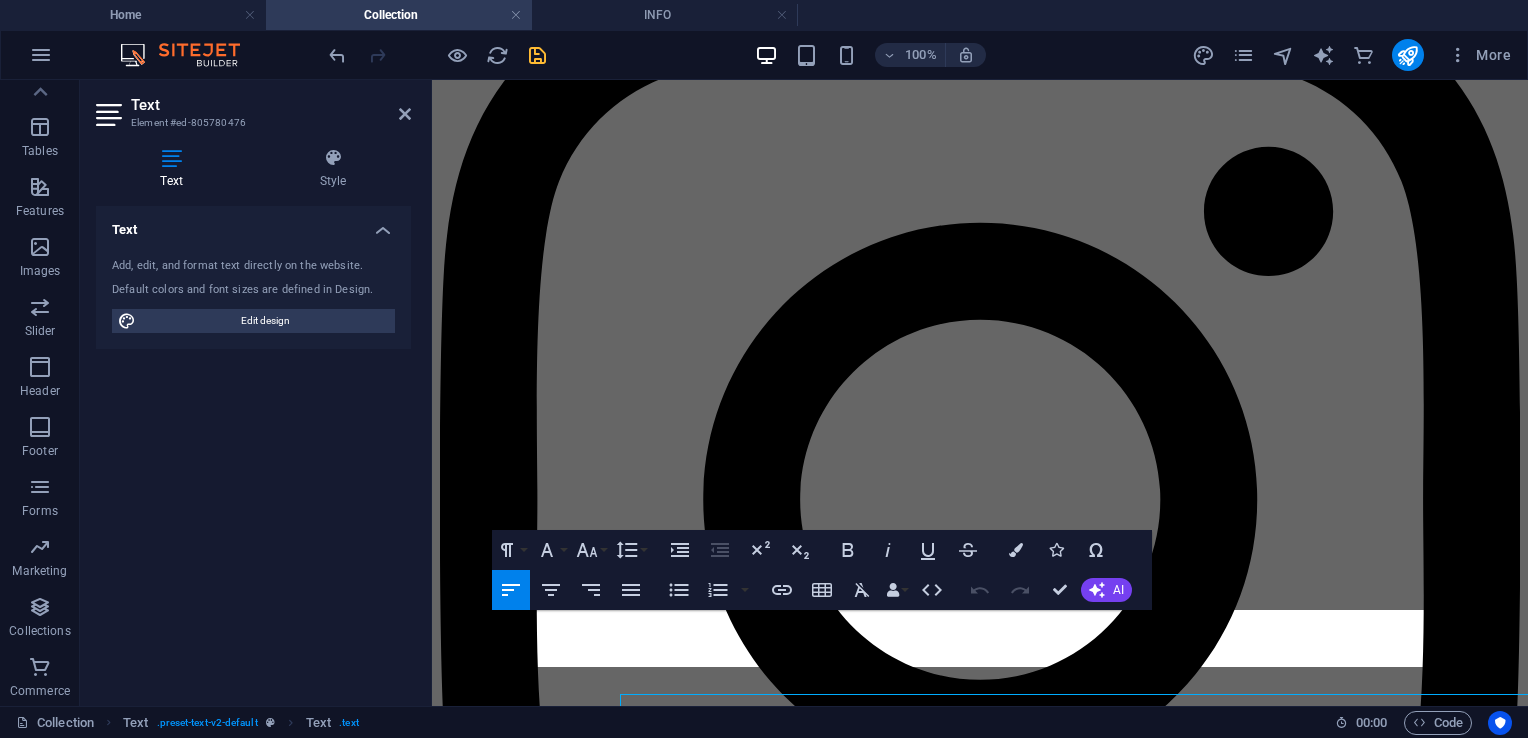 scroll, scrollTop: 1485, scrollLeft: 0, axis: vertical 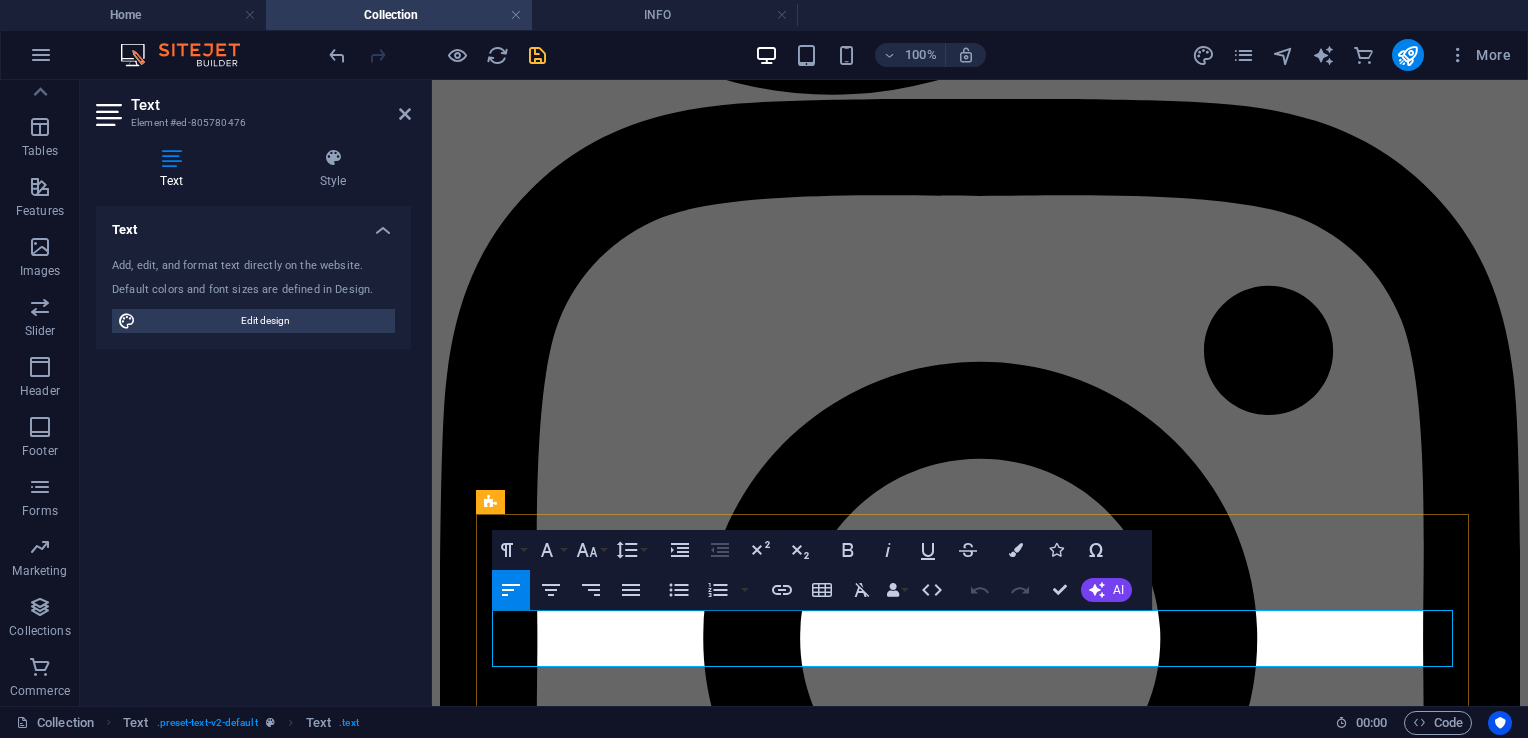 drag, startPoint x: 645, startPoint y: 649, endPoint x: 740, endPoint y: 655, distance: 95.189285 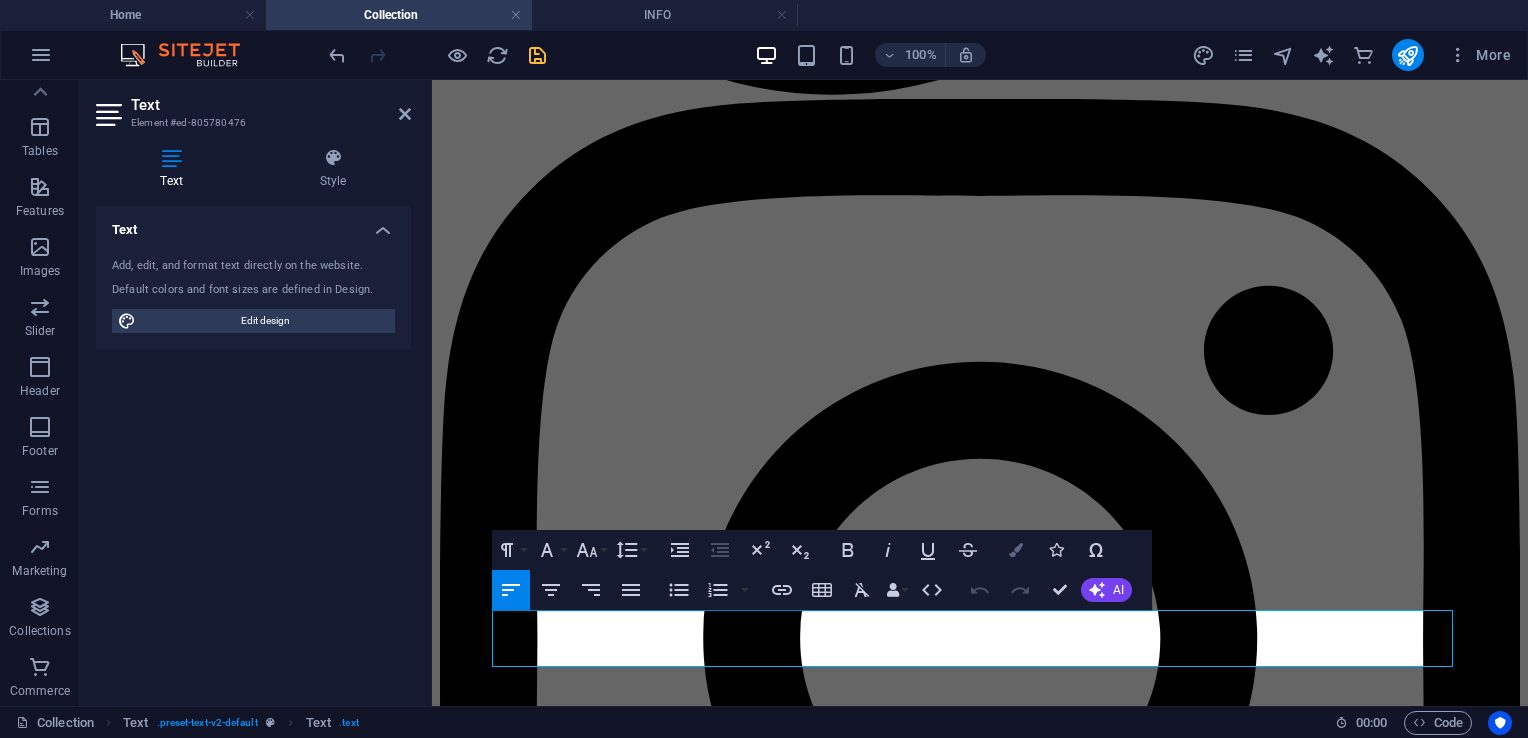 click on "Colors" at bounding box center (1016, 550) 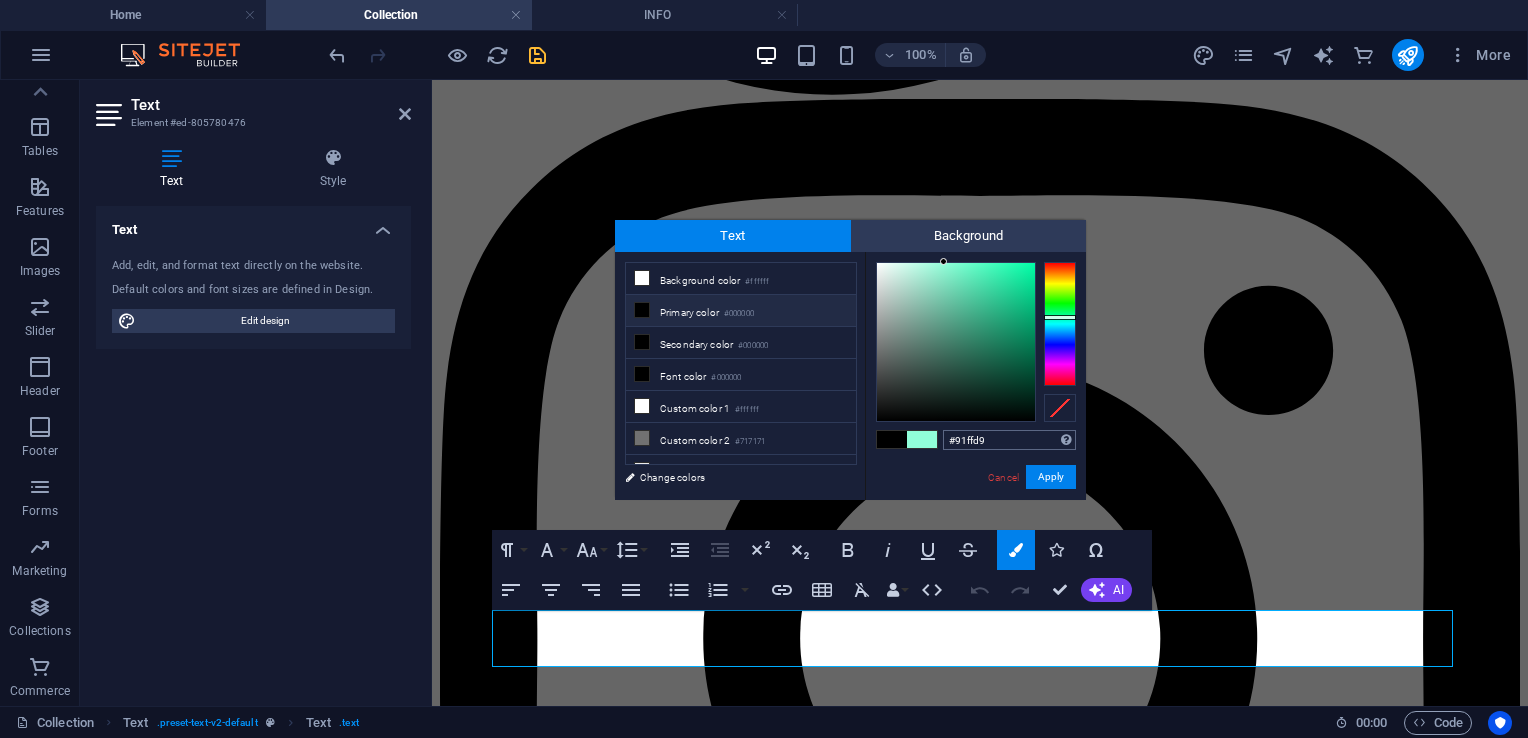 click on "#91ffd9" at bounding box center (1009, 440) 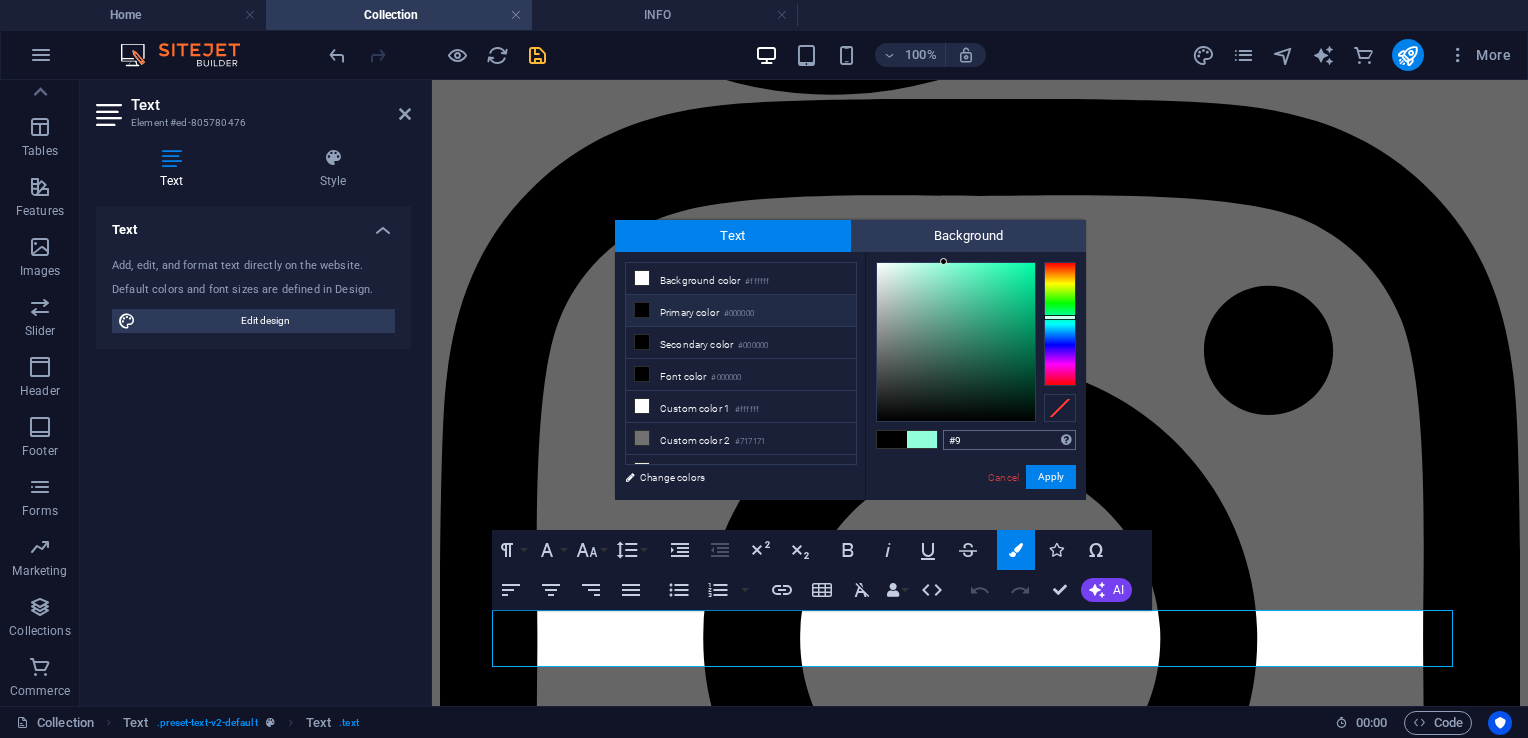 type on "#" 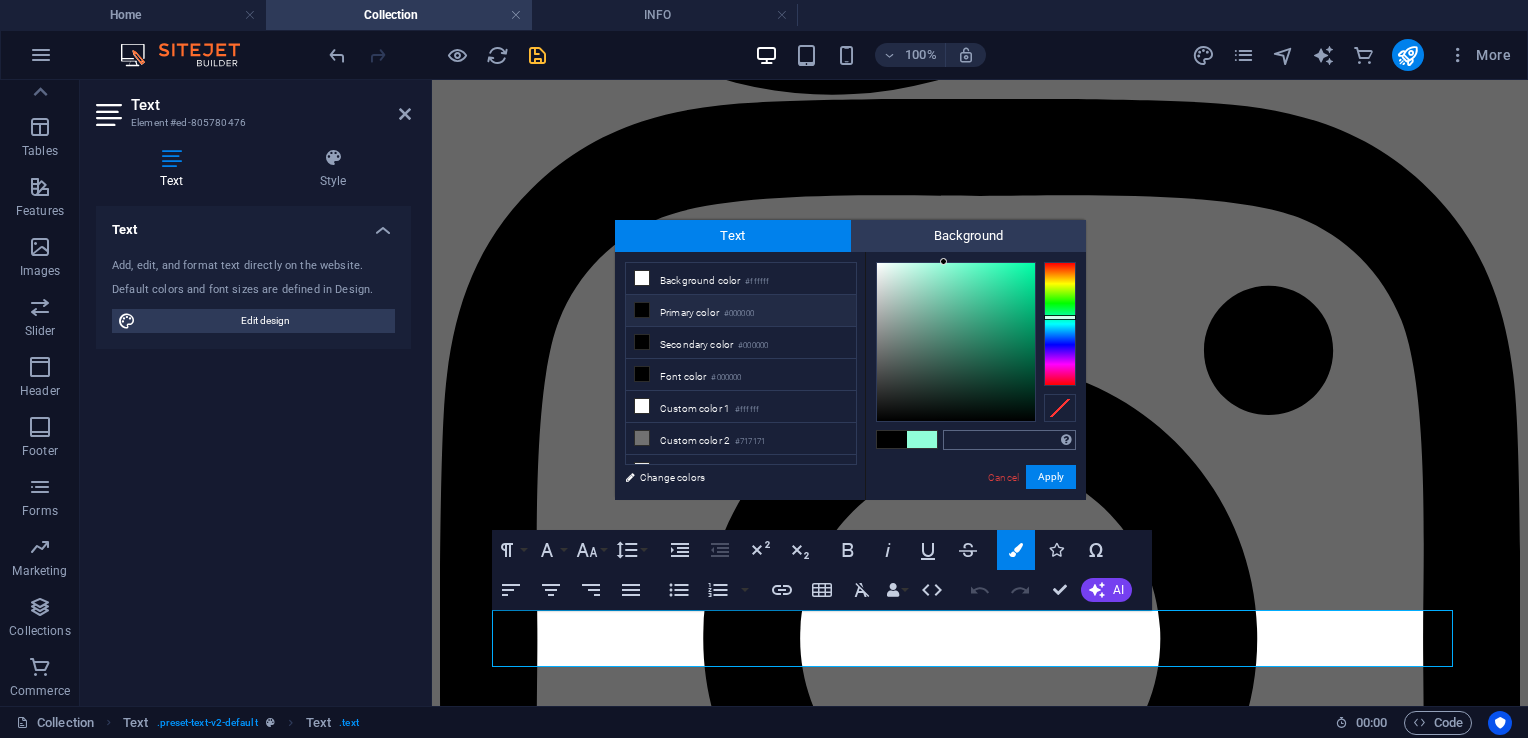 type on "#43fde3" 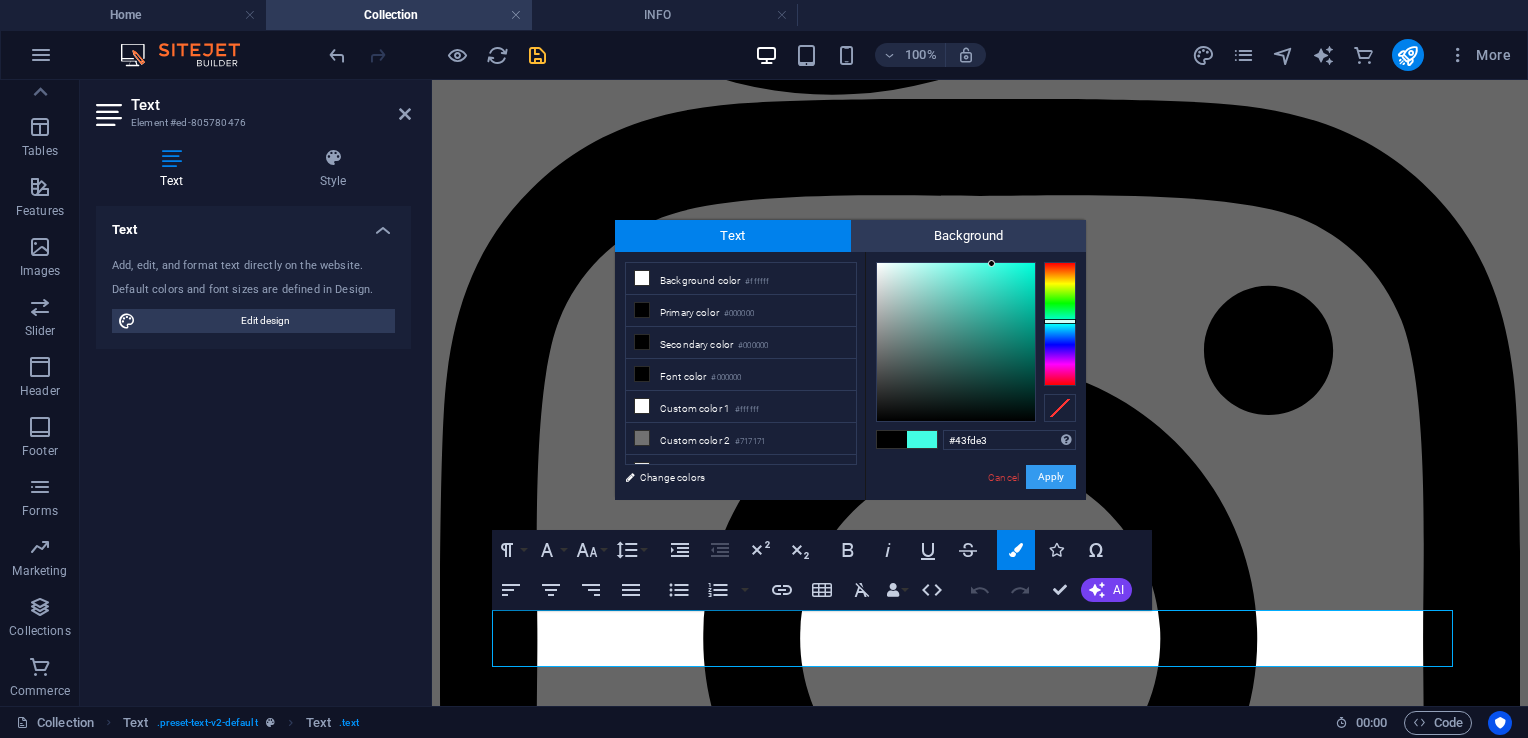 click on "Apply" at bounding box center (1051, 477) 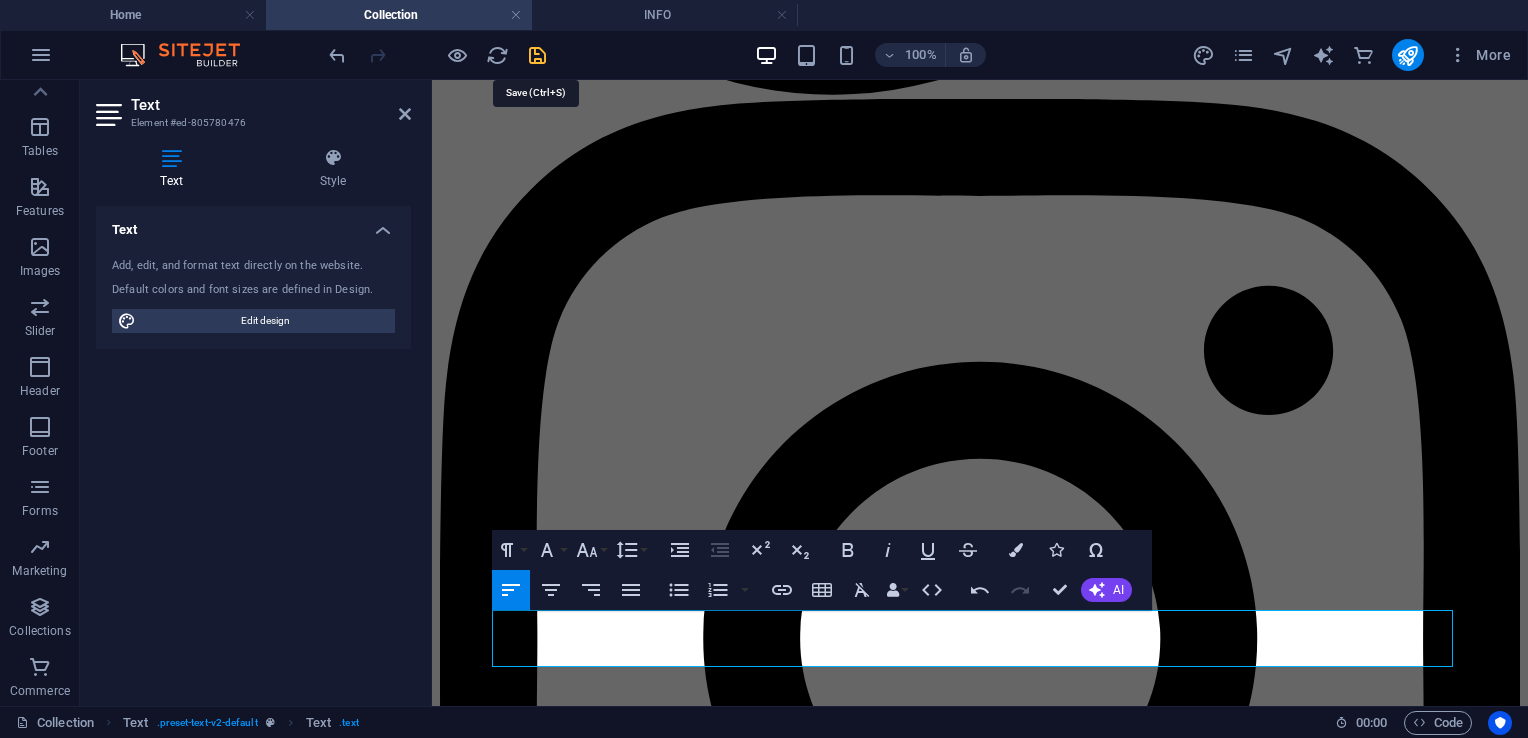 click at bounding box center (537, 55) 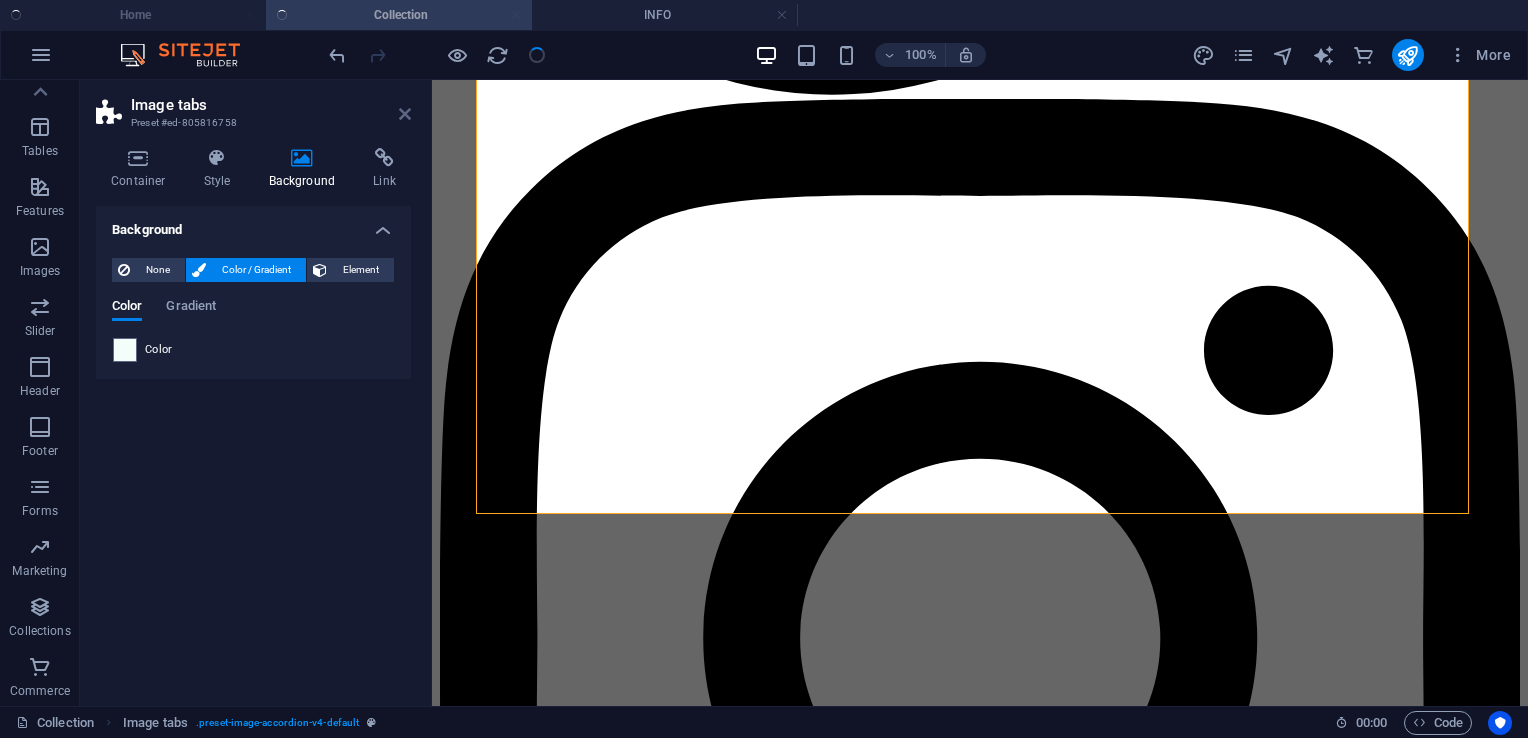 click at bounding box center [405, 114] 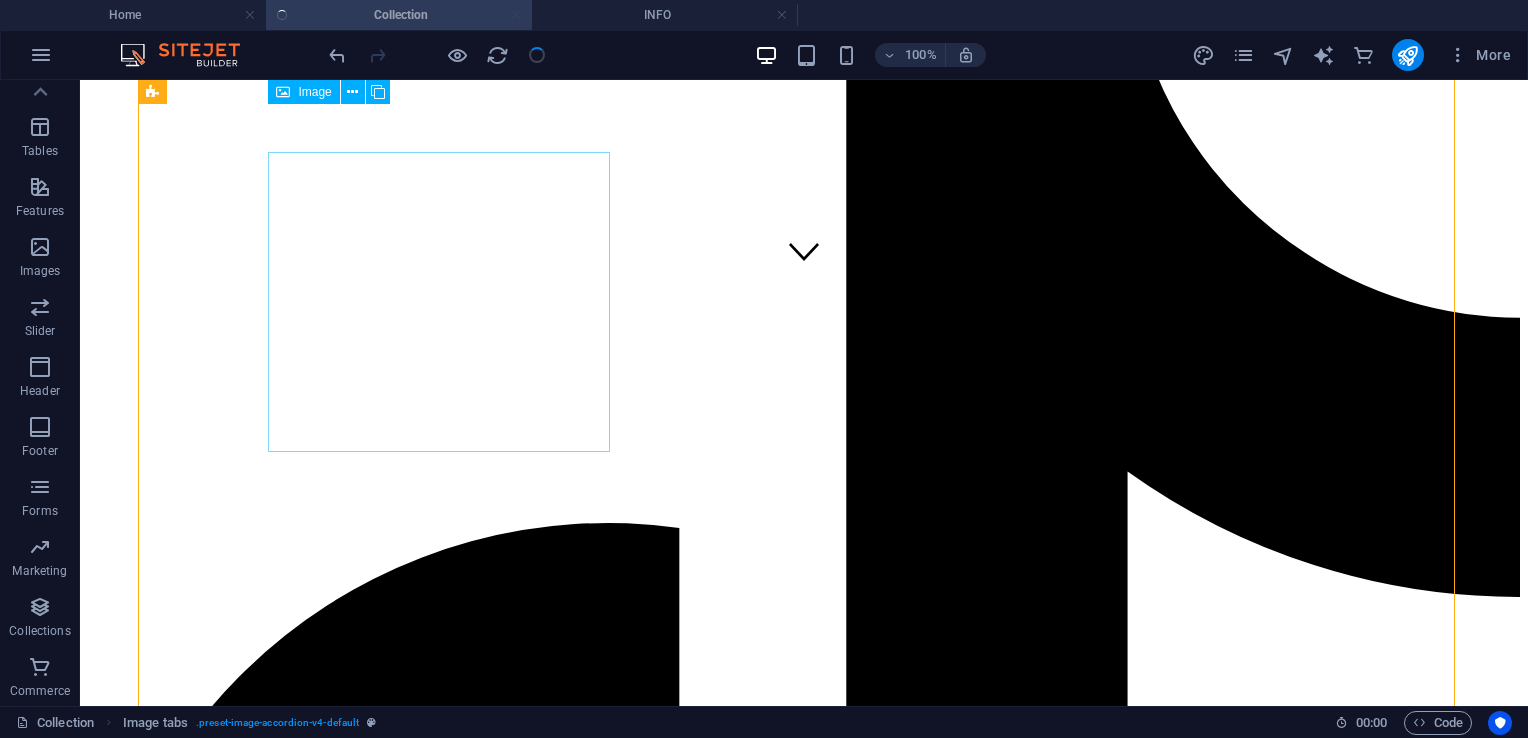scroll, scrollTop: 156, scrollLeft: 0, axis: vertical 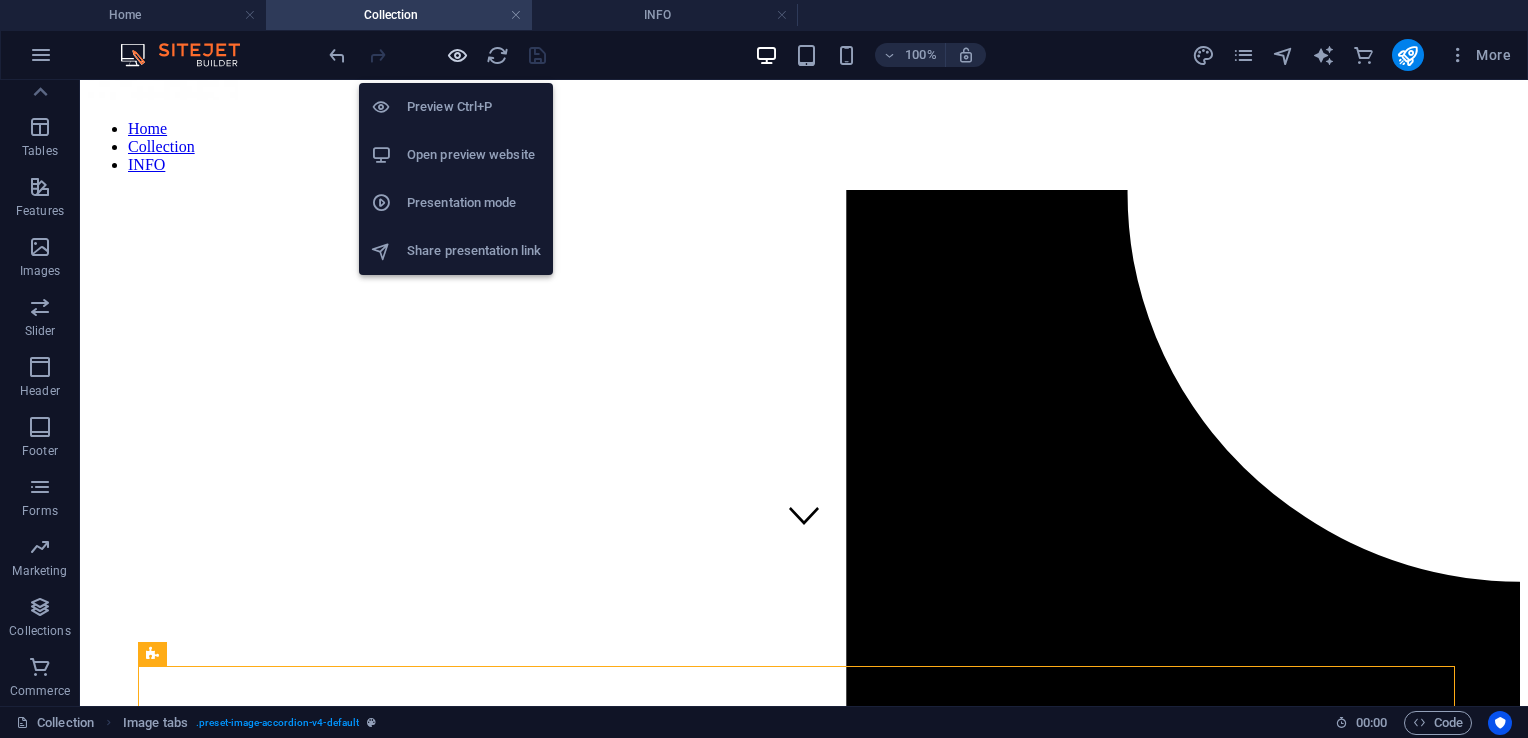 click at bounding box center (457, 55) 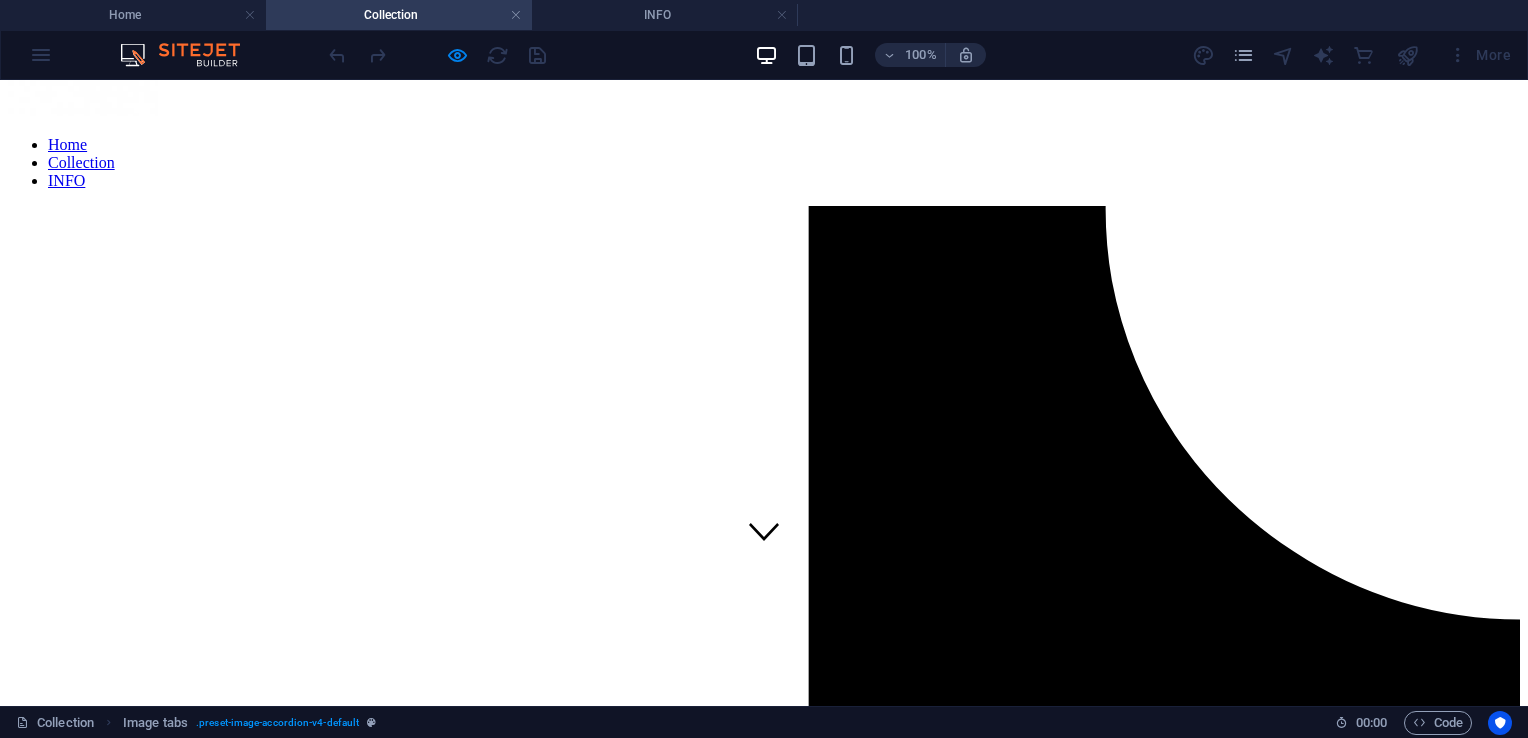 scroll, scrollTop: 0, scrollLeft: 0, axis: both 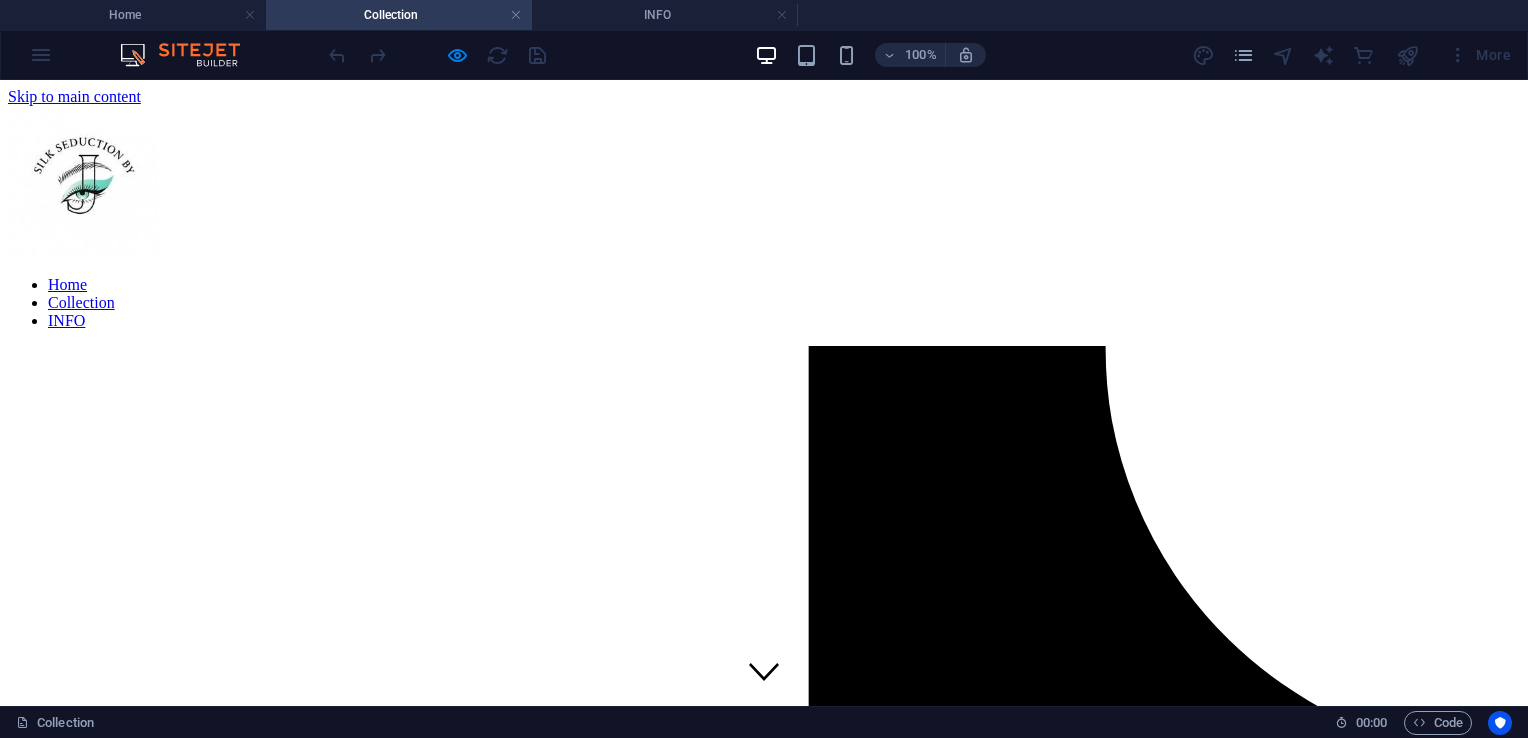 click on "Home" at bounding box center [67, 284] 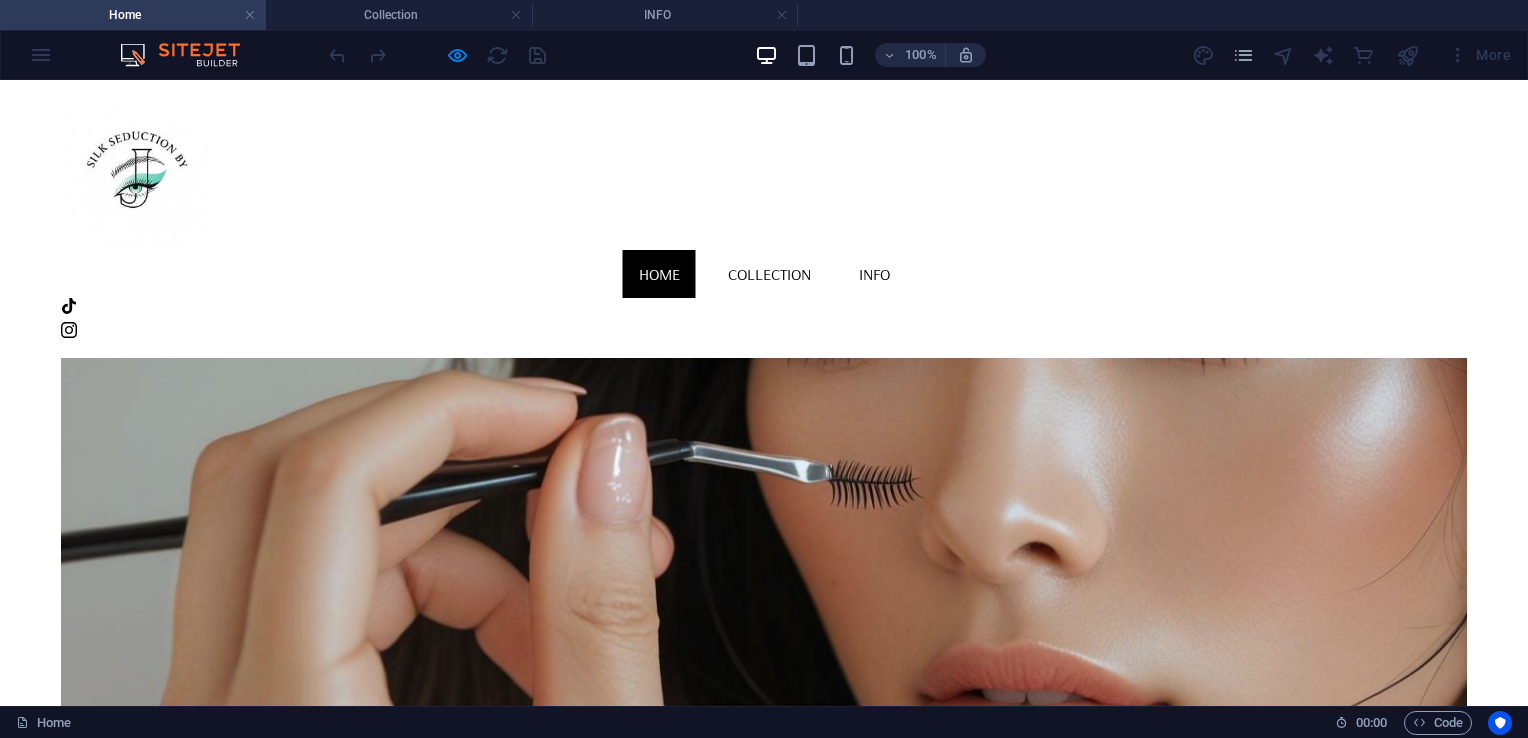 scroll, scrollTop: 0, scrollLeft: 0, axis: both 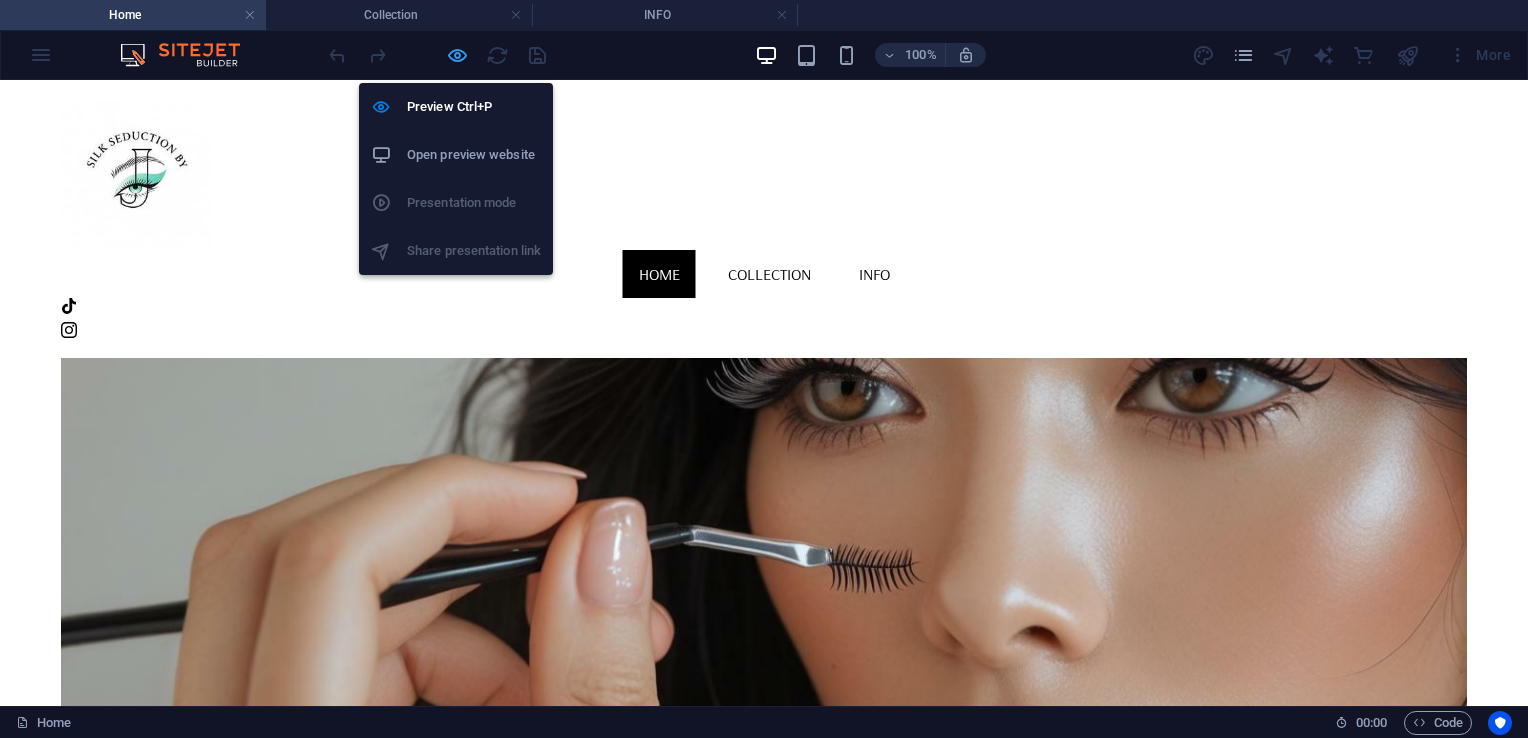 click at bounding box center (457, 55) 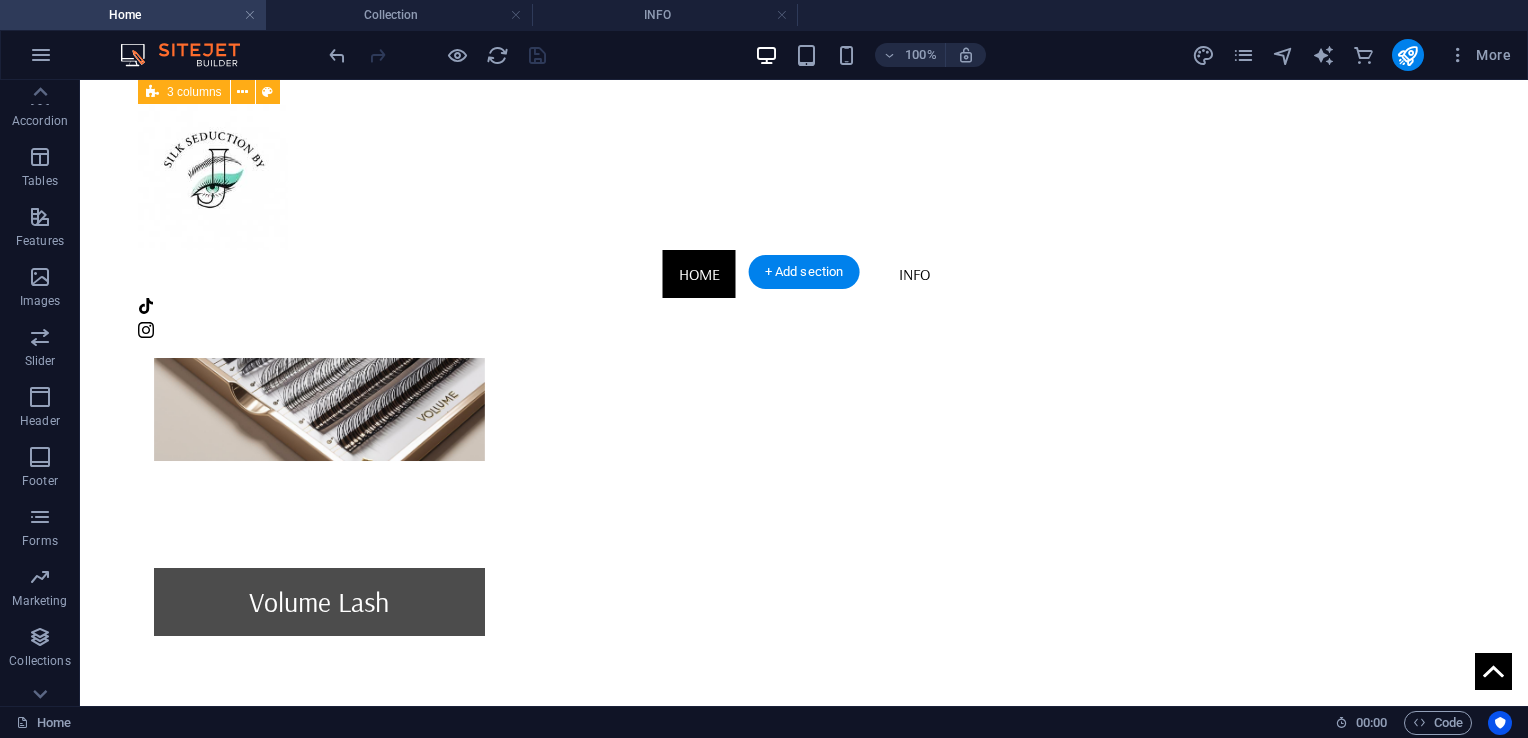 scroll, scrollTop: 1213, scrollLeft: 0, axis: vertical 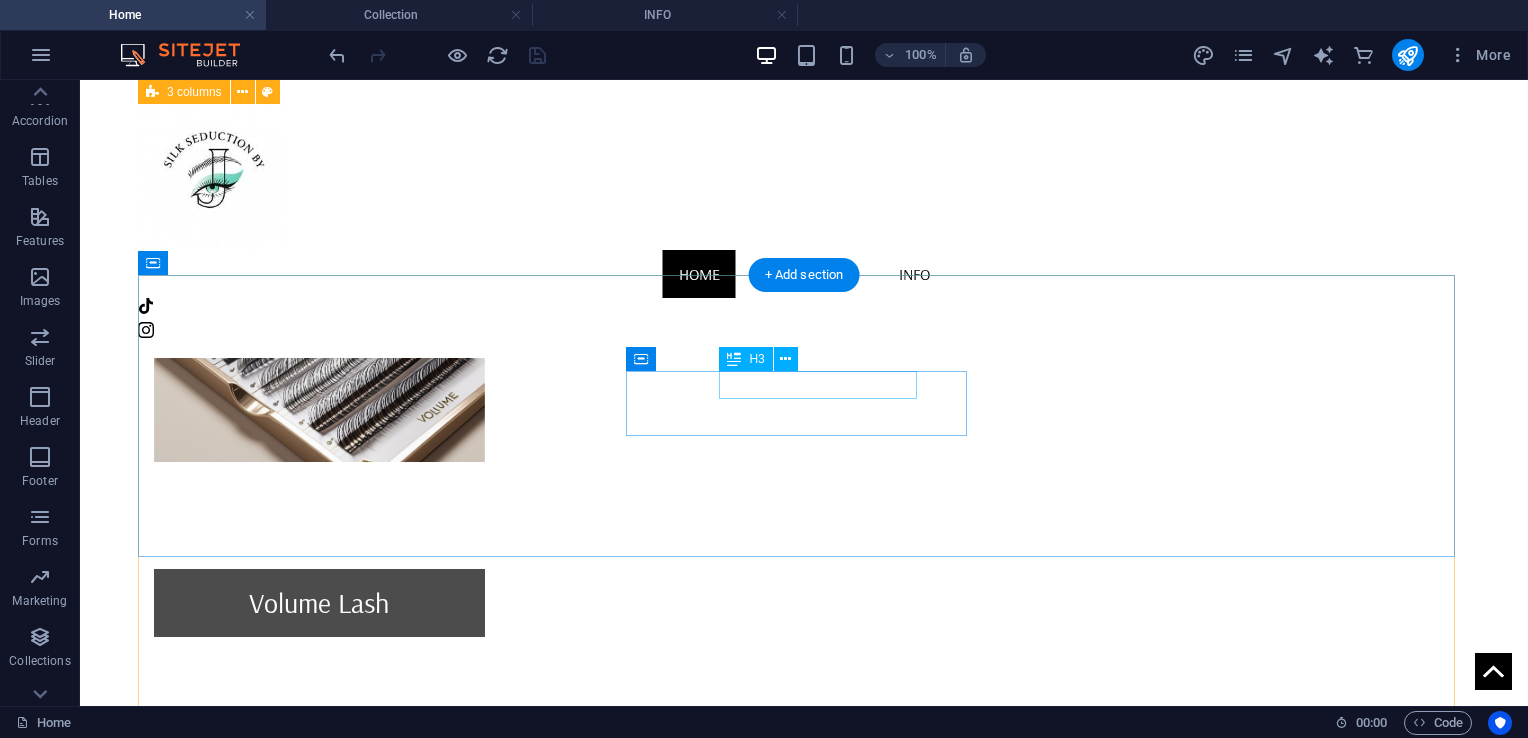click on "Phone|whatsapp" at bounding box center (324, 2270) 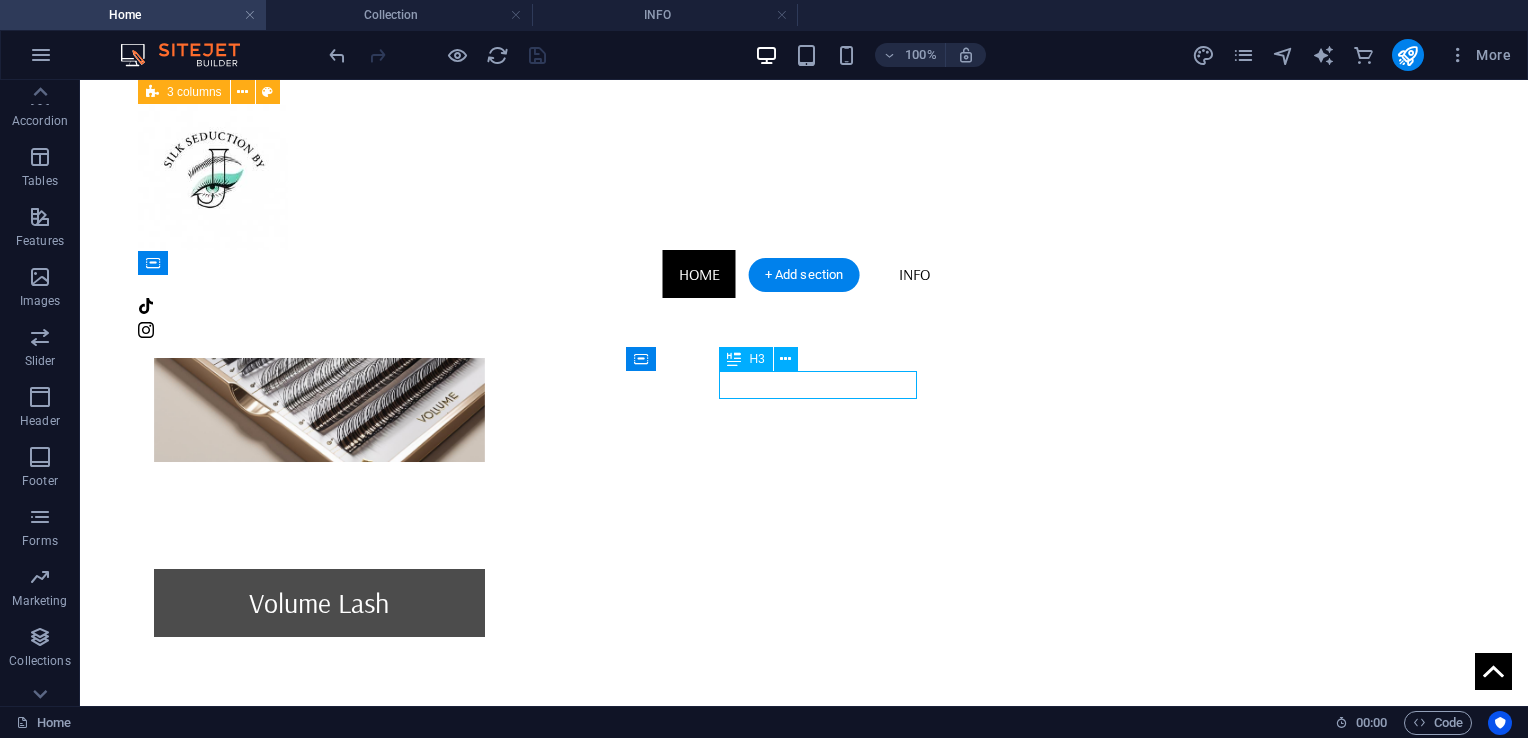 click on "Phone|whatsapp" at bounding box center (324, 2270) 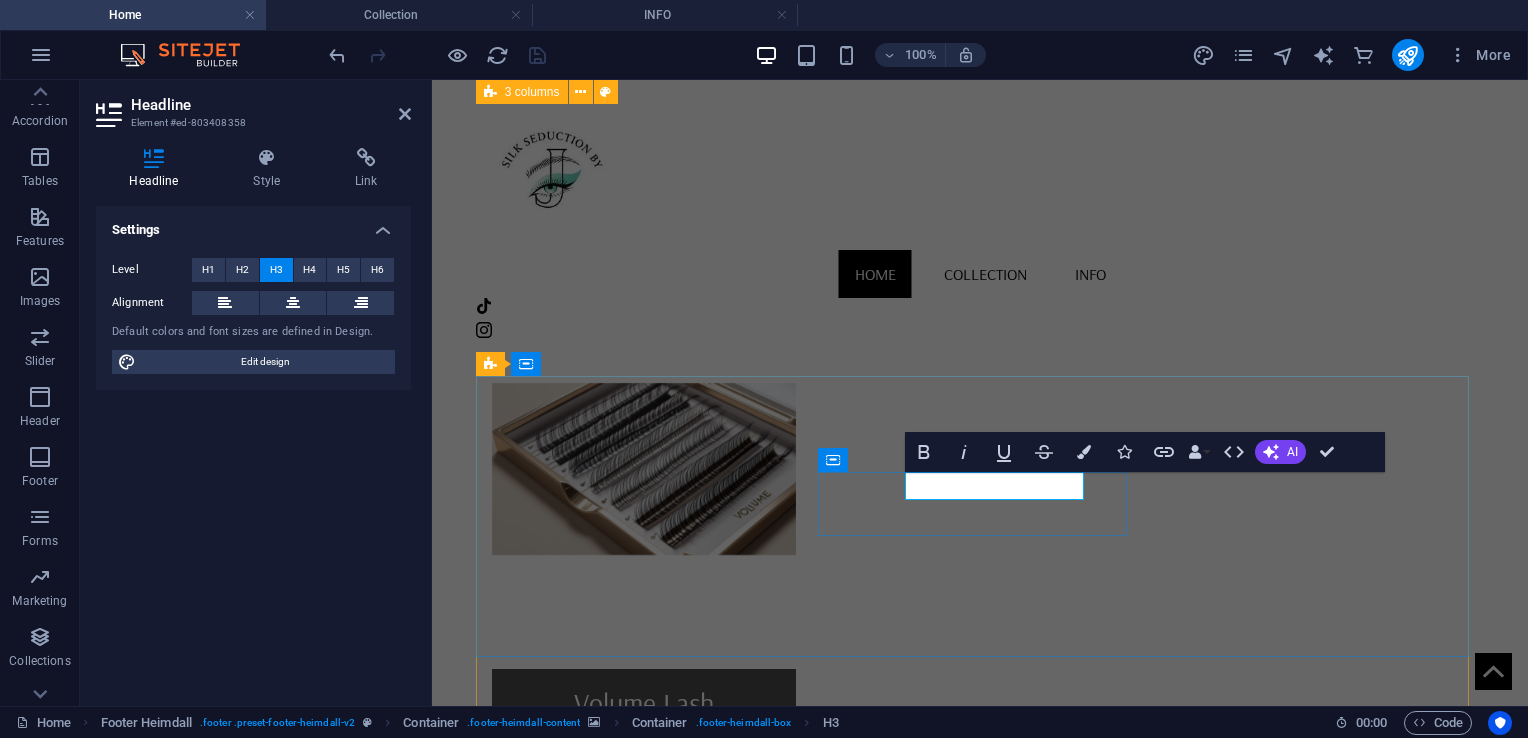 type 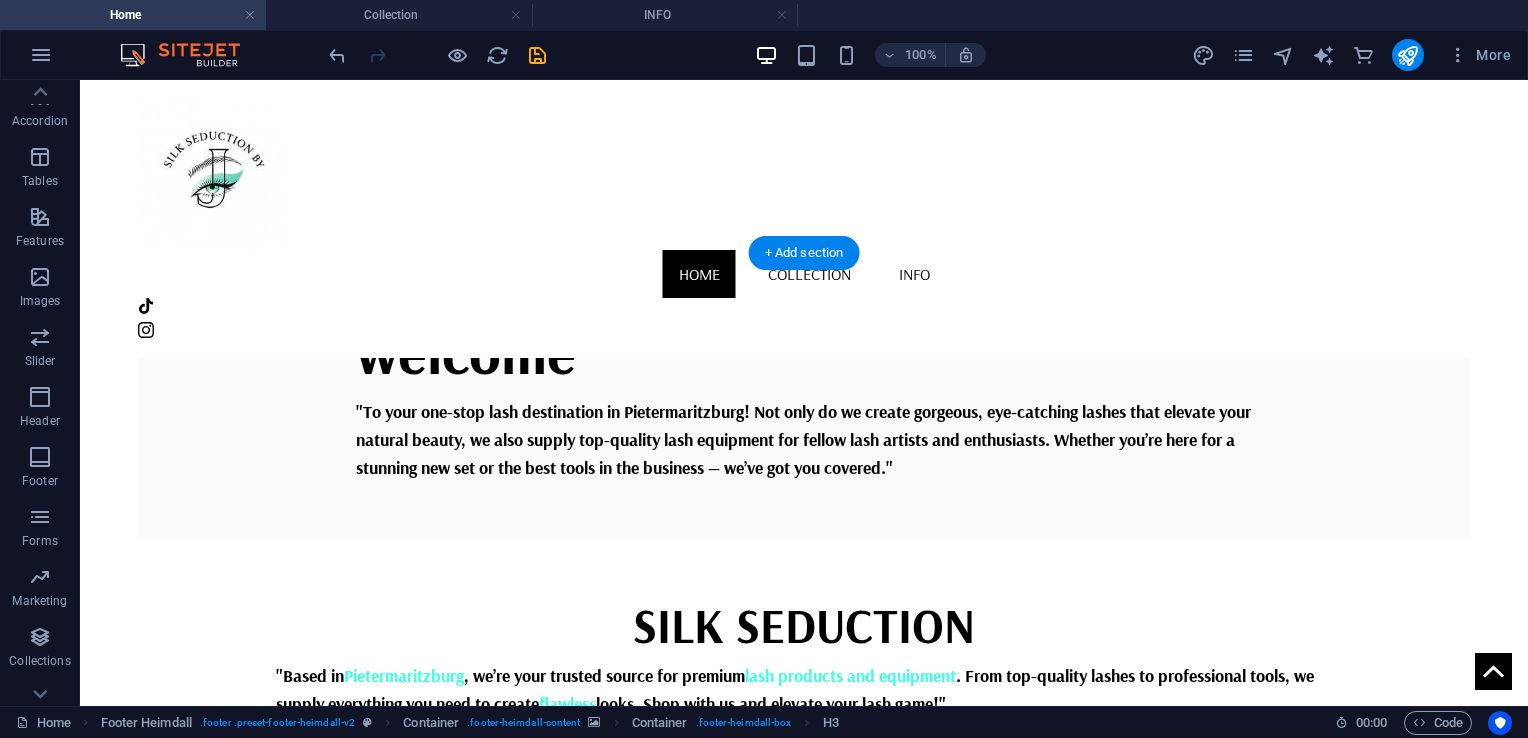 scroll, scrollTop: 529, scrollLeft: 0, axis: vertical 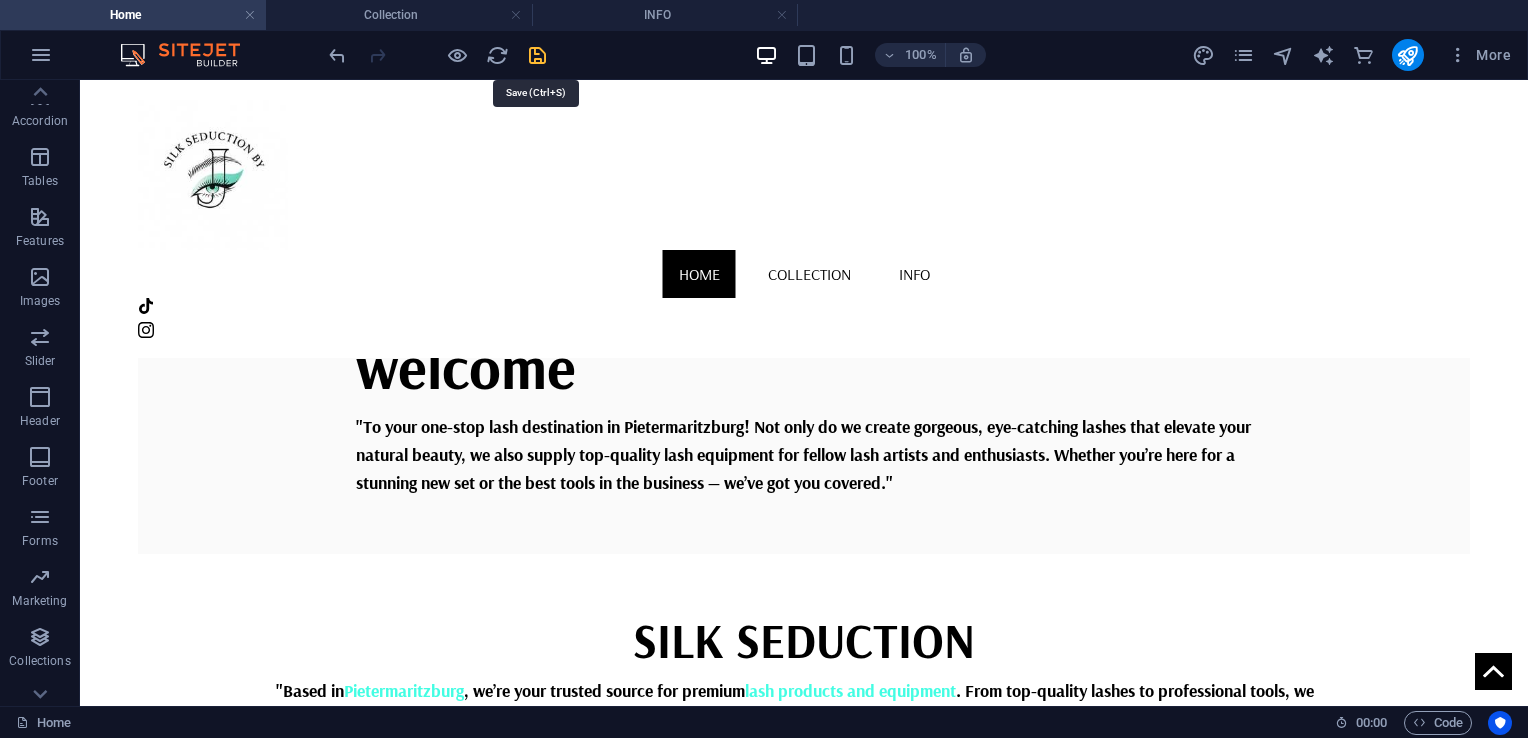 click at bounding box center [537, 55] 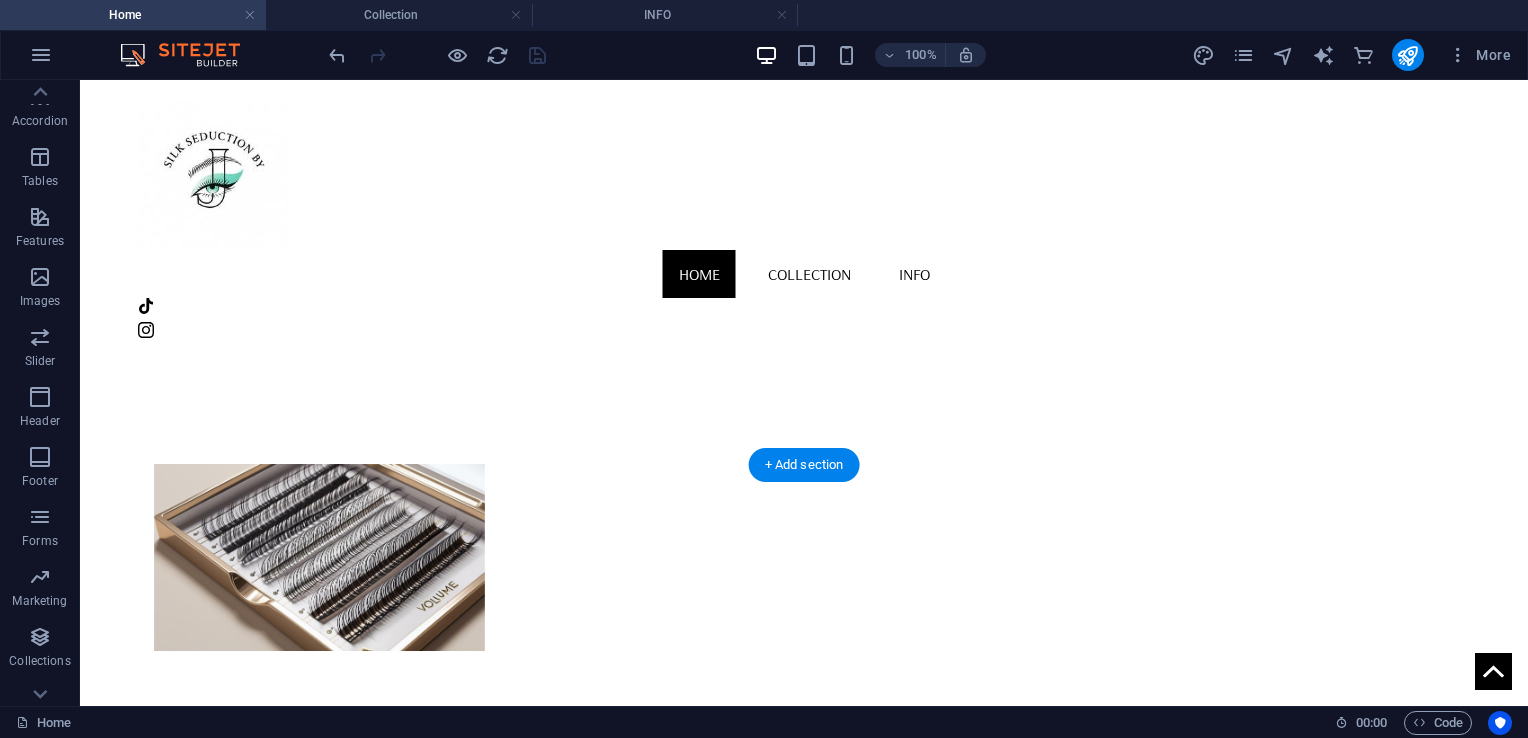 scroll, scrollTop: 1201, scrollLeft: 0, axis: vertical 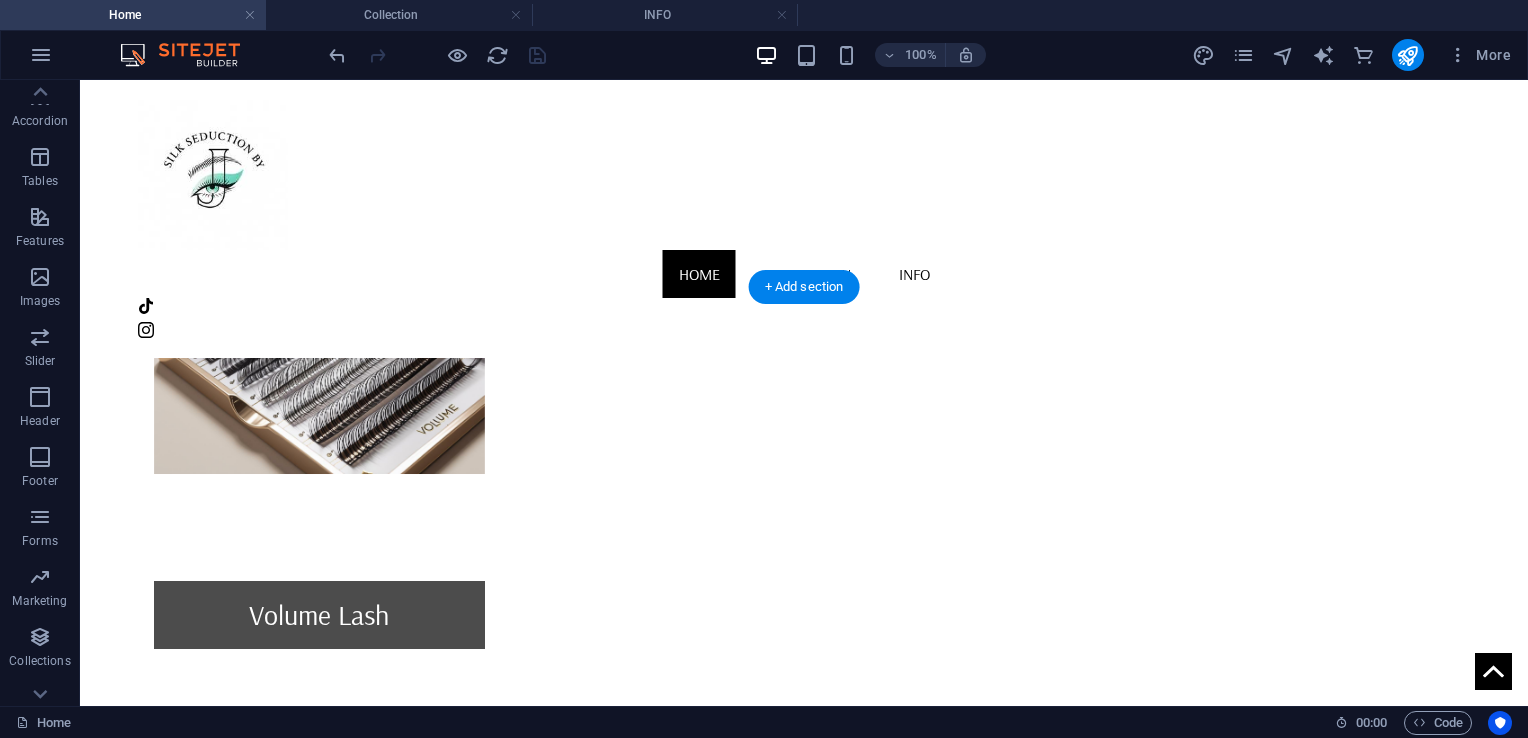 click at bounding box center (804, 1903) 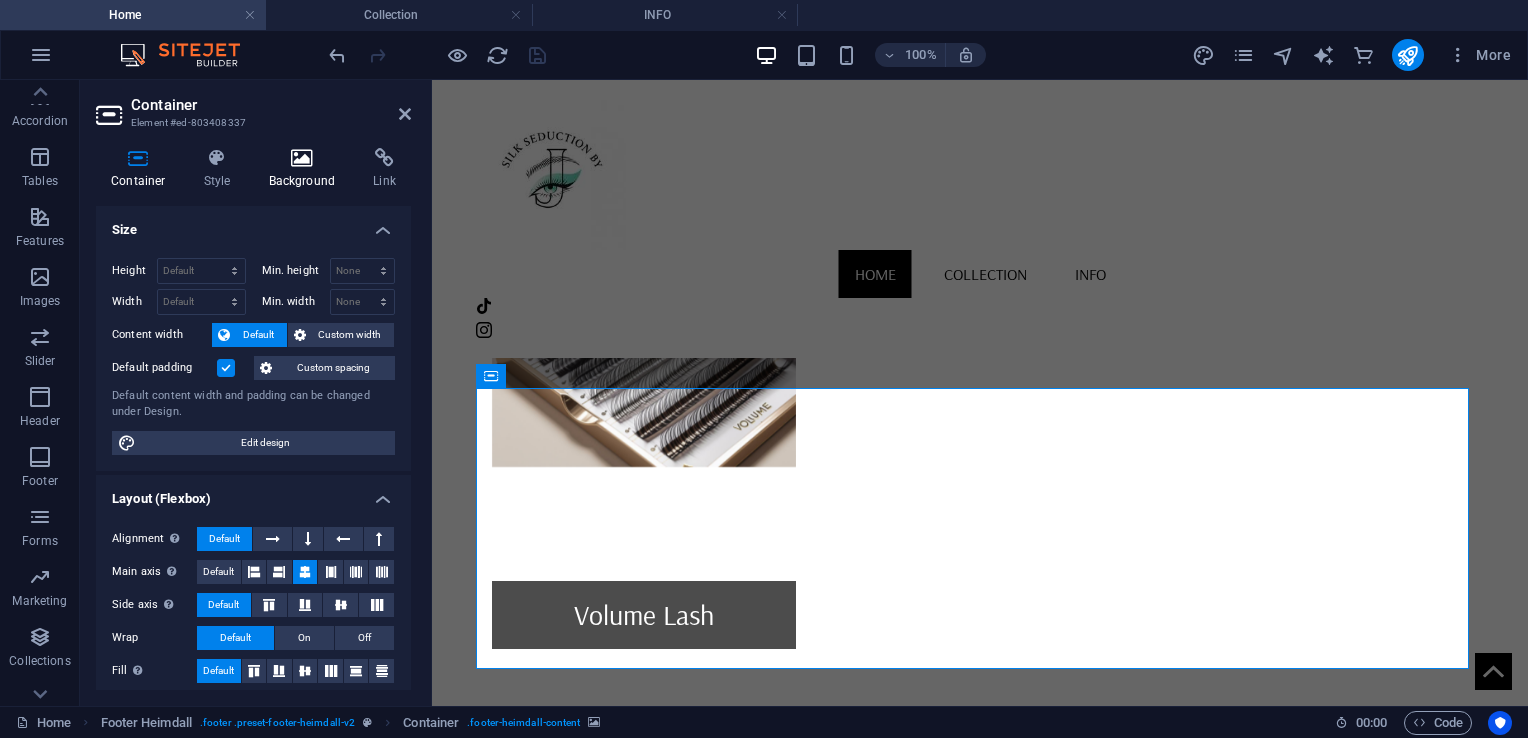 click at bounding box center [302, 158] 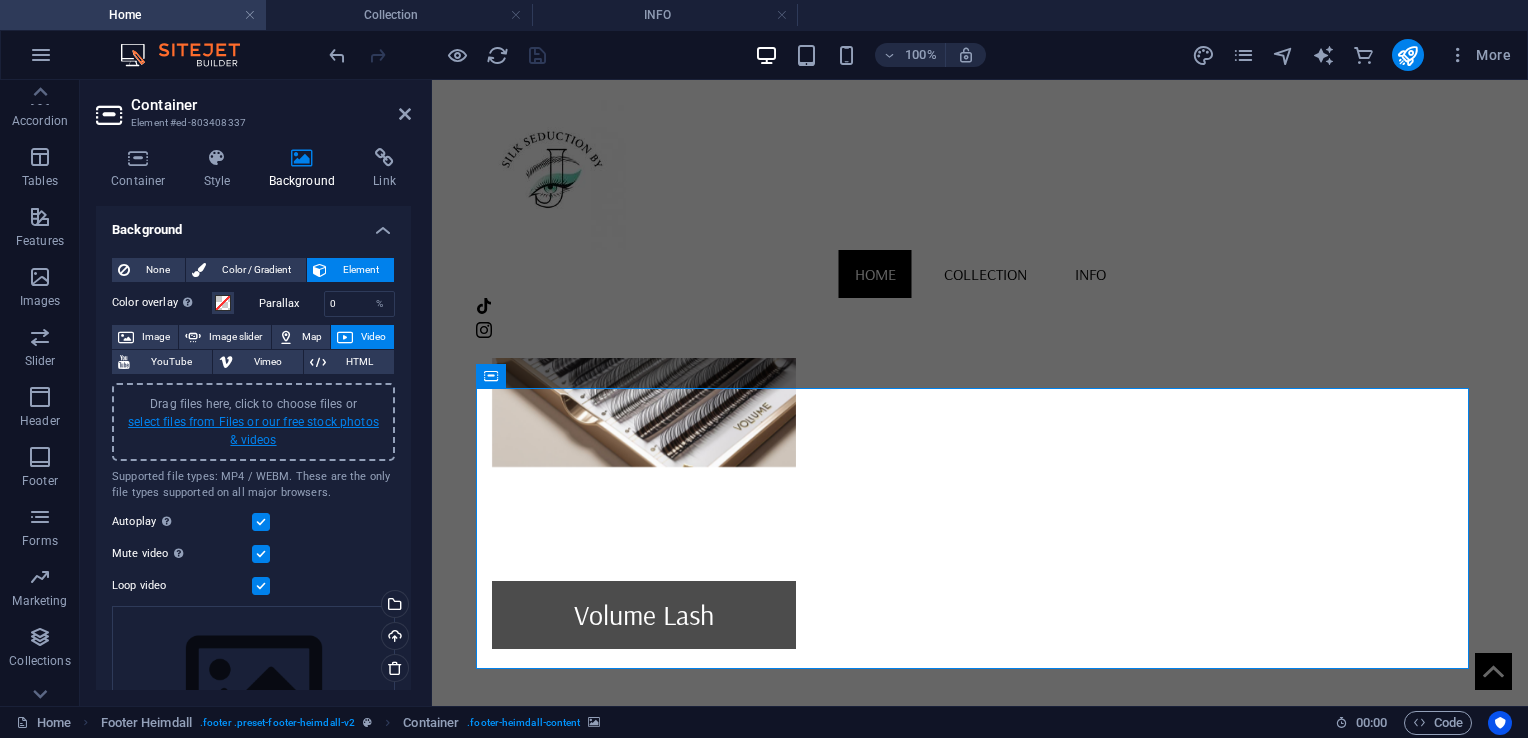 click on "select files from Files or our free stock photos & videos" at bounding box center [253, 431] 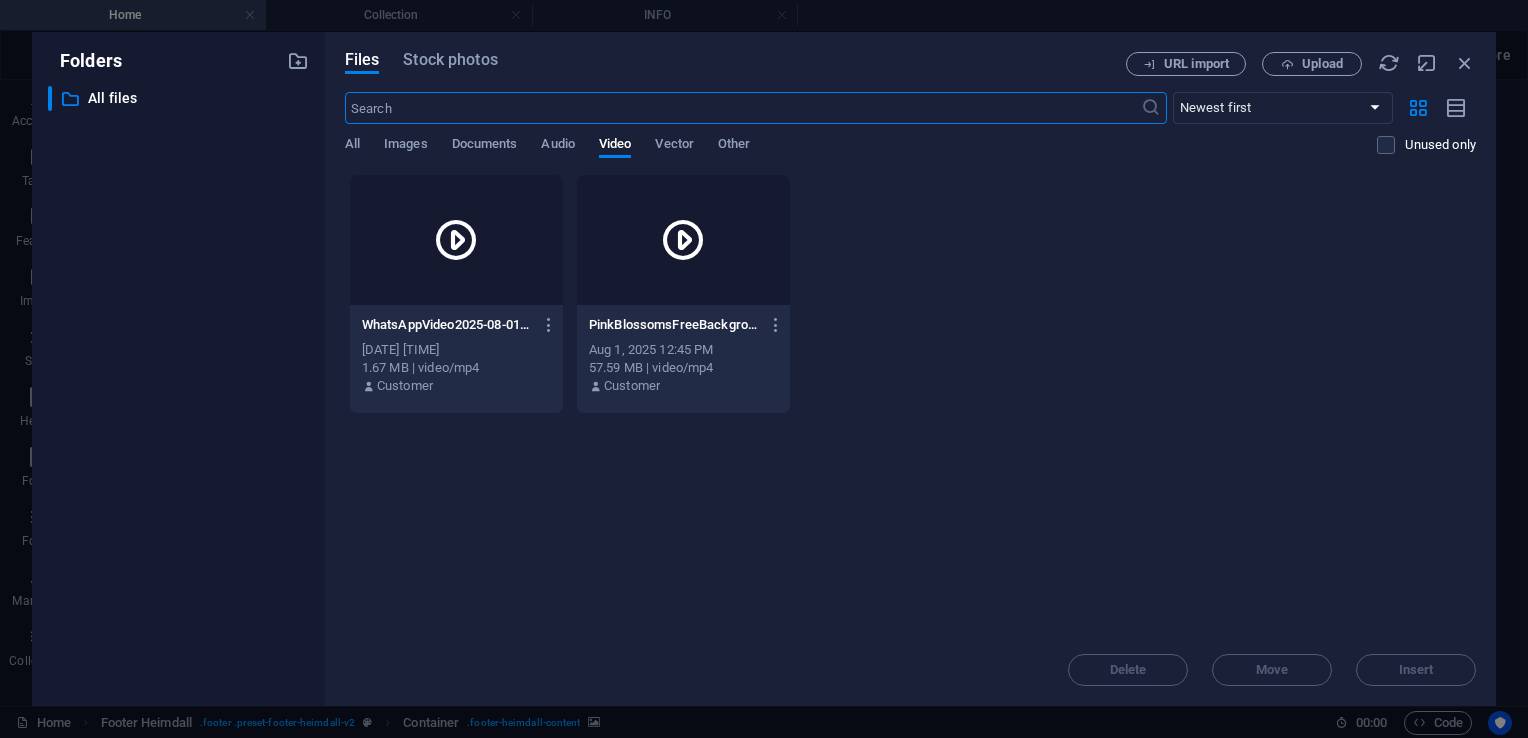 scroll, scrollTop: 1178, scrollLeft: 0, axis: vertical 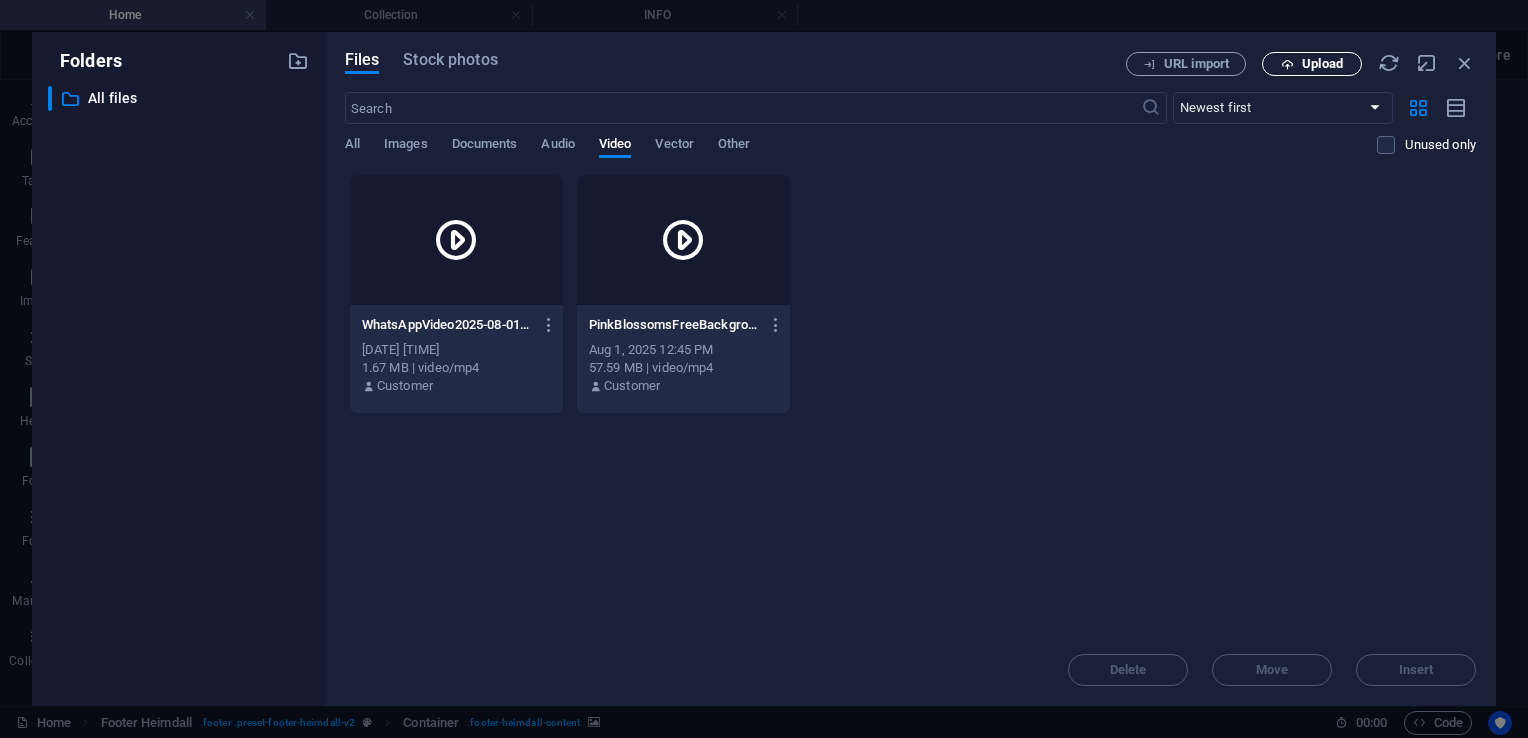 click on "Upload" at bounding box center (1322, 64) 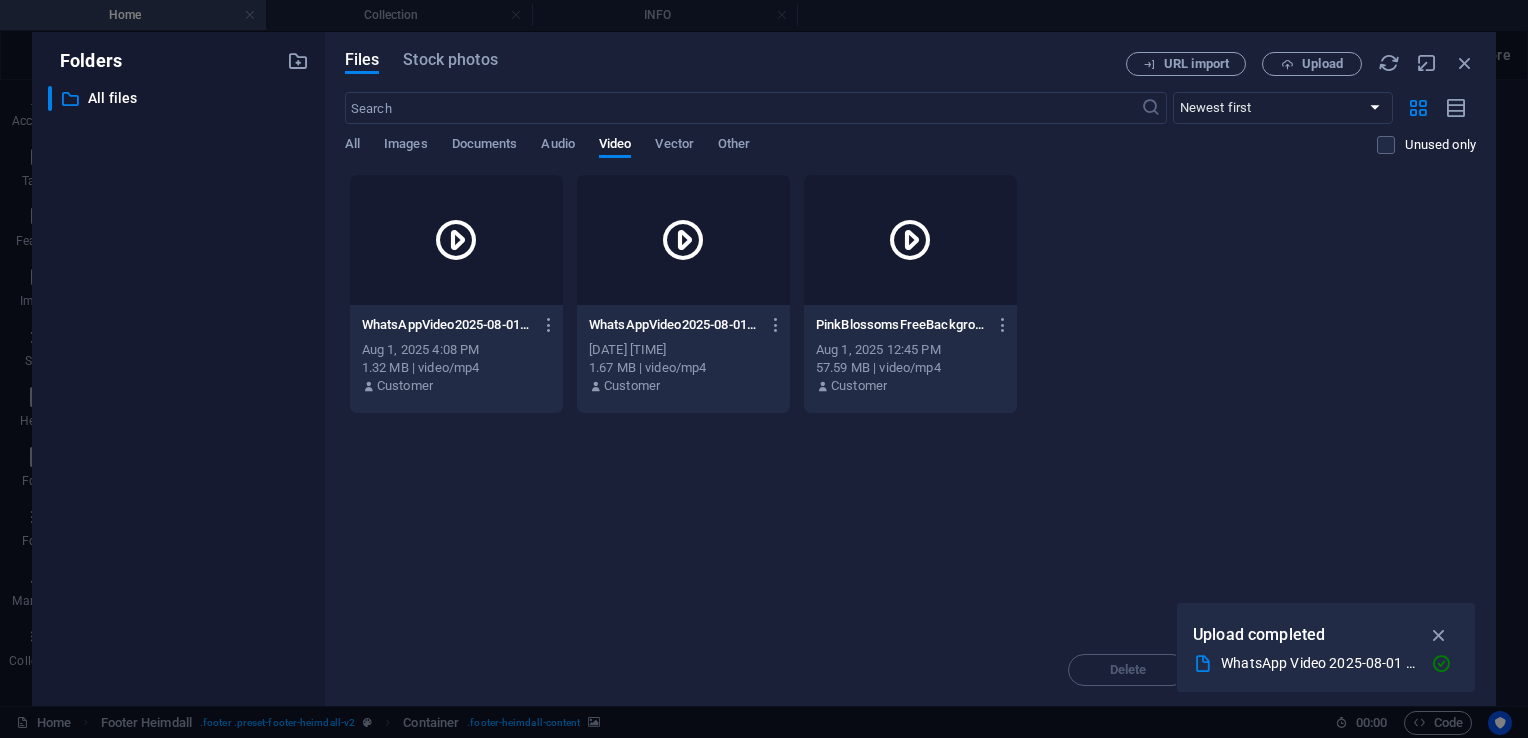 click at bounding box center (456, 240) 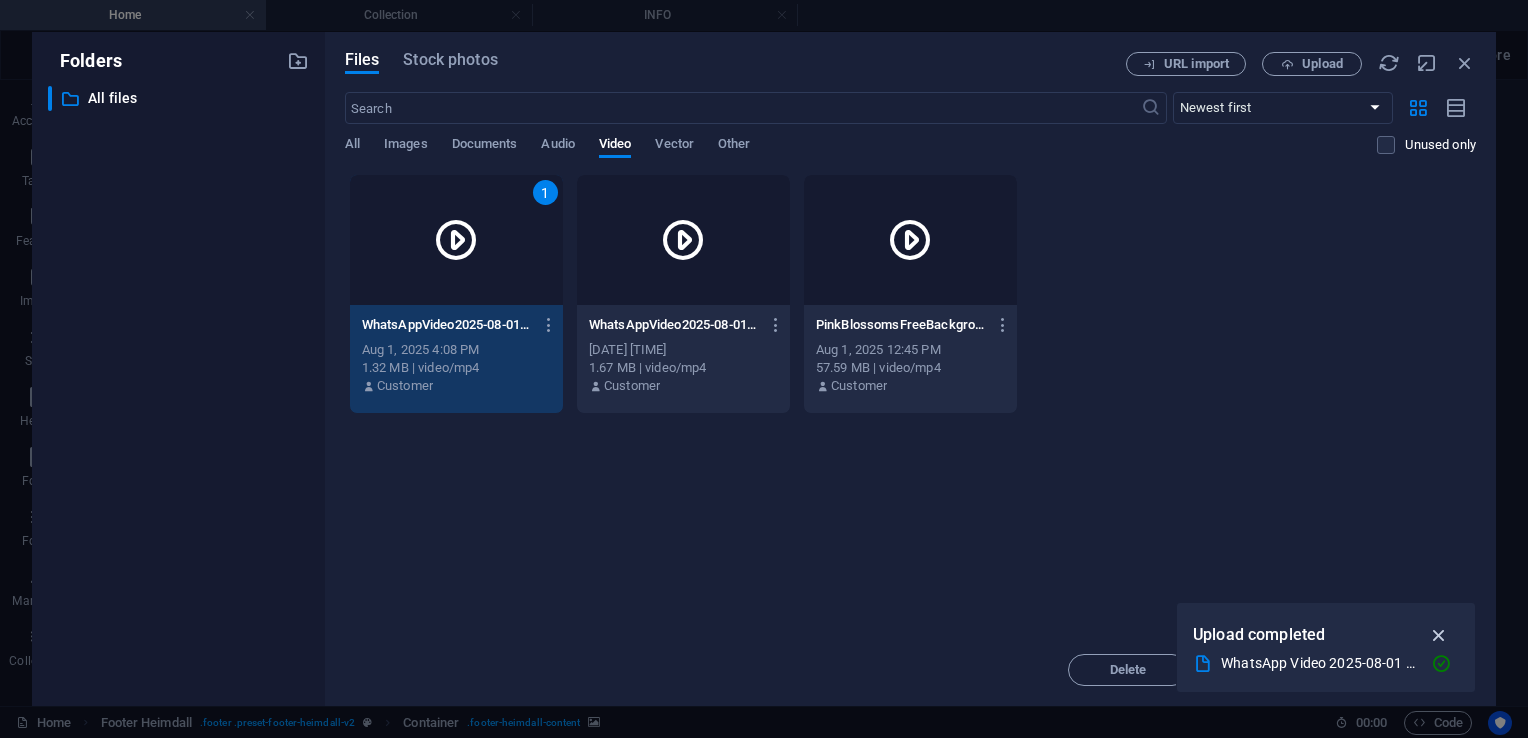 click at bounding box center (1439, 635) 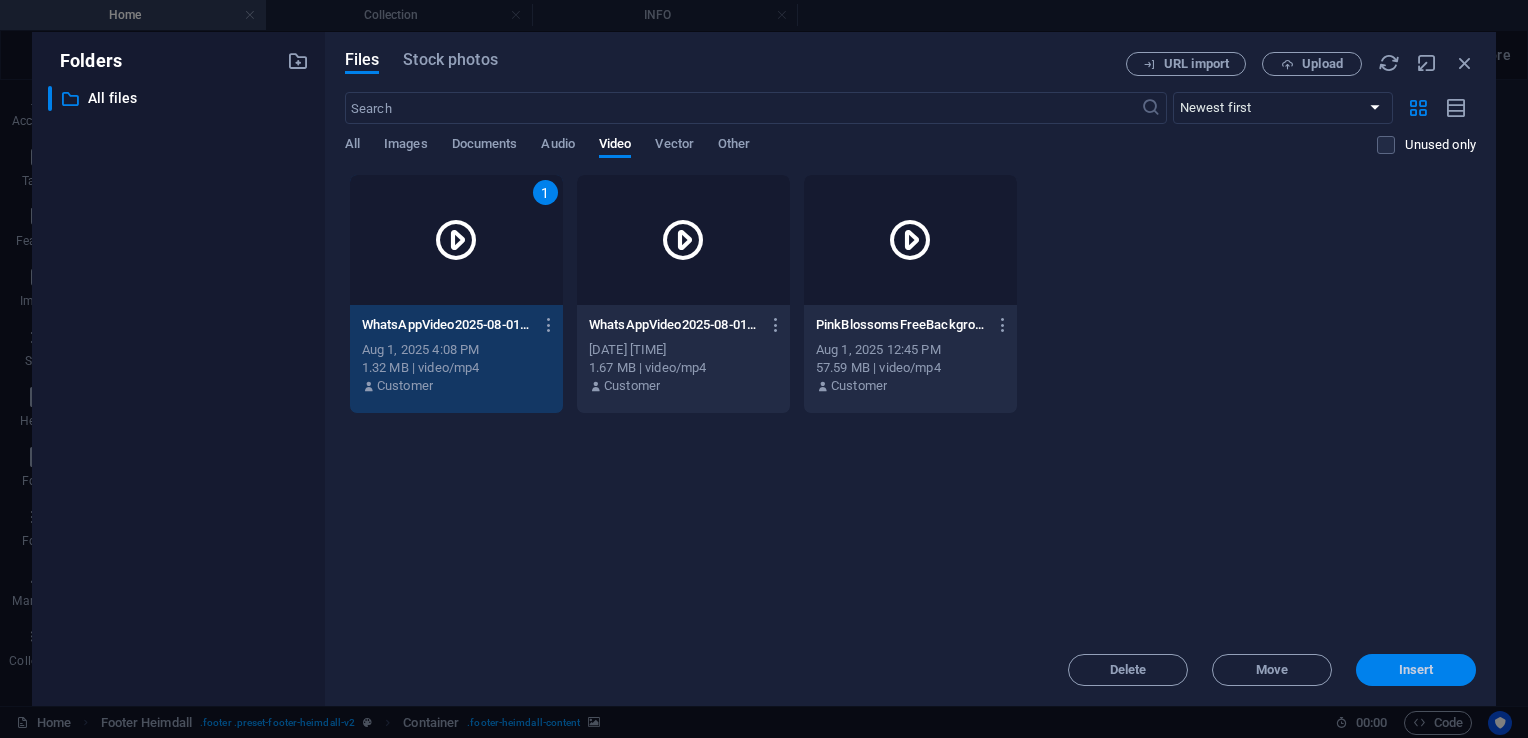 click on "Insert" at bounding box center [1416, 670] 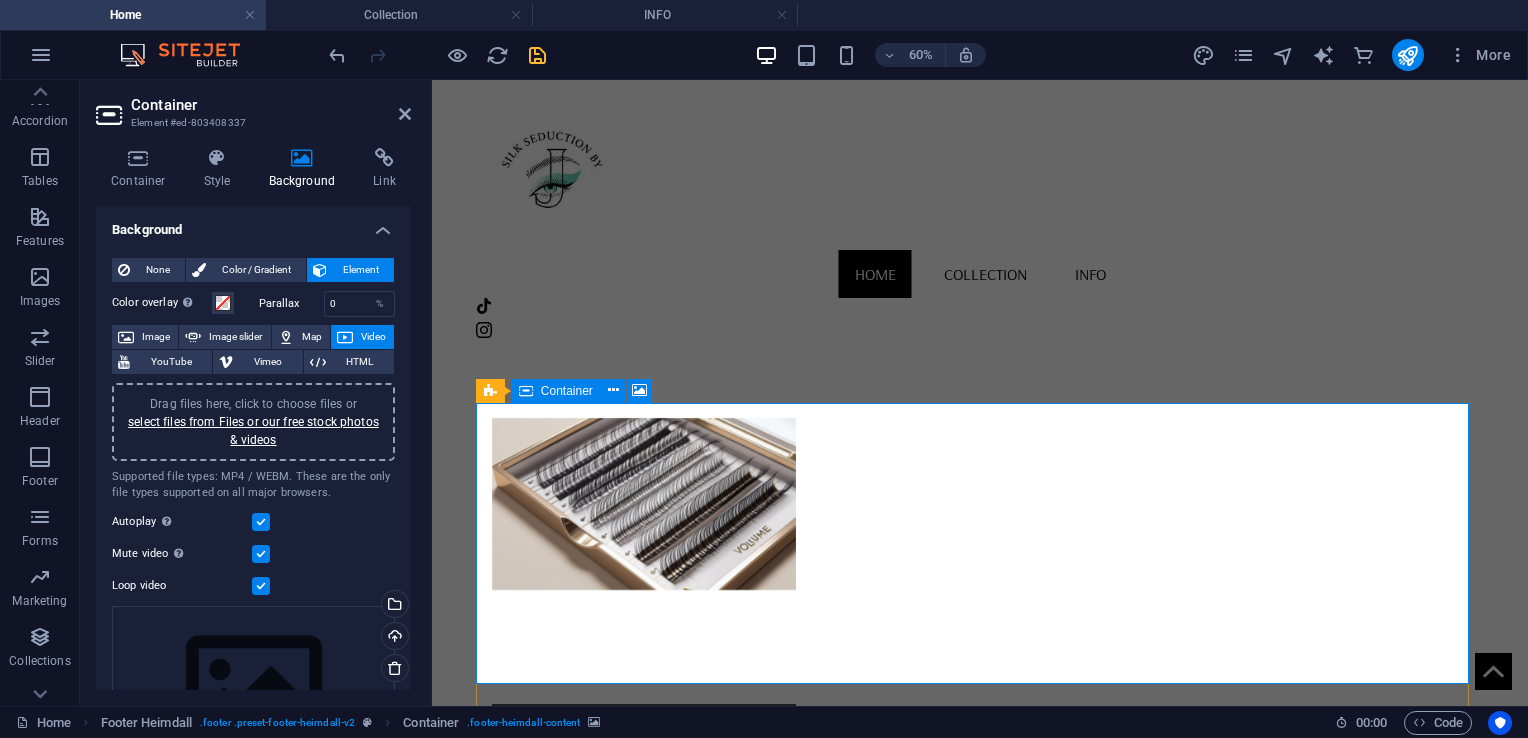scroll, scrollTop: 1186, scrollLeft: 0, axis: vertical 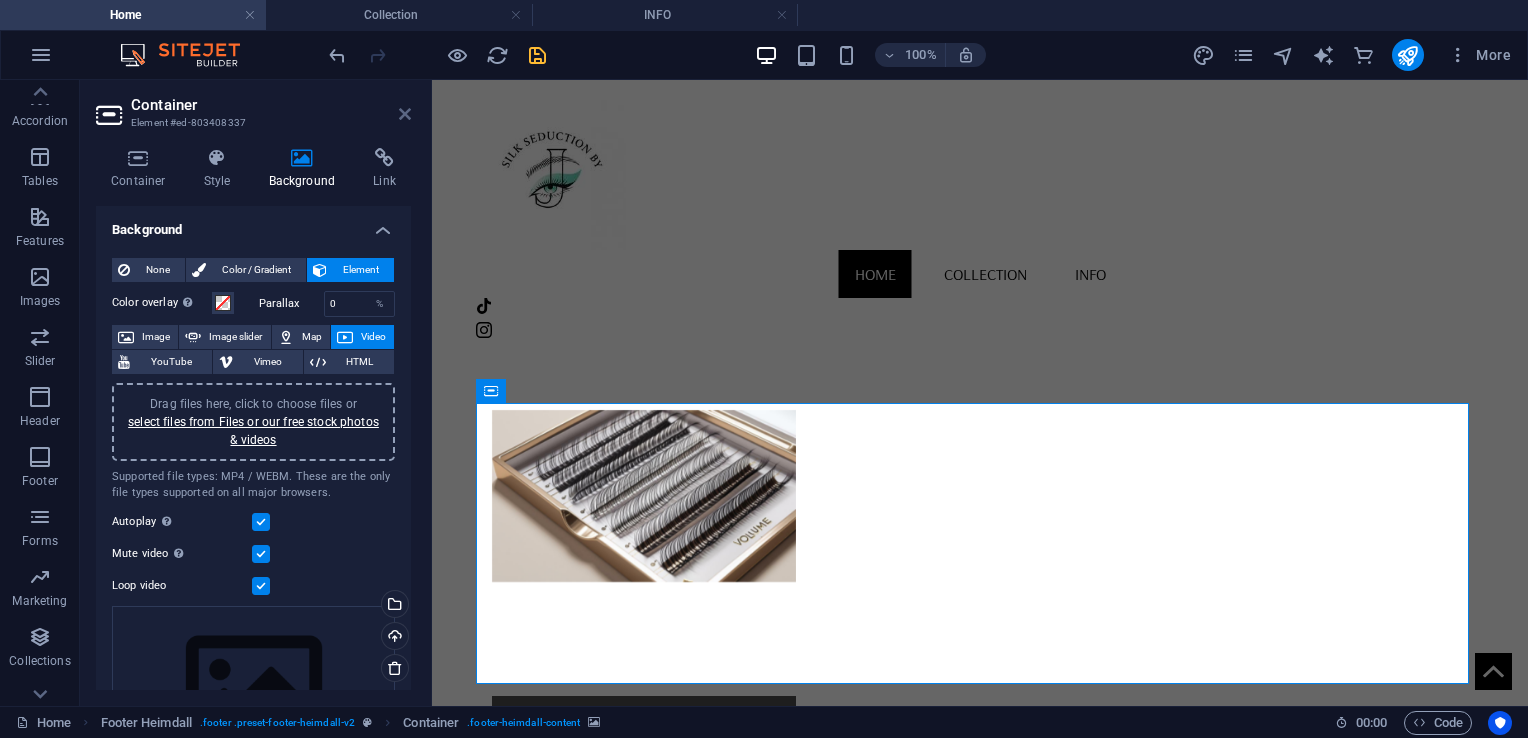 click at bounding box center (405, 114) 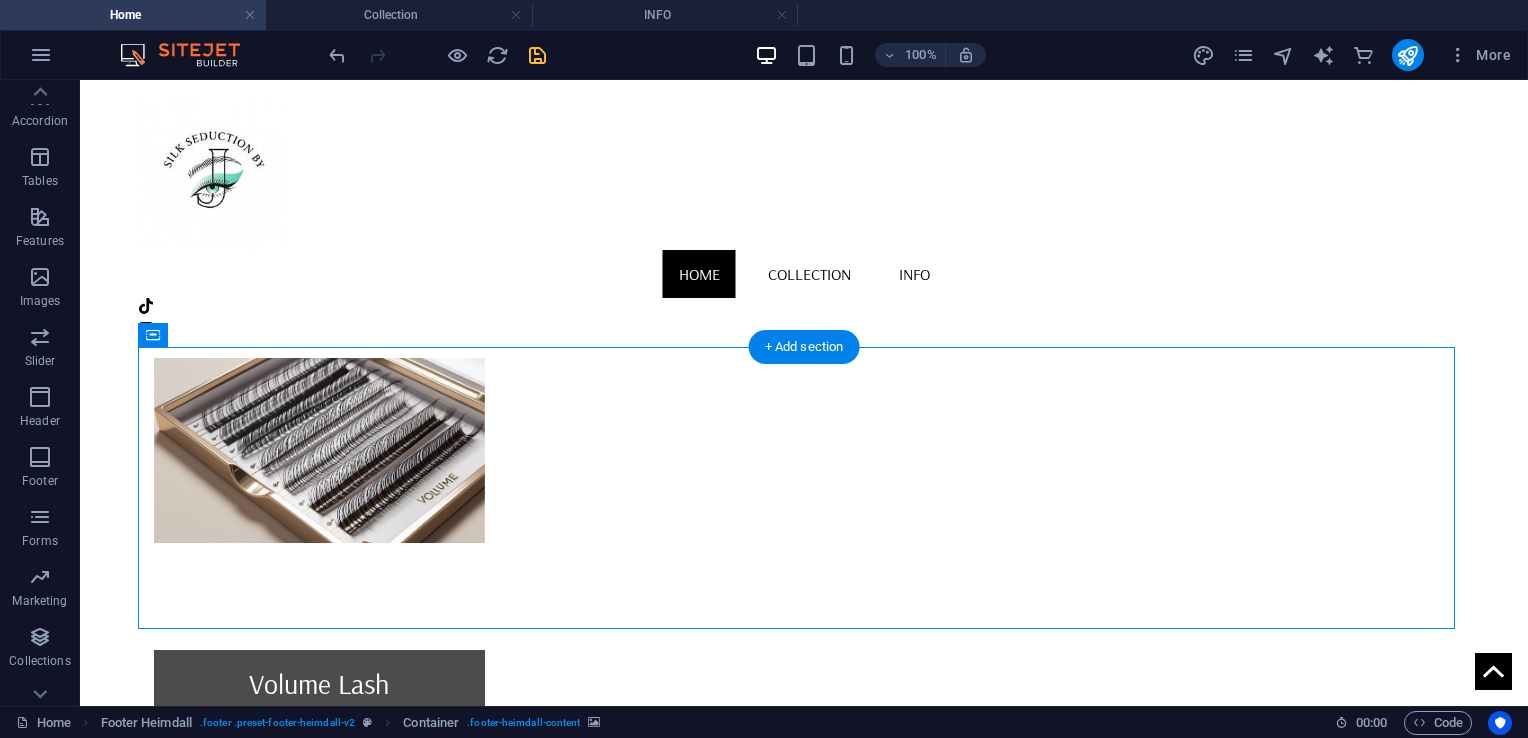 scroll, scrollTop: 1240, scrollLeft: 0, axis: vertical 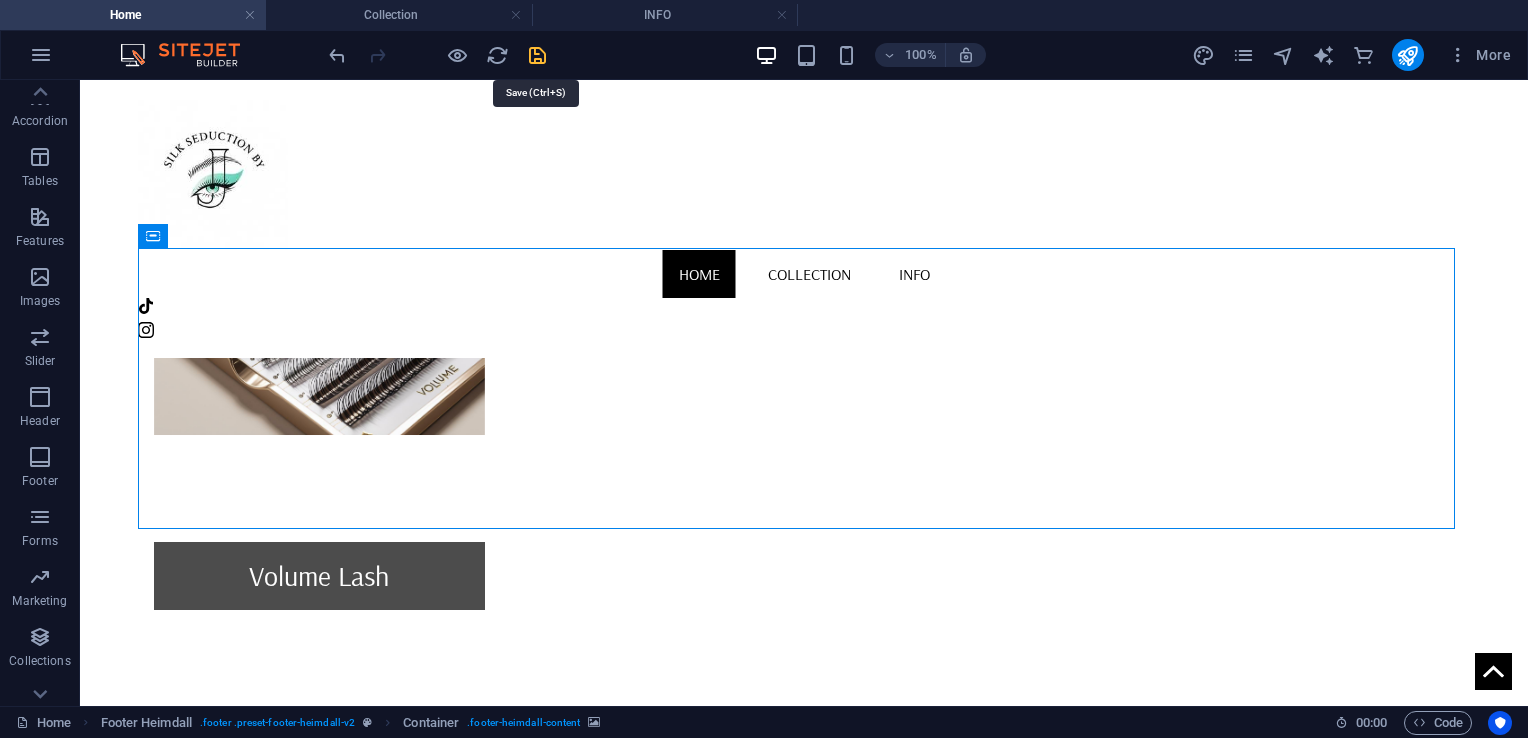 click at bounding box center [537, 55] 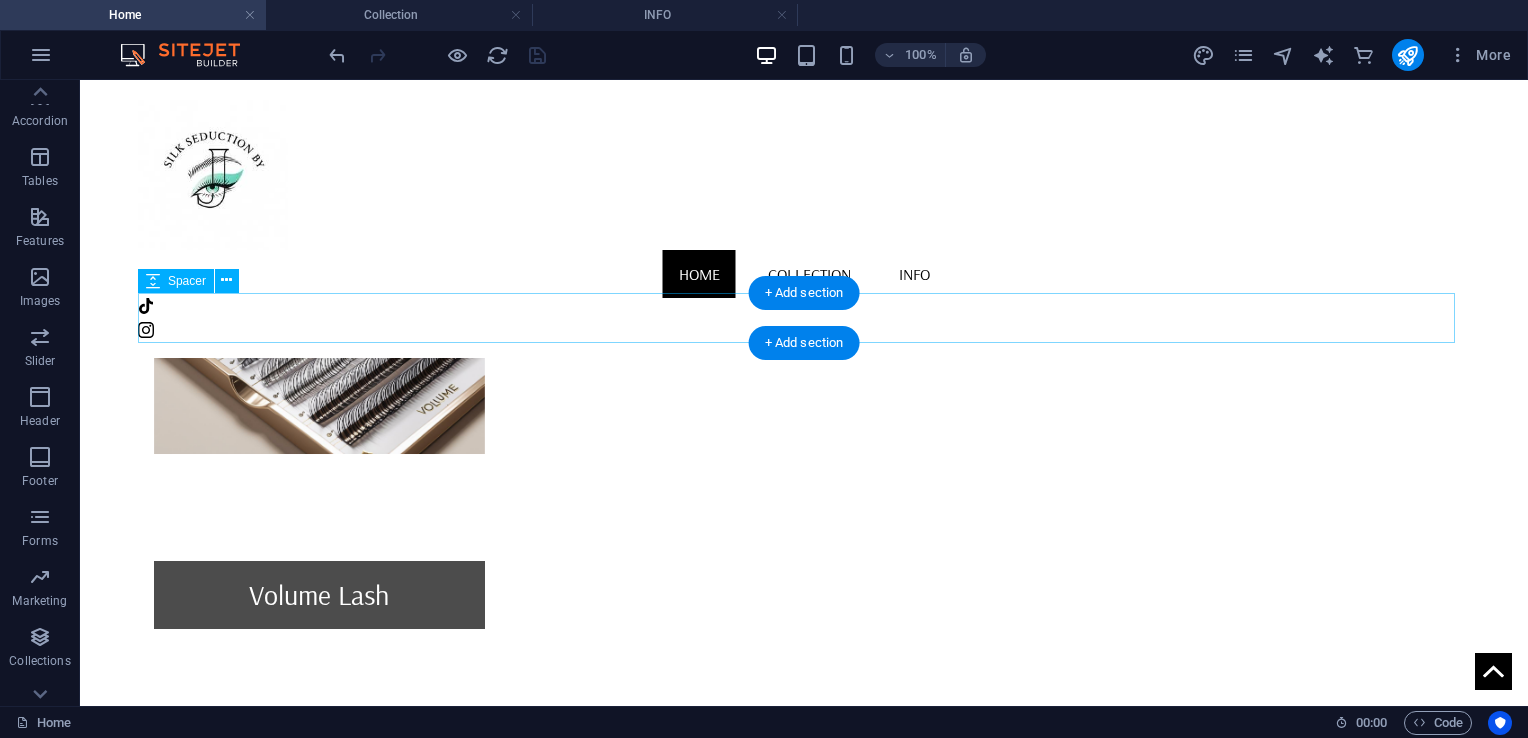 scroll, scrollTop: 1226, scrollLeft: 0, axis: vertical 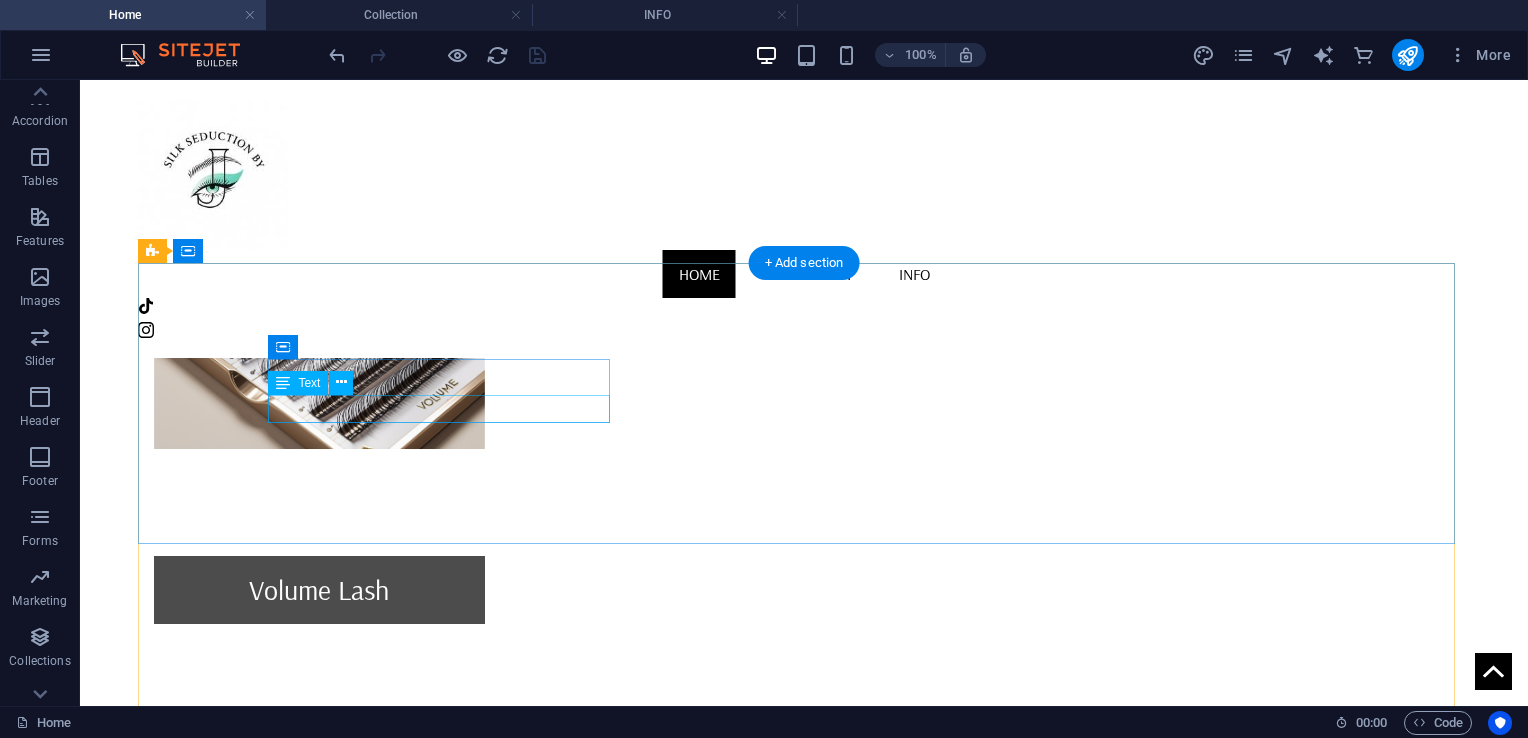 click on "[NUMBER] [STREET], [CITY], [CITY]" at bounding box center (324, 2193) 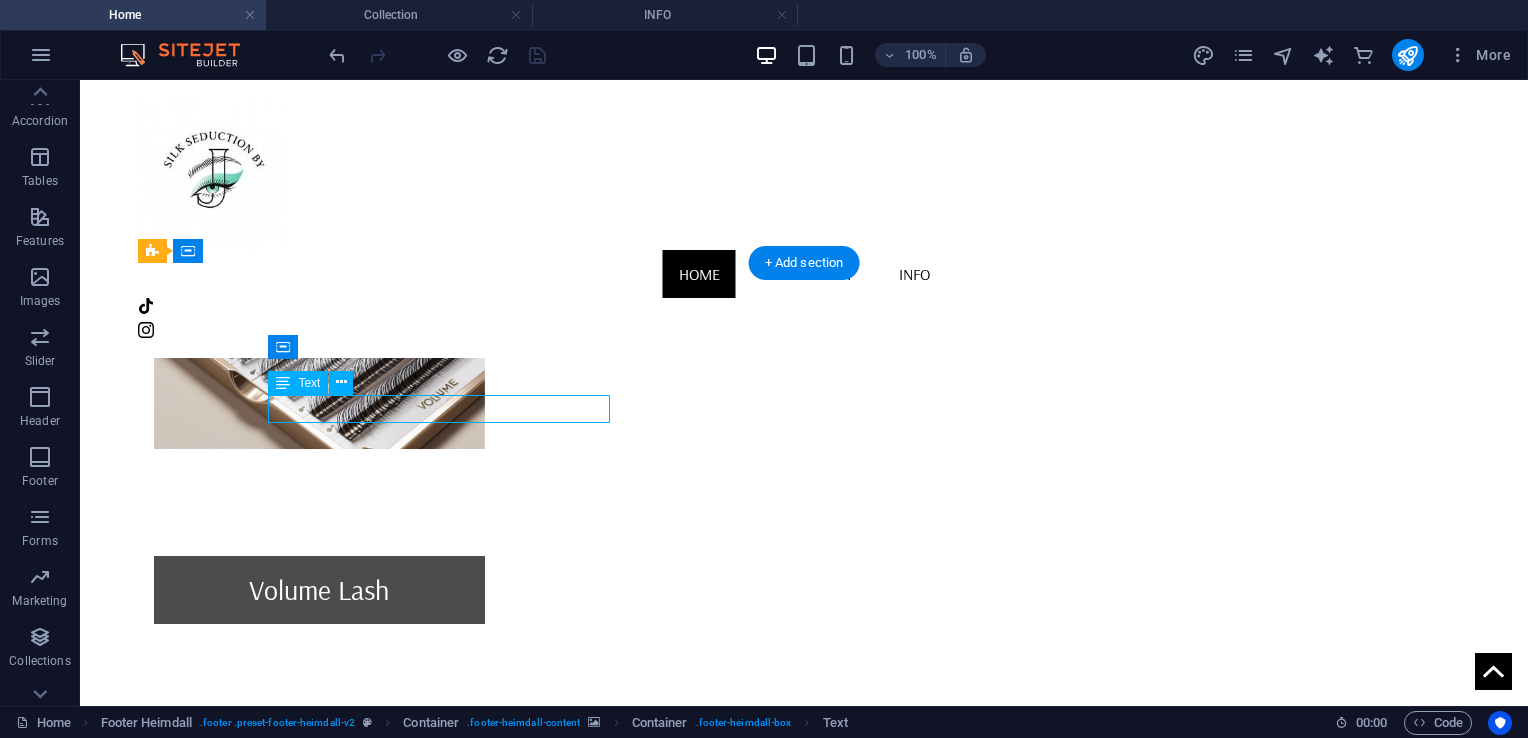 click on "[NUMBER] [STREET], [CITY], [CITY]" at bounding box center [324, 2193] 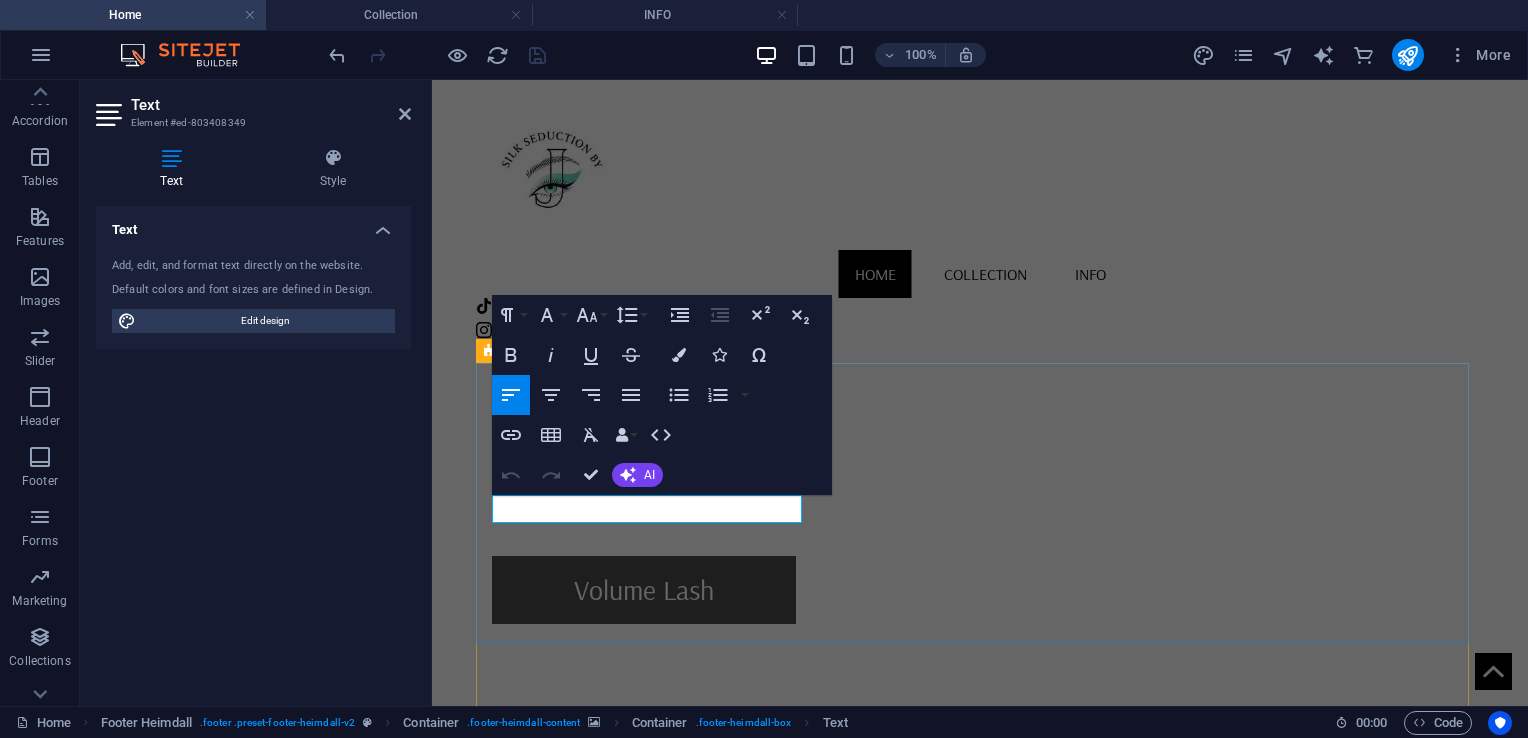 drag, startPoint x: 501, startPoint y: 504, endPoint x: 802, endPoint y: 519, distance: 301.37354 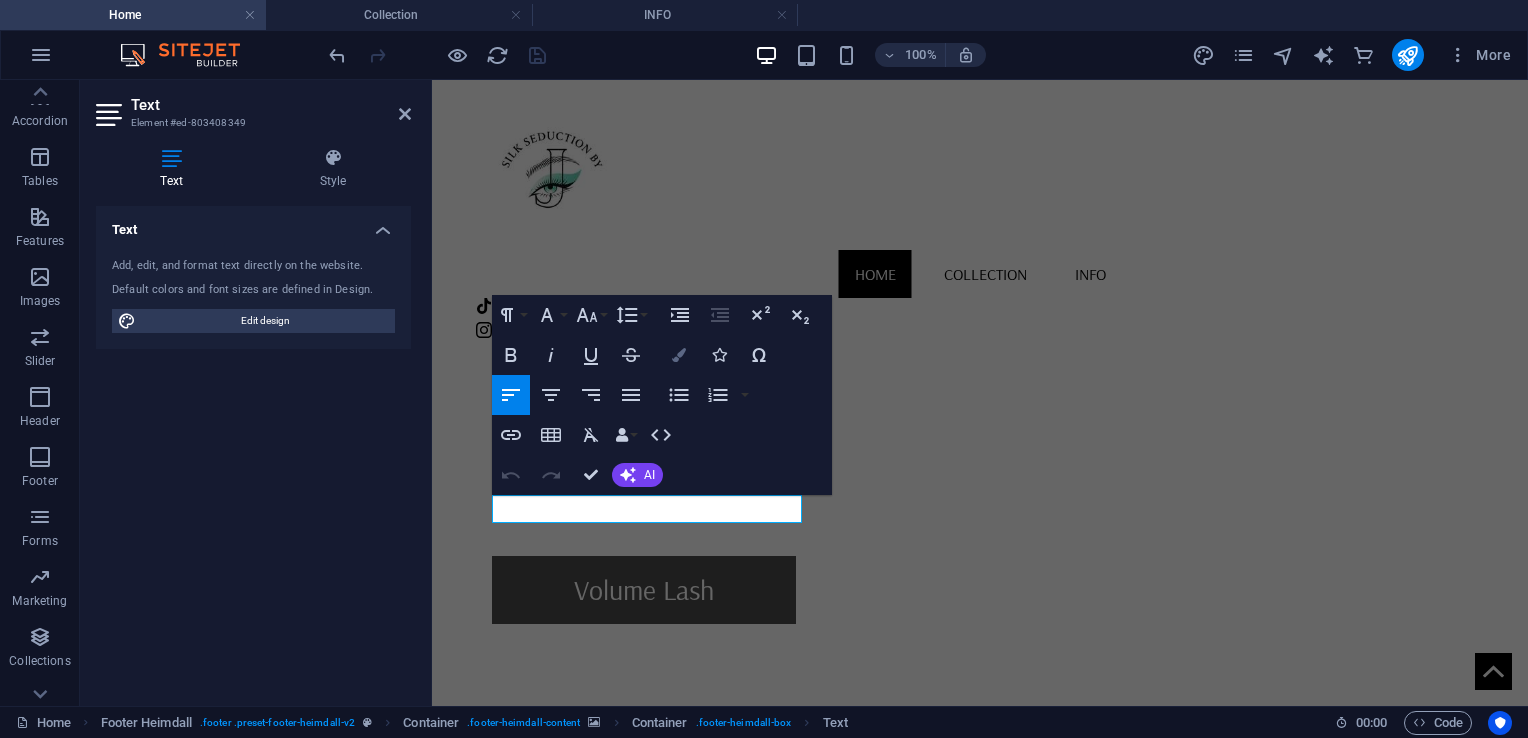 click at bounding box center (679, 355) 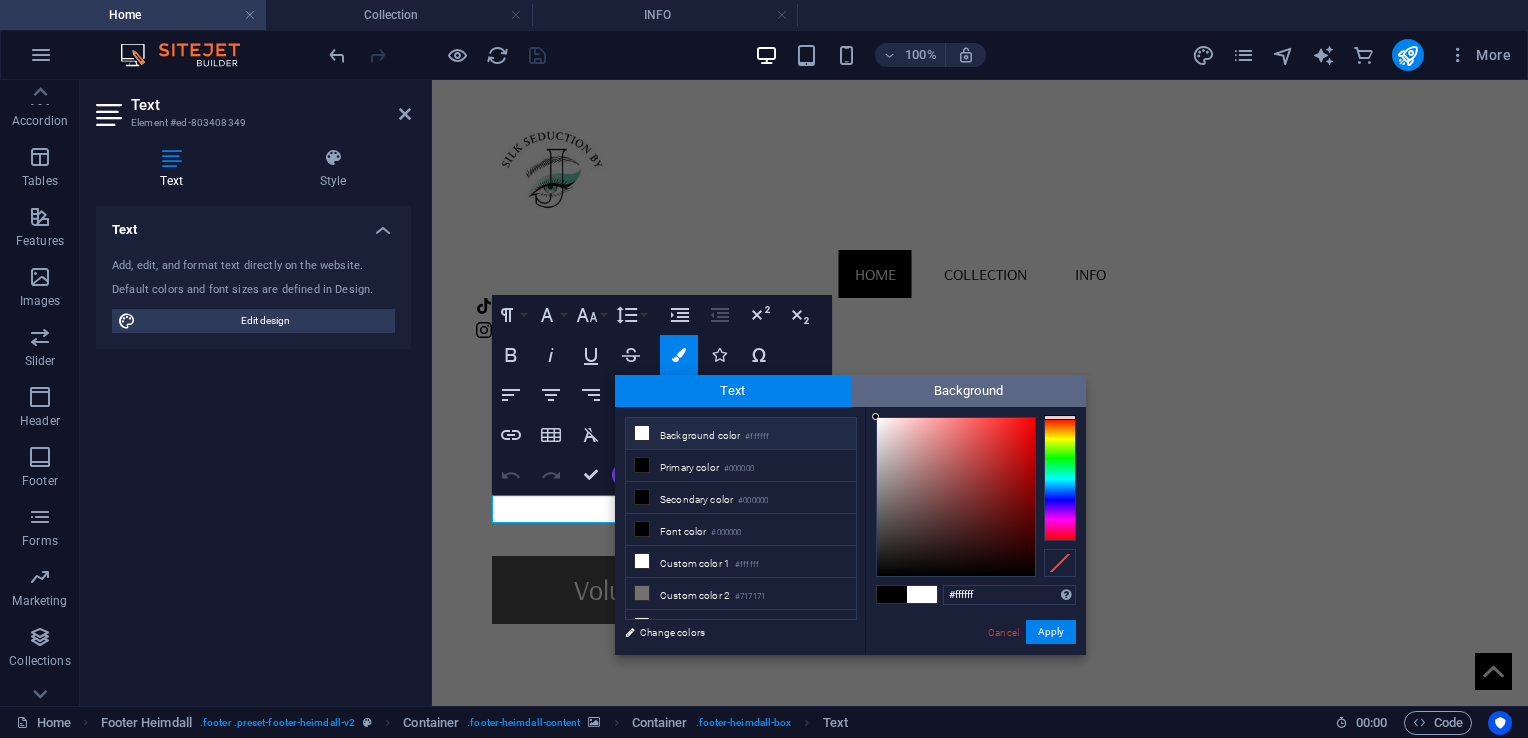 drag, startPoint x: 916, startPoint y: 450, endPoint x: 856, endPoint y: 374, distance: 96.82975 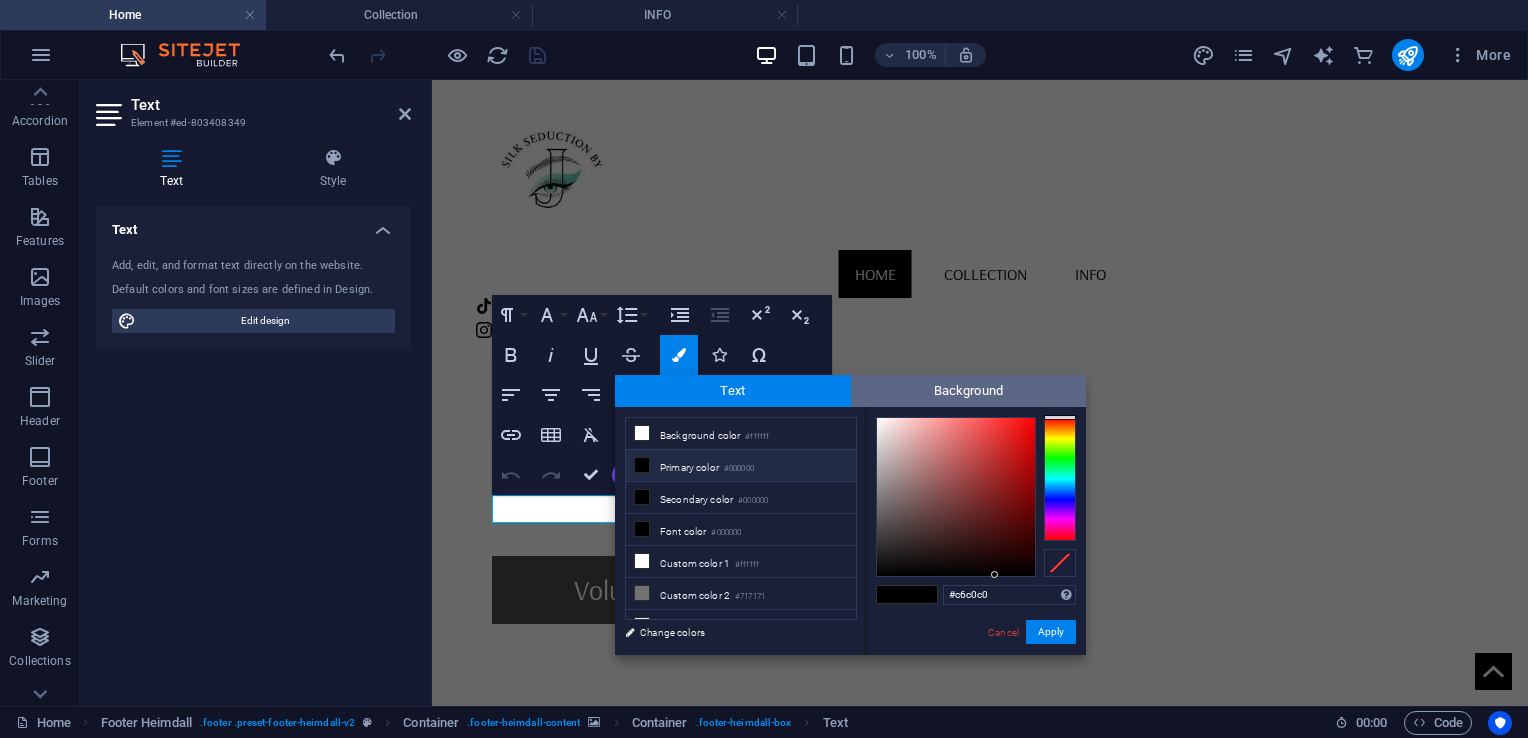 type on "#ffffff" 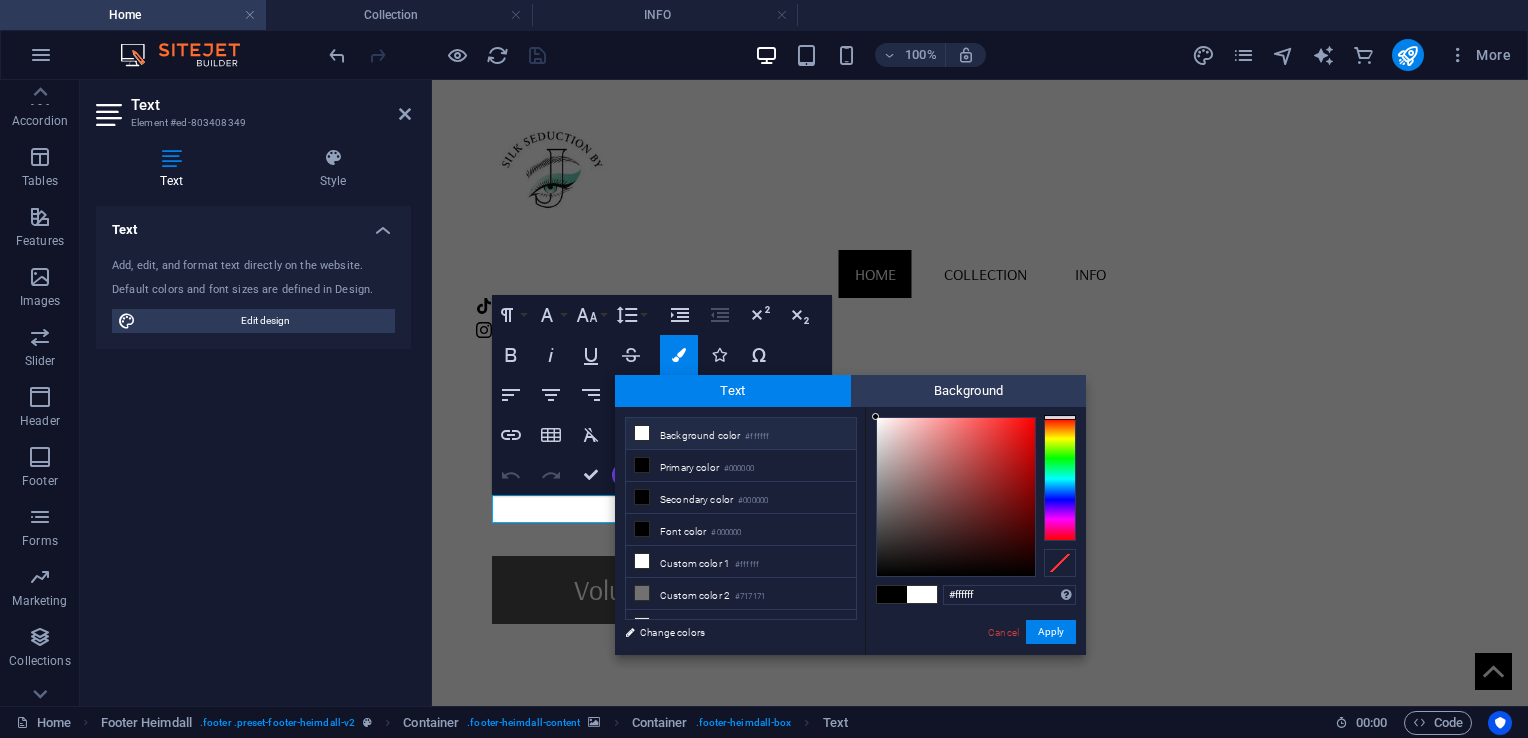 click on "H1   Banner   Container   Menu Bar   Menu   Text   Spacer   Spacer   Button   3 columns   Container   Spacer   Map   Footer Heimdall   Container   Footer Heimdall   Container   Image   H2   Container   Text   Spacer   Button   Container   H3   Container   Spacer   Text   Container   Text   H3   Button   Container   H3   Text Paragraph Format Normal Heading 1 Heading 2 Heading 3 Heading 4 Heading 5 Heading 6 Code Font Family Arial Georgia Impact Tahoma Times New Roman Verdana Arsenal Font Size 8 9 10 11 12 14 18 24 30 36 48 60 72 96 Line Height Default Single 1.15 1.5 Double Increase Indent Decrease Indent Superscript Subscript Bold Italic Underline Strikethrough Colors Icons Special Characters Align Left Align Center Align Right Align Justify Unordered List   Default Circle Disc Square    Ordered List   Default Lower Alpha Lower Greek Lower Roman Upper Alpha Upper Roman    Insert Link Insert Table Clear Formatting Data Bindings Company First name Last name Street ZIP code City Email Phone" at bounding box center [980, 393] 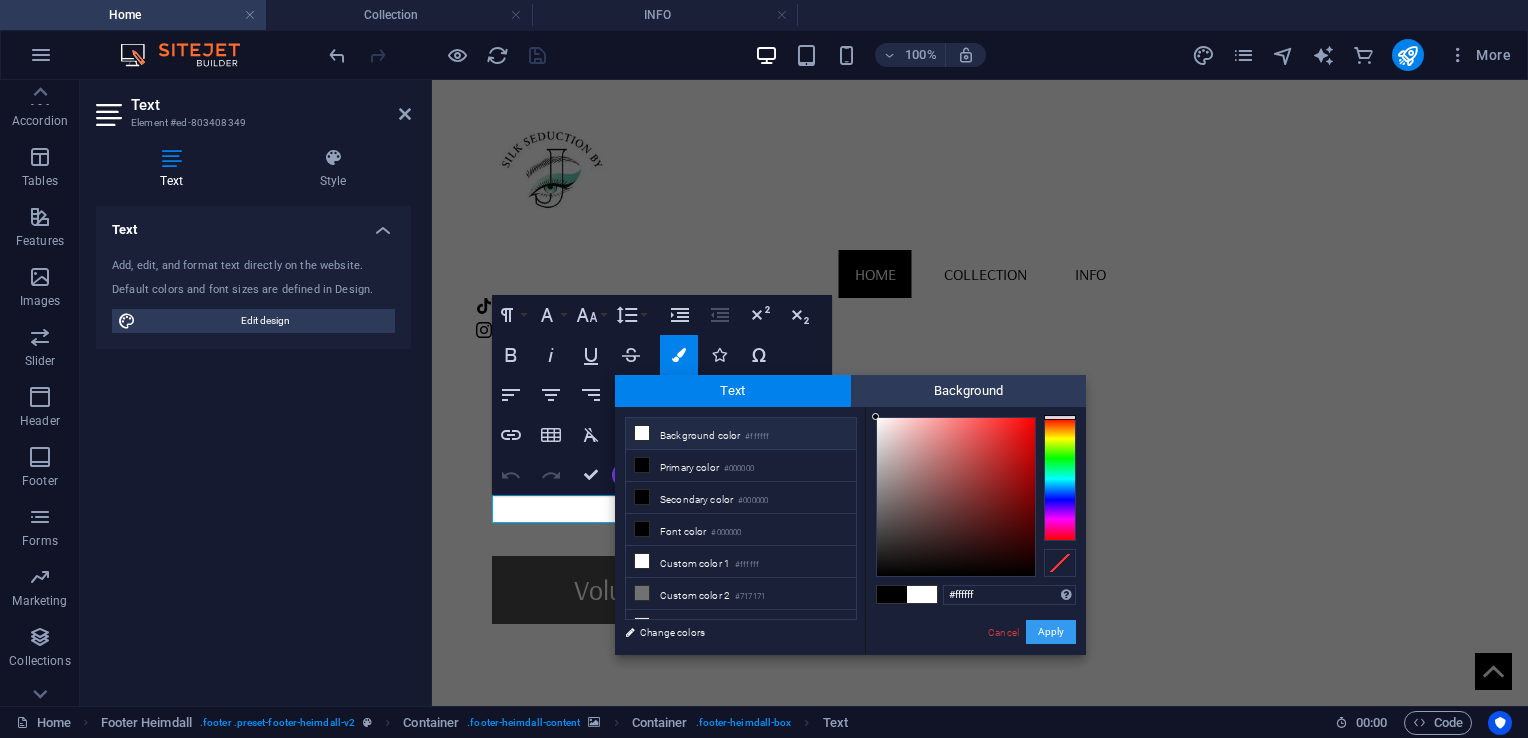 click on "Apply" at bounding box center [1051, 632] 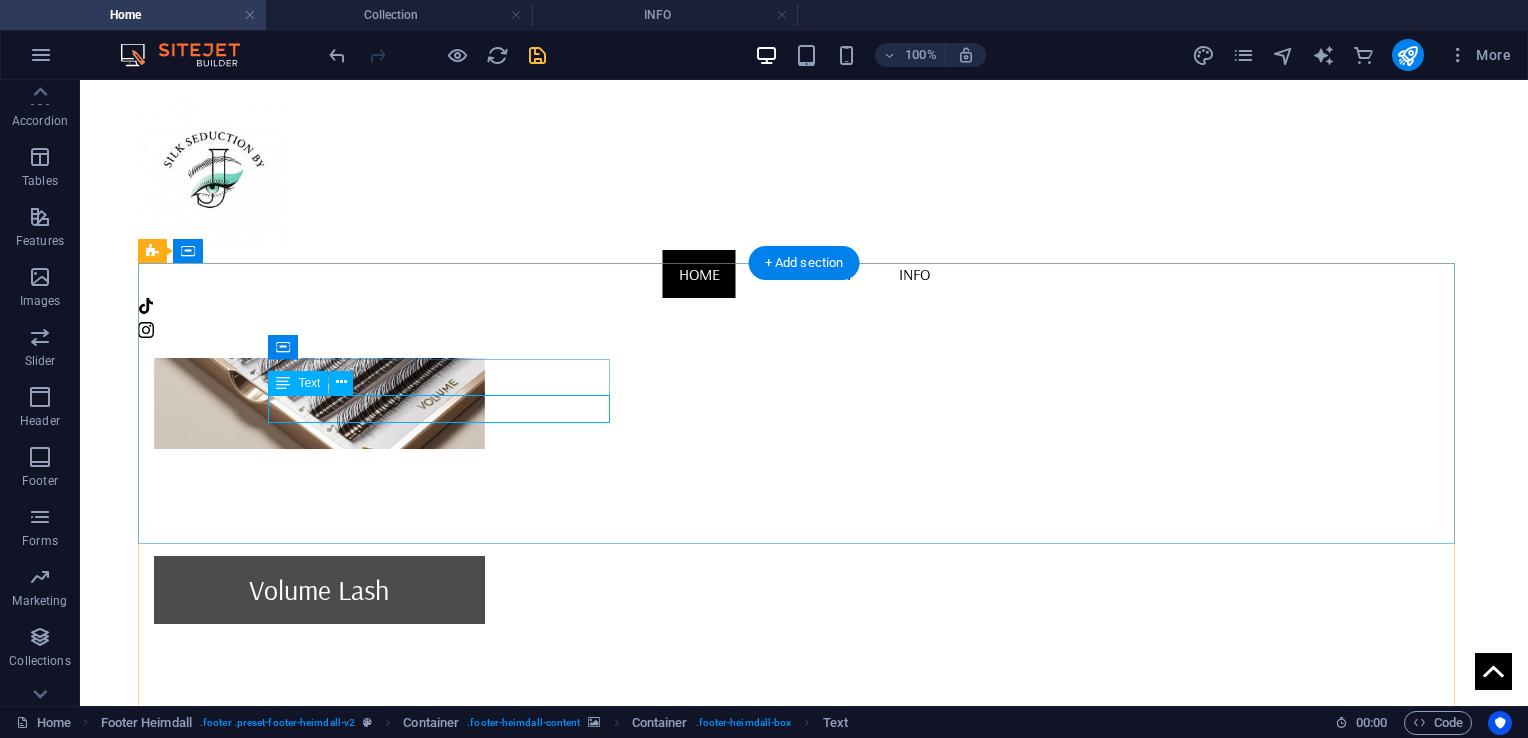 click on "[NUMBER] [STREET], [CITY], [CITY]" at bounding box center (324, 2193) 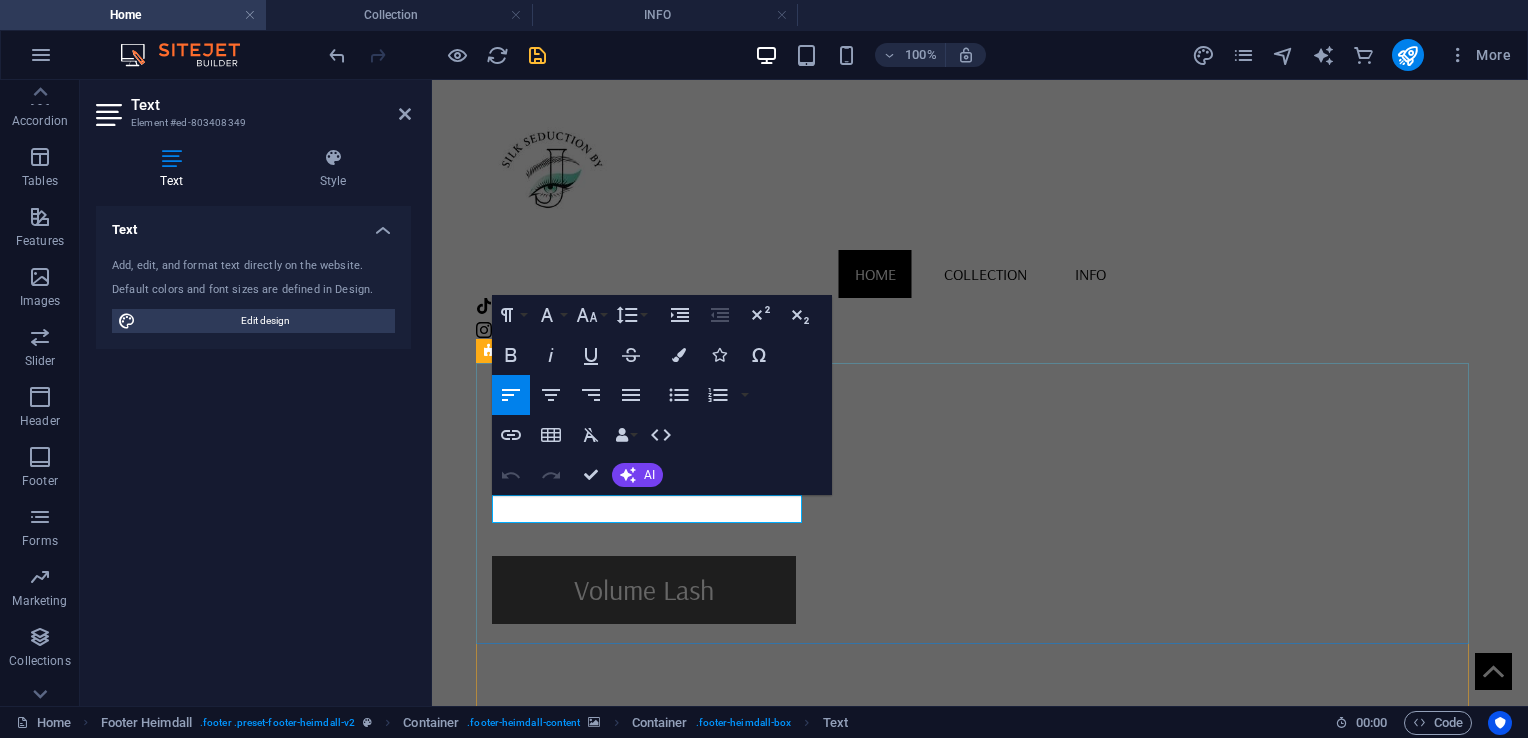 drag, startPoint x: 795, startPoint y: 514, endPoint x: 496, endPoint y: 502, distance: 299.2407 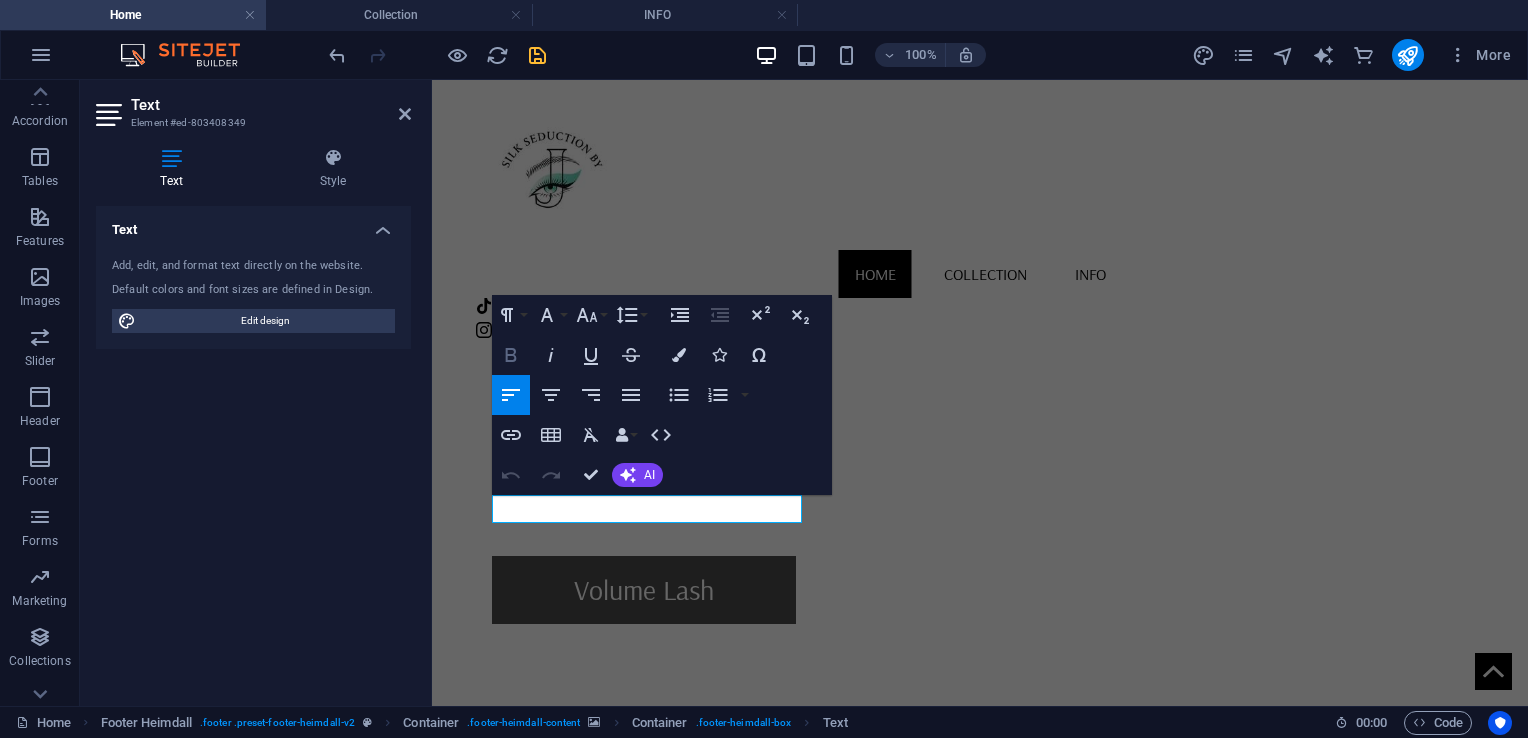 click 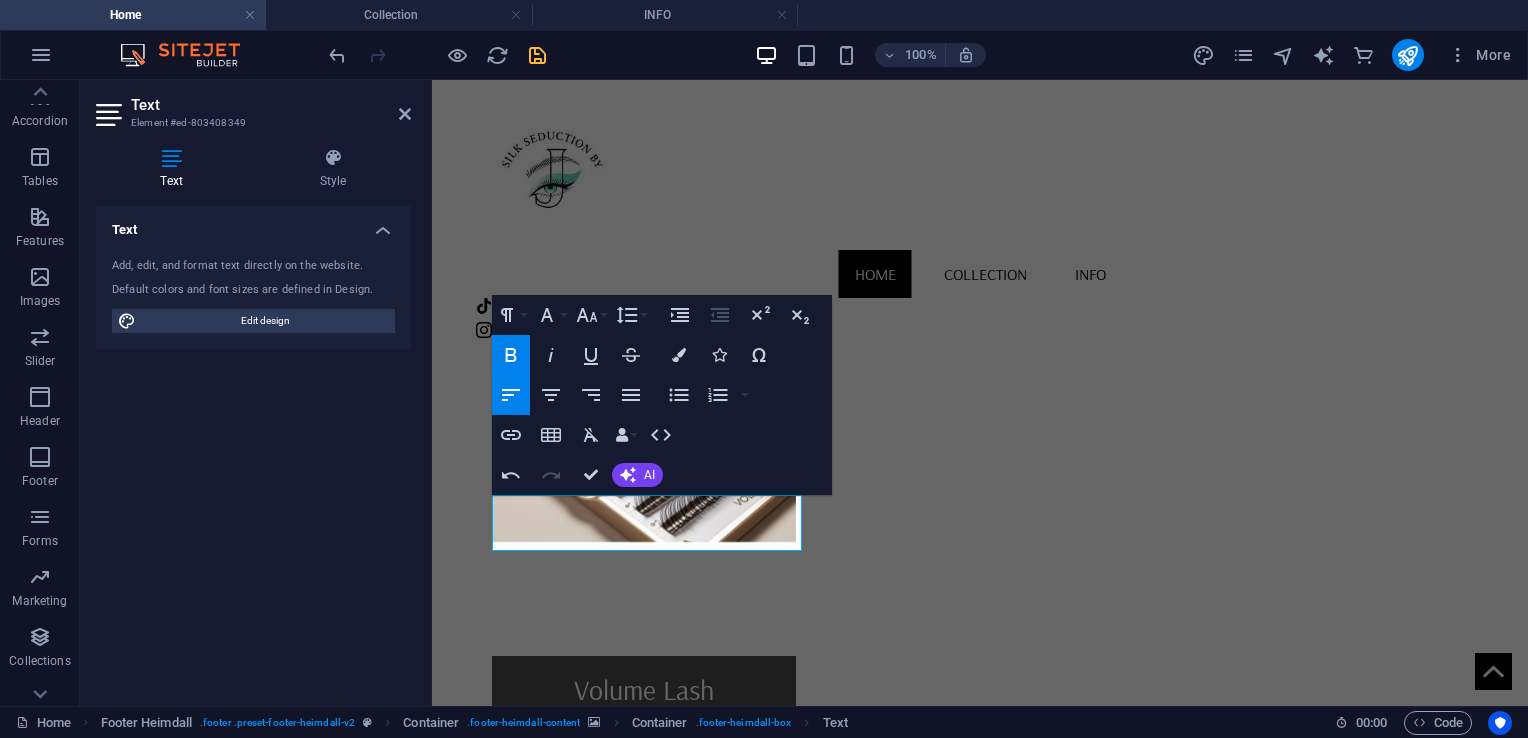 click 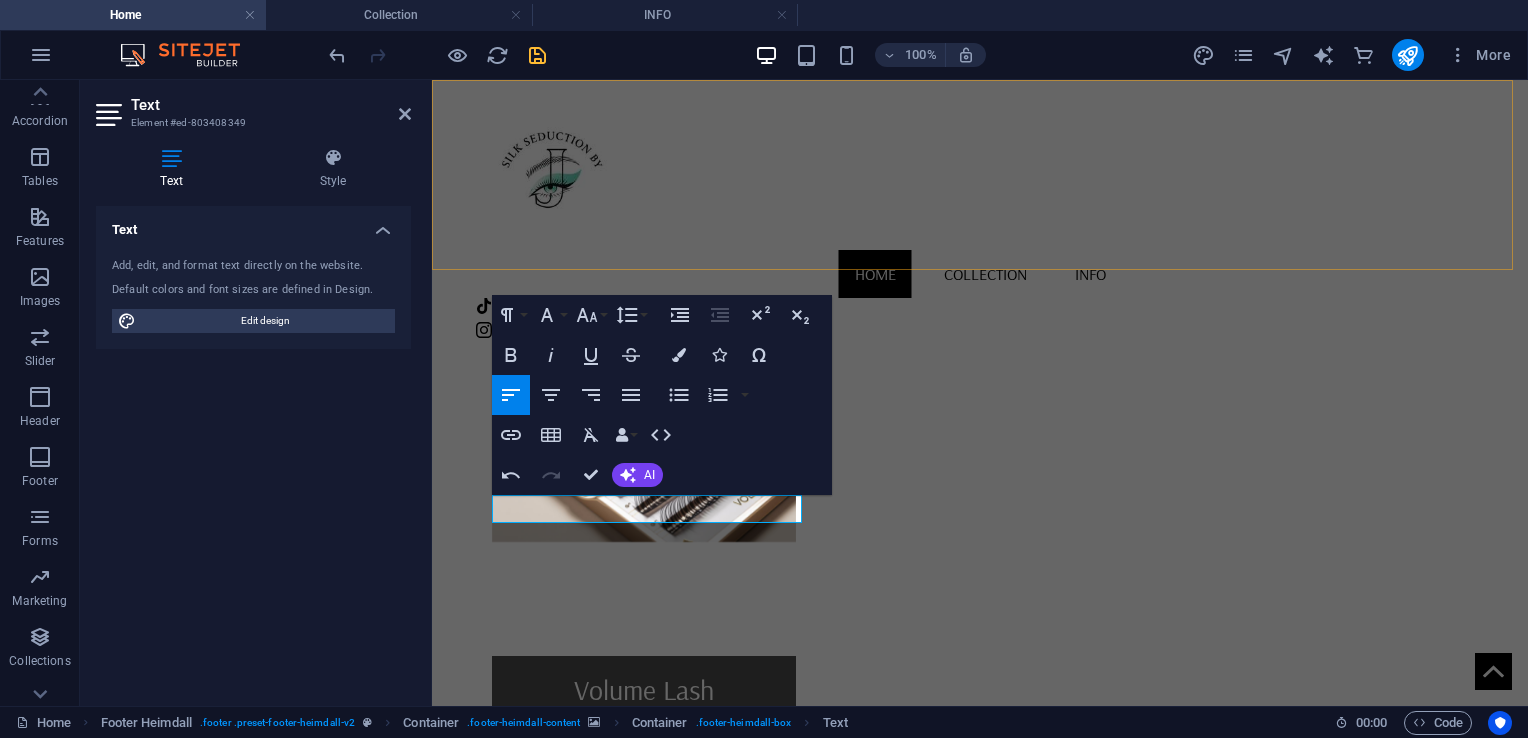 click on "Home Collection INFO" at bounding box center (980, 219) 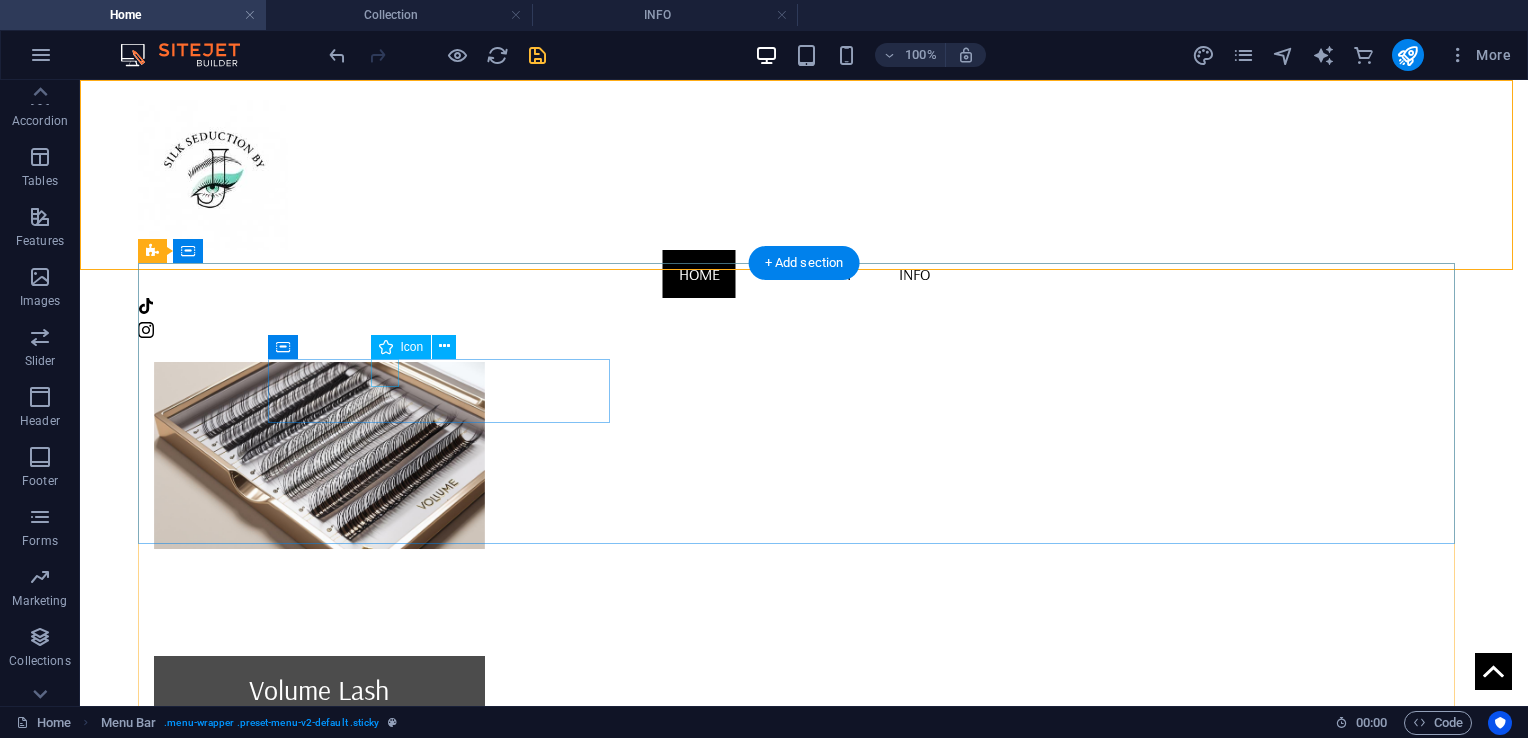 click at bounding box center (316, 2229) 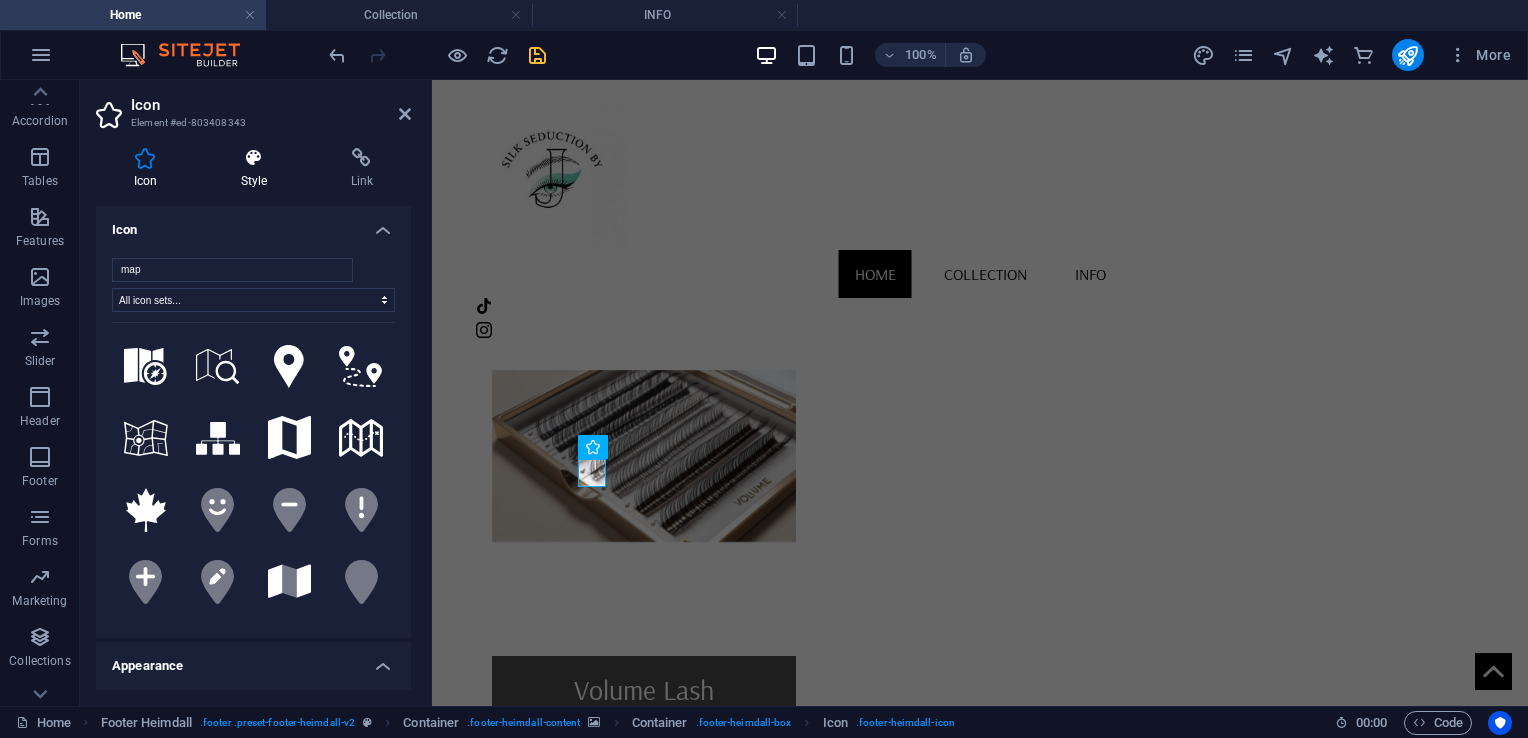 click on "Style" at bounding box center [258, 169] 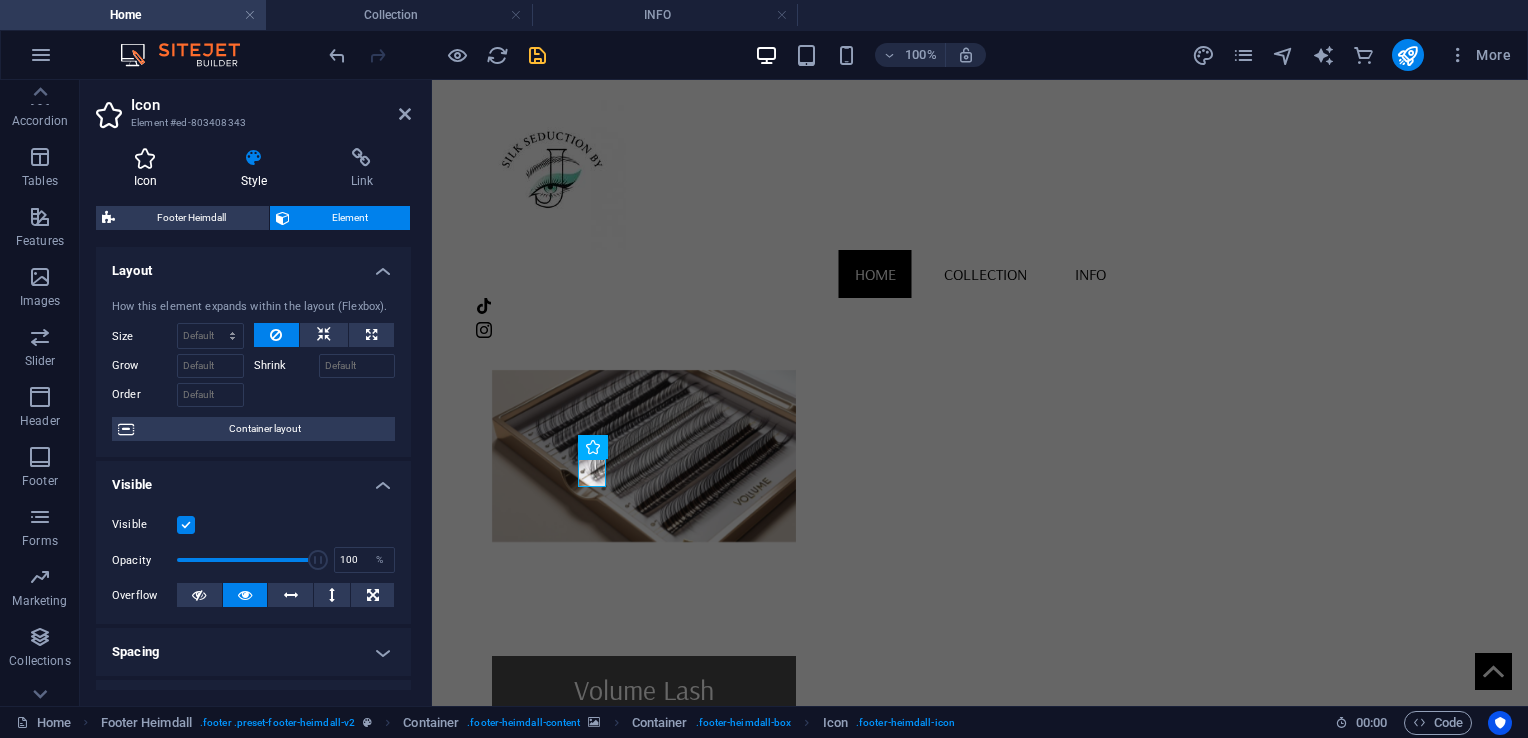 click on "Icon" at bounding box center (149, 169) 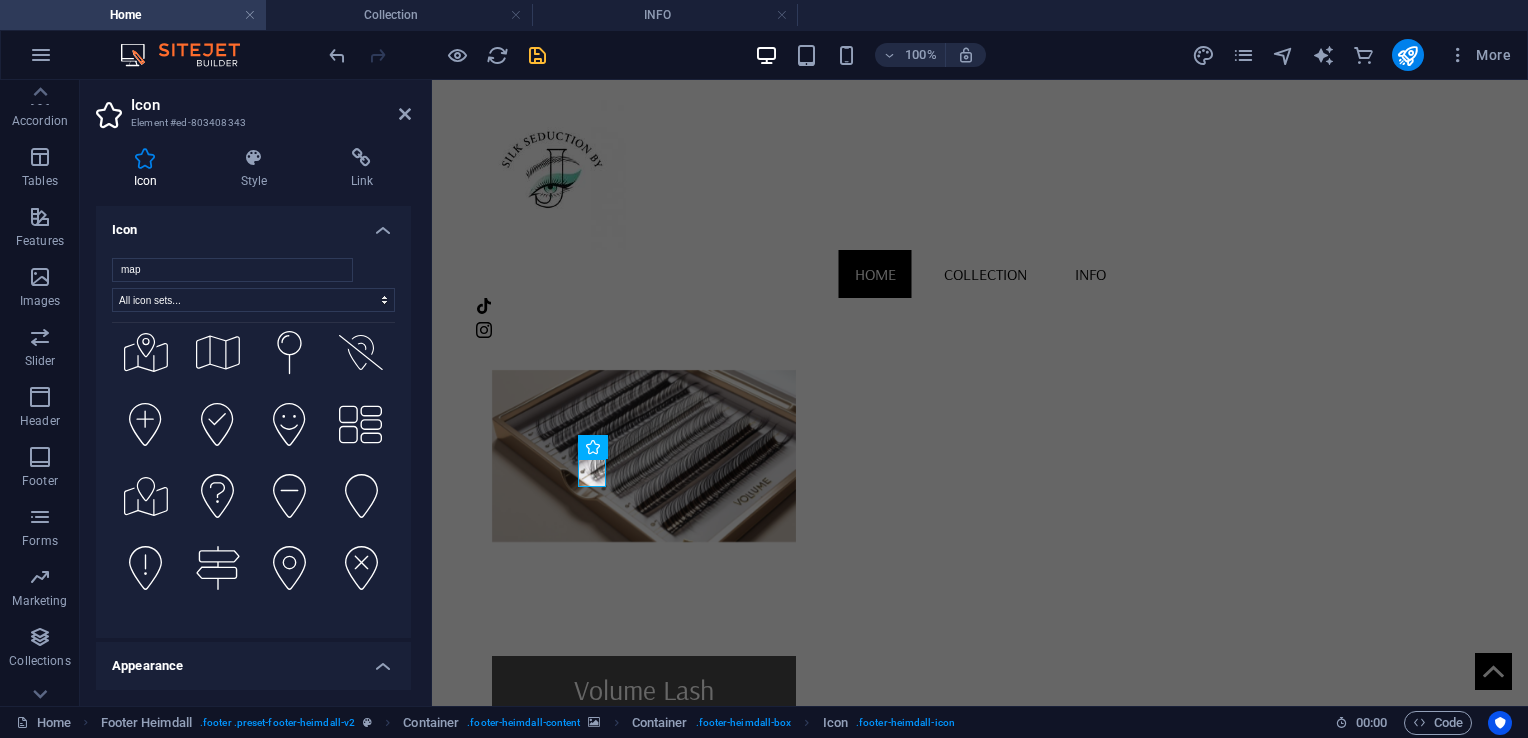 scroll, scrollTop: 2514, scrollLeft: 0, axis: vertical 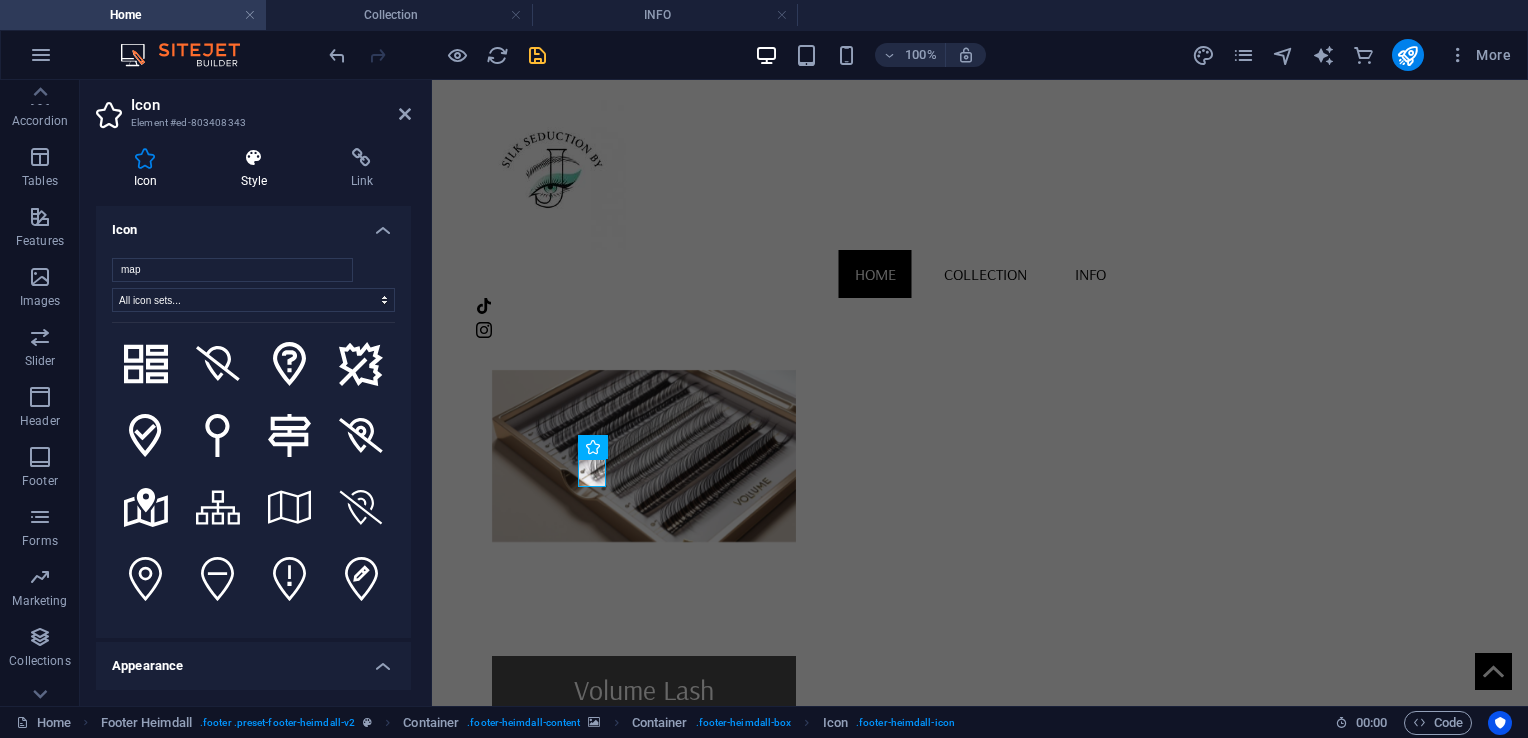 click on "Style" at bounding box center [258, 169] 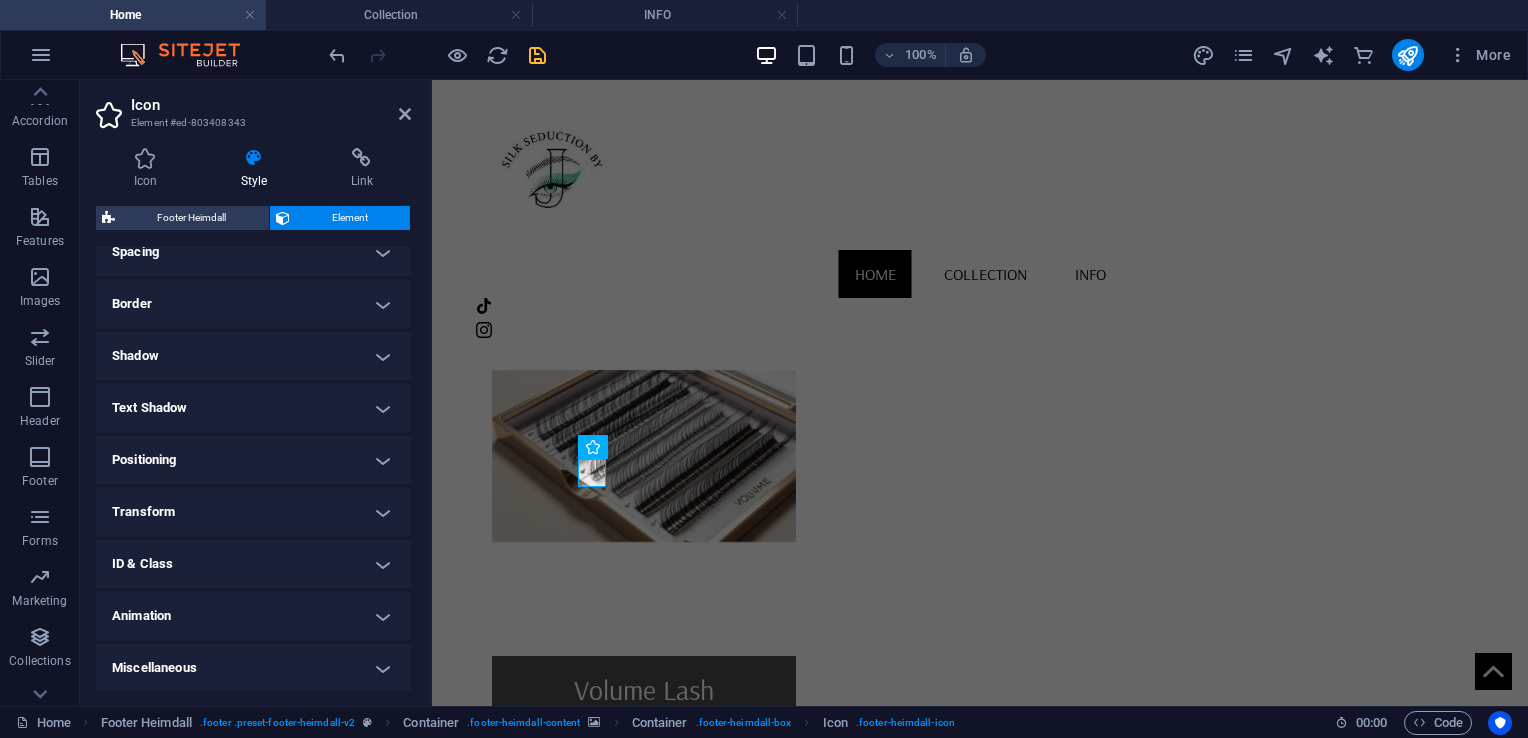scroll, scrollTop: 0, scrollLeft: 0, axis: both 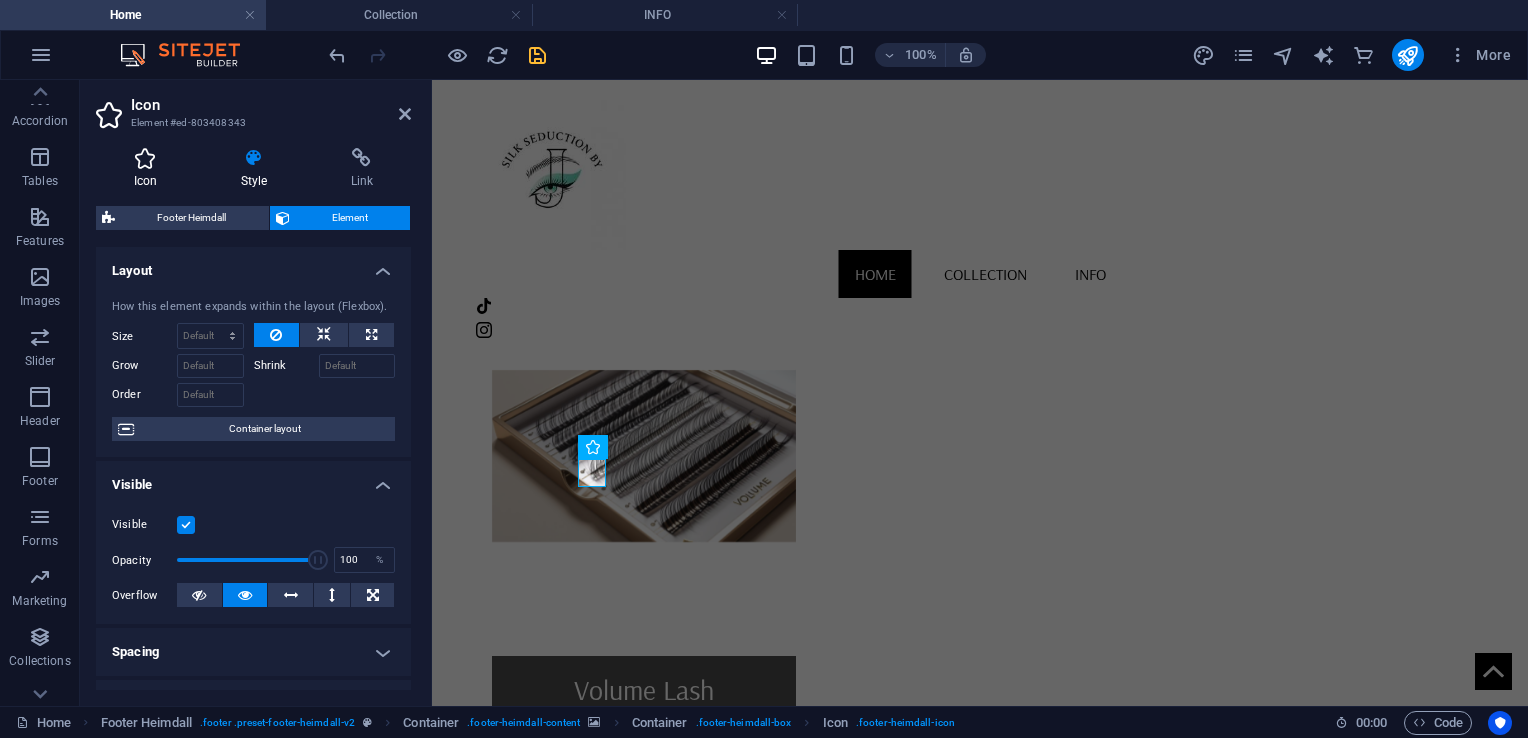 click at bounding box center [145, 158] 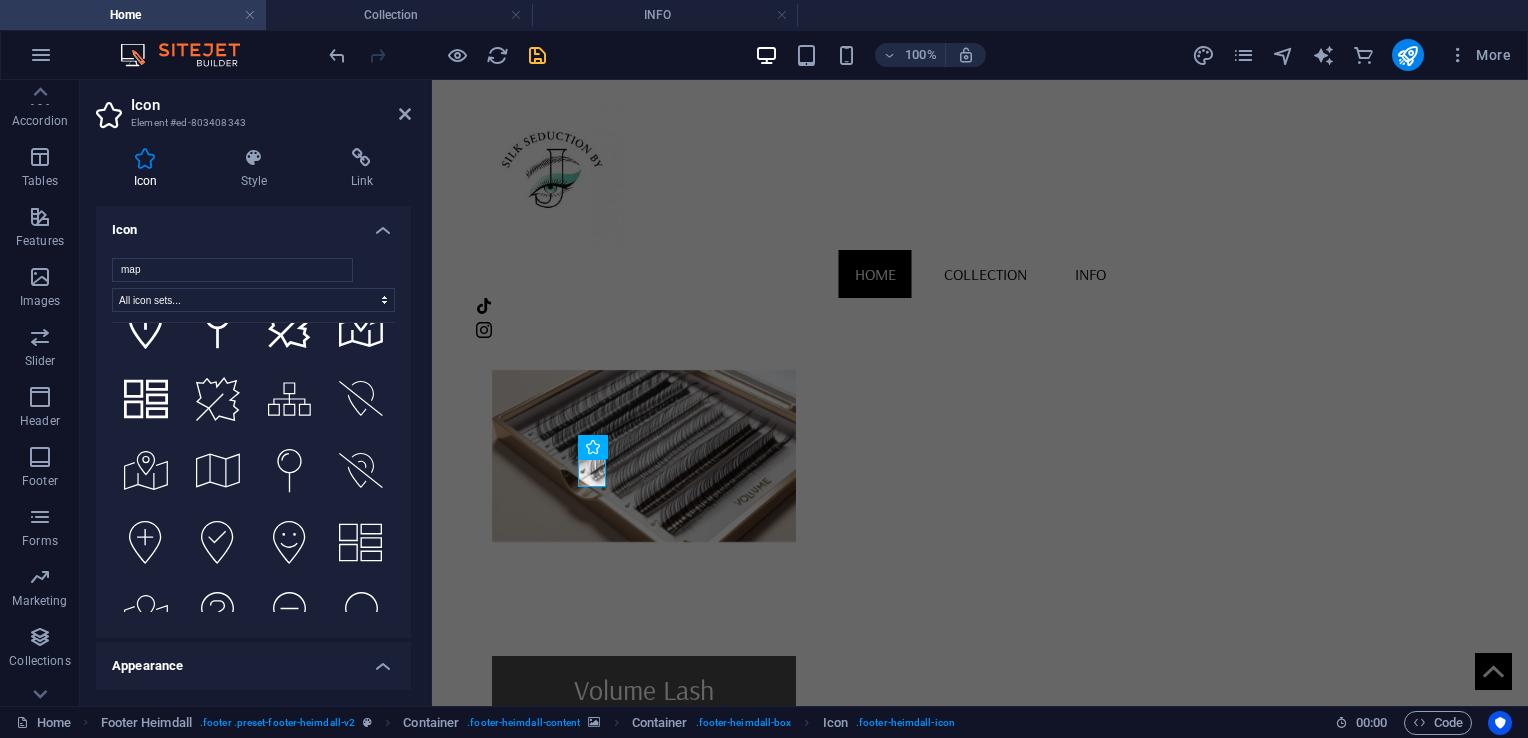 scroll, scrollTop: 3067, scrollLeft: 0, axis: vertical 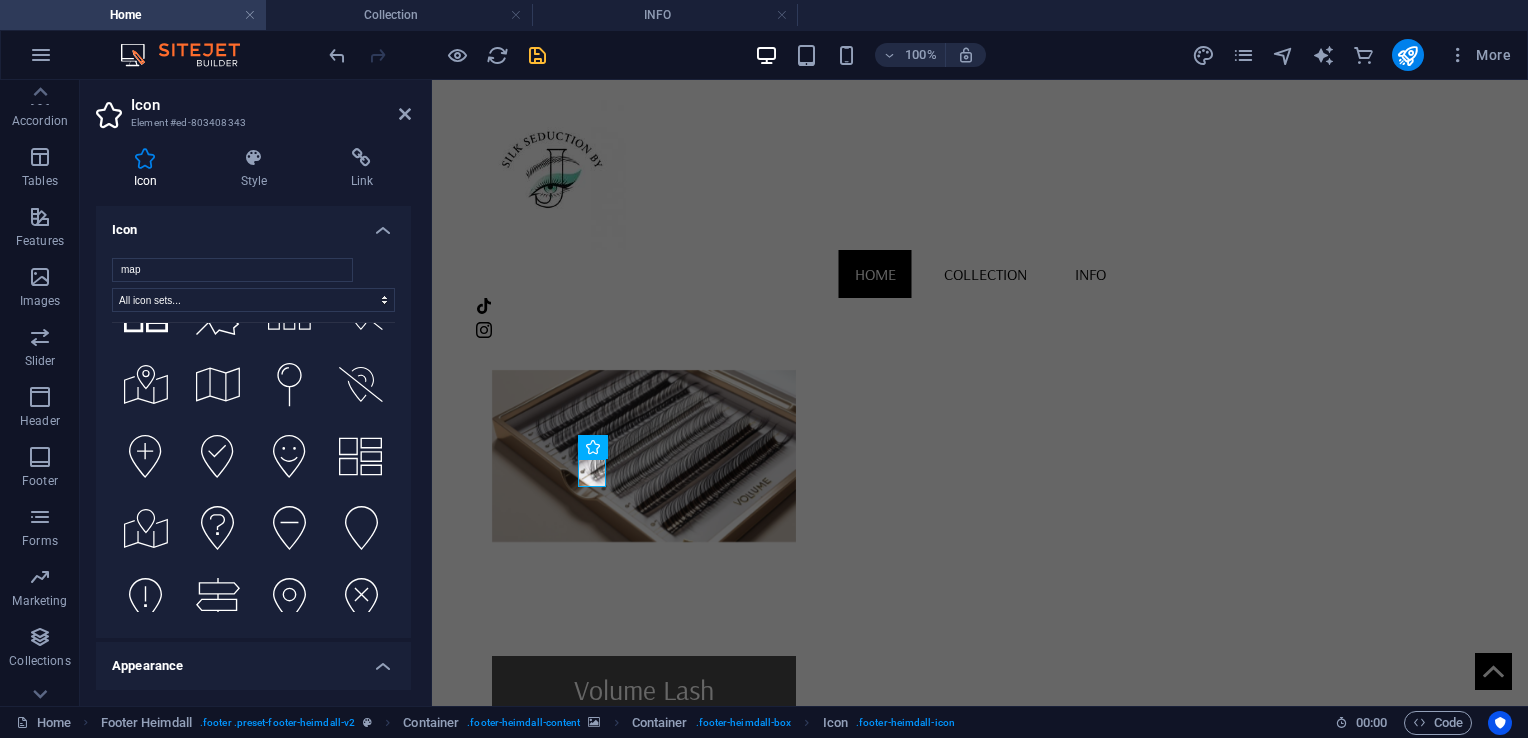 click on "Appearance" at bounding box center [253, 660] 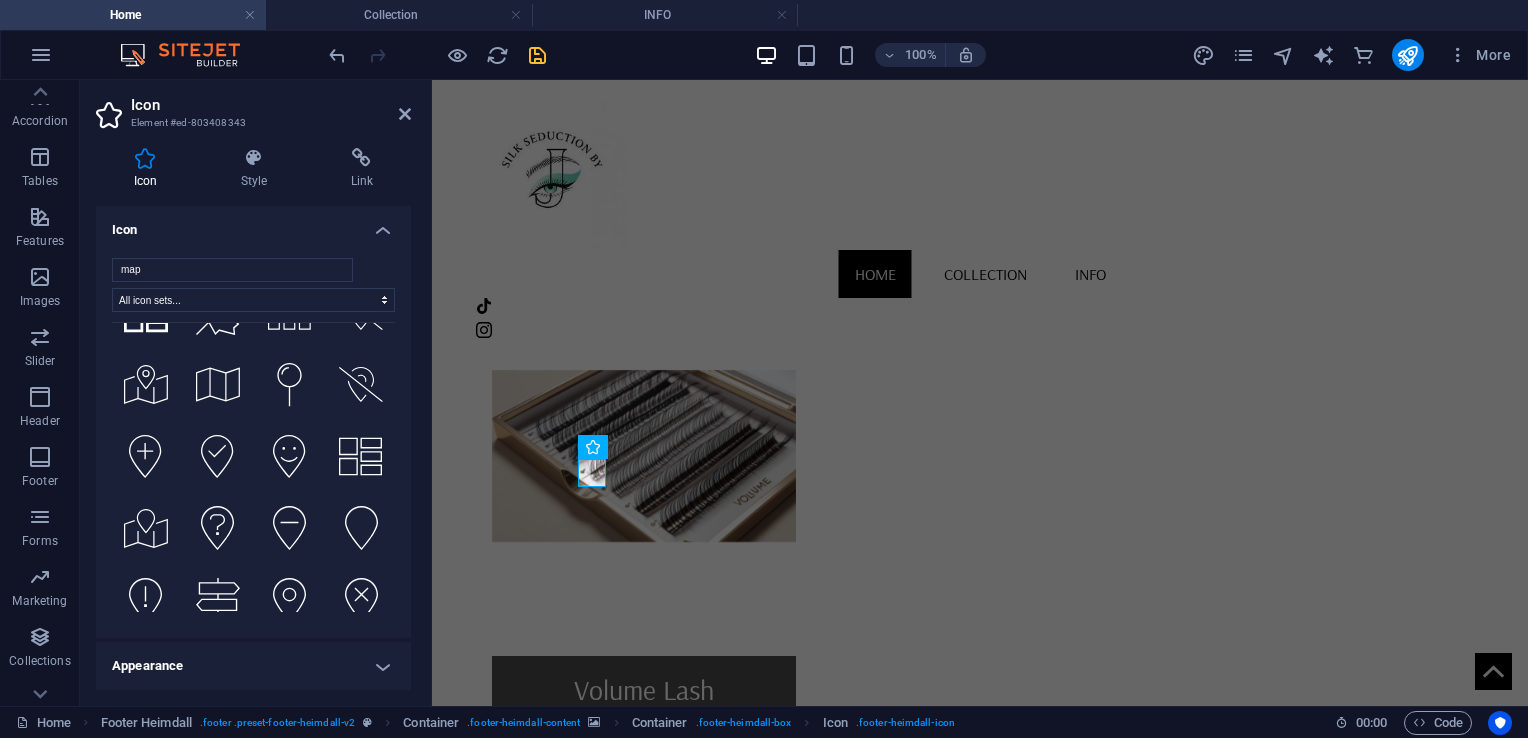 click on "Appearance" at bounding box center [253, 666] 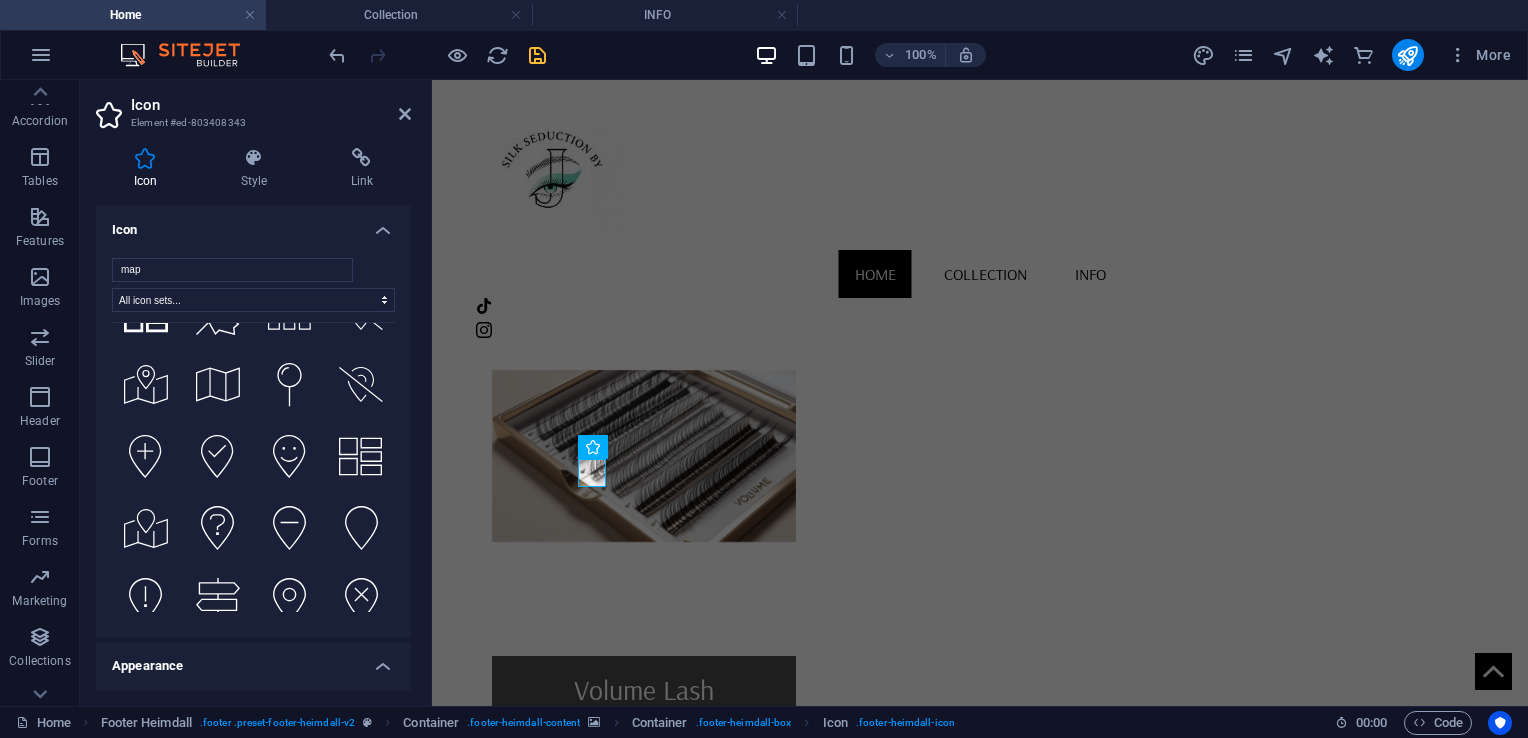 click on "Appearance" at bounding box center (253, 660) 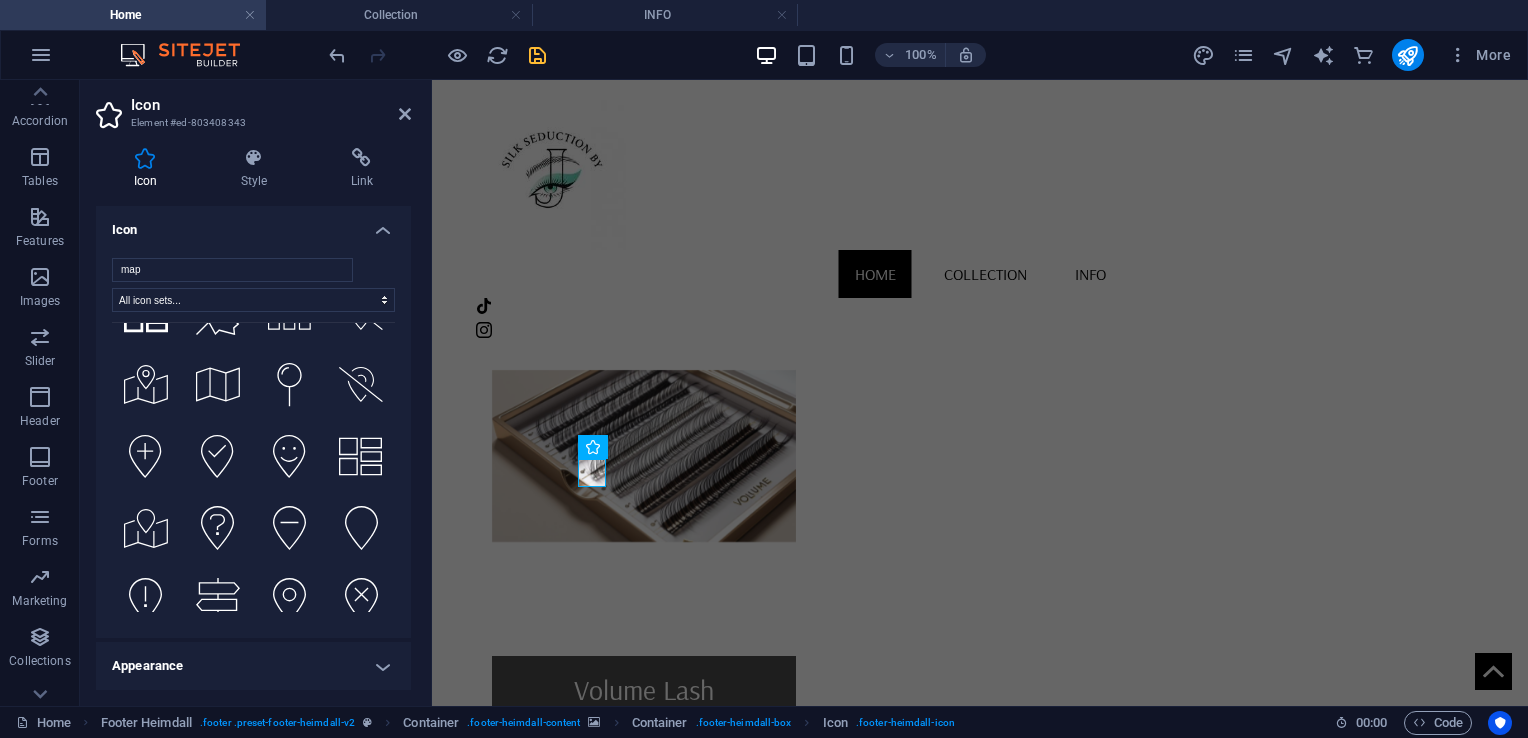 click on "Appearance" at bounding box center (253, 666) 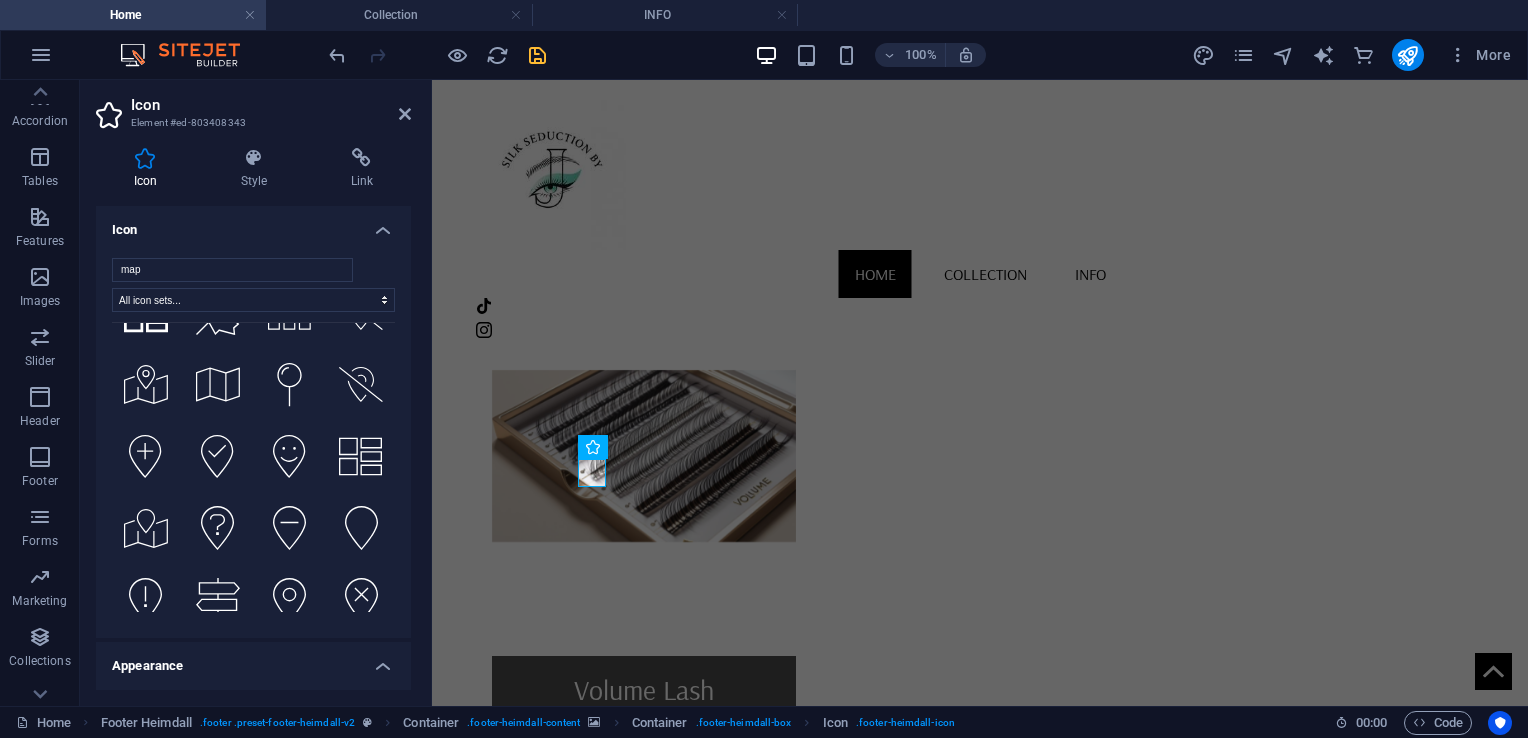 click on "Appearance" at bounding box center (253, 660) 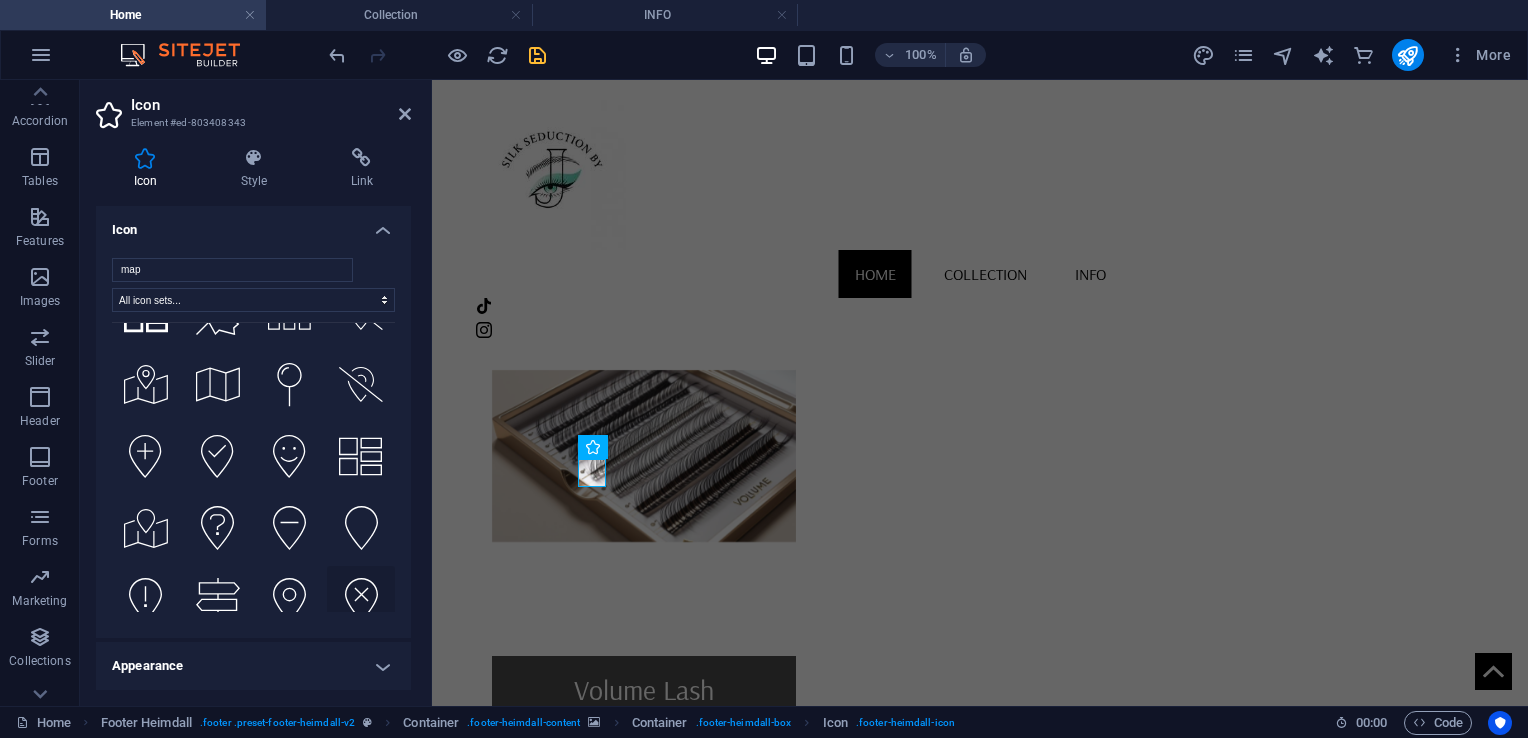 scroll, scrollTop: 289, scrollLeft: 0, axis: vertical 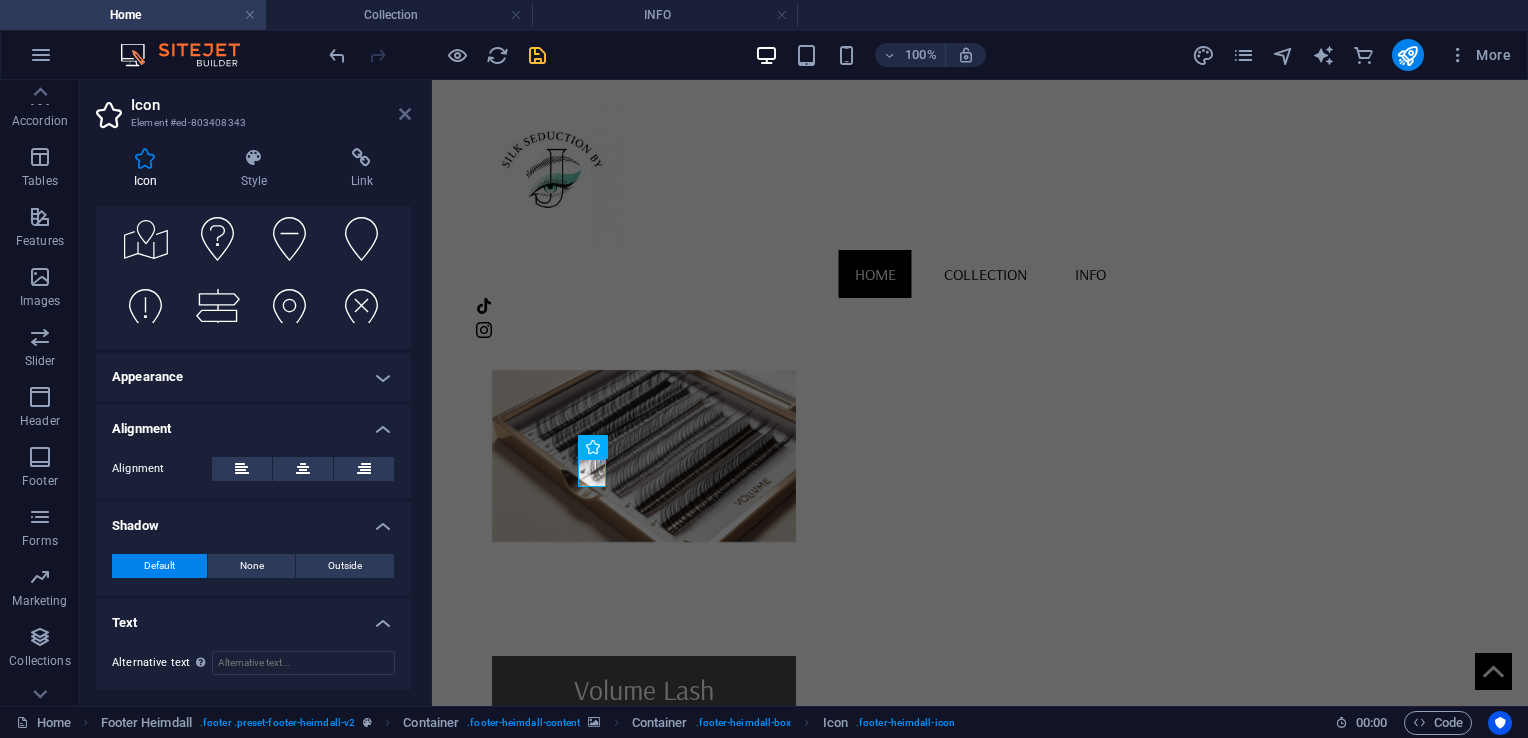 click at bounding box center [405, 114] 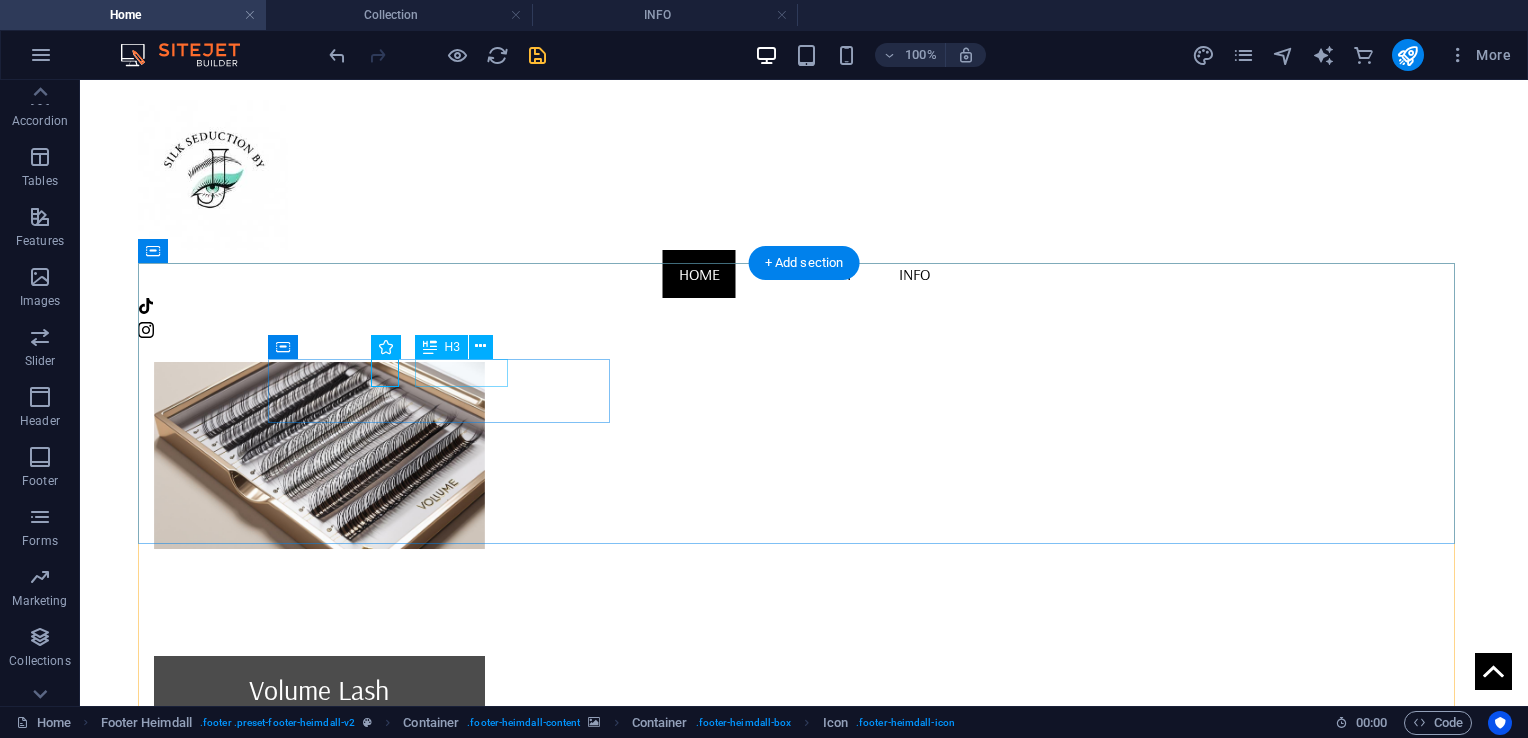 click on "Address" at bounding box center [324, 2257] 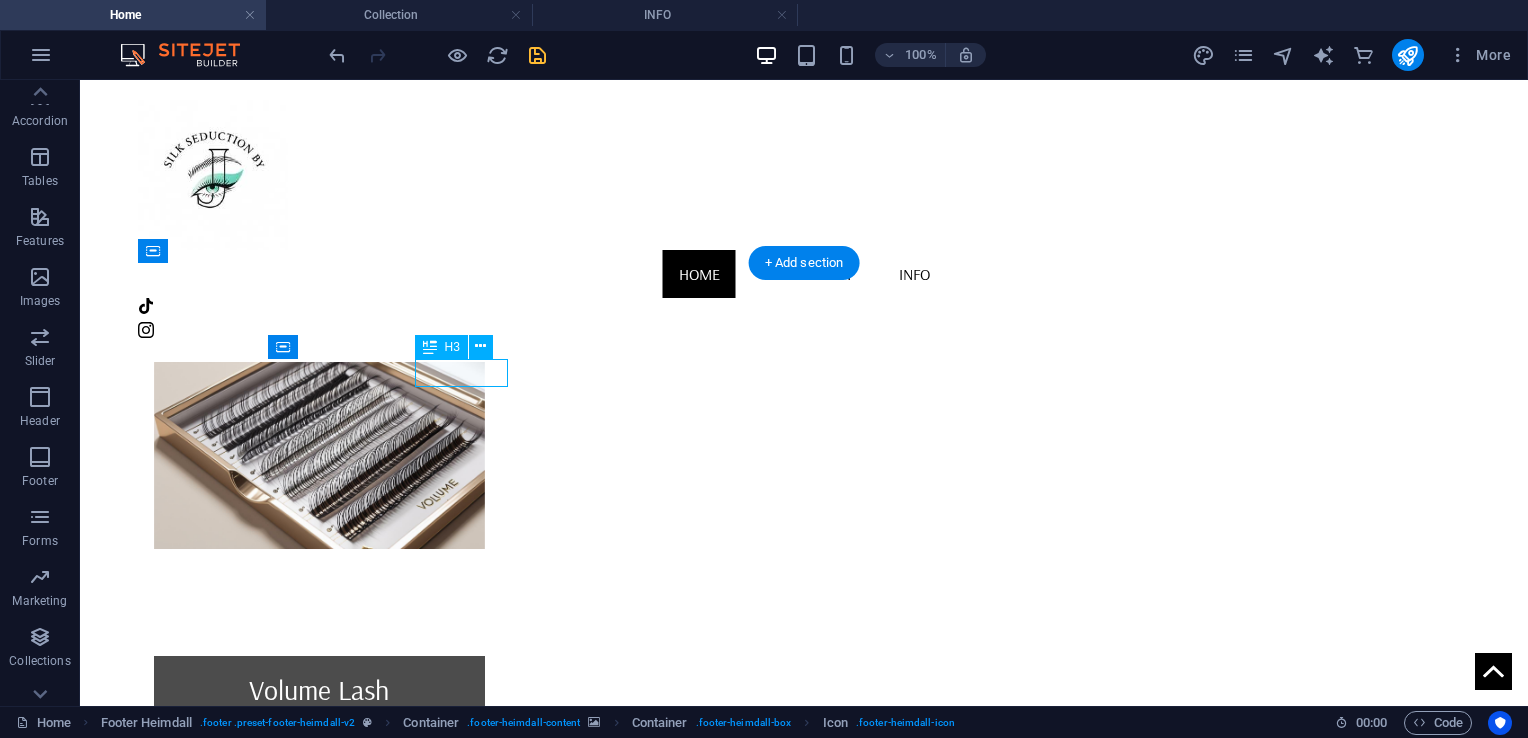 click on "Address" at bounding box center (324, 2257) 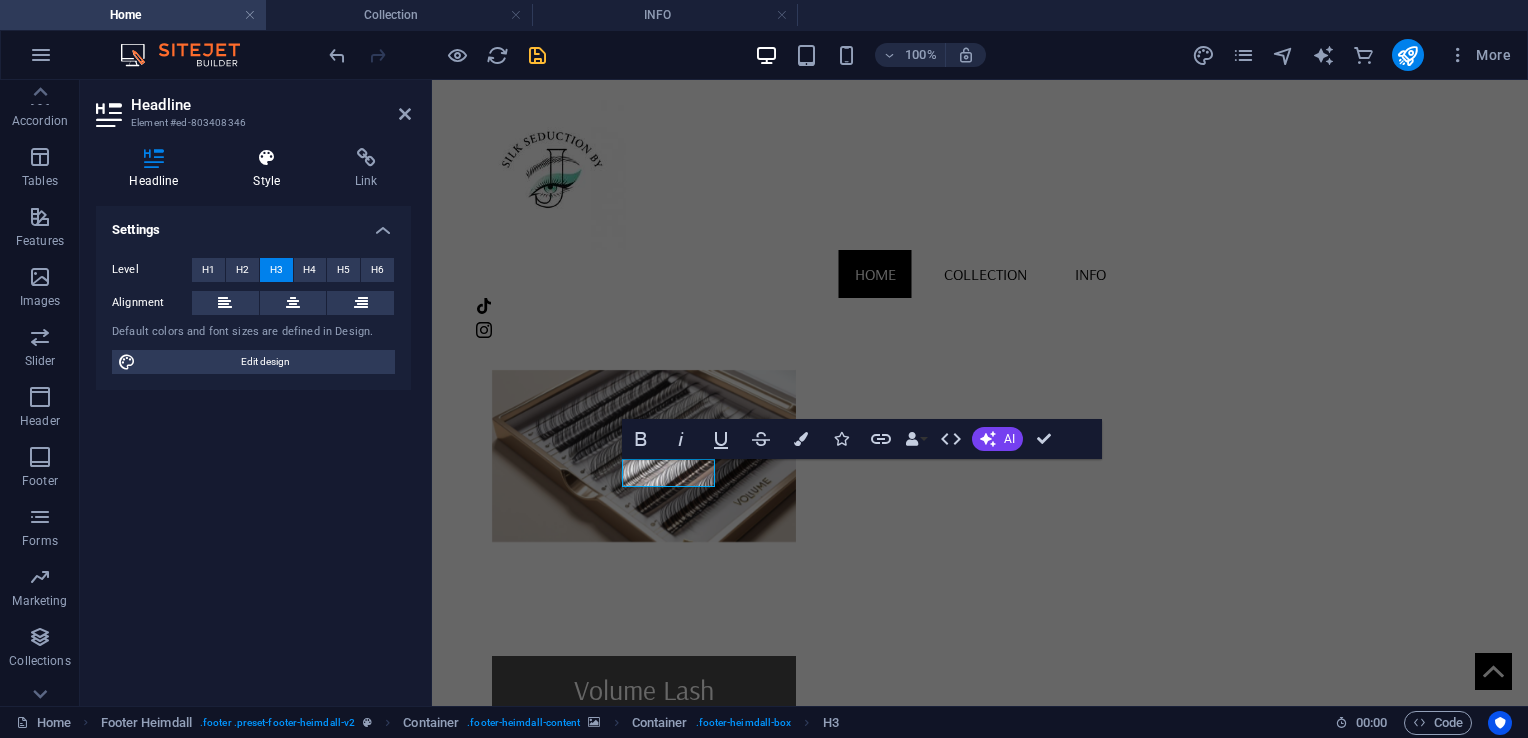click at bounding box center (267, 158) 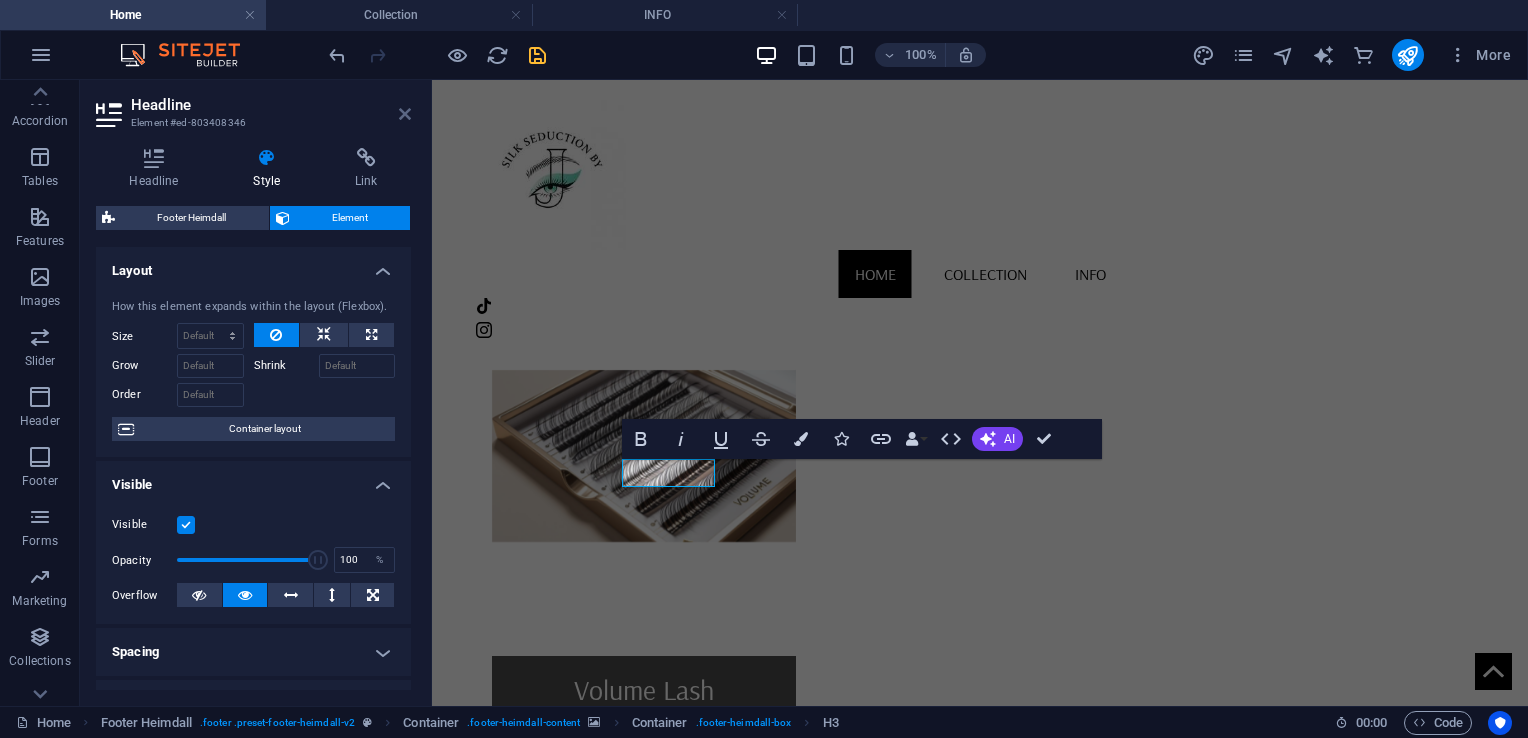 click at bounding box center (405, 114) 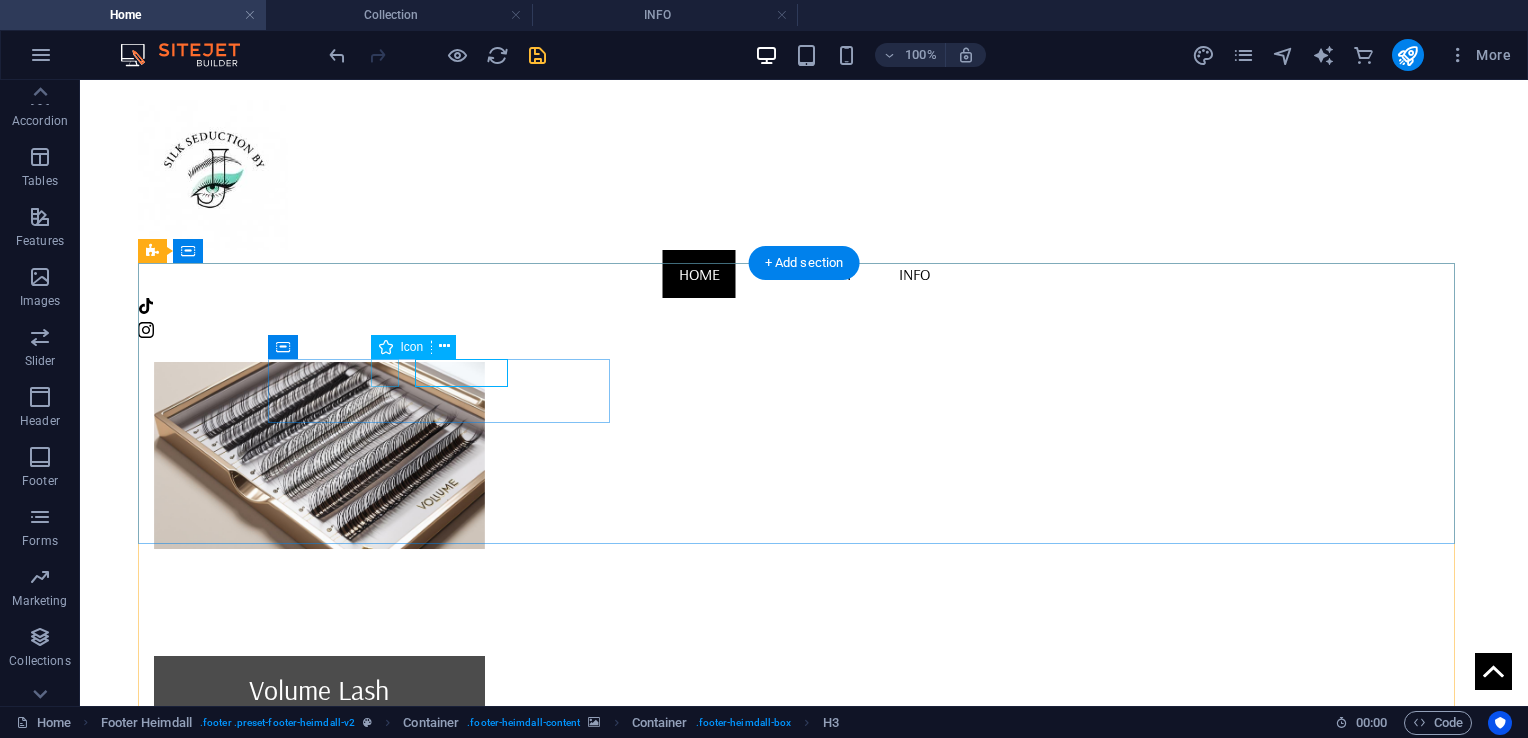 click at bounding box center (316, 2229) 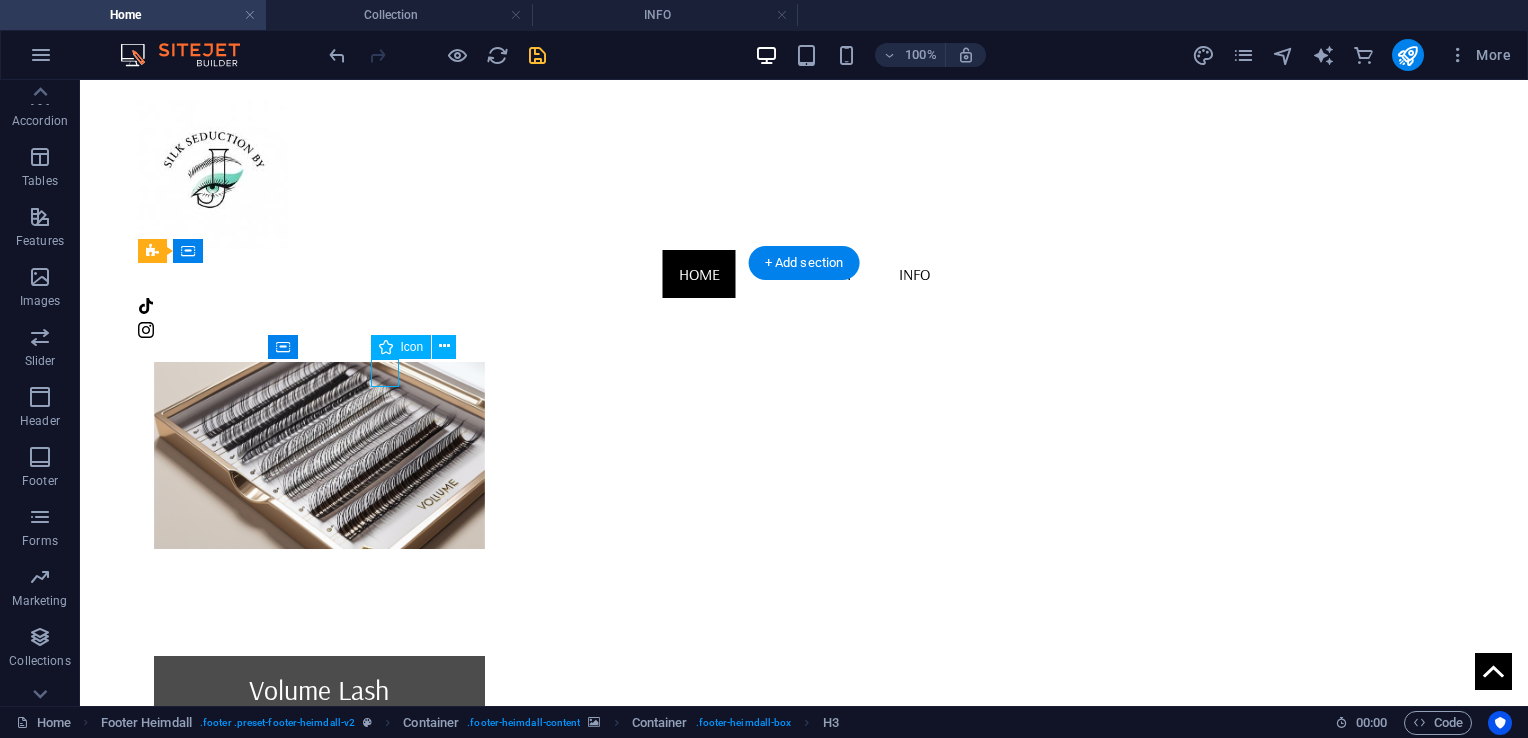 click at bounding box center (316, 2229) 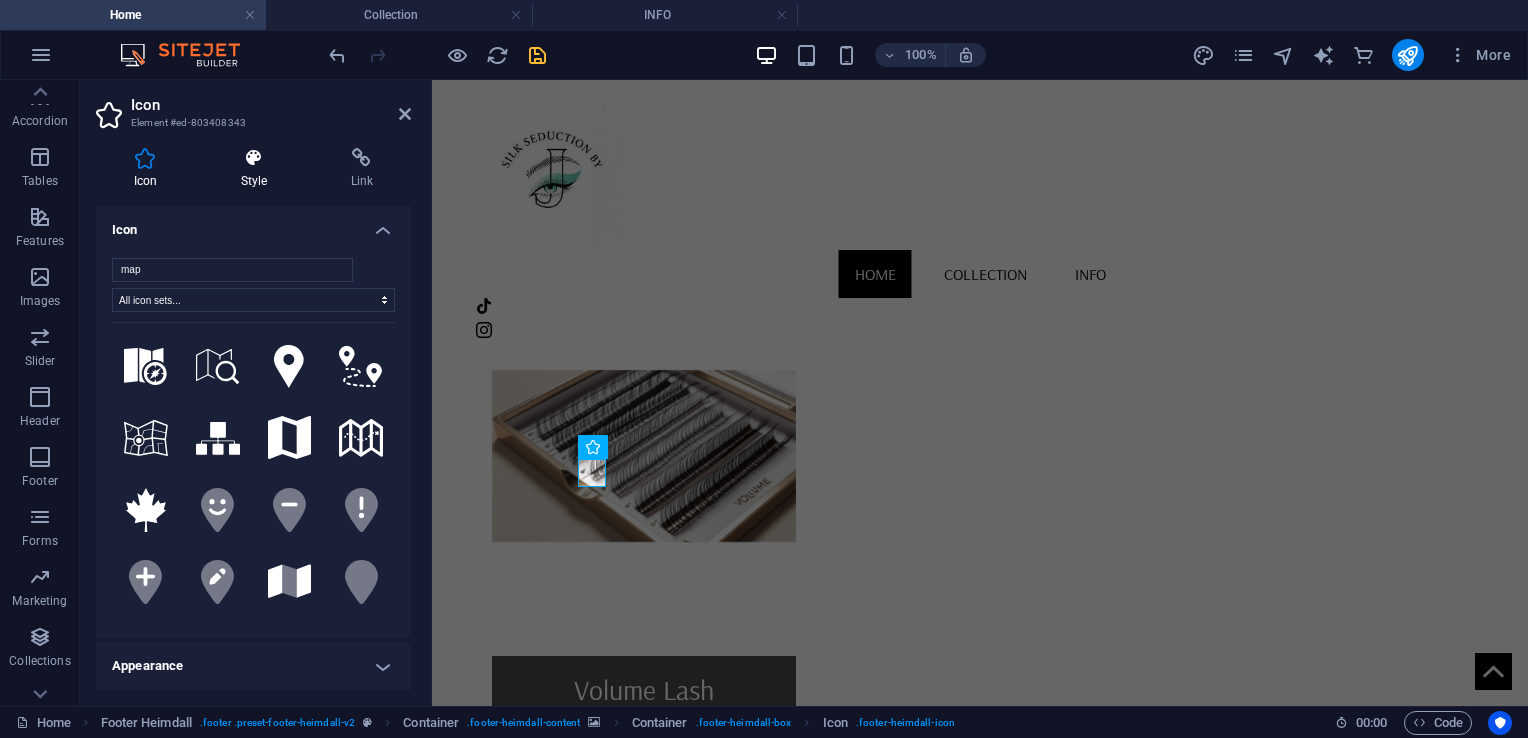 click at bounding box center (254, 158) 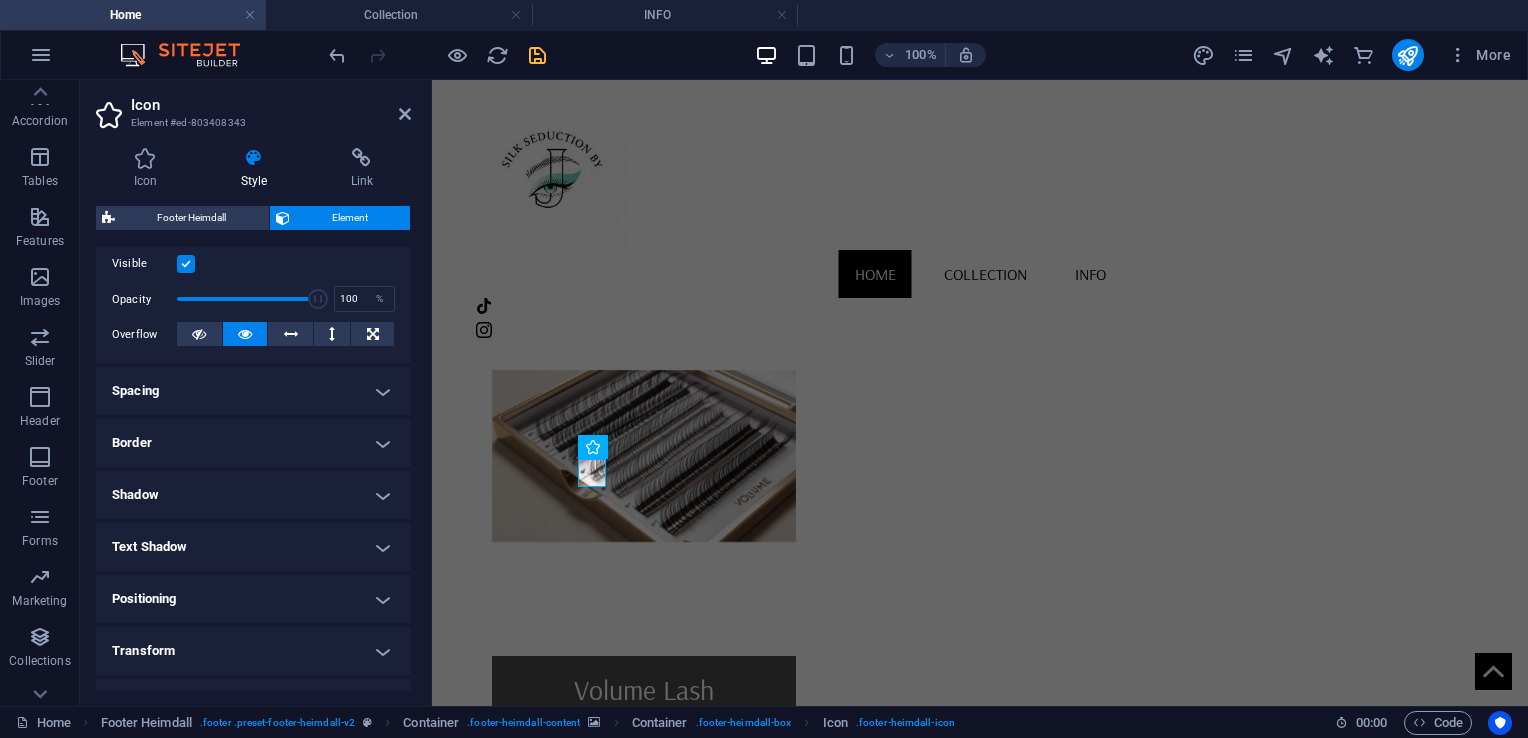 scroll, scrollTop: 188, scrollLeft: 0, axis: vertical 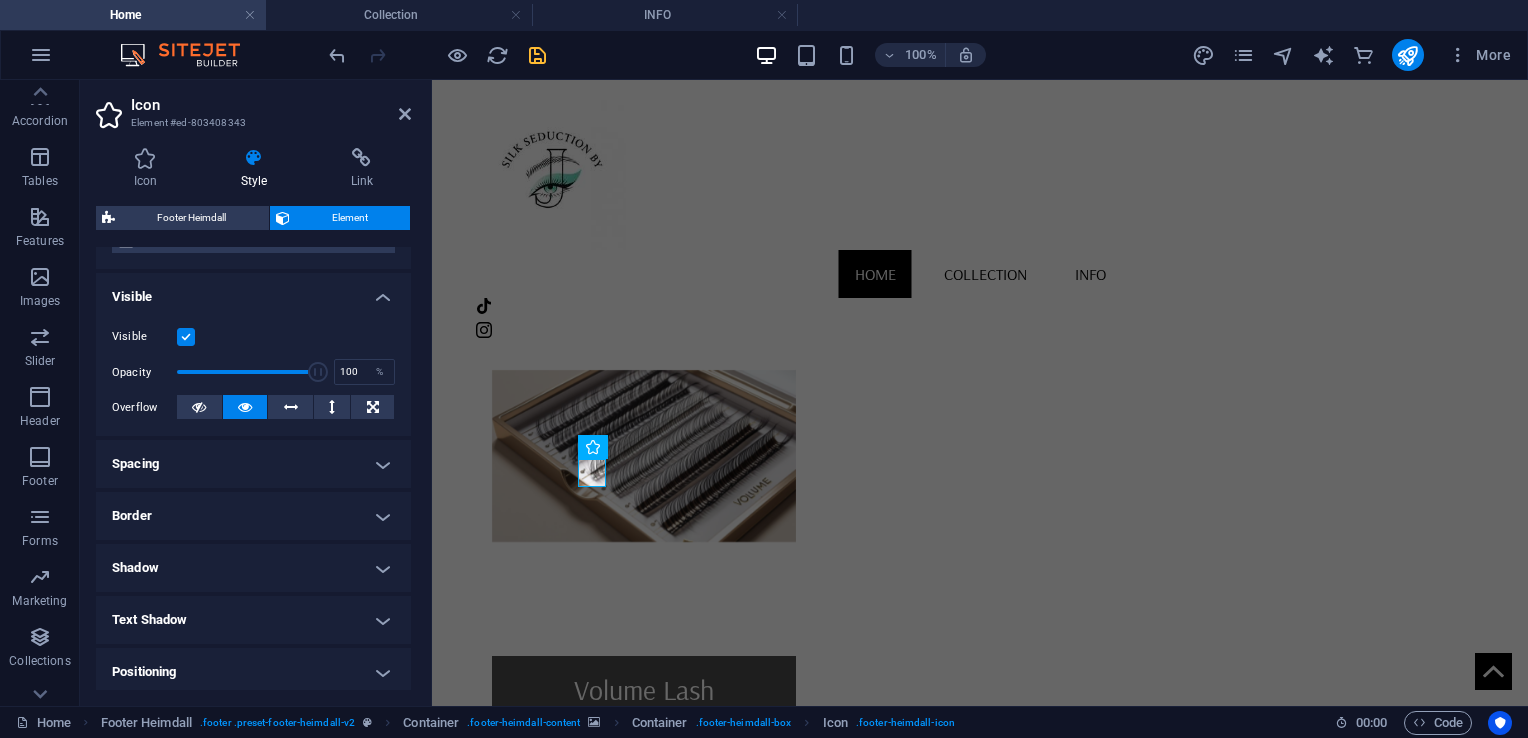 click on "Spacing" at bounding box center (253, 464) 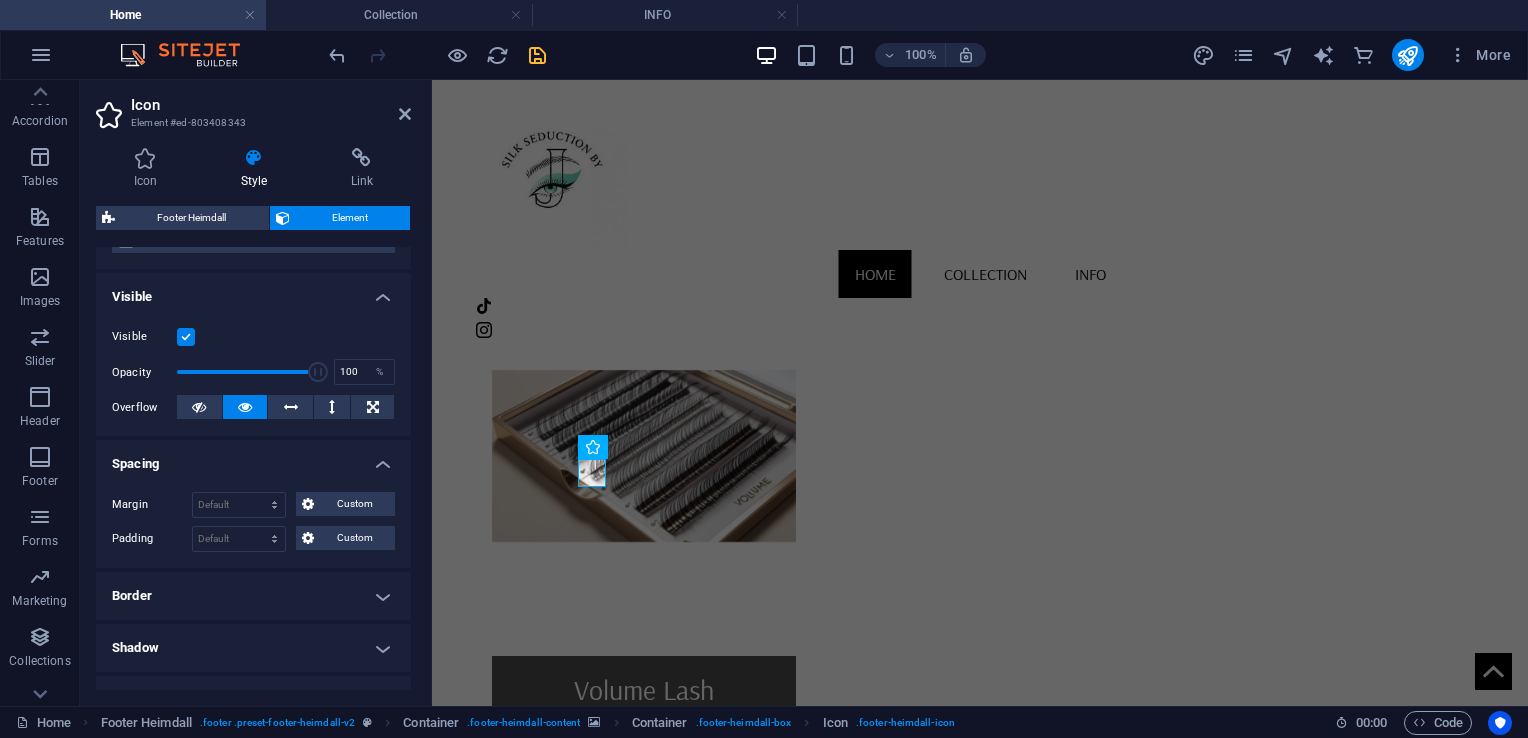 scroll, scrollTop: 0, scrollLeft: 0, axis: both 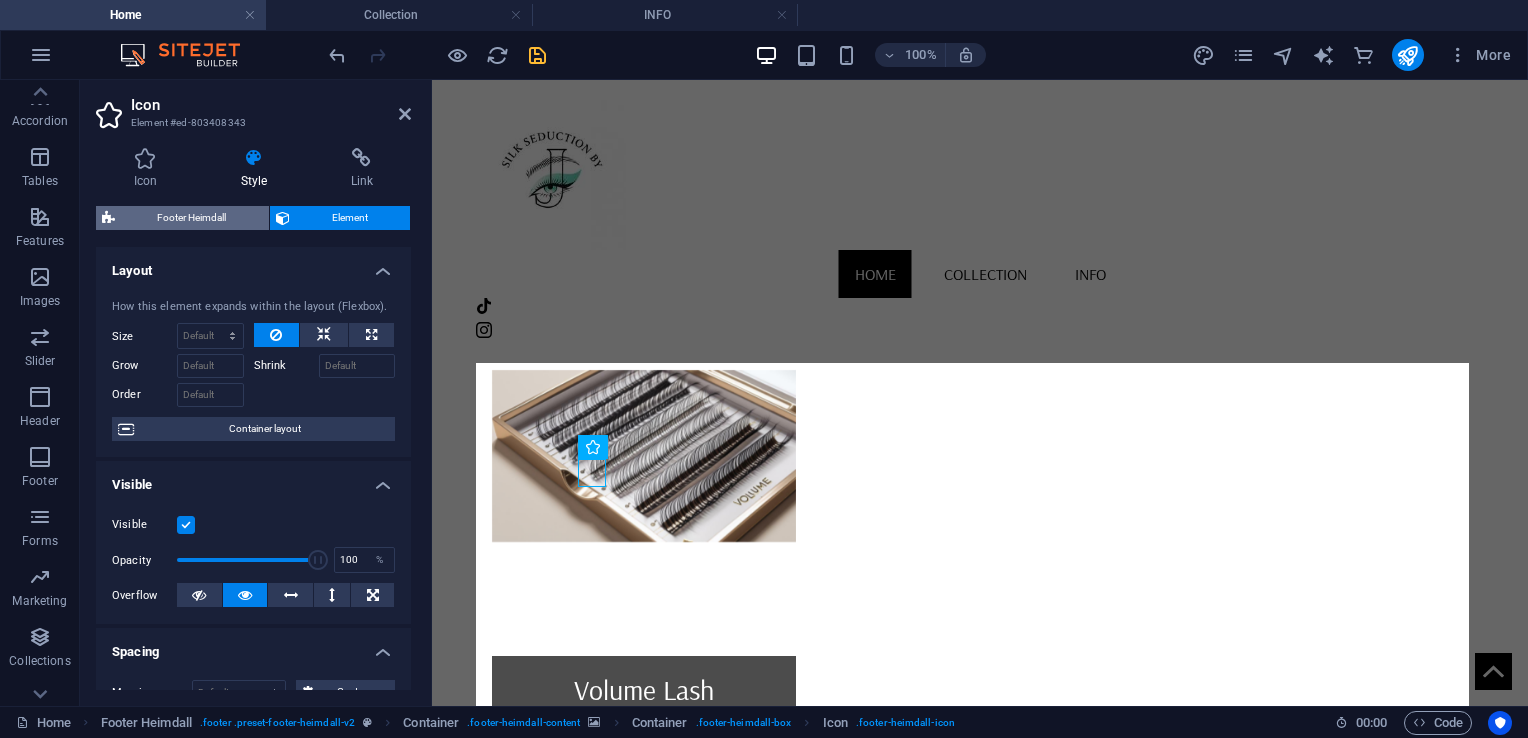 click on "Footer Heimdall" at bounding box center (192, 218) 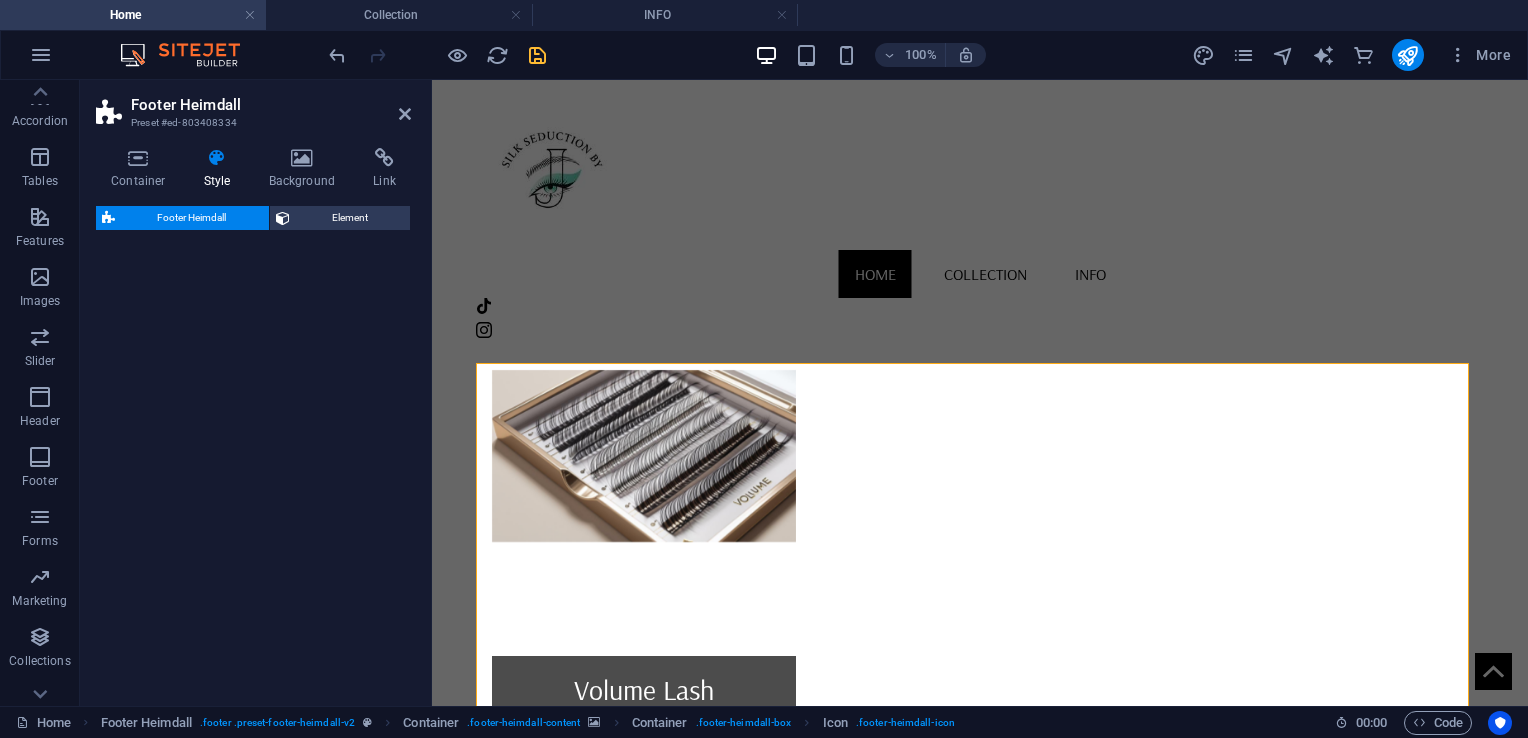 select on "rem" 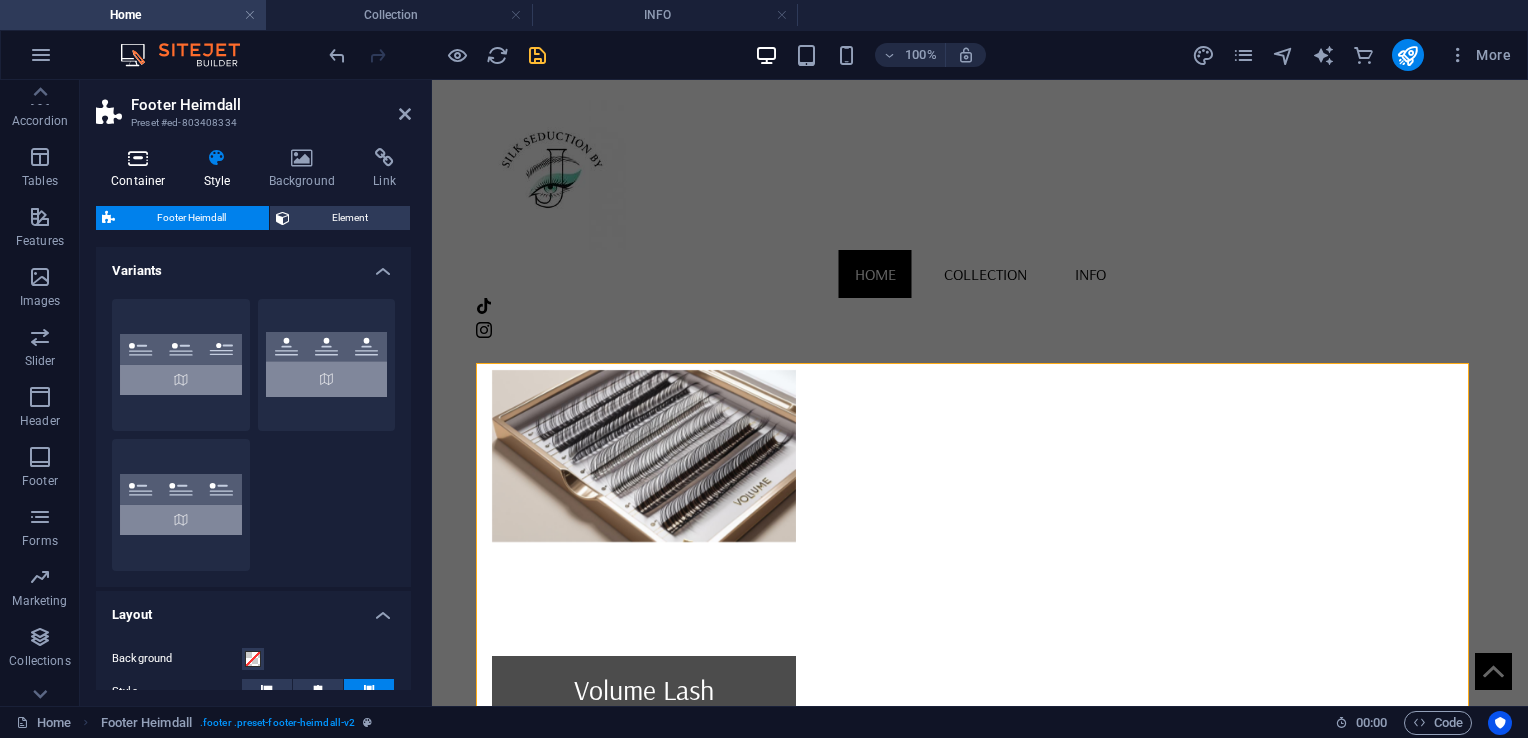 click on "Container" at bounding box center [142, 169] 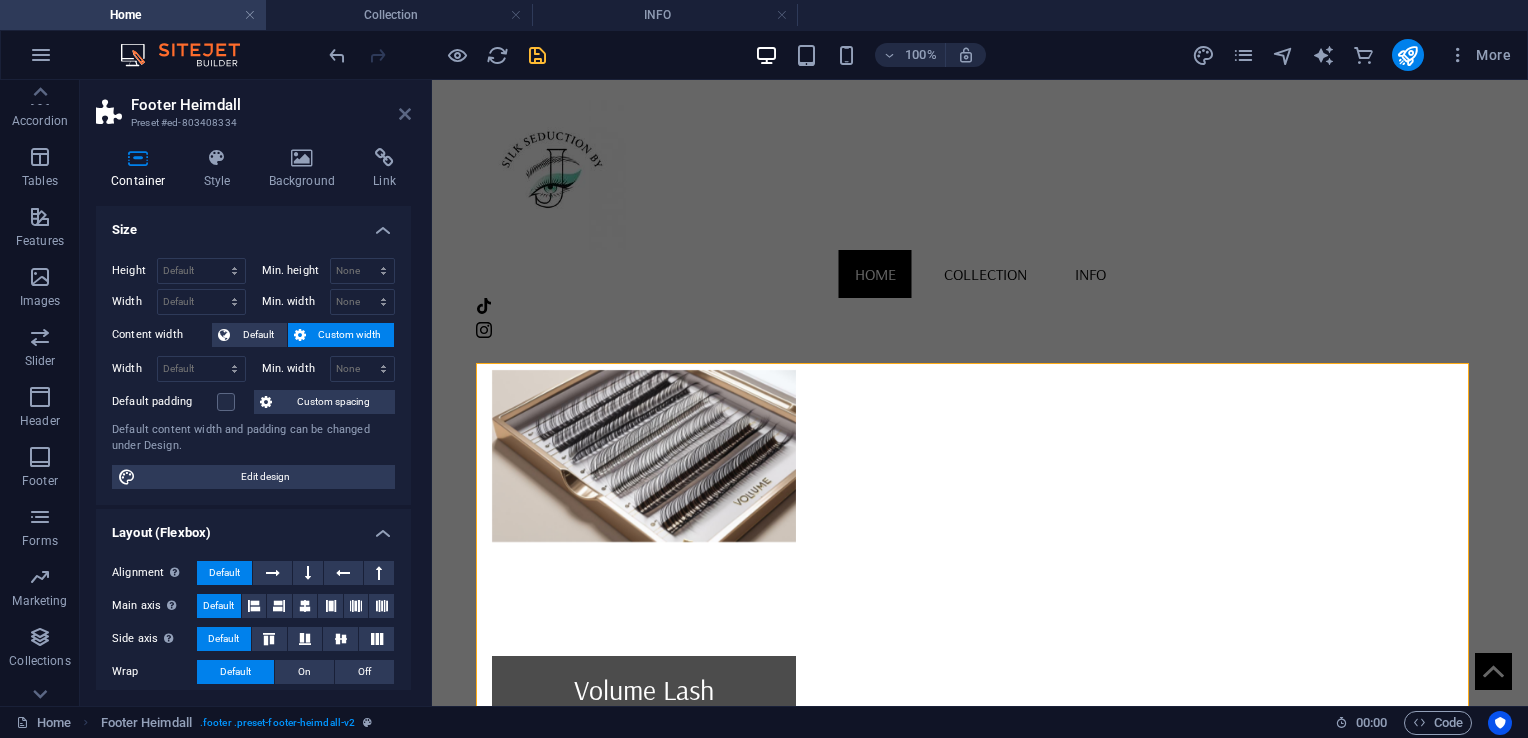 click at bounding box center (405, 114) 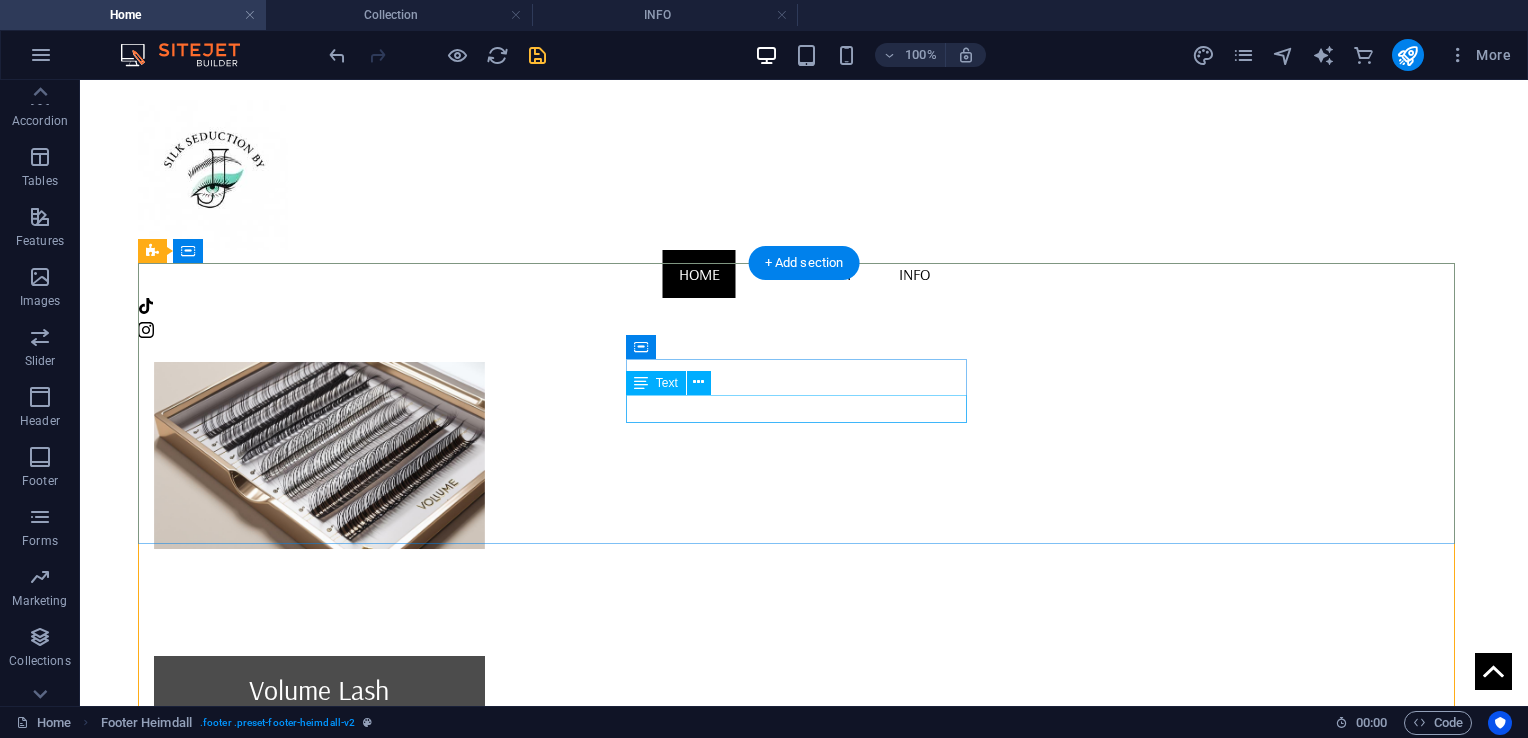 click on "[PHONE]" at bounding box center (324, 2393) 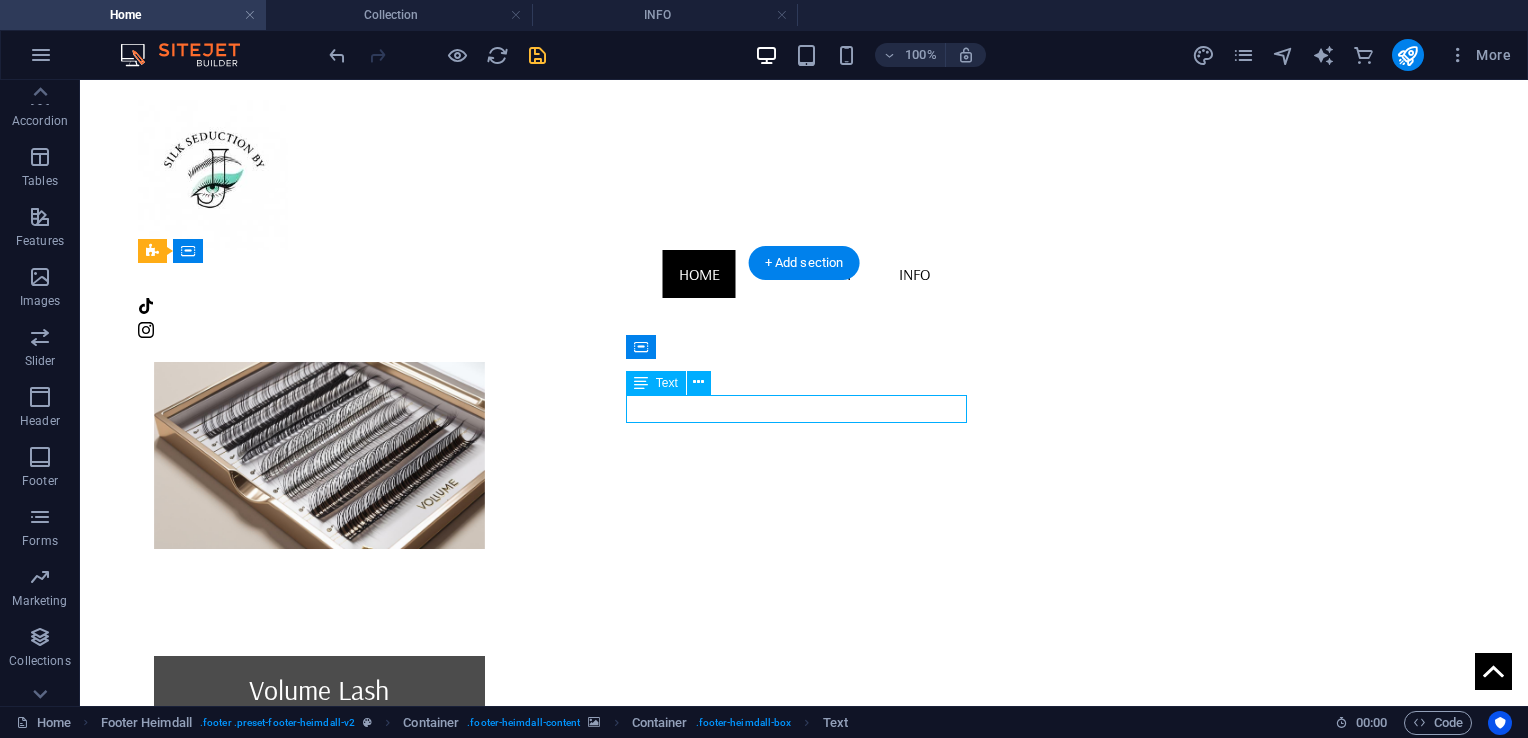 click on "[PHONE]" at bounding box center (324, 2393) 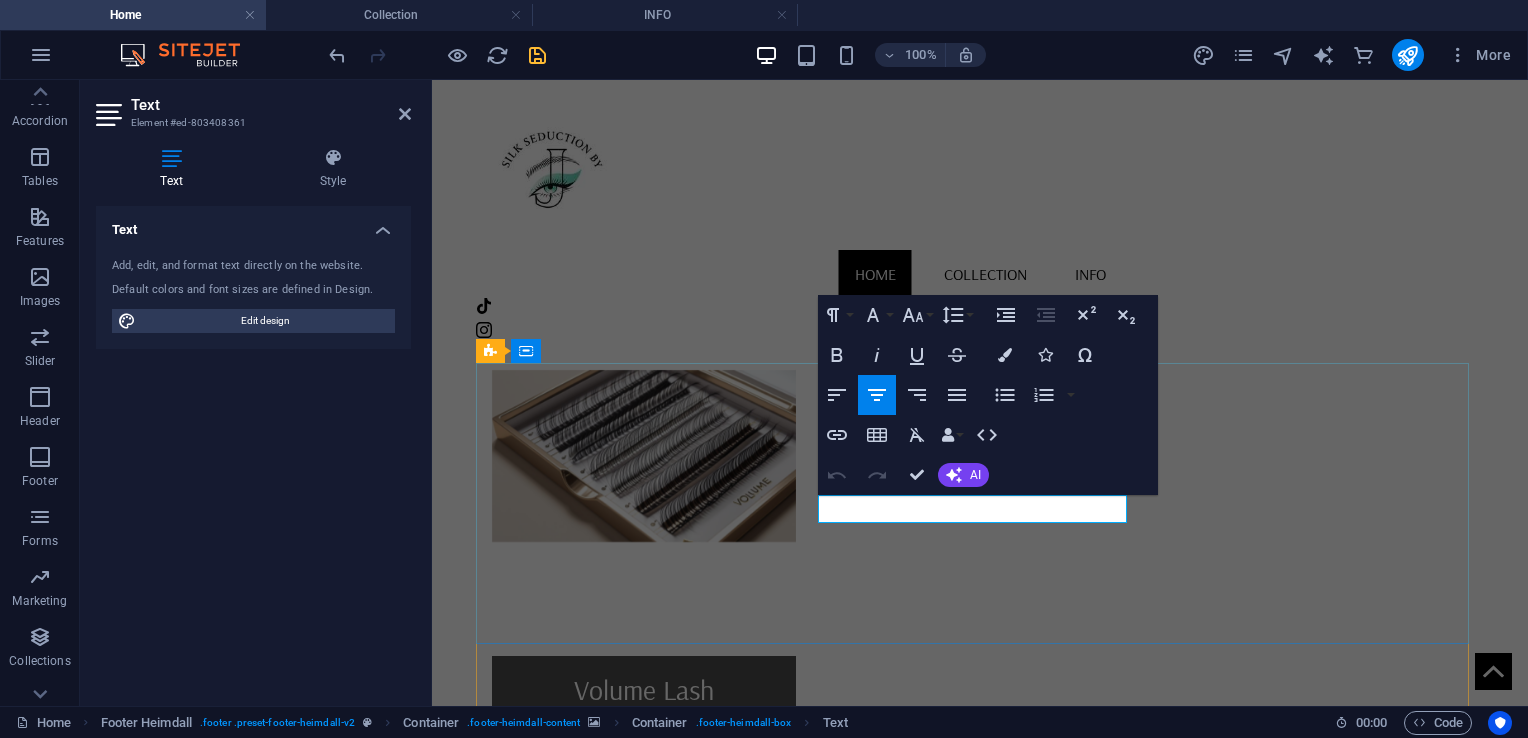 drag, startPoint x: 912, startPoint y: 508, endPoint x: 1063, endPoint y: 487, distance: 152.45328 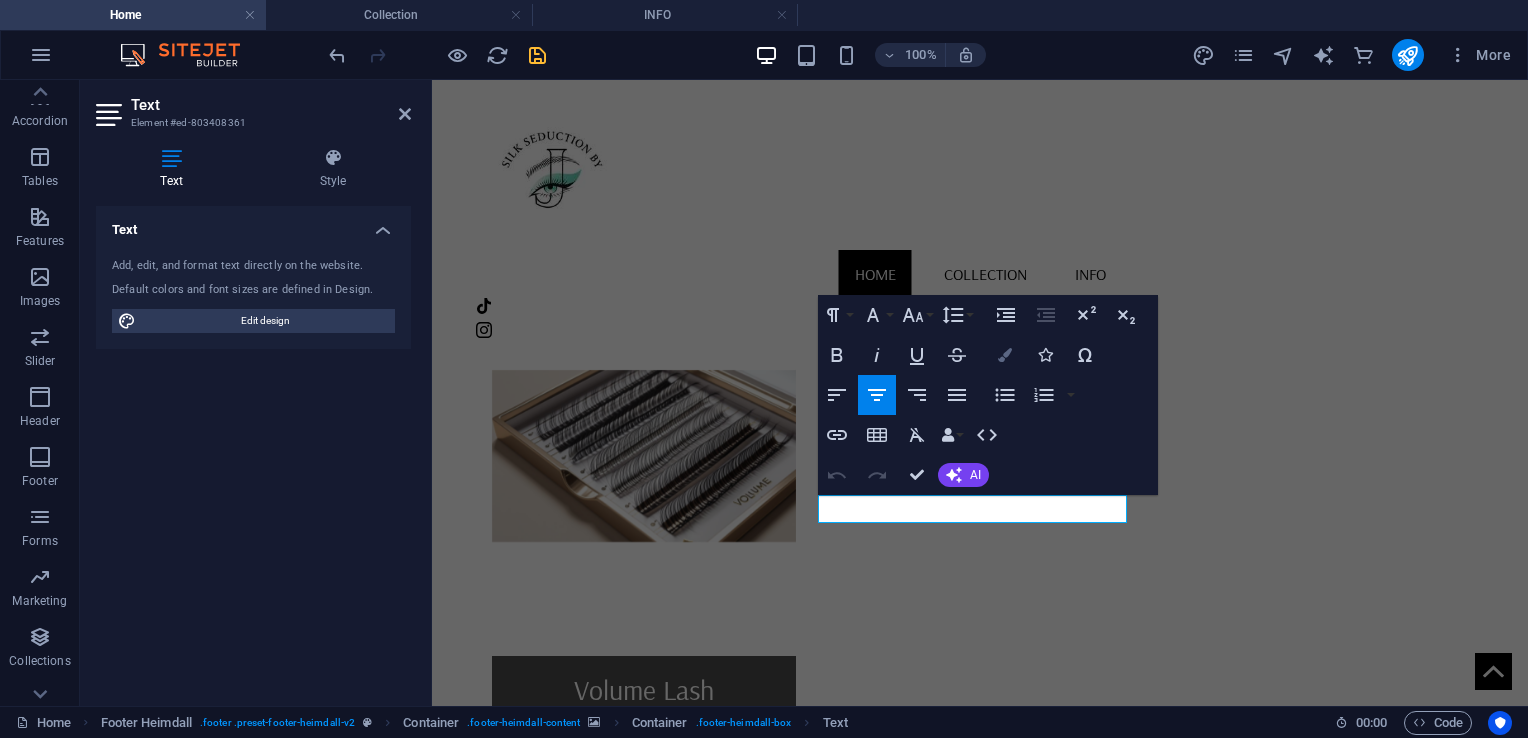 click on "Colors" at bounding box center [1005, 355] 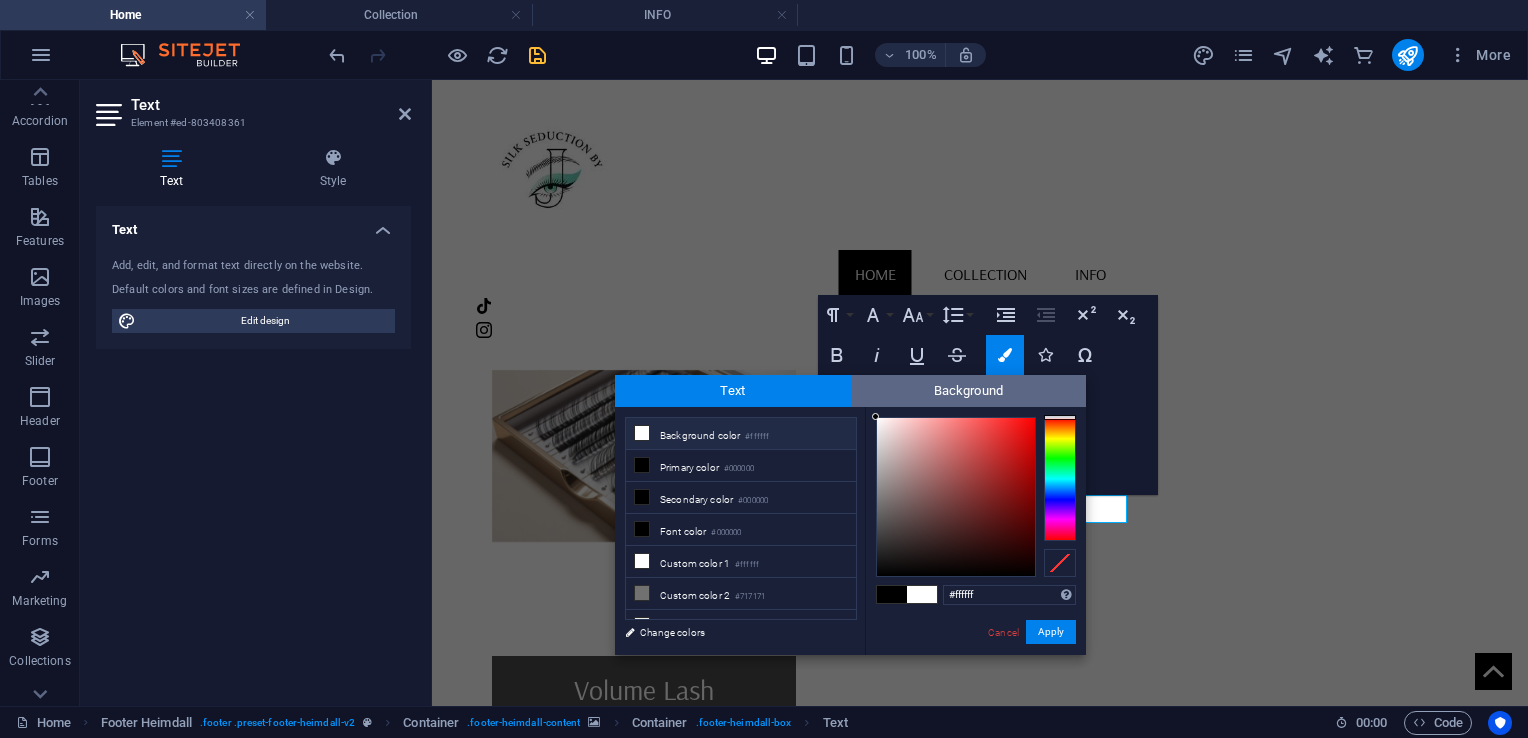 drag, startPoint x: 900, startPoint y: 439, endPoint x: 861, endPoint y: 398, distance: 56.586216 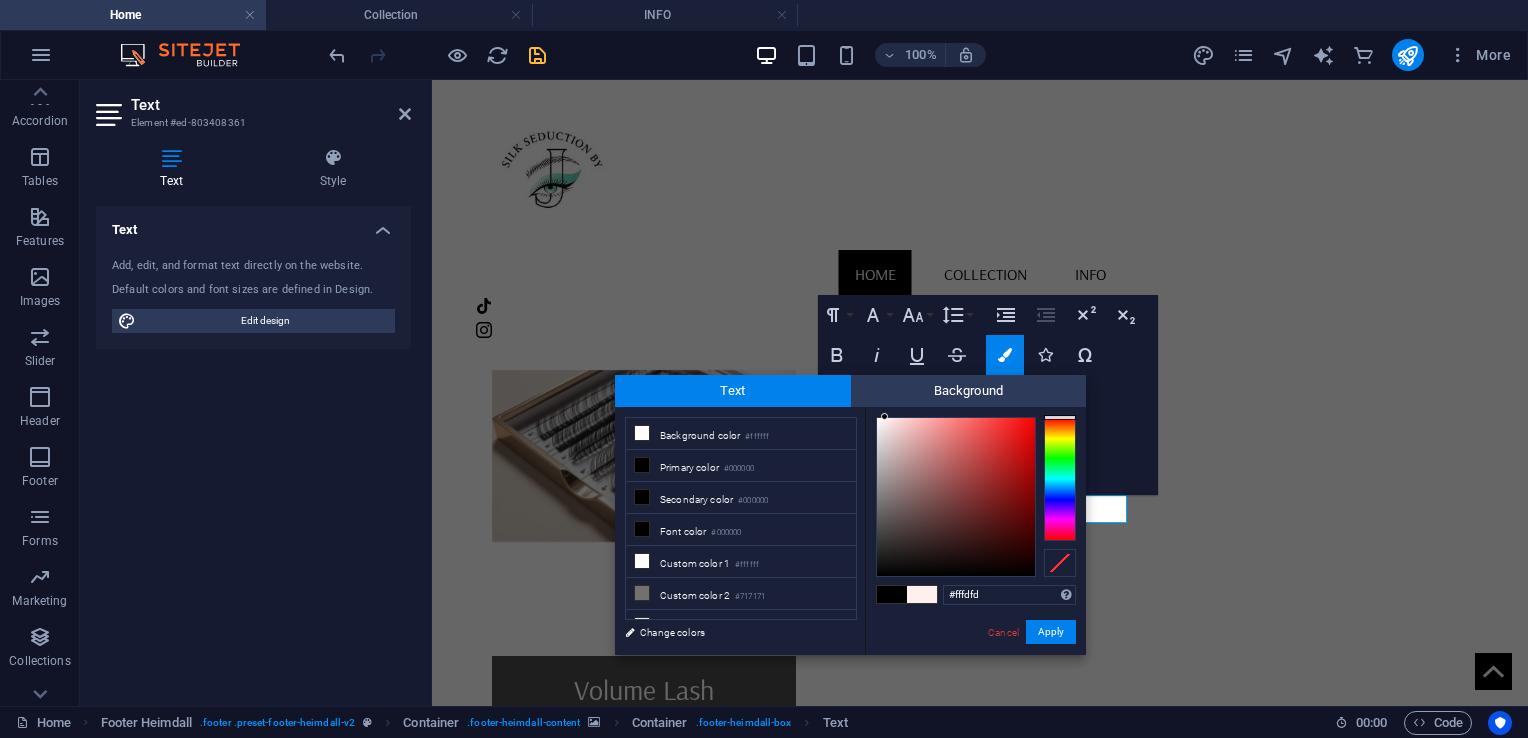 type on "#ffffff" 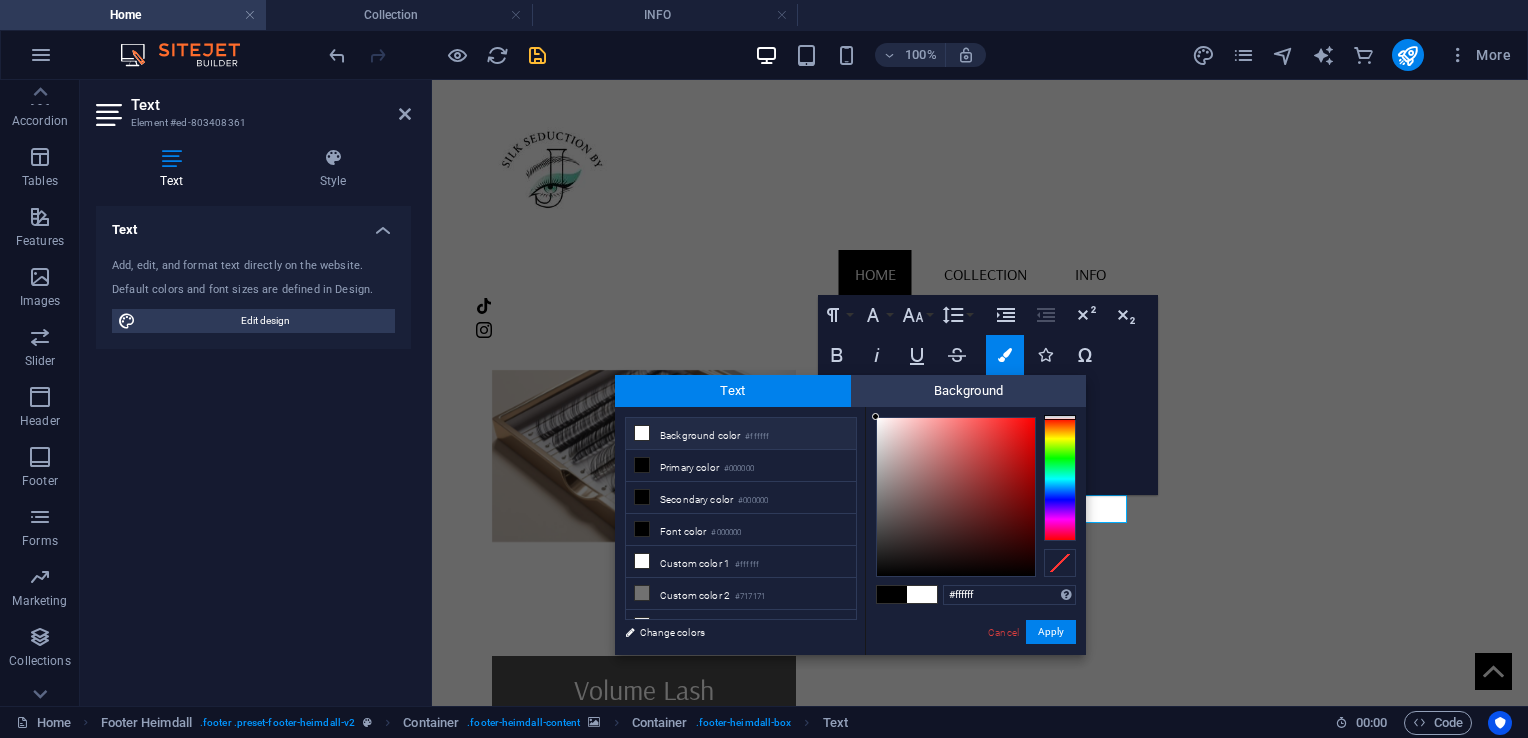 click at bounding box center (875, 416) 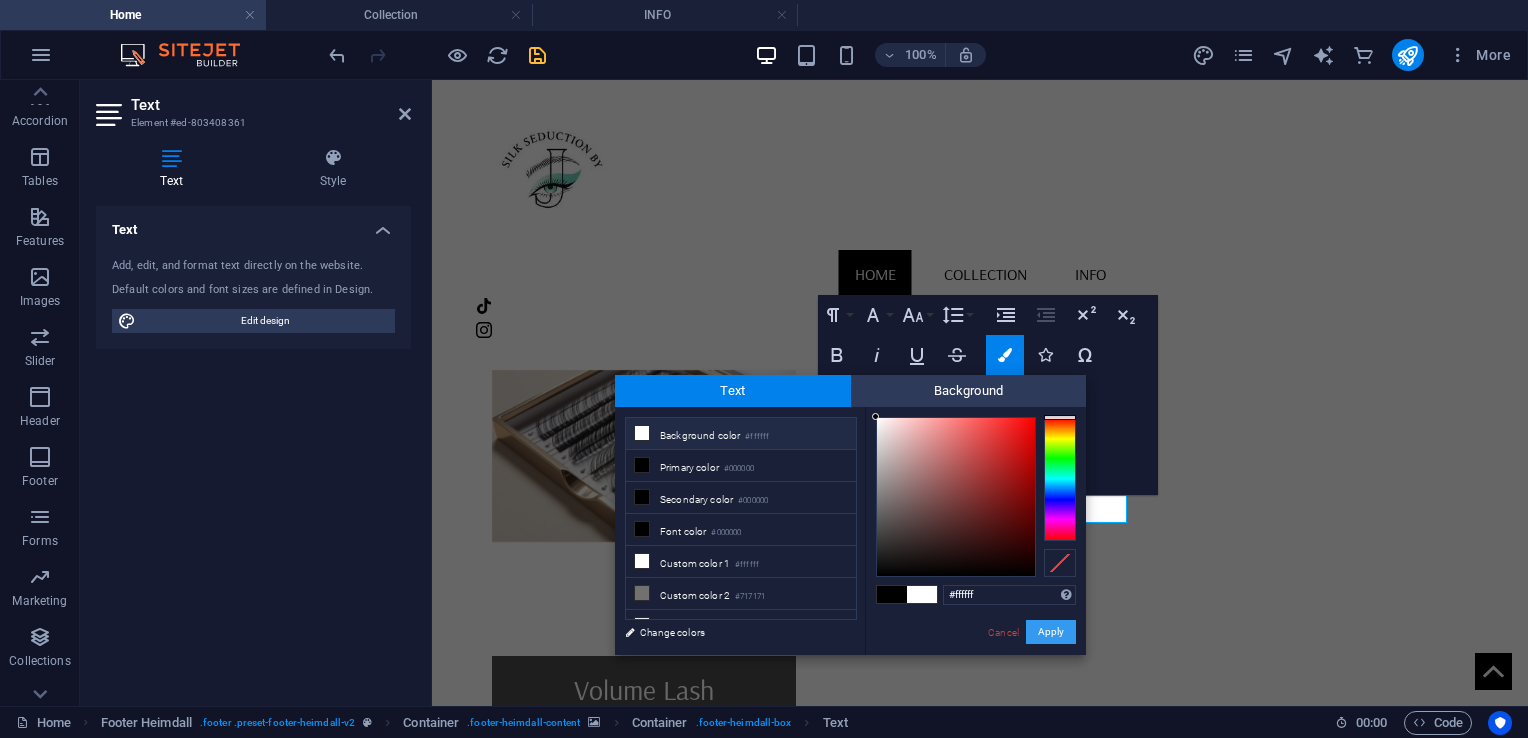click on "Apply" at bounding box center [1051, 632] 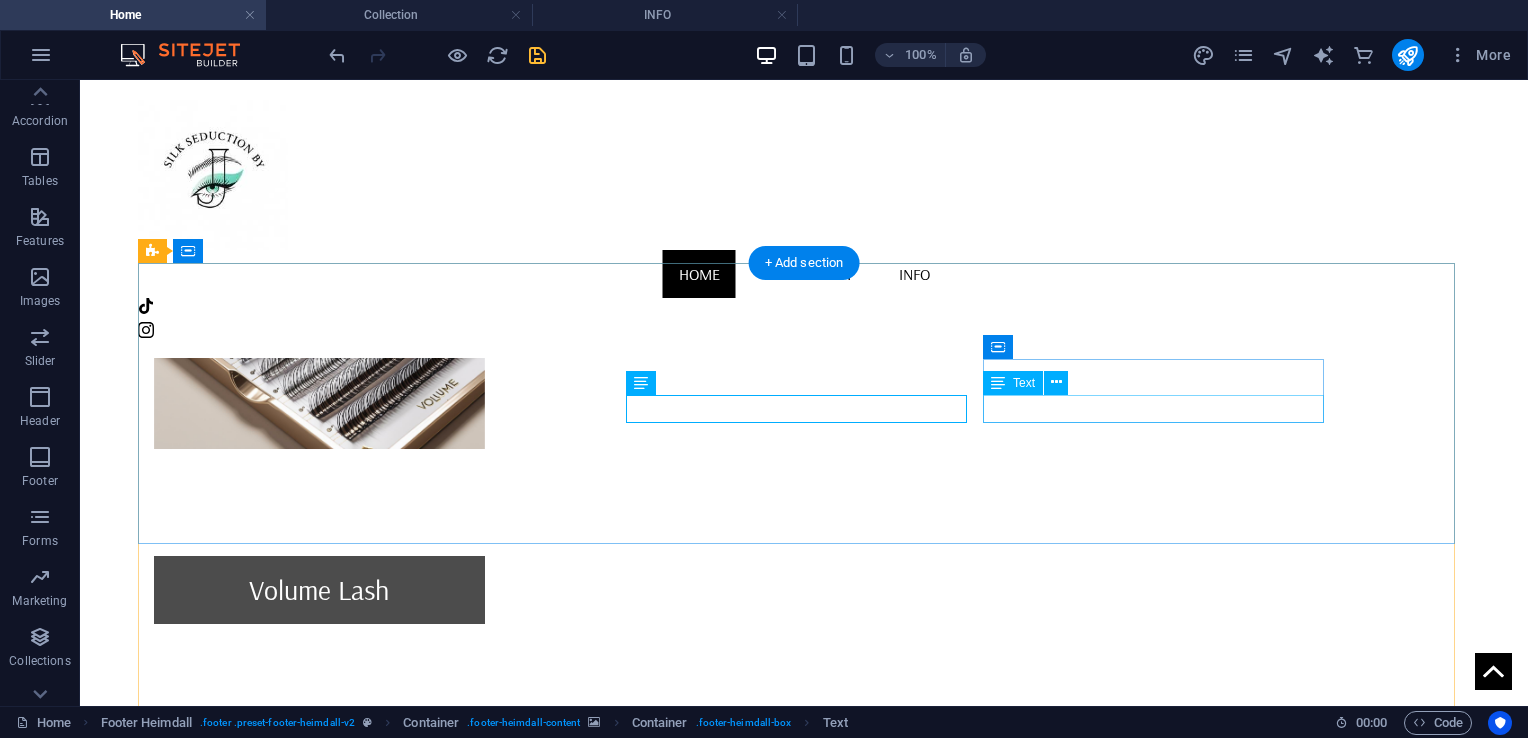 click on "[USERNAME]@example.com" at bounding box center [324, 2393] 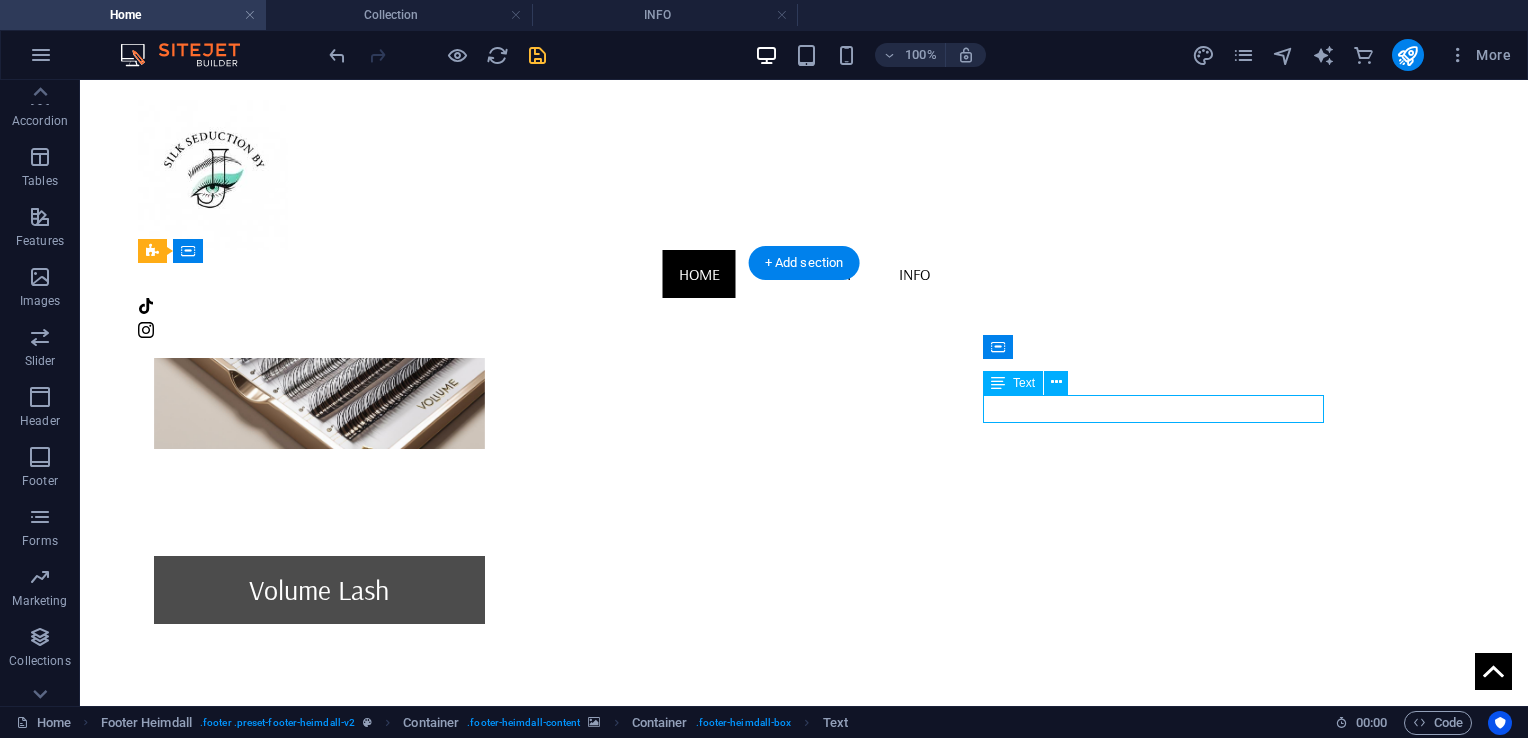 click on "[USERNAME]@example.com" at bounding box center (324, 2393) 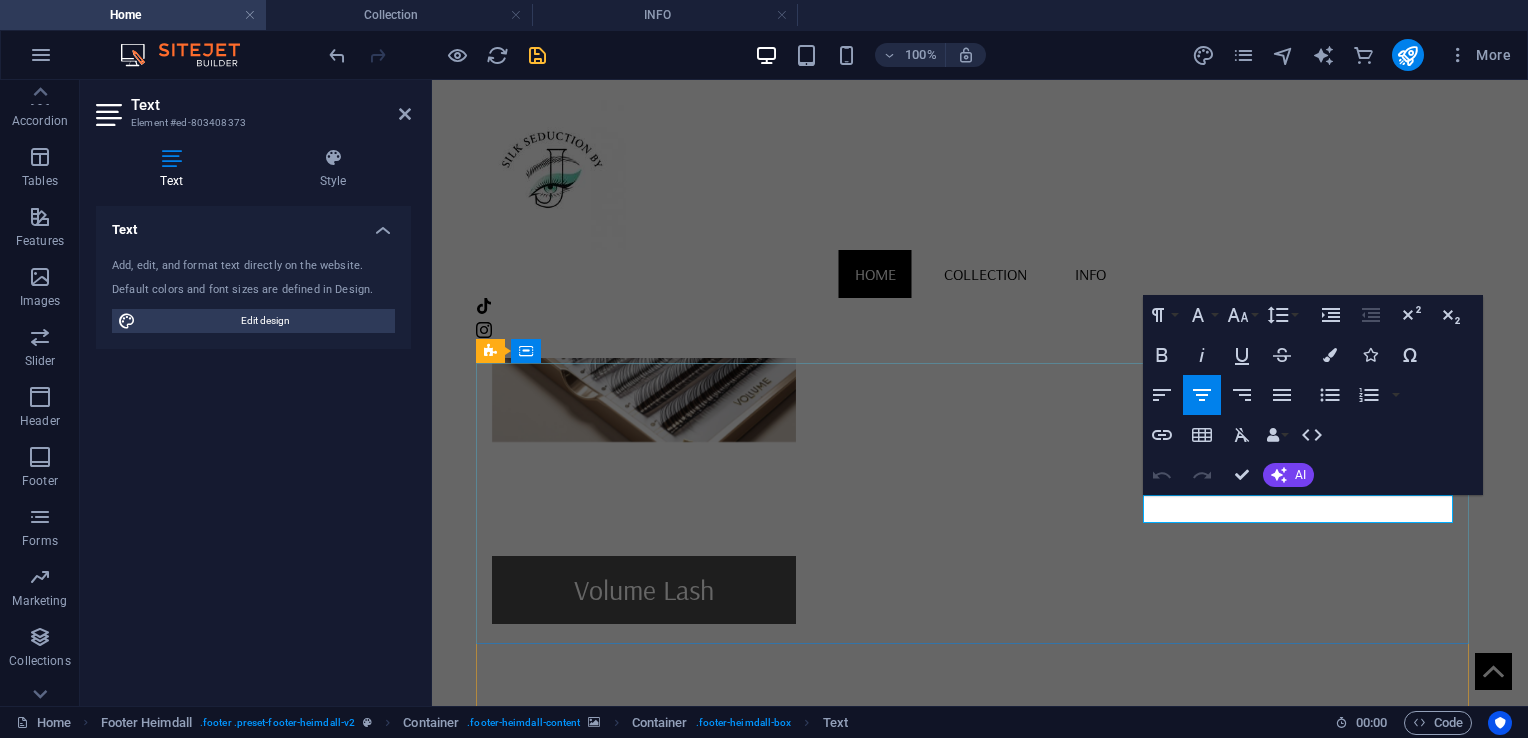 drag, startPoint x: 1184, startPoint y: 504, endPoint x: 1511, endPoint y: 492, distance: 327.22012 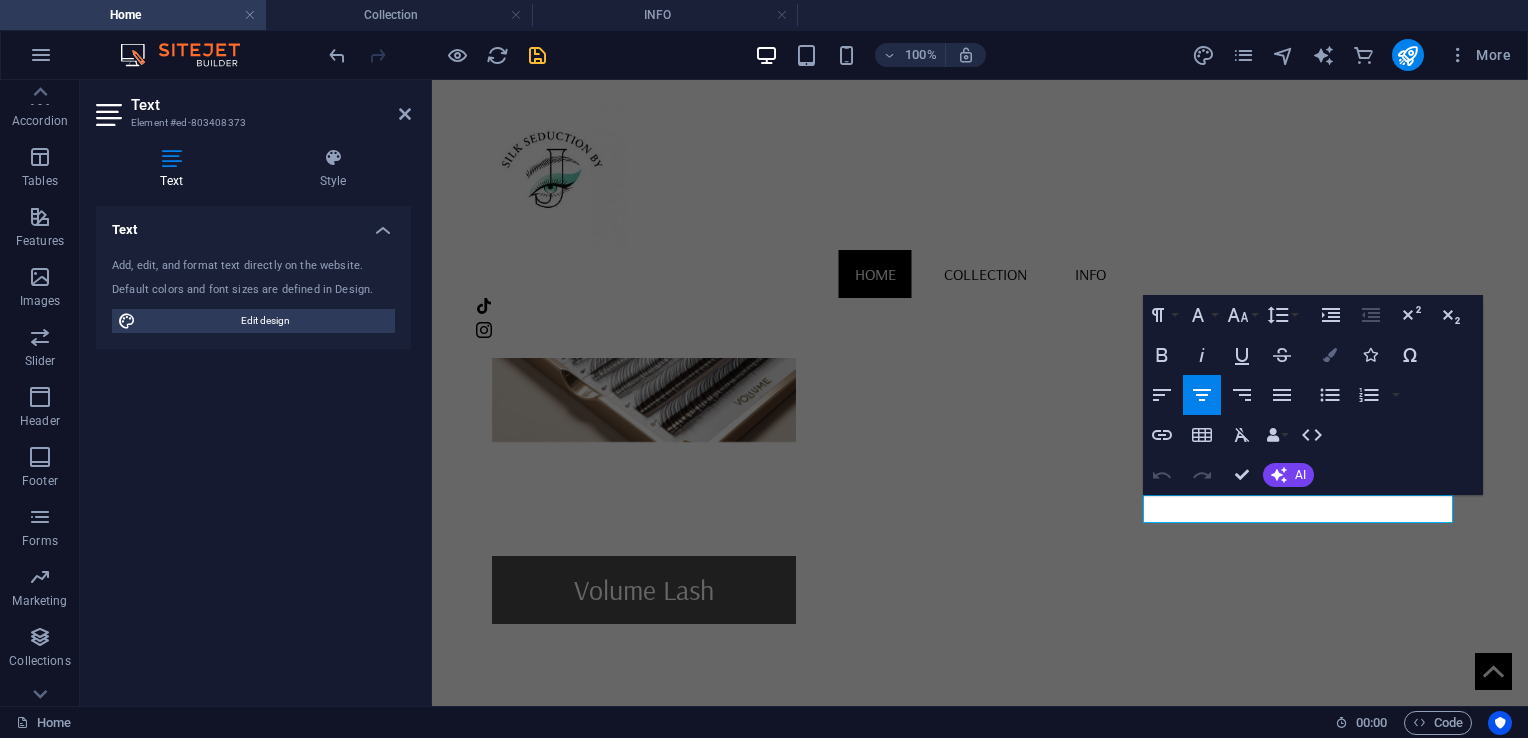 click on "Colors" at bounding box center [1330, 355] 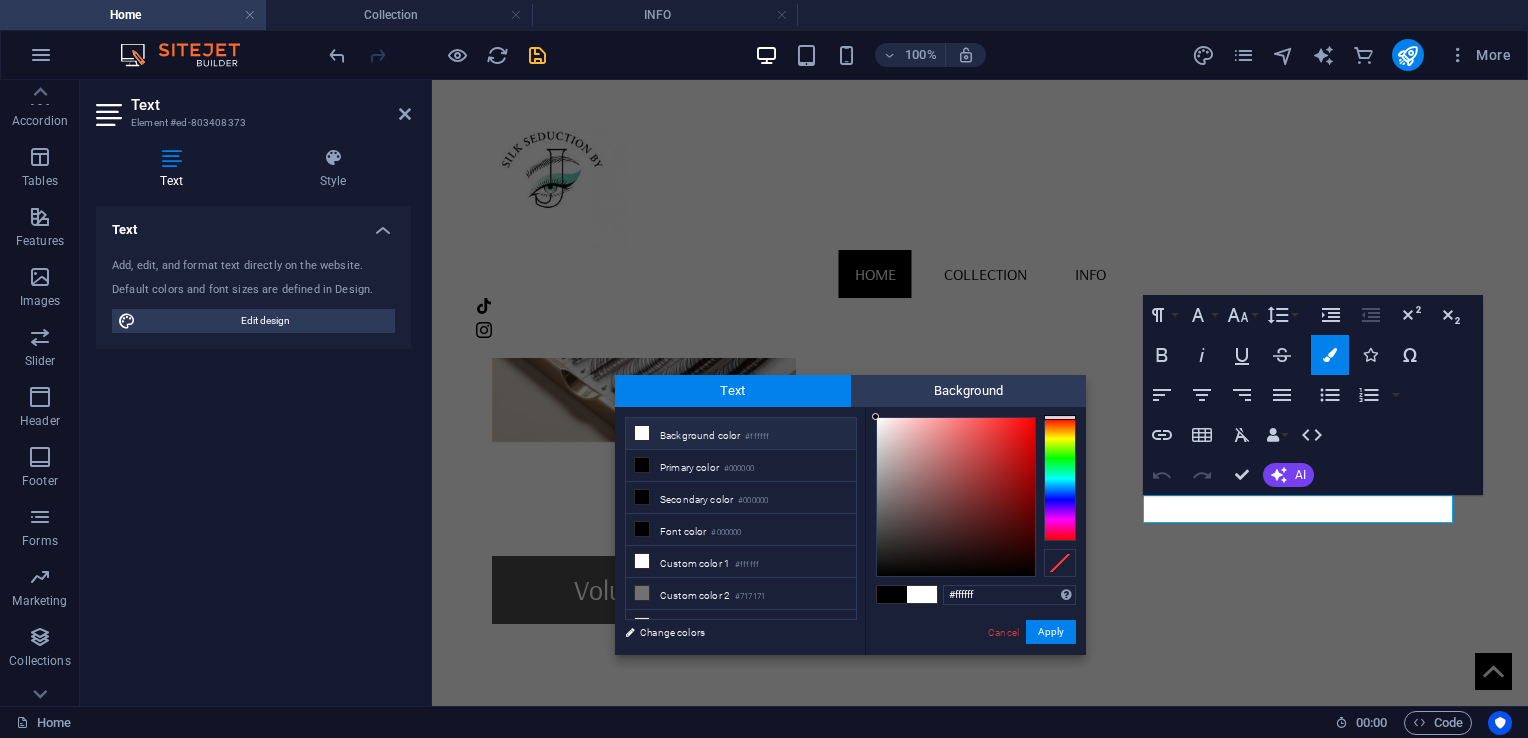 drag, startPoint x: 949, startPoint y: 429, endPoint x: 824, endPoint y: 386, distance: 132.18925 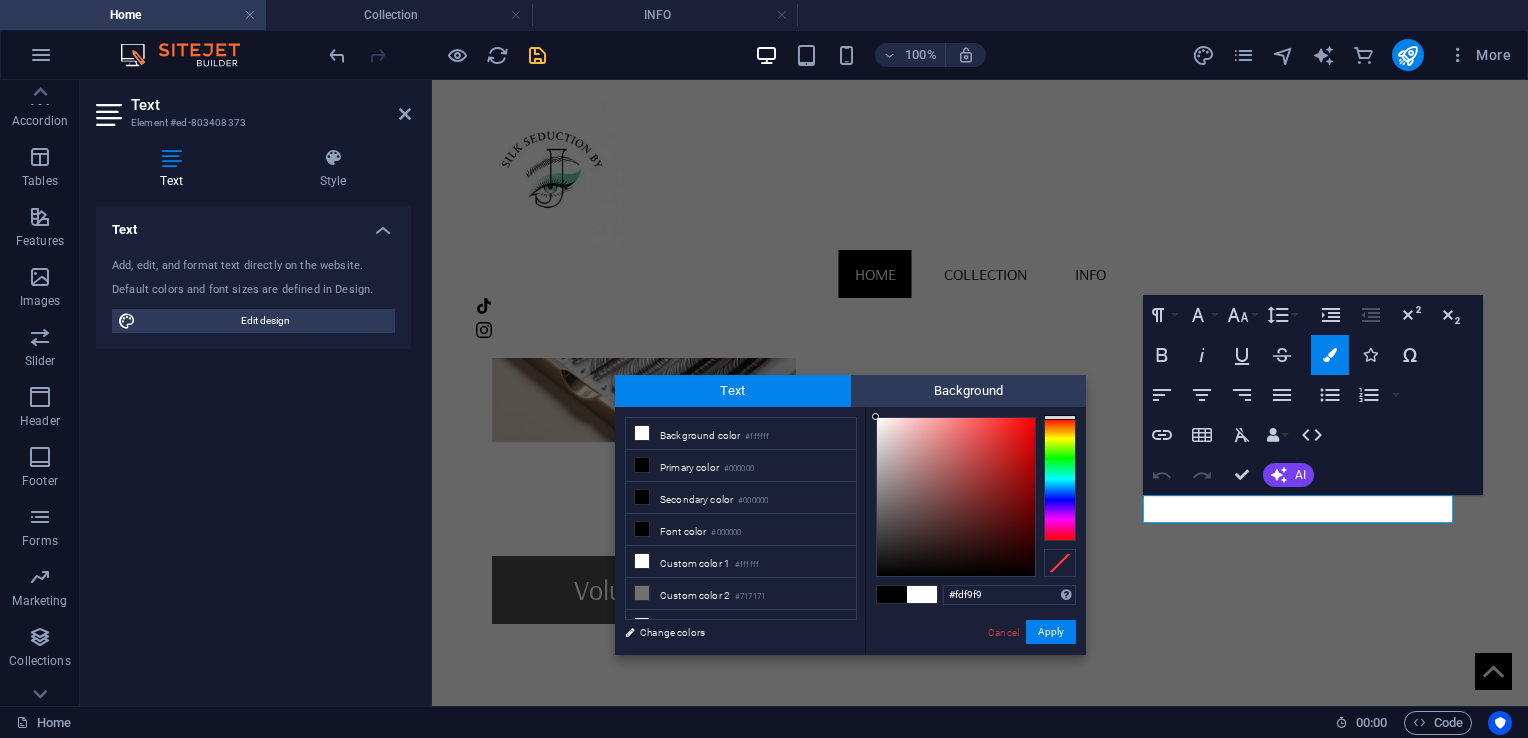 type on "#fbf6f6" 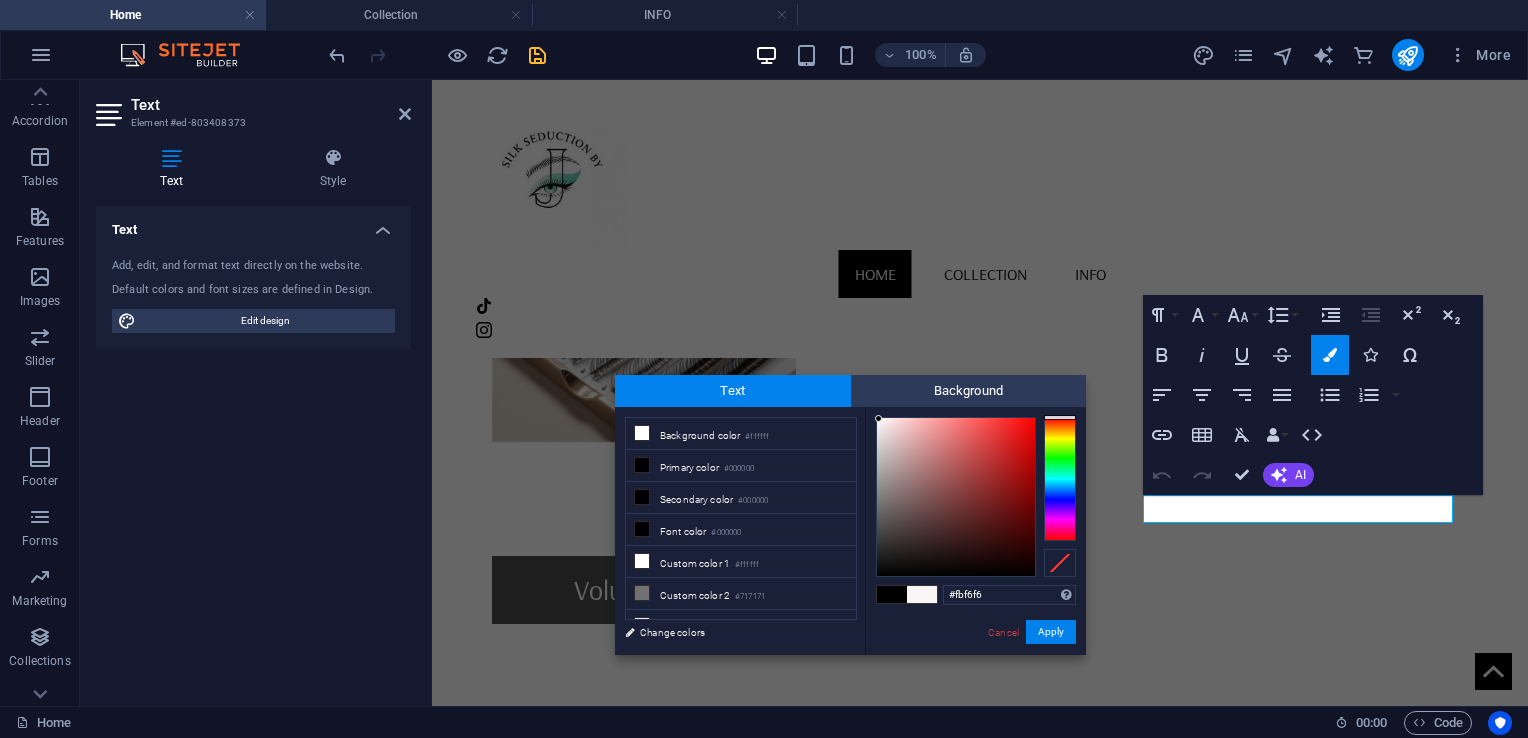 click at bounding box center (878, 418) 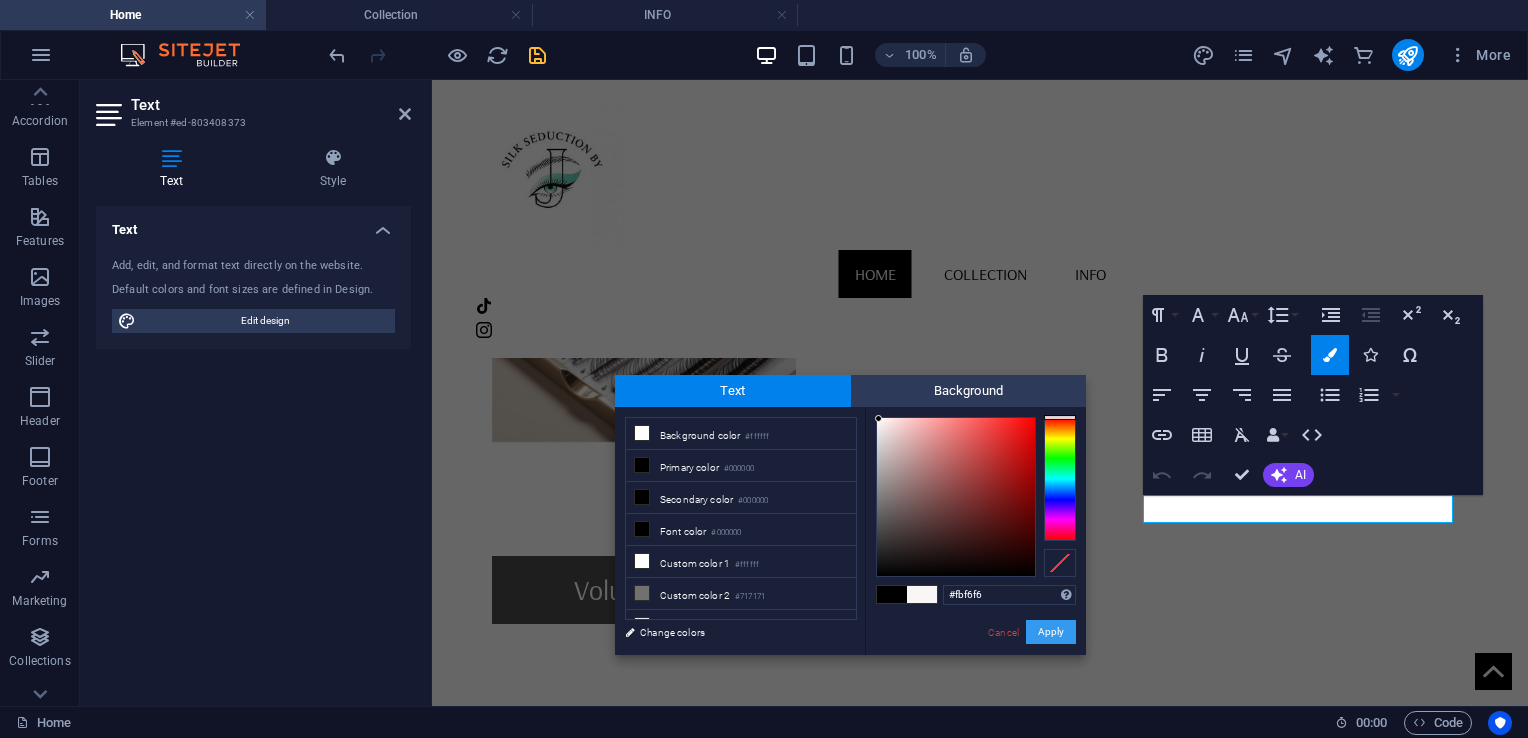 click on "Apply" at bounding box center (1051, 632) 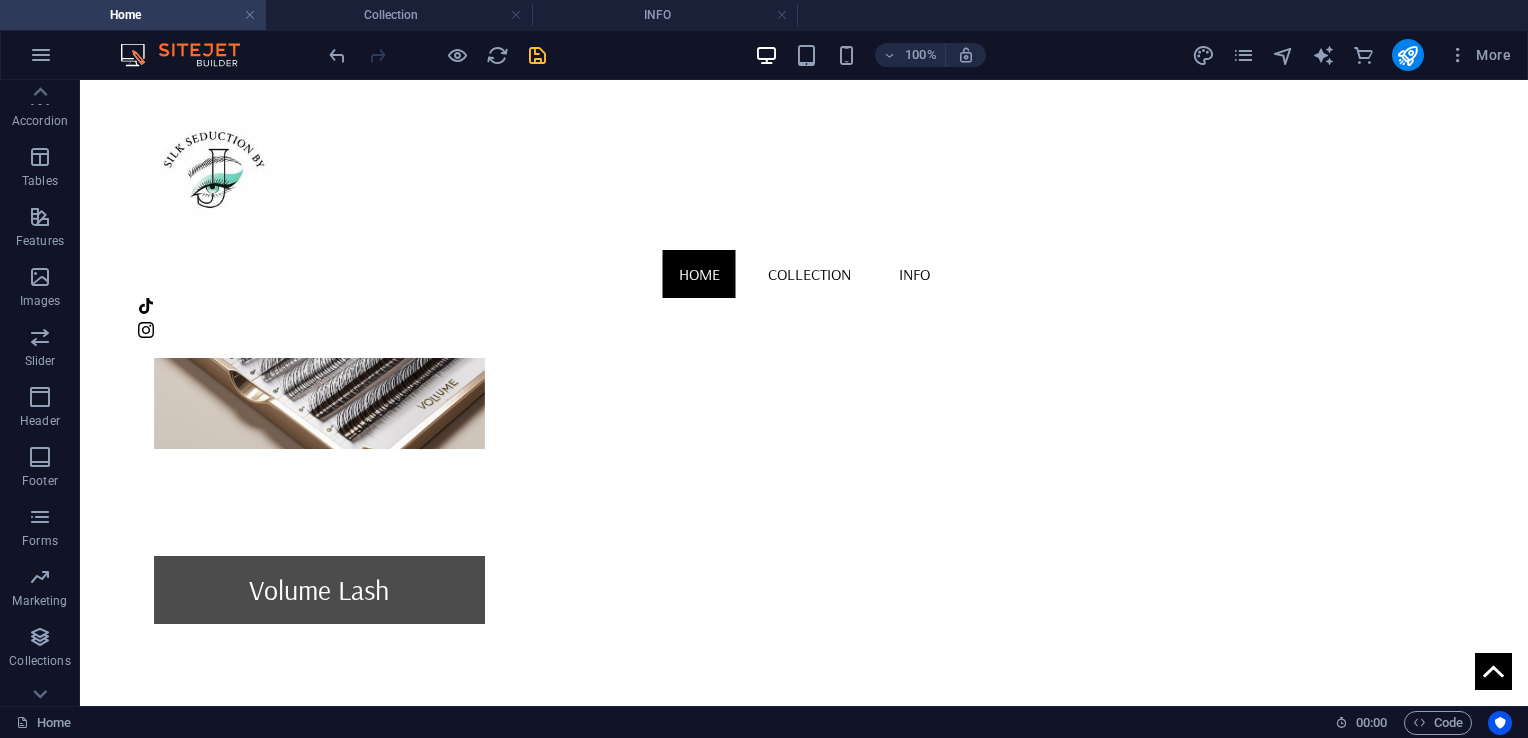 click at bounding box center [437, 55] 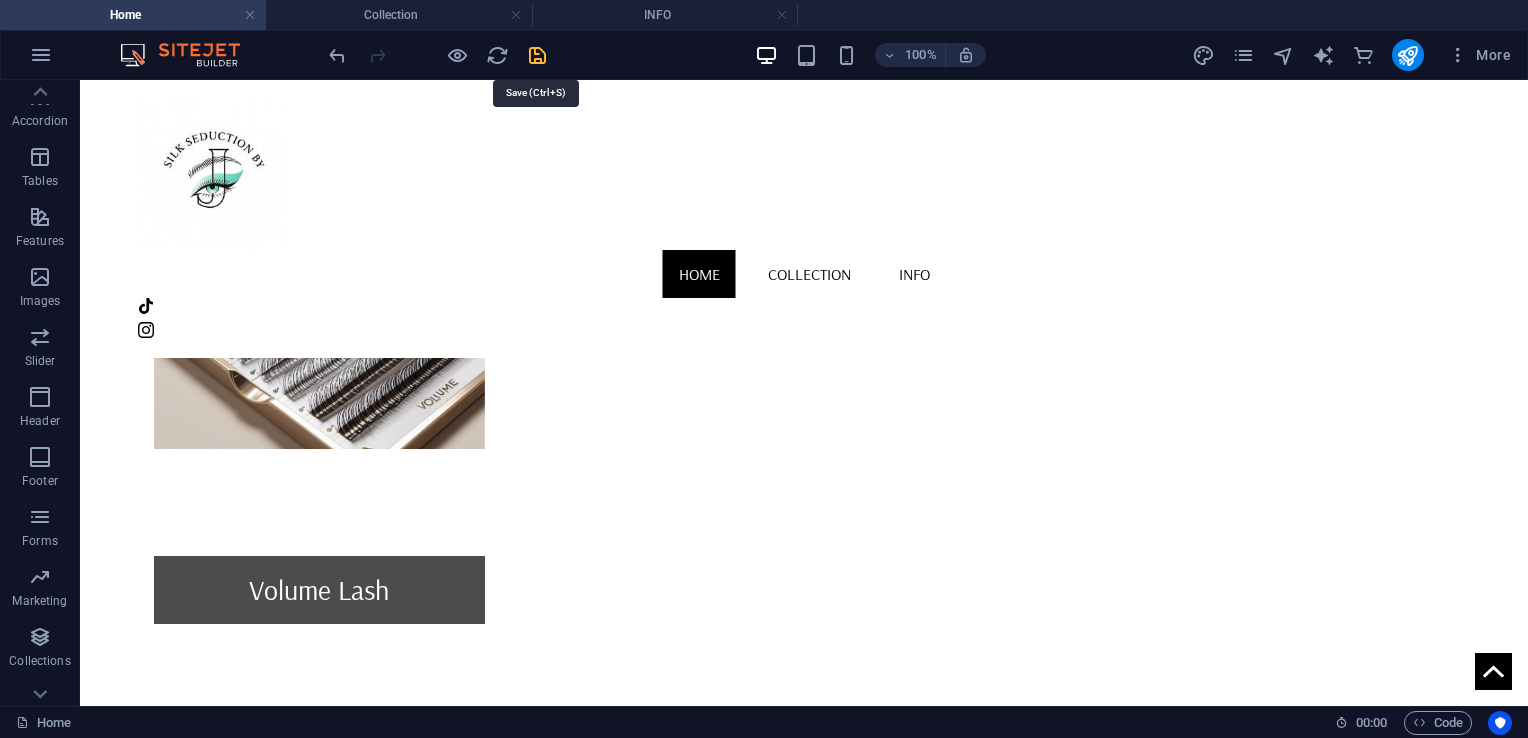 click at bounding box center [537, 55] 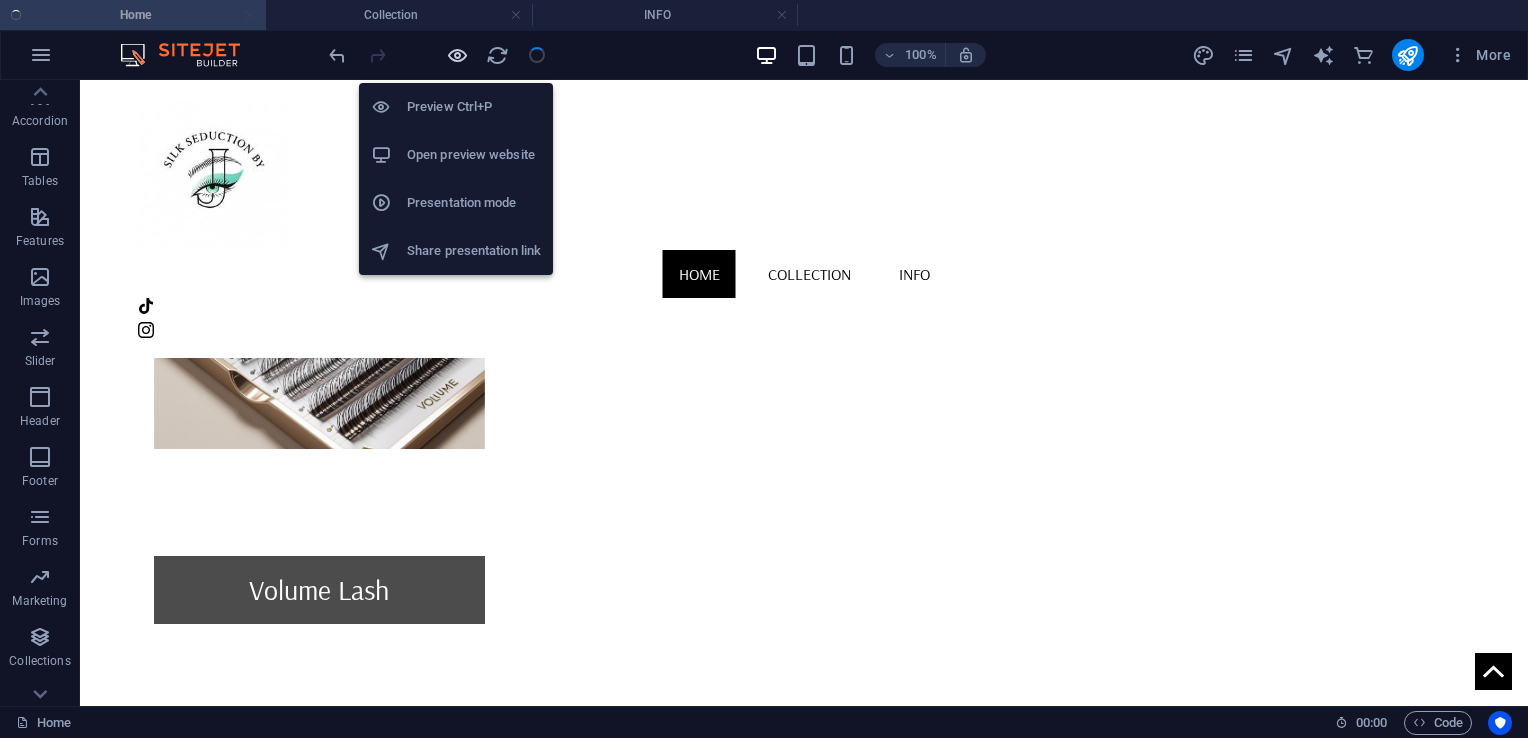 click at bounding box center [457, 55] 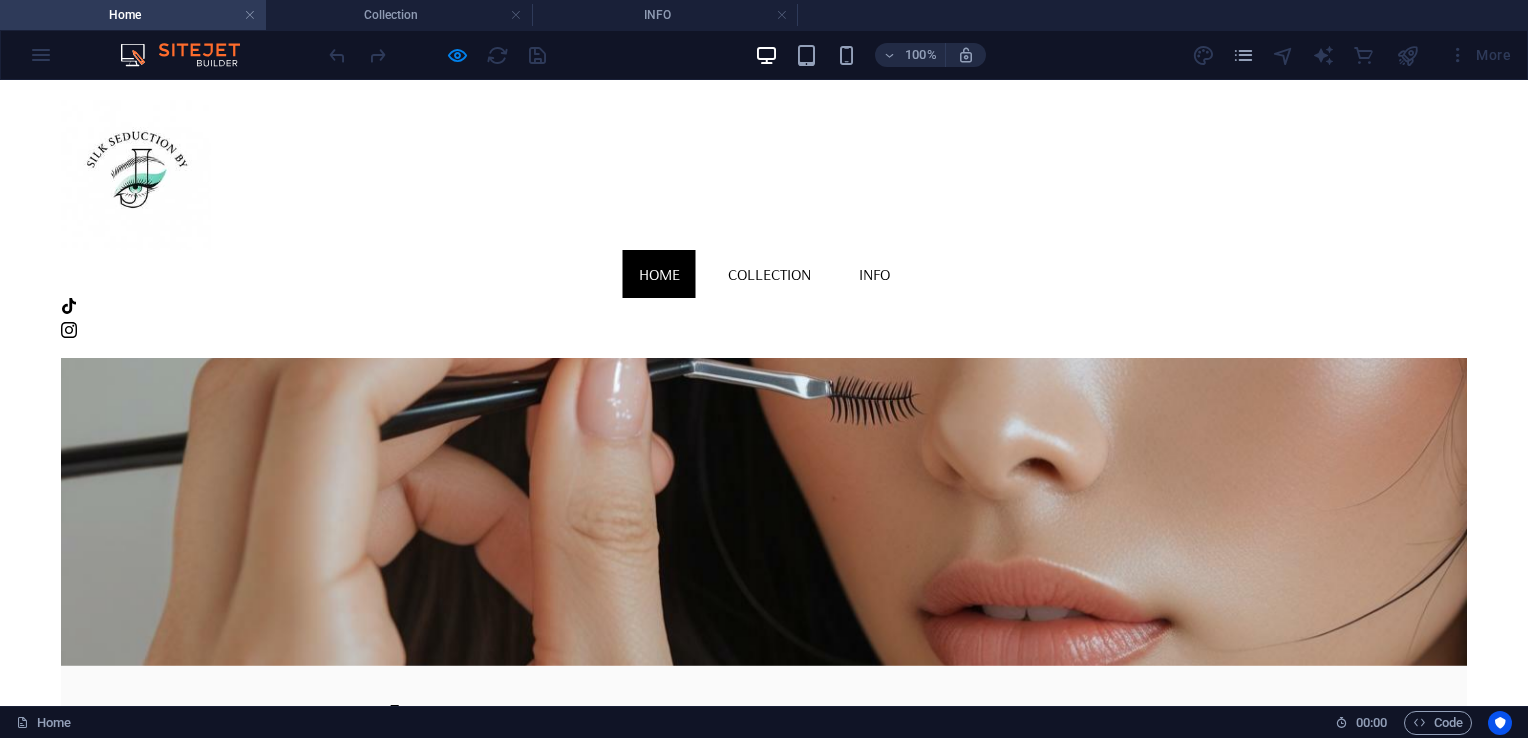 scroll, scrollTop: 0, scrollLeft: 0, axis: both 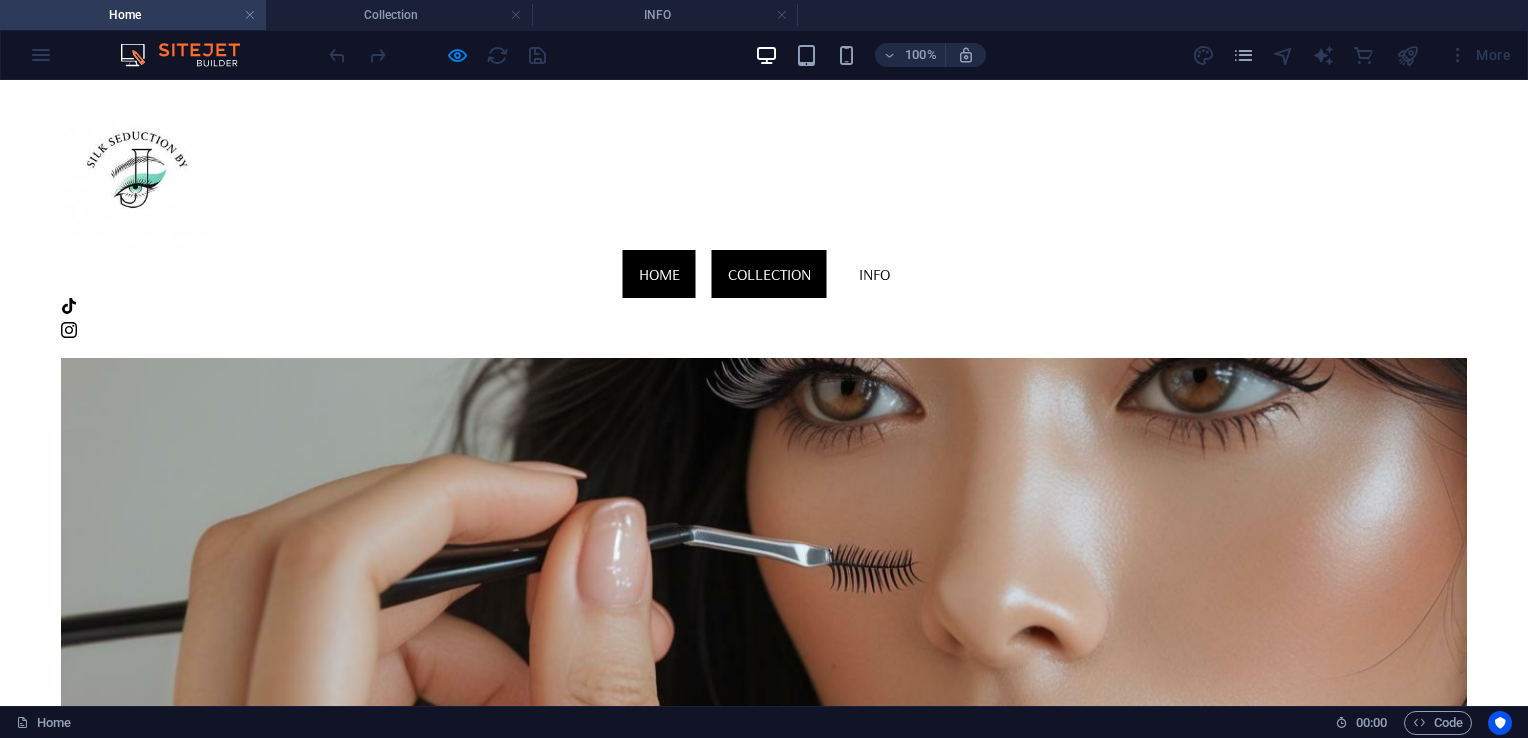 click on "Collection" at bounding box center [769, 274] 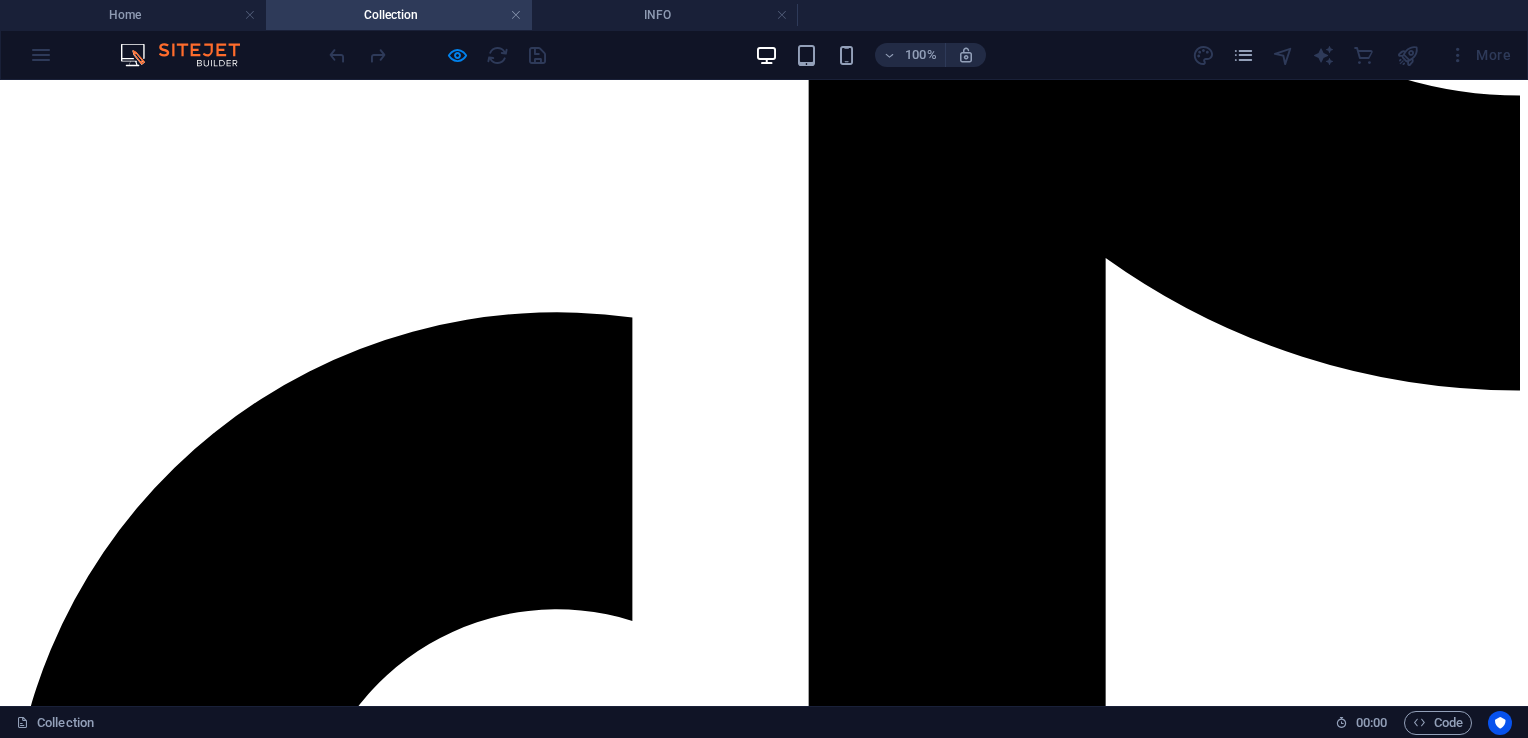 scroll, scrollTop: 860, scrollLeft: 0, axis: vertical 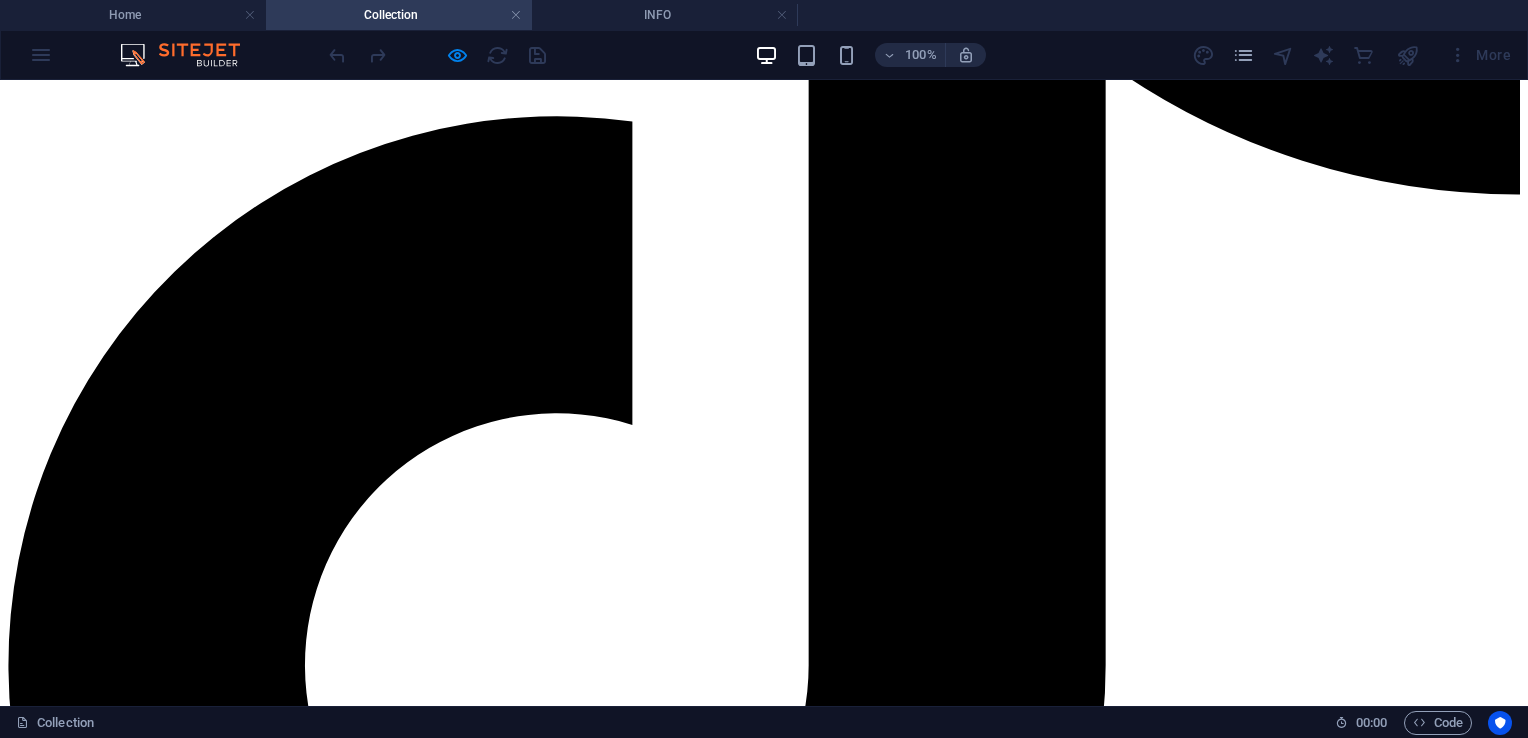 click on "Home" at bounding box center (67, -576) 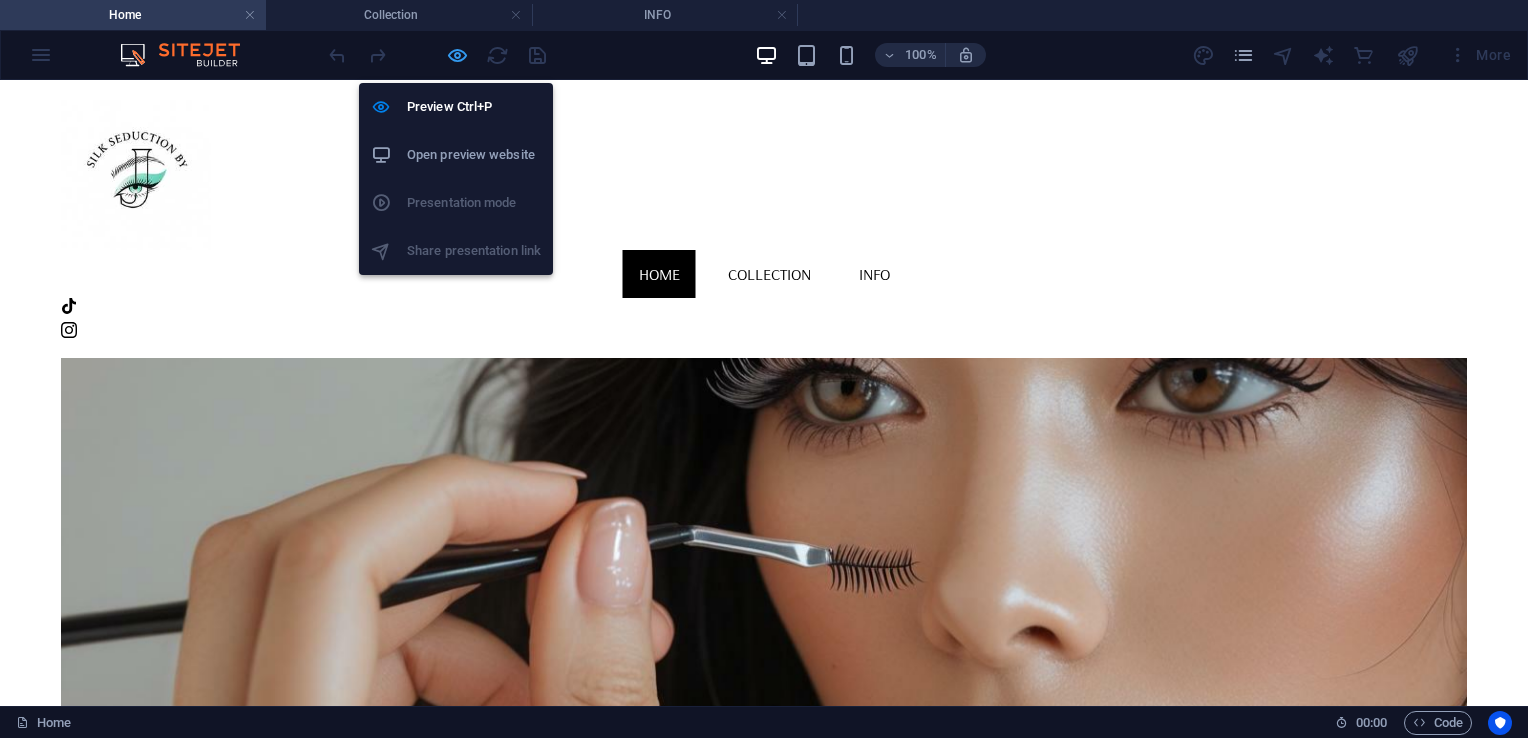 click at bounding box center (457, 55) 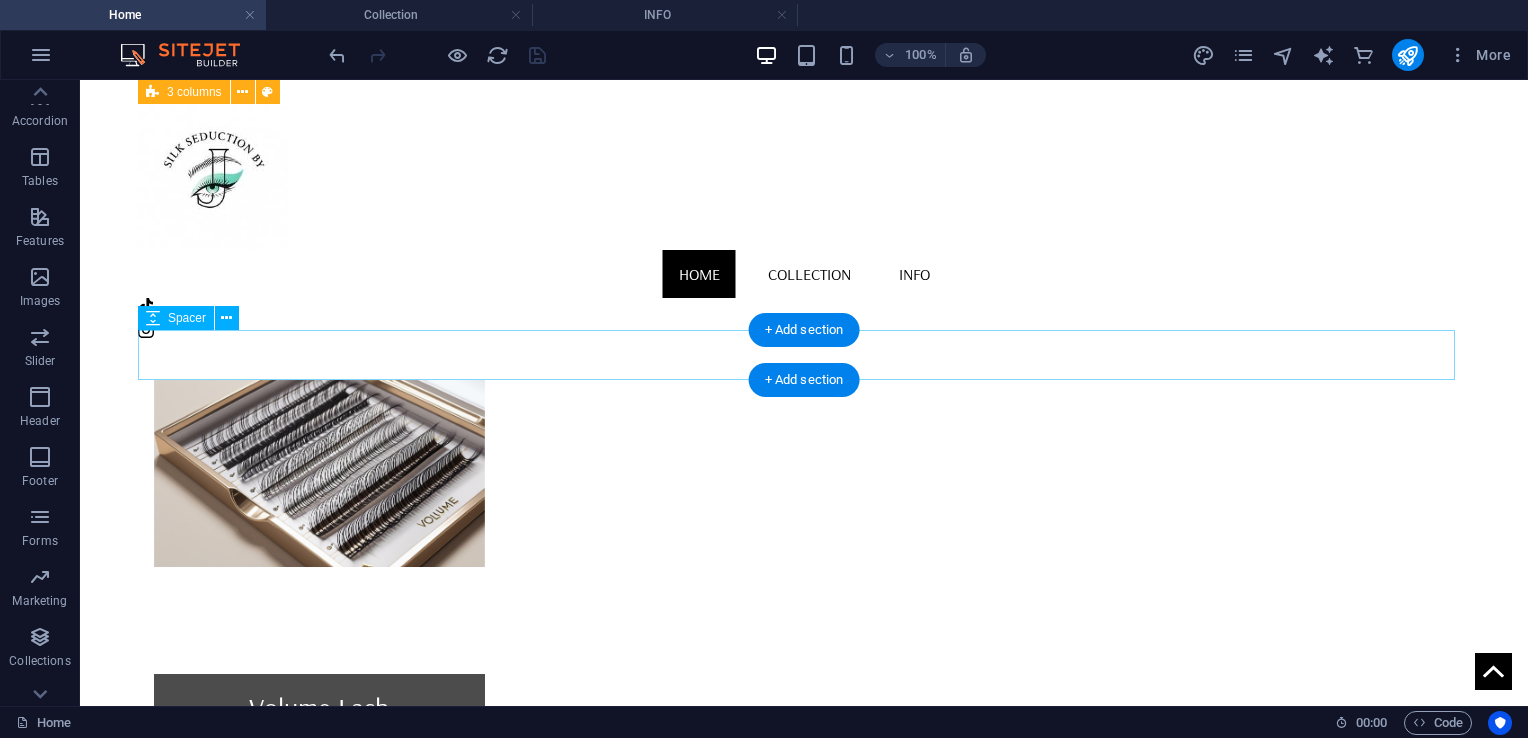 scroll, scrollTop: 915, scrollLeft: 0, axis: vertical 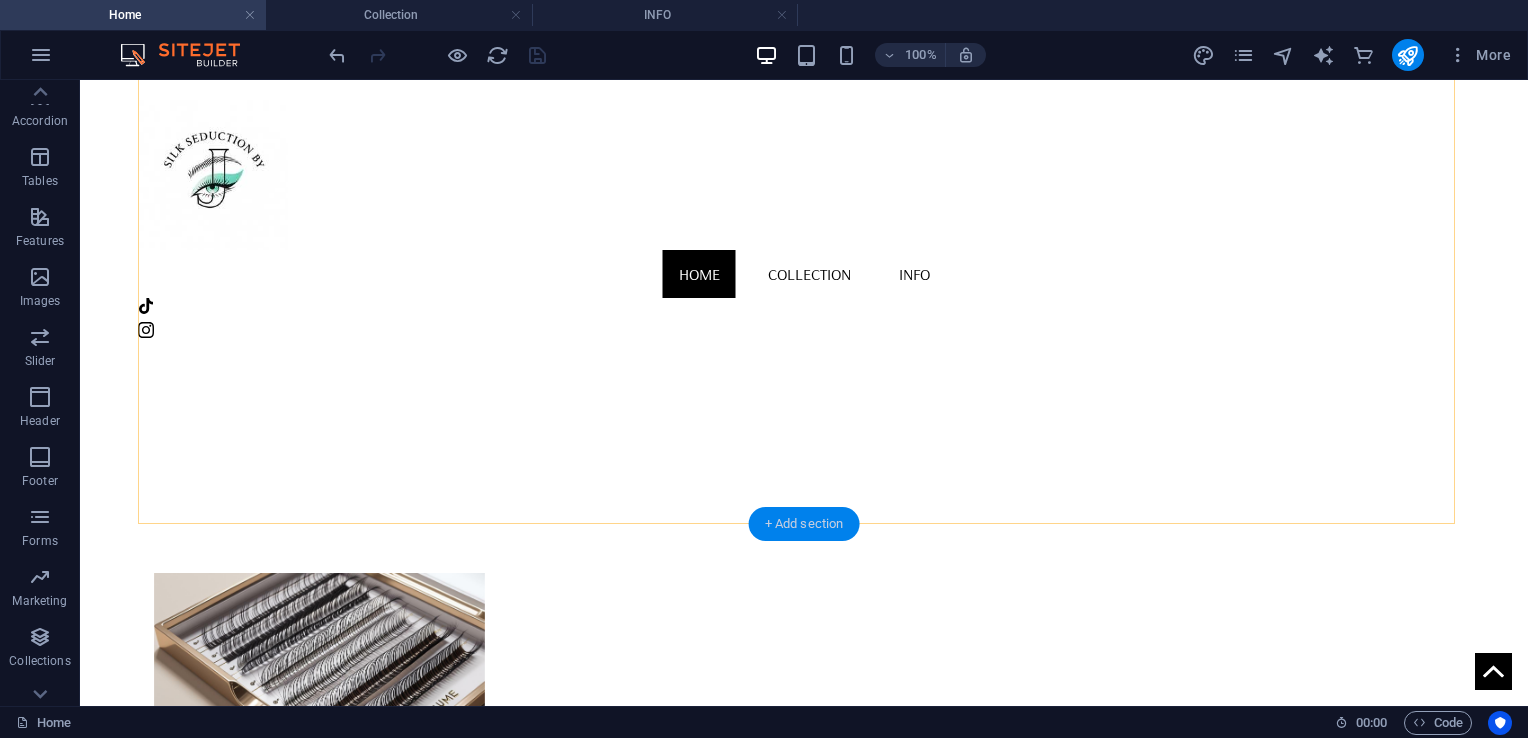 click on "+ Add section" at bounding box center [804, 524] 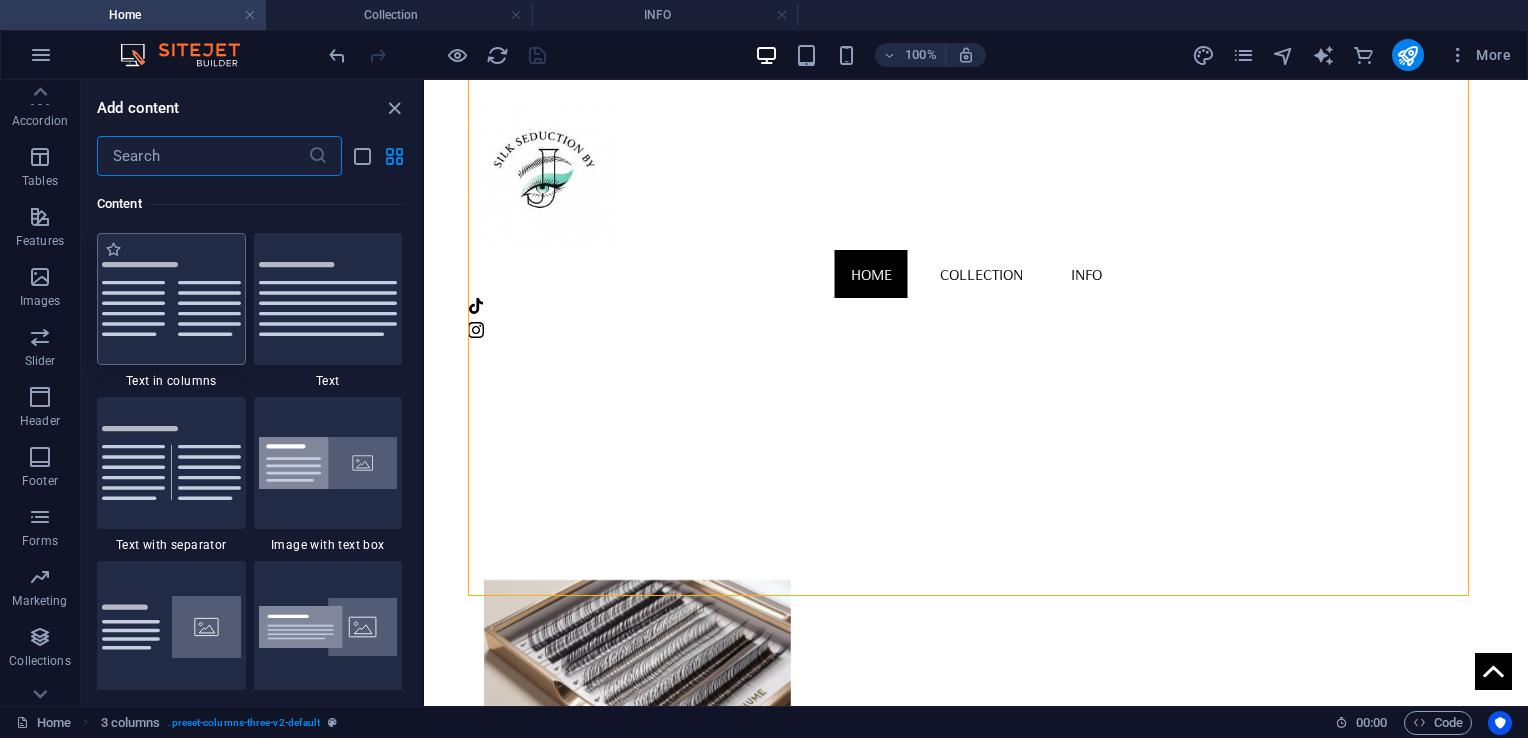 scroll, scrollTop: 3499, scrollLeft: 0, axis: vertical 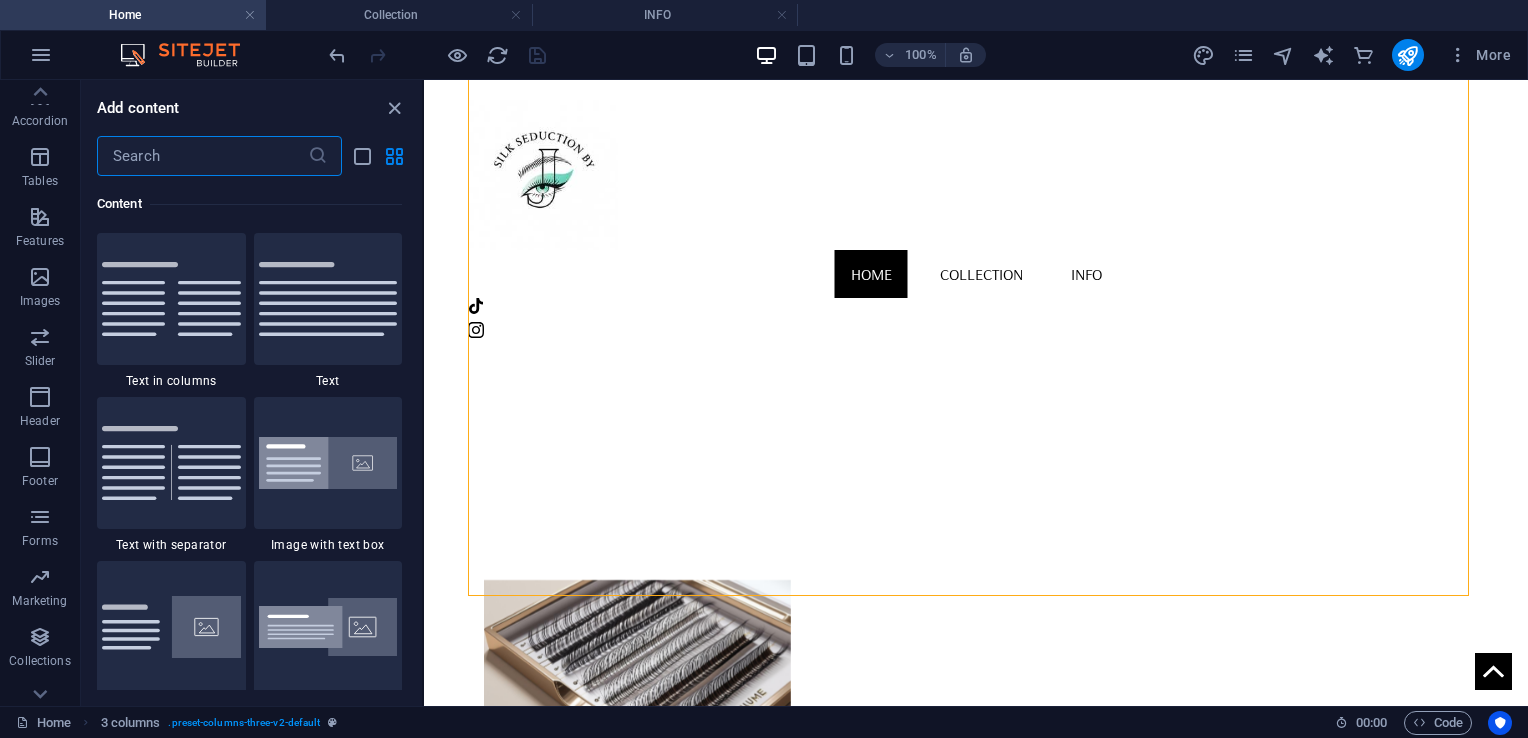 click at bounding box center (202, 156) 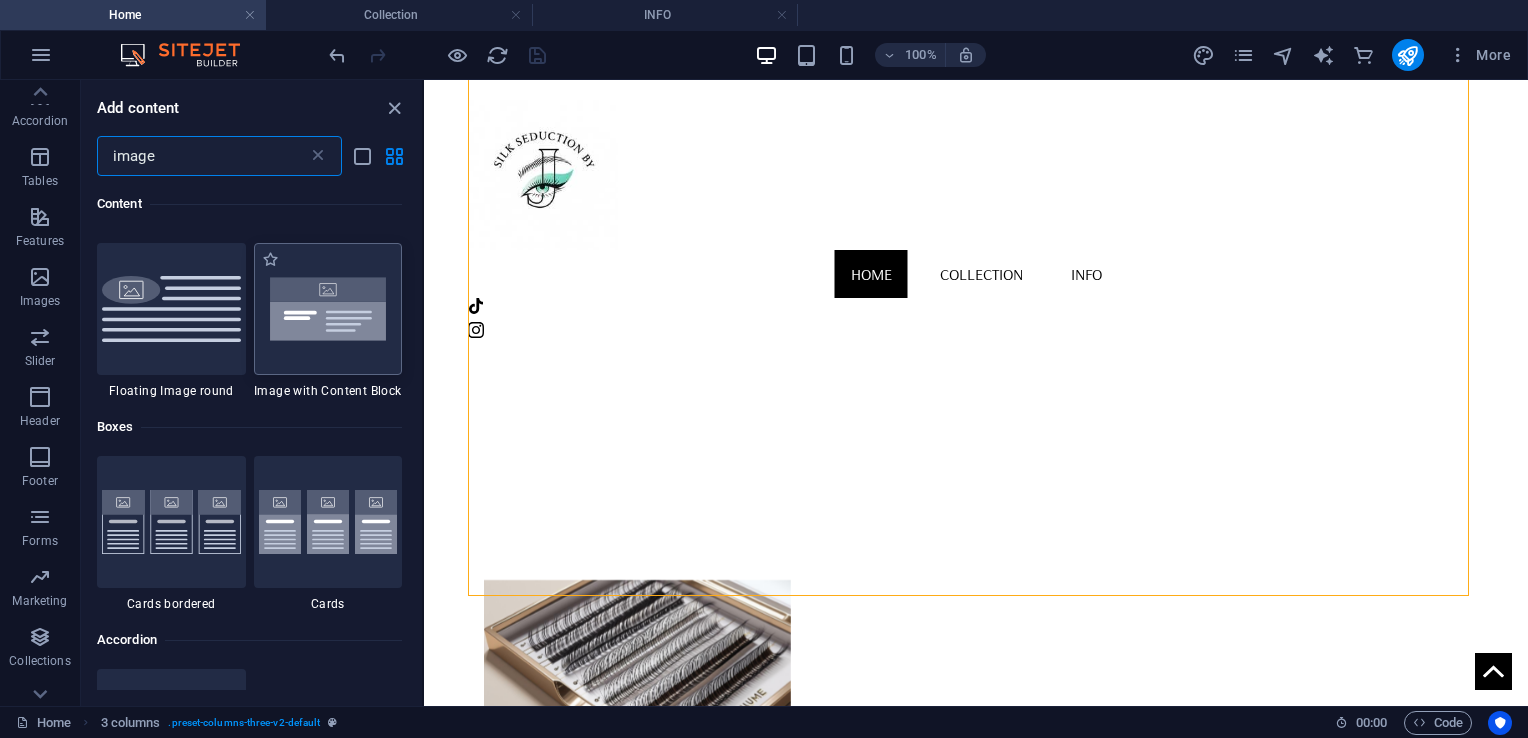 scroll, scrollTop: 792, scrollLeft: 0, axis: vertical 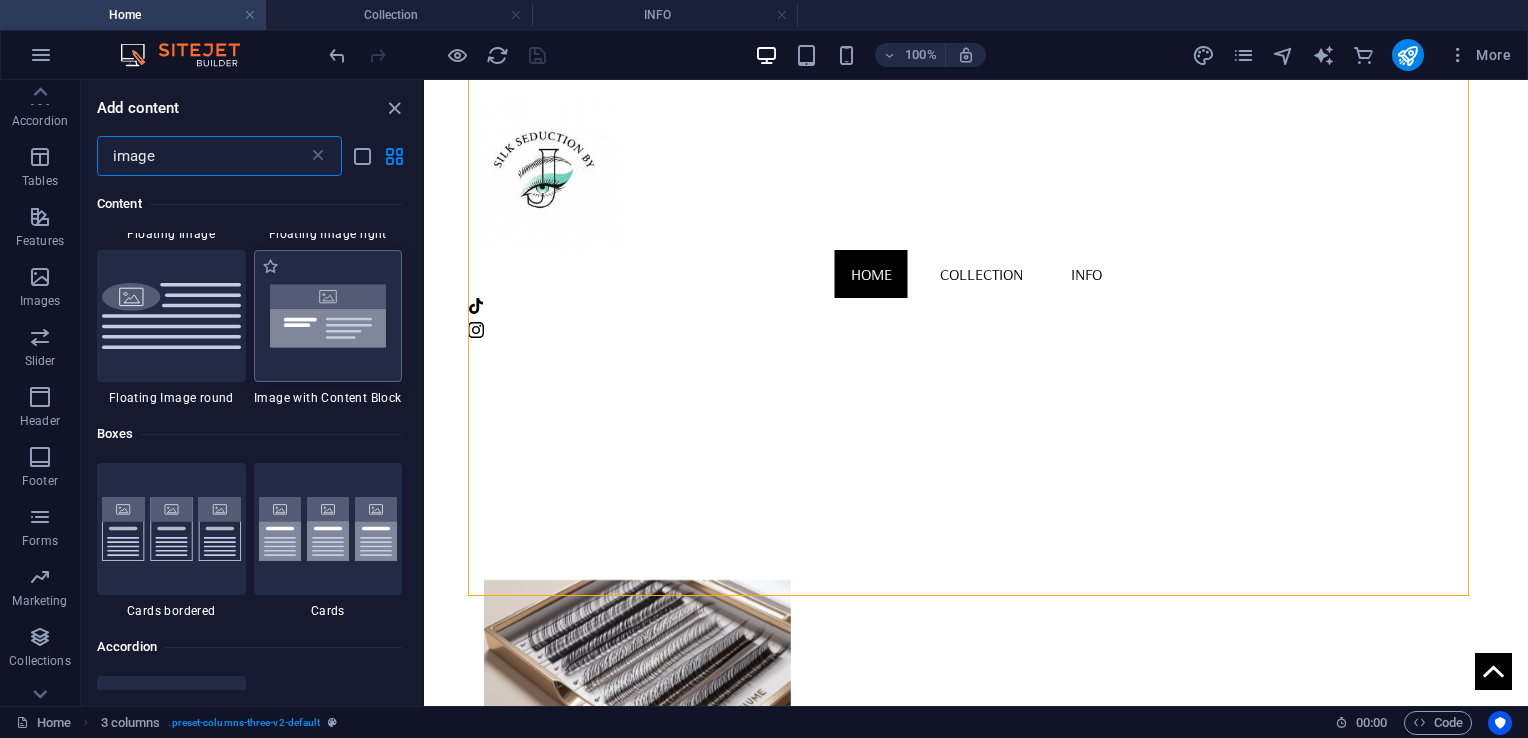 type on "image" 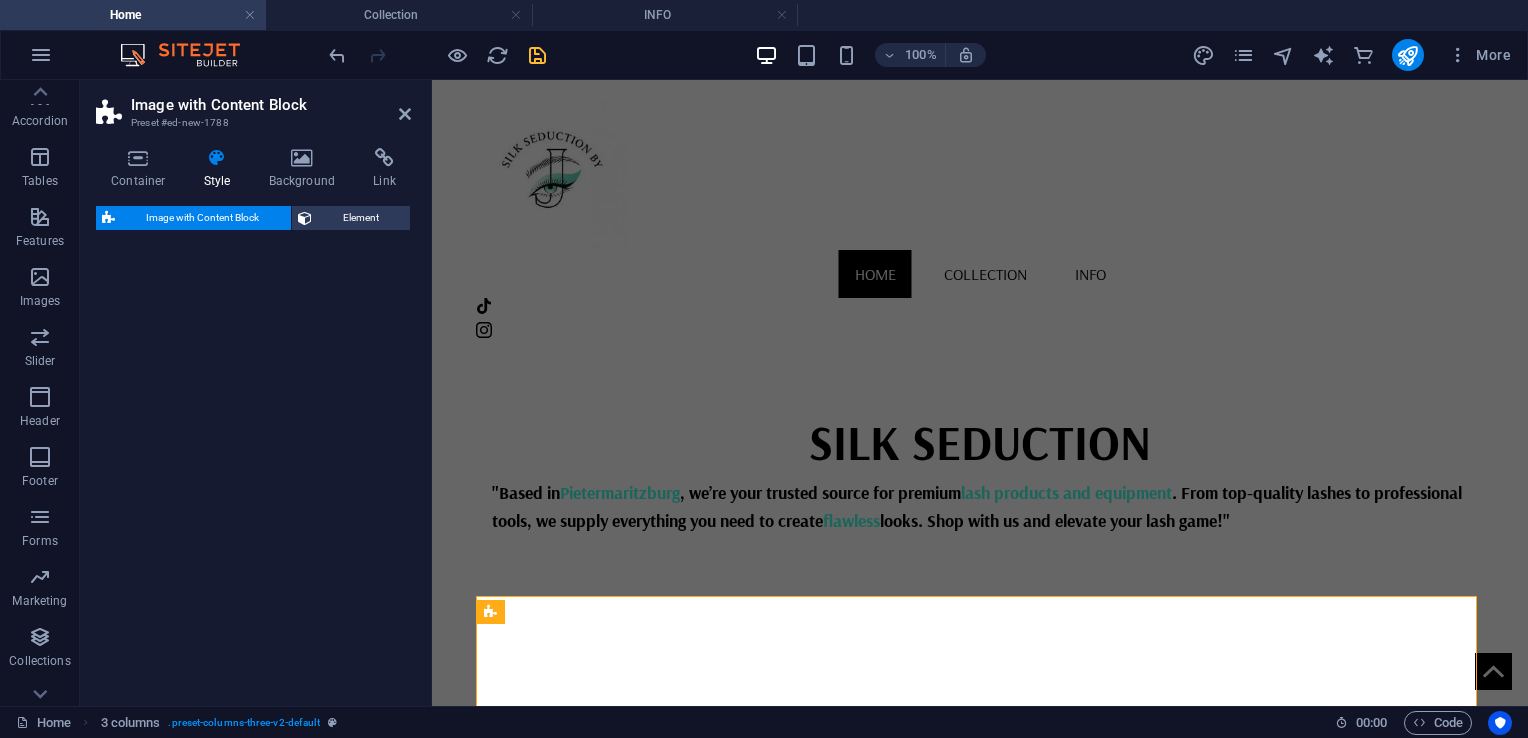 select on "rem" 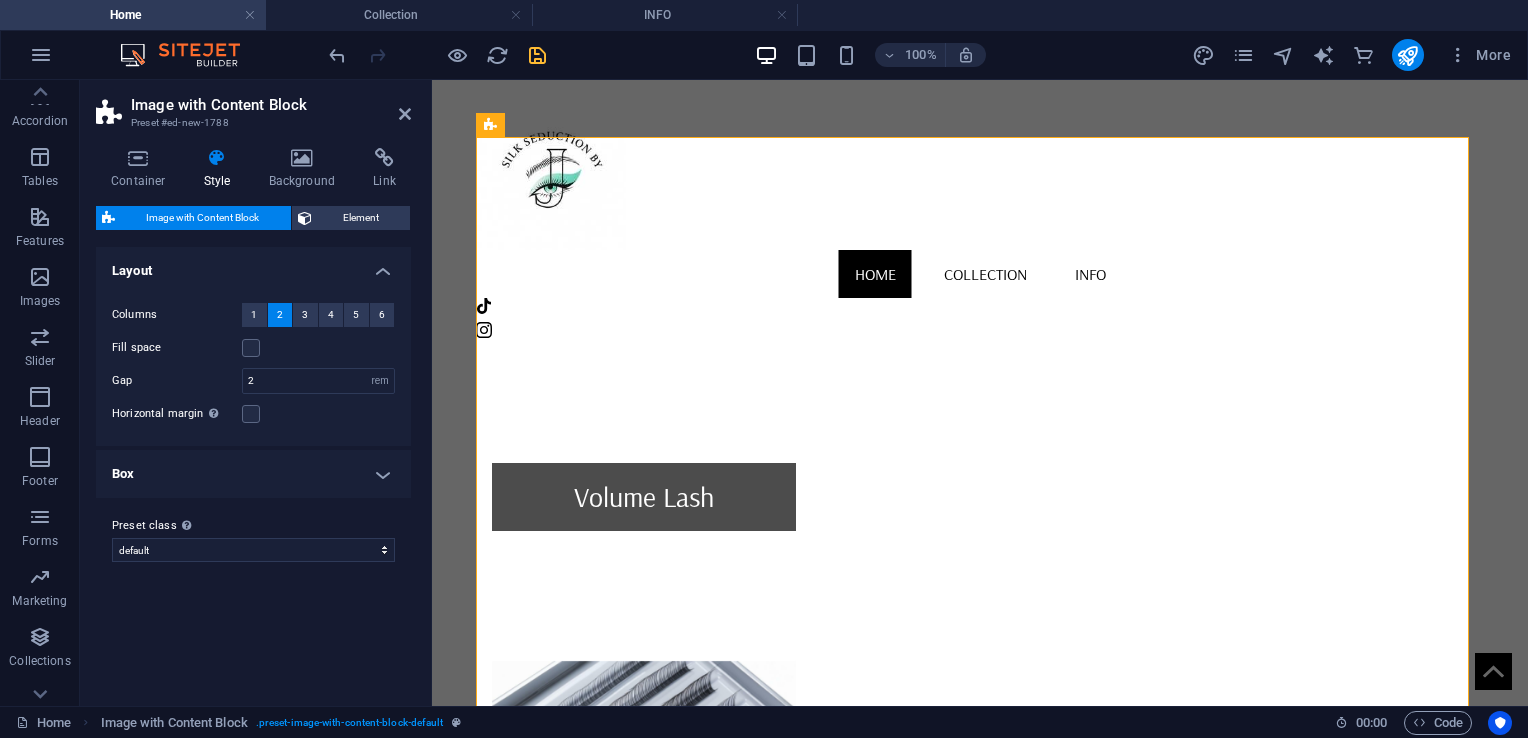 scroll, scrollTop: 1422, scrollLeft: 0, axis: vertical 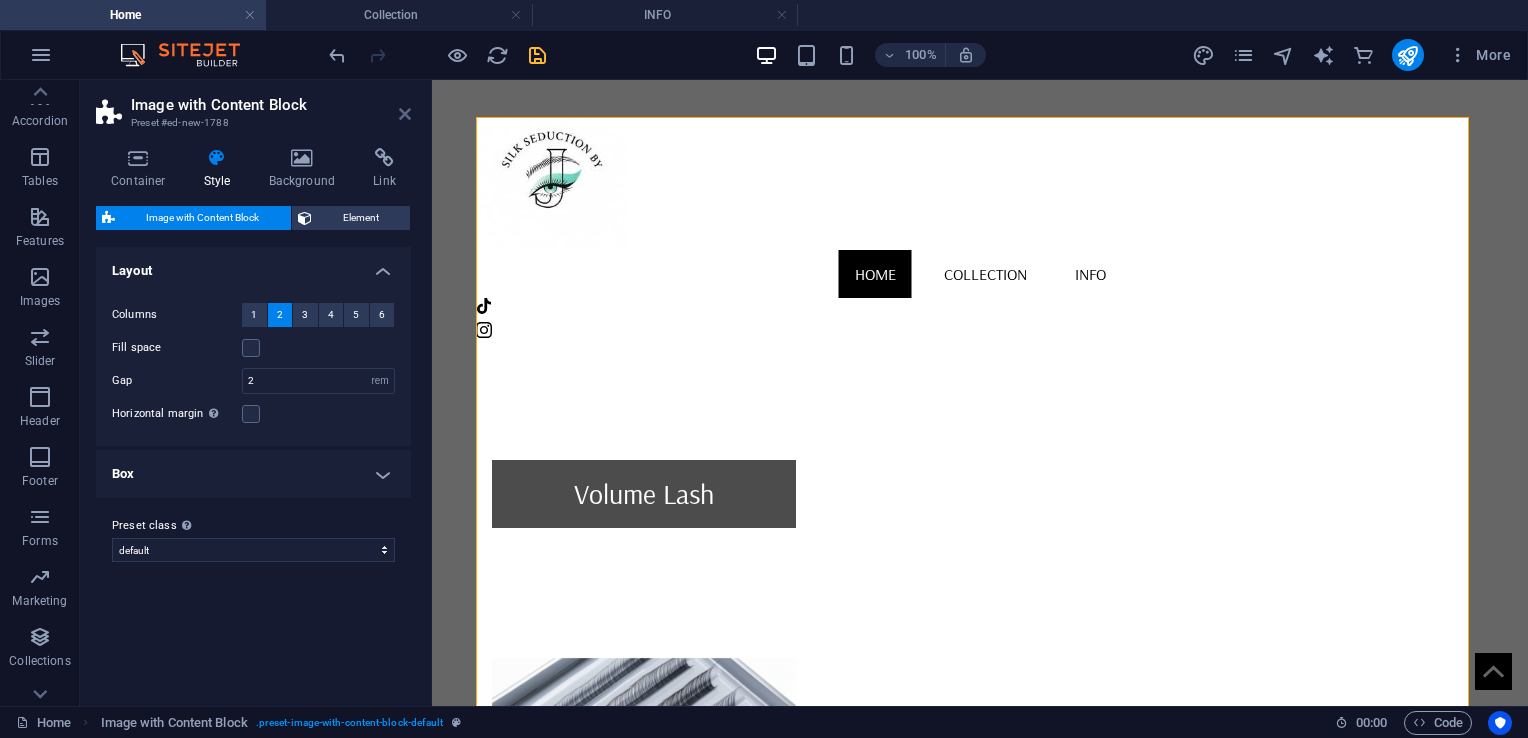 click at bounding box center [405, 114] 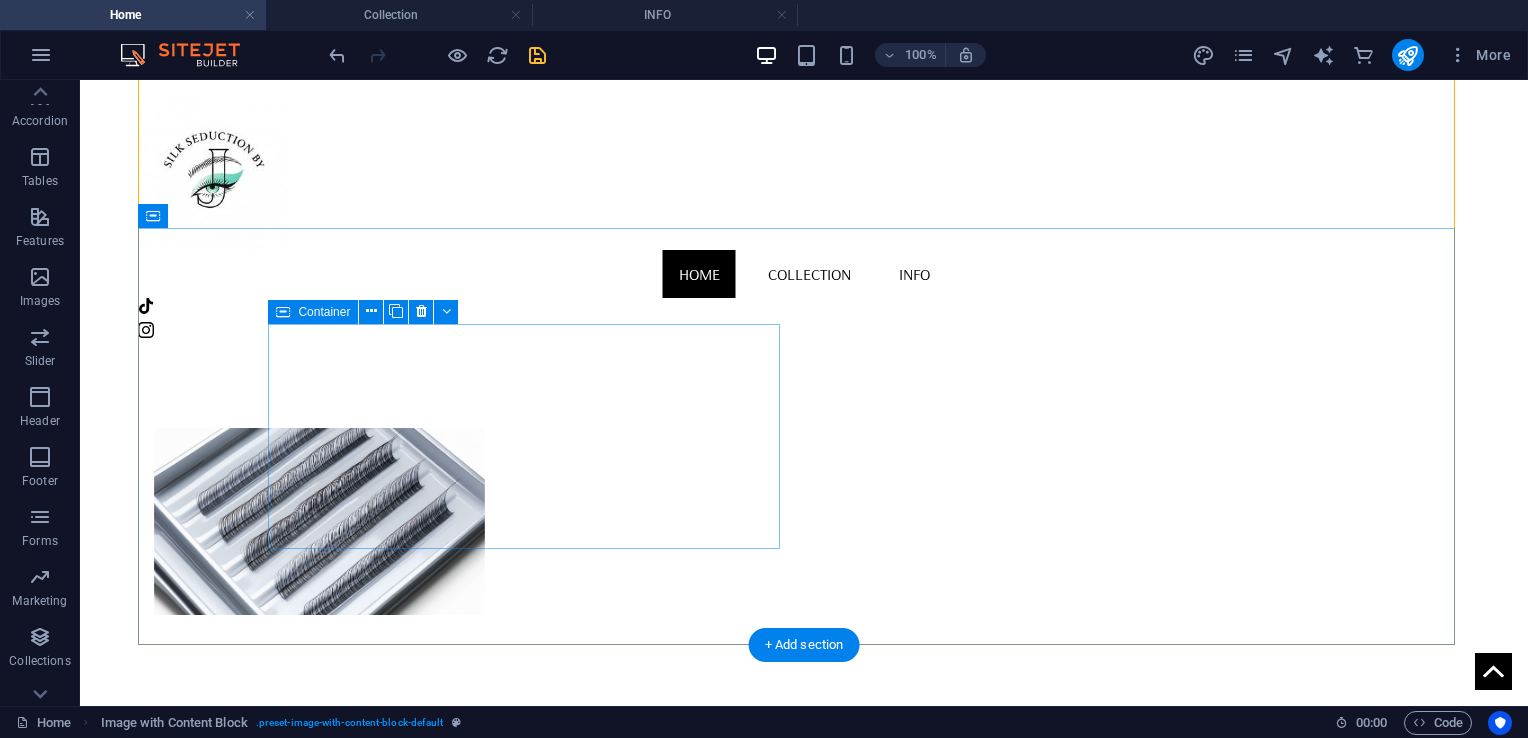 scroll, scrollTop: 1548, scrollLeft: 0, axis: vertical 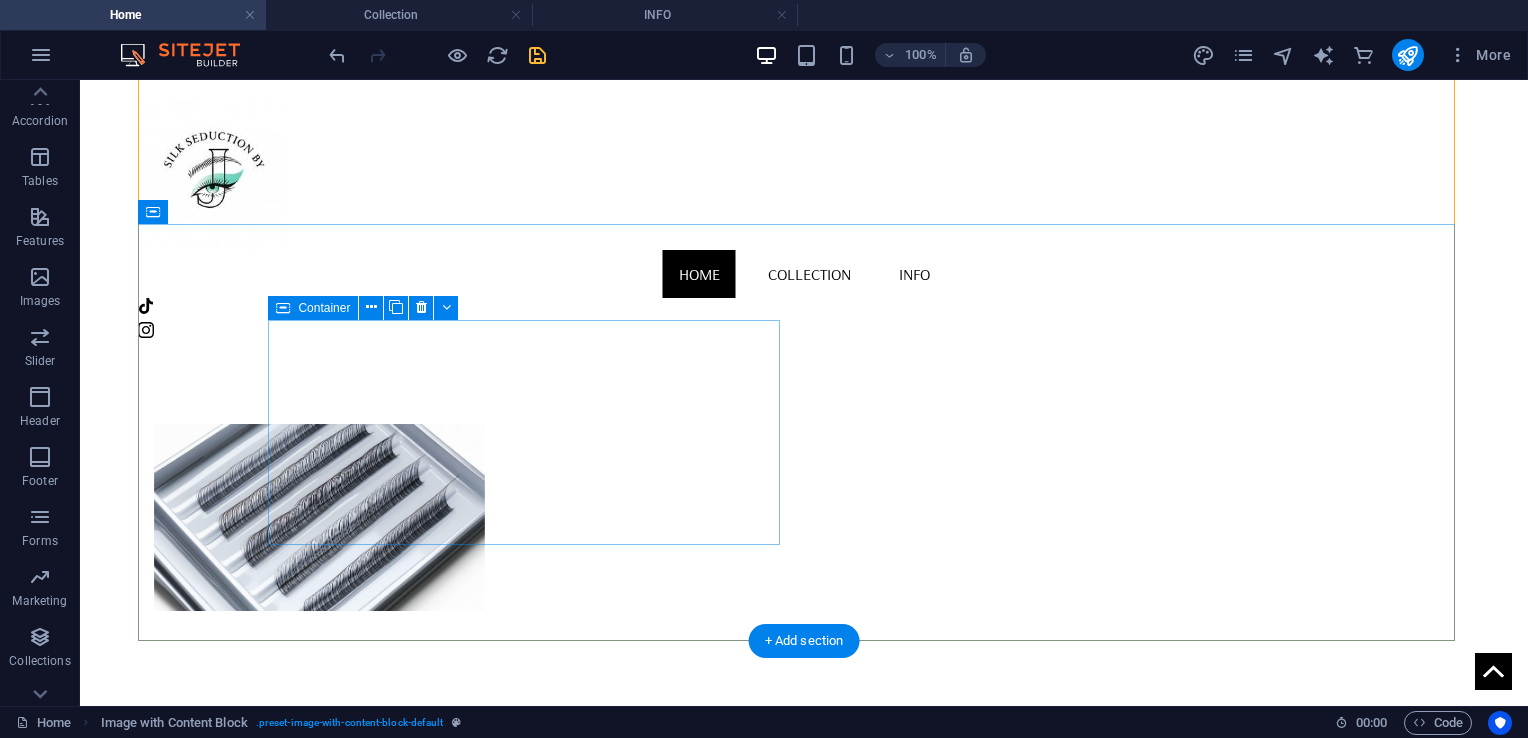 click on "Lorem ipsum dolor sit amet consectetur" at bounding box center [410, 2201] 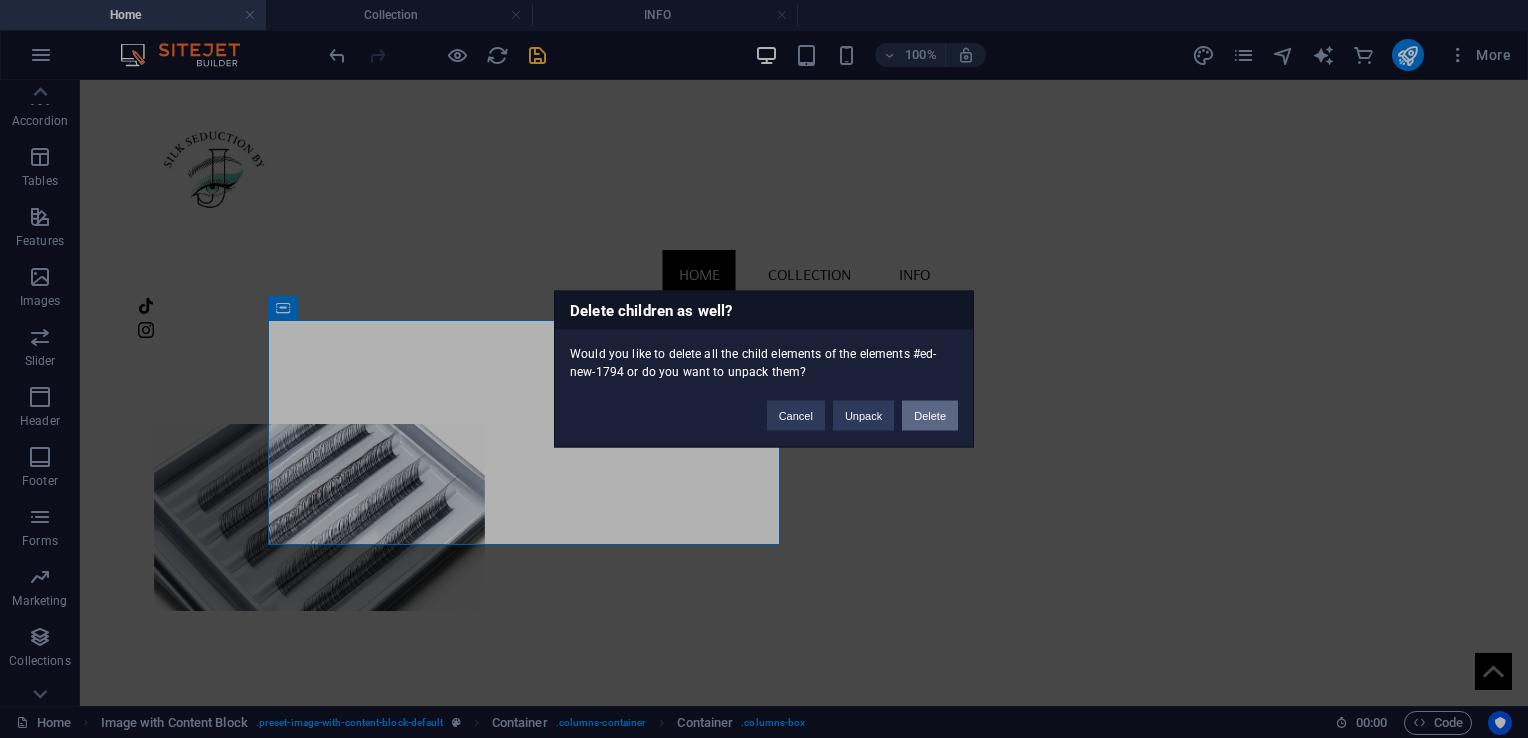 type 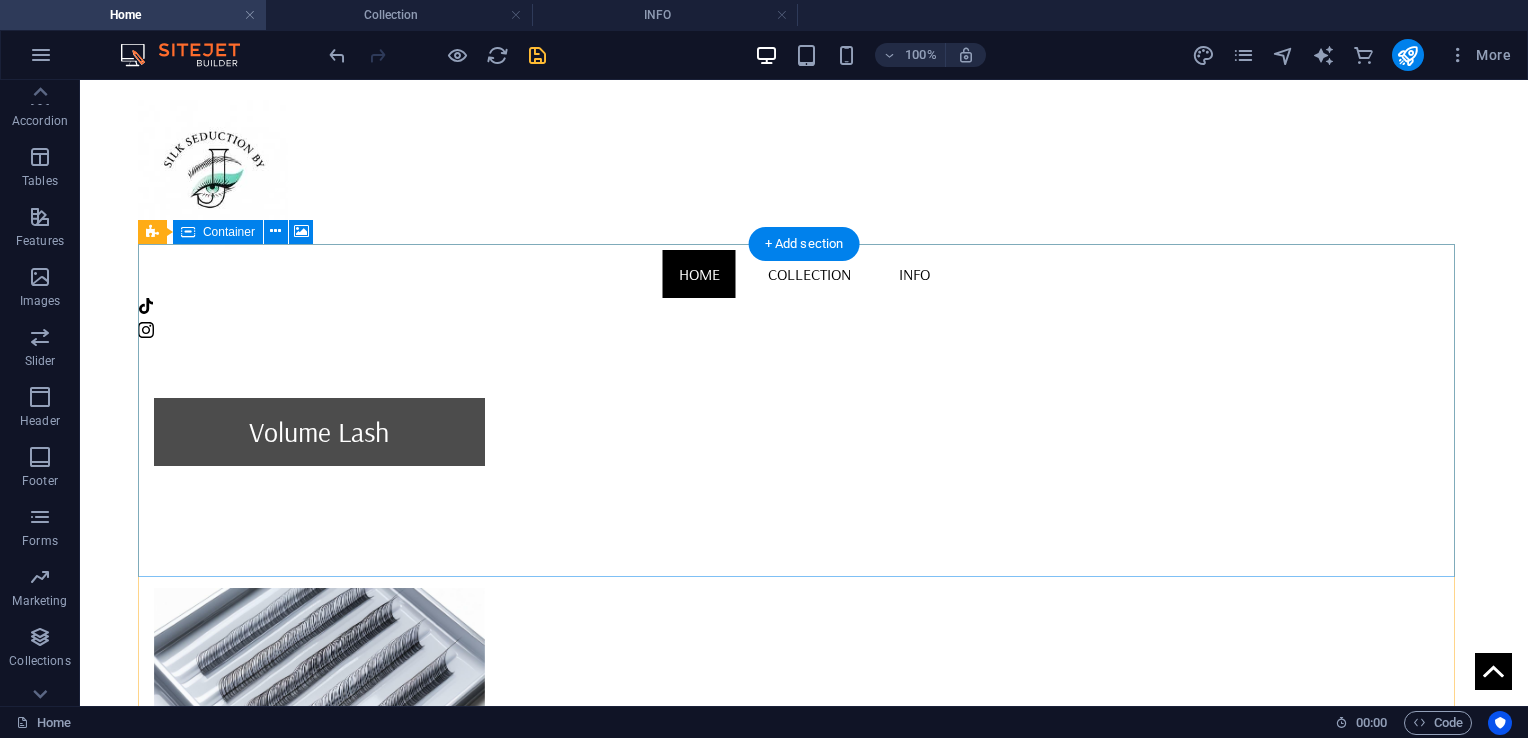 scroll, scrollTop: 1392, scrollLeft: 0, axis: vertical 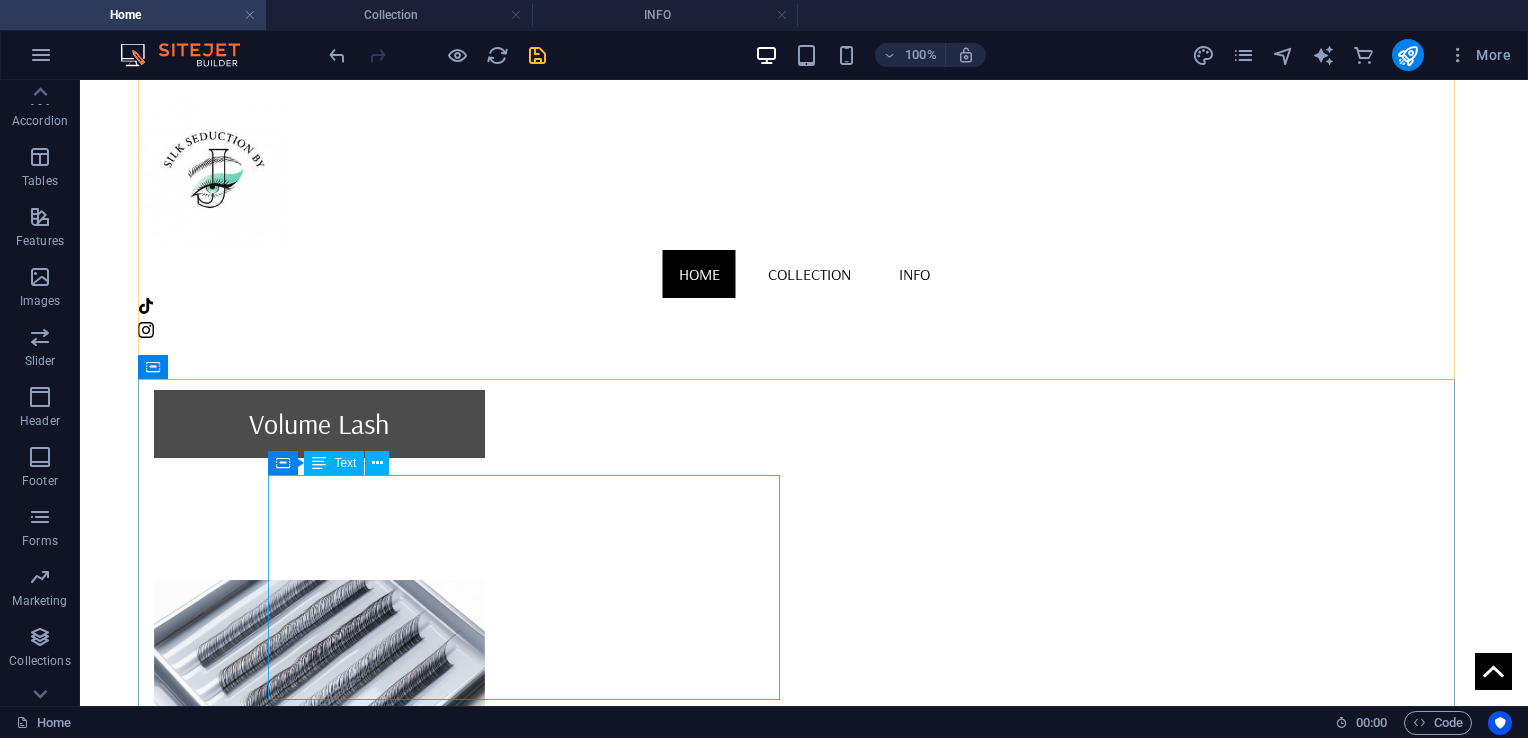click on "Quo facere optio ut repellat ipsam sed. Culpa deleniti molestiae ex. A doloremque provident eveniet est eligendi recusandae hic. Quam commodi aut omnis autem facilis eos. Omnis vitae quibusdam provident provident. Quia libero iste id eligendi est consequatur vel id. Natus iste in dicta qui consequuntur optio. Soluta voluptas harum quod ut officia quia. Nesciunt in quod suscipit sed animi laborum. Aut aut quia et quas iusto quae quos." at bounding box center [410, 2397] 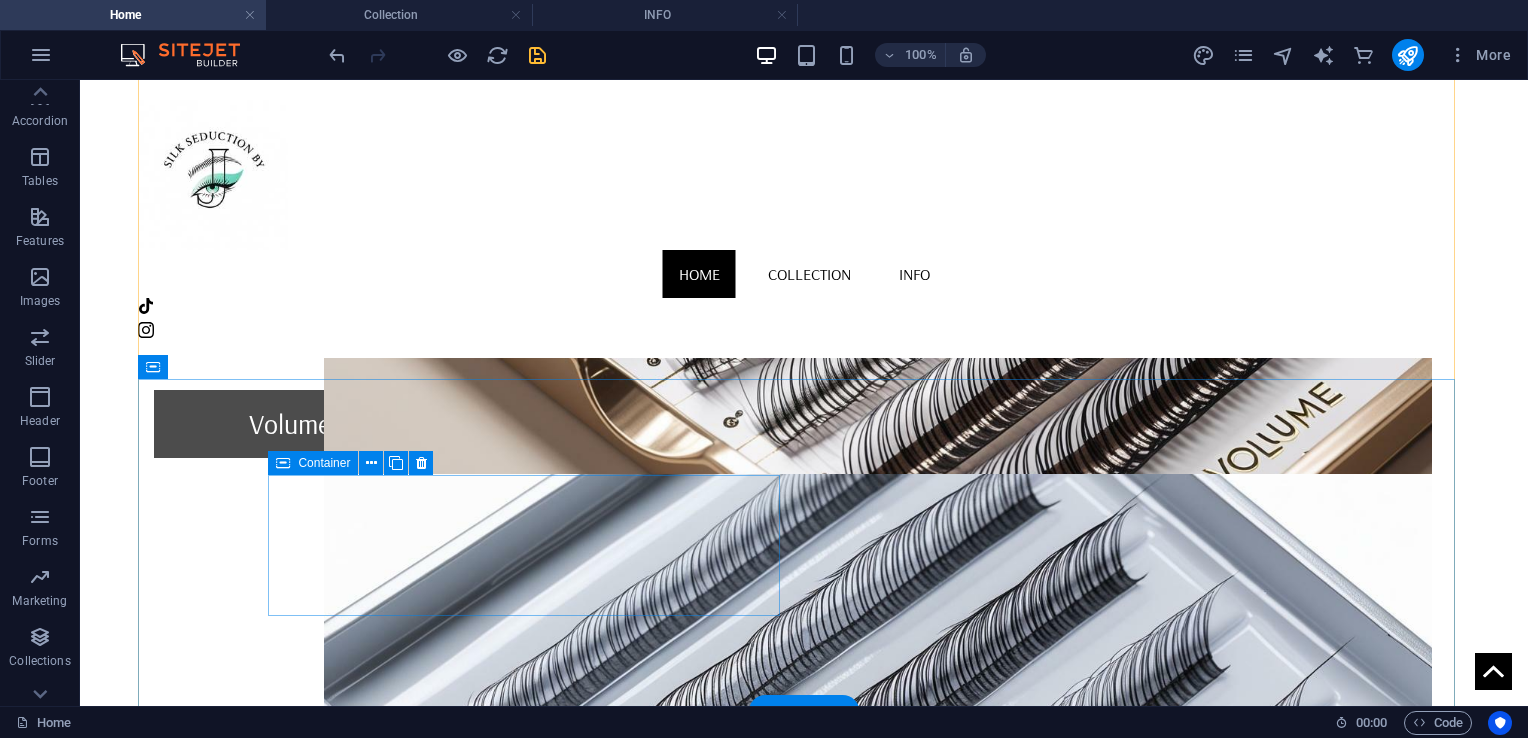 click on "Drop content here or  Add elements  Paste clipboard" at bounding box center (410, 2356) 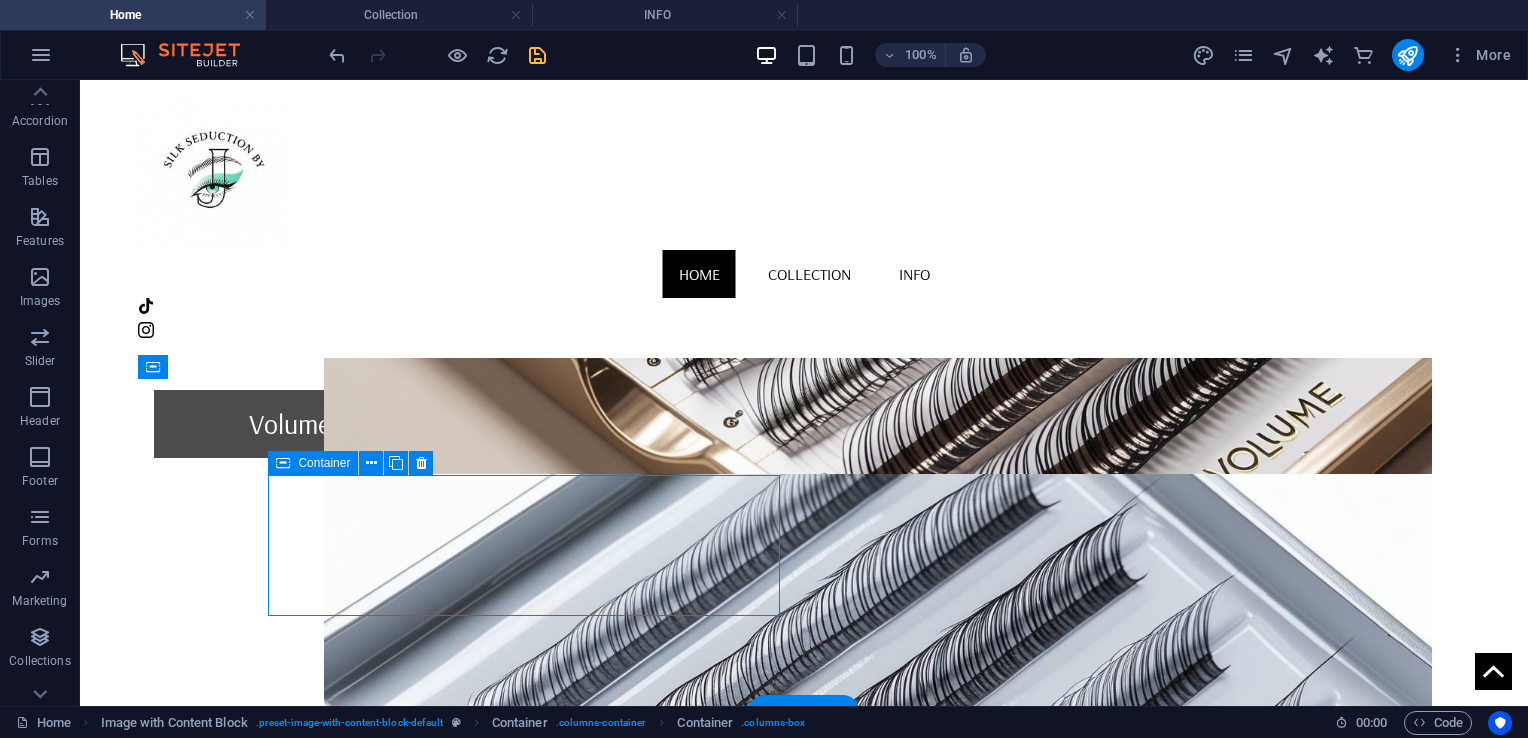 click on "Drop content here or  Add elements  Paste clipboard" at bounding box center (410, 2356) 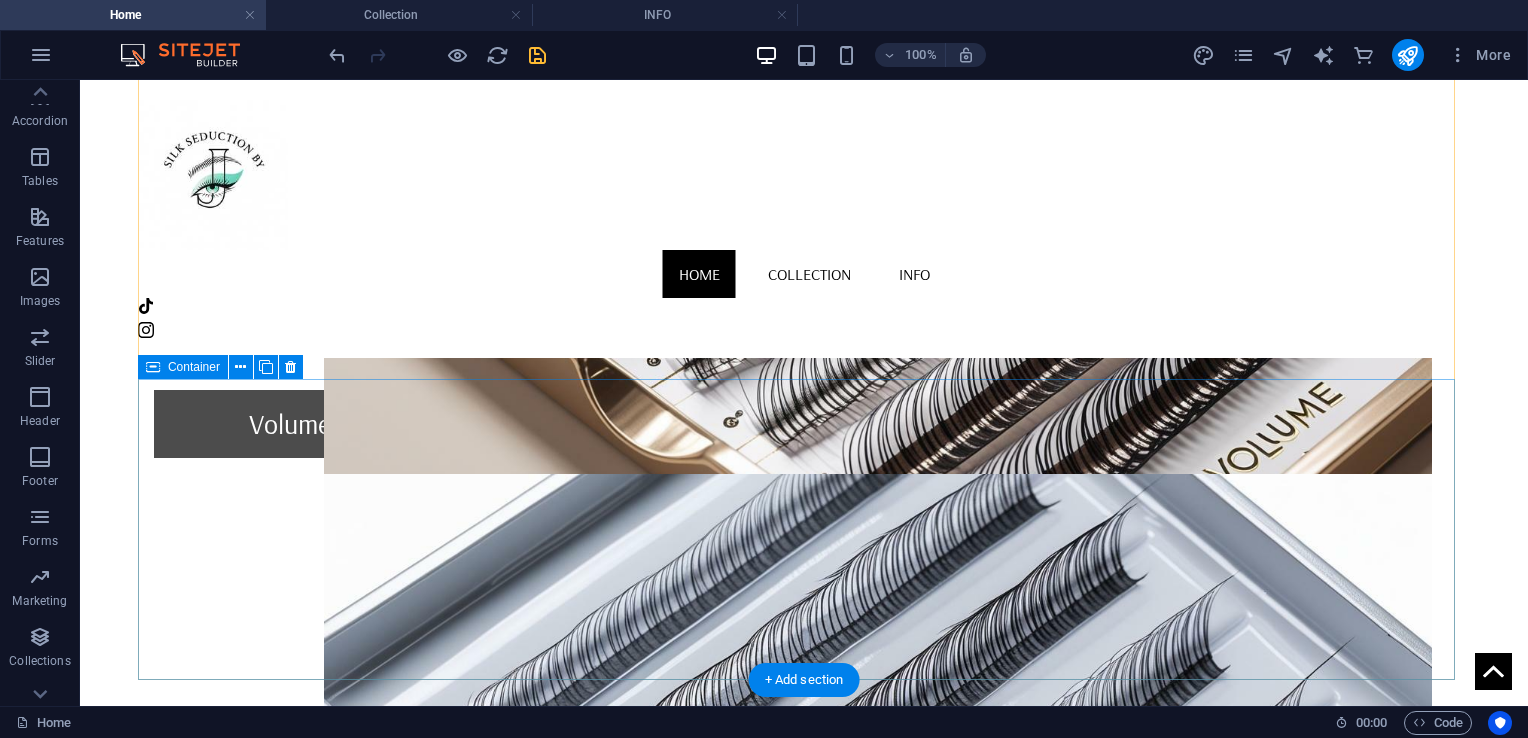 click on "Drop content here or  Add elements  Paste clipboard" at bounding box center (682, 2340) 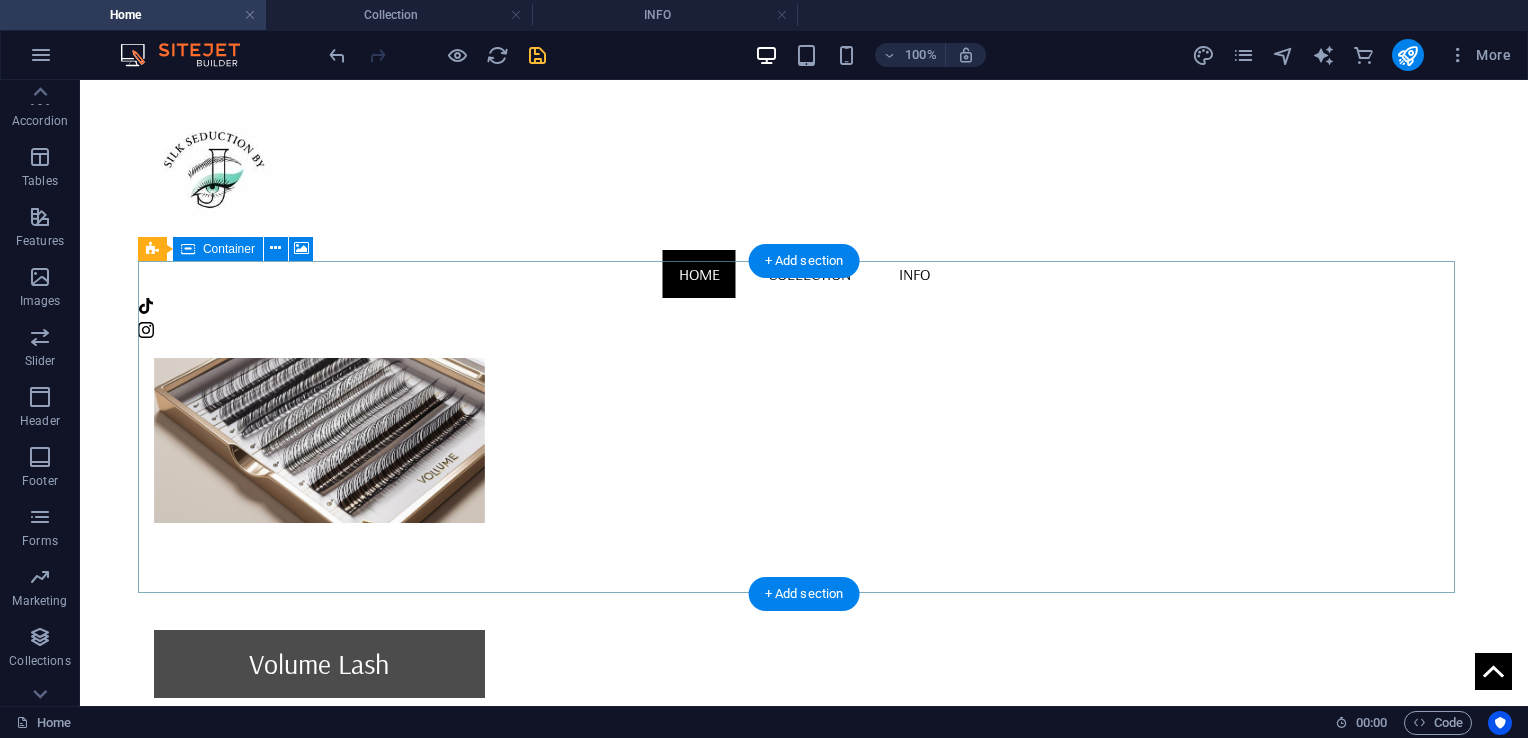 scroll, scrollTop: 1143, scrollLeft: 0, axis: vertical 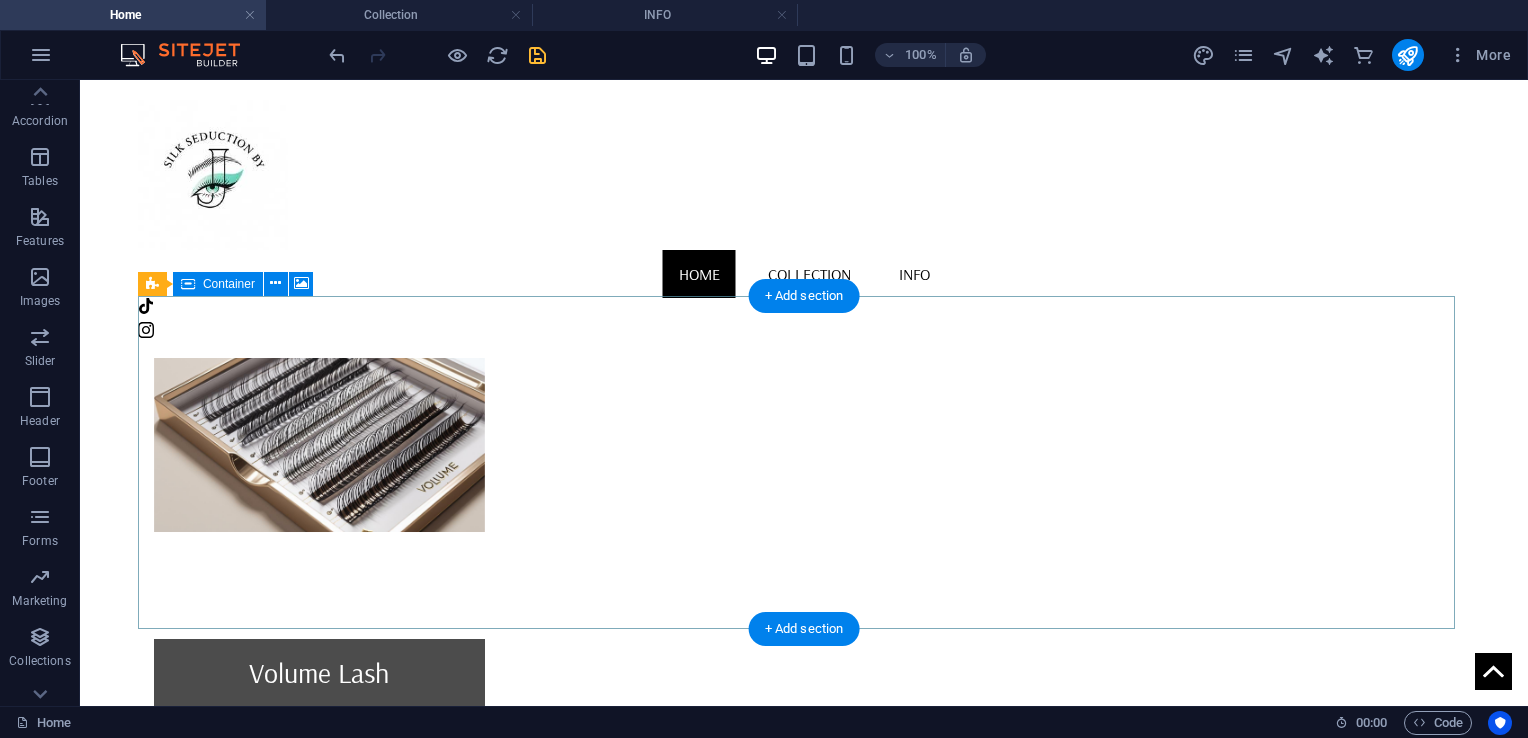 click on "Drop content here or  Add elements  Paste clipboard" at bounding box center [804, 2271] 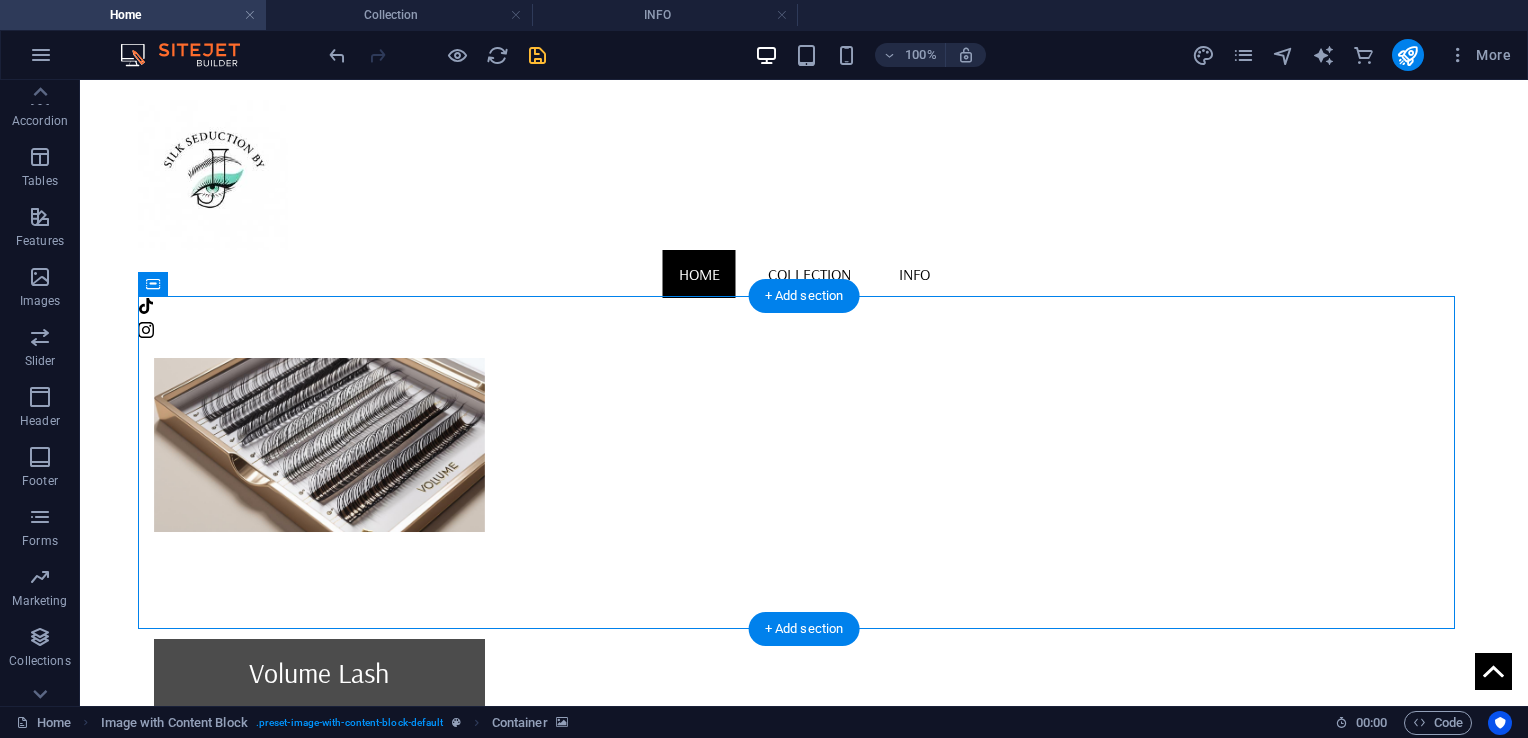 click at bounding box center (804, 1937) 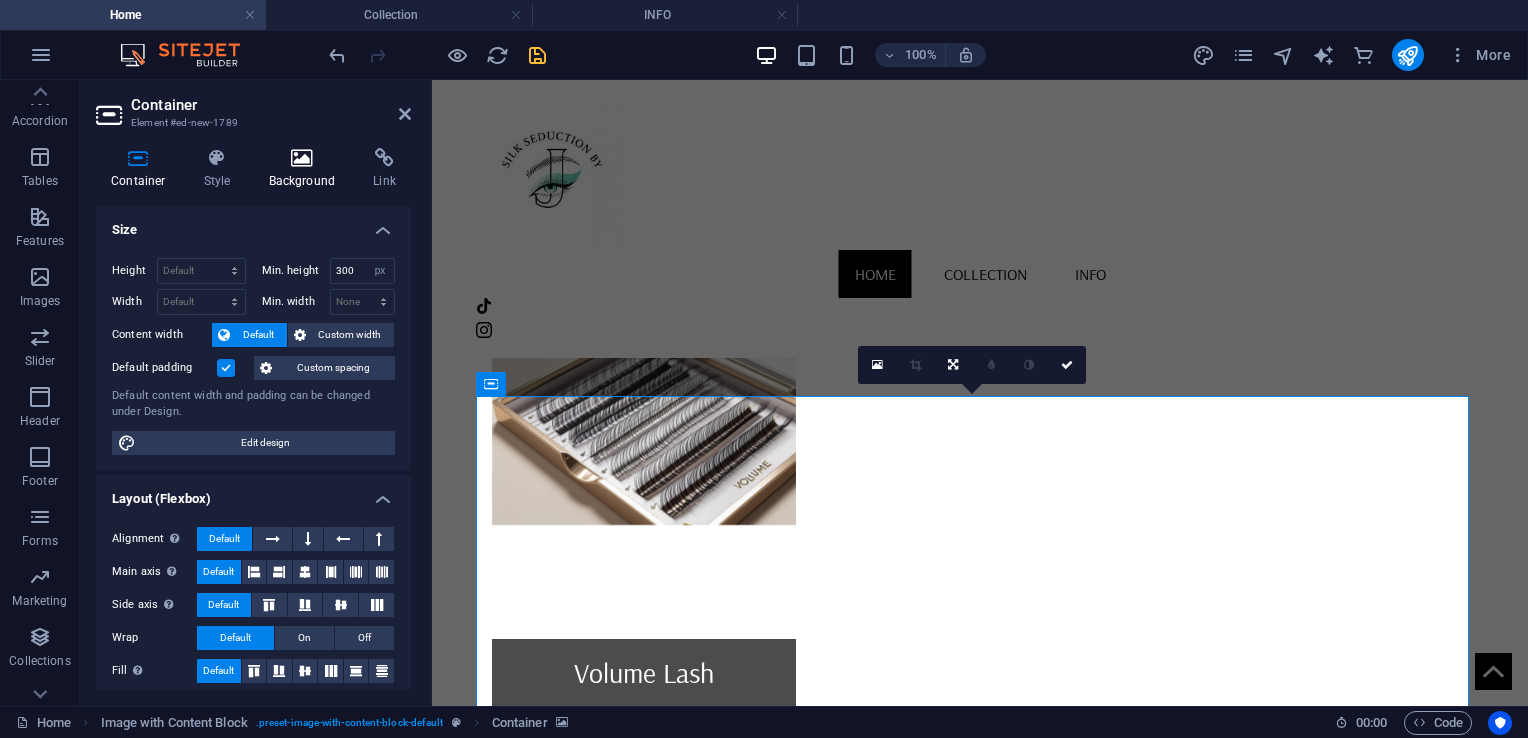 click at bounding box center [302, 158] 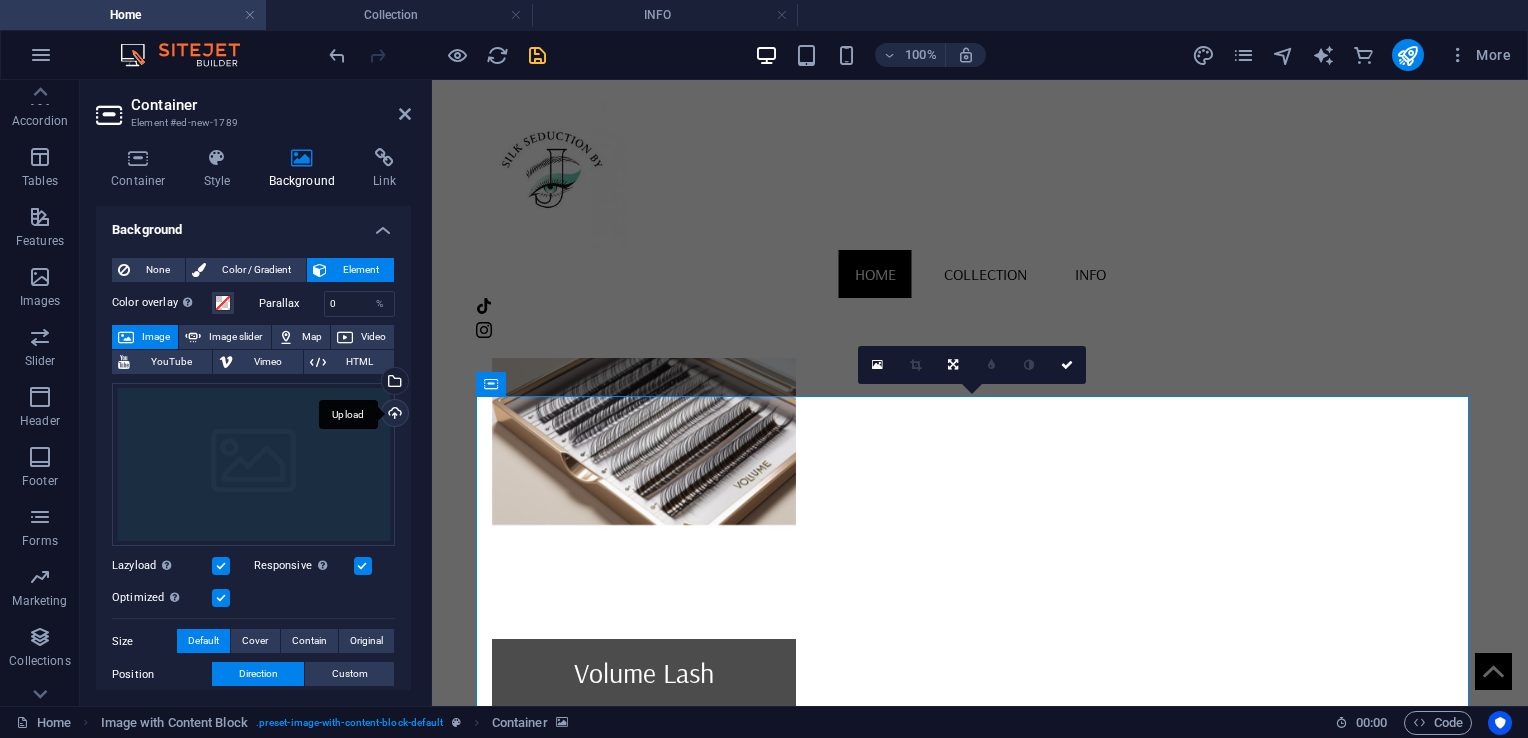 click on "Upload" at bounding box center (393, 415) 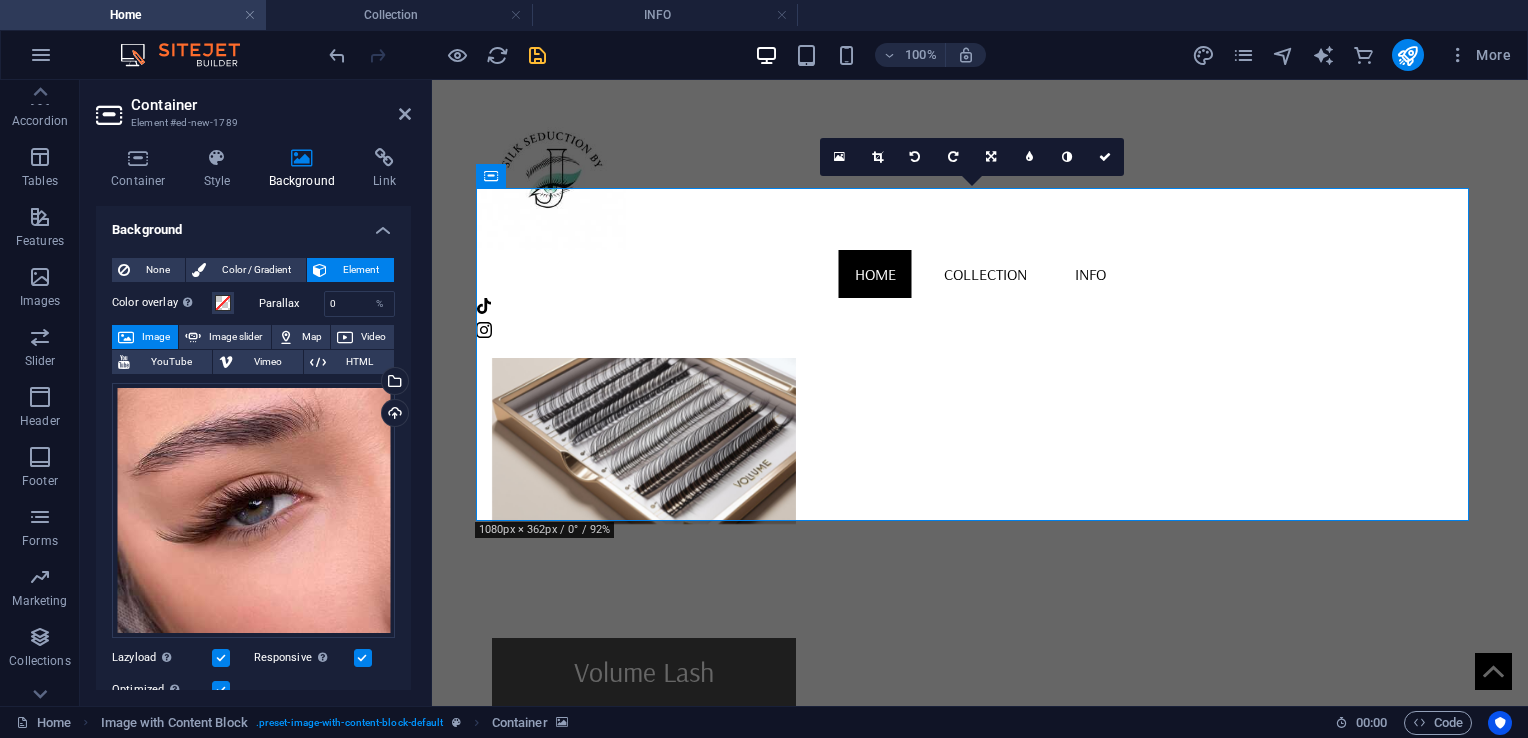 scroll, scrollTop: 1244, scrollLeft: 0, axis: vertical 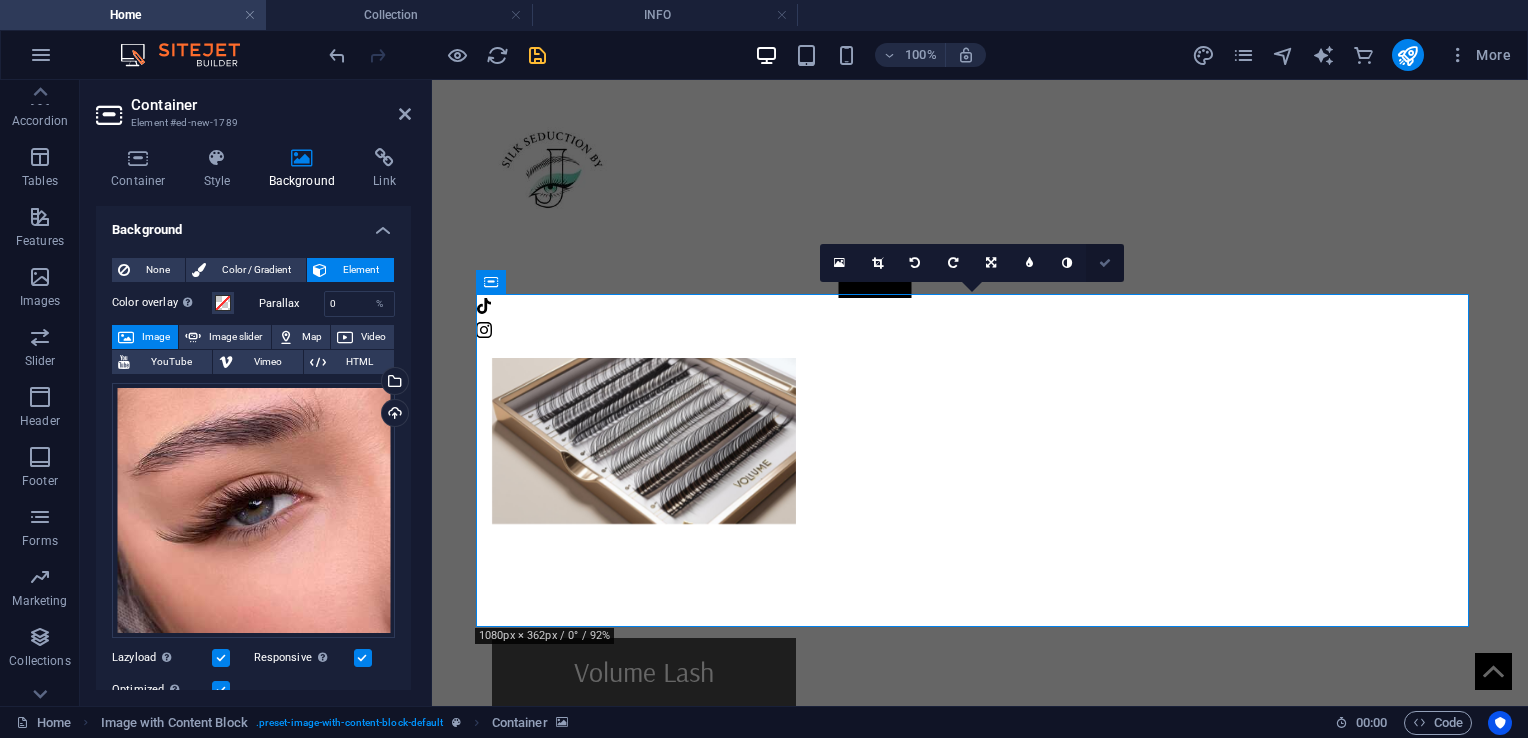 click at bounding box center (1105, 263) 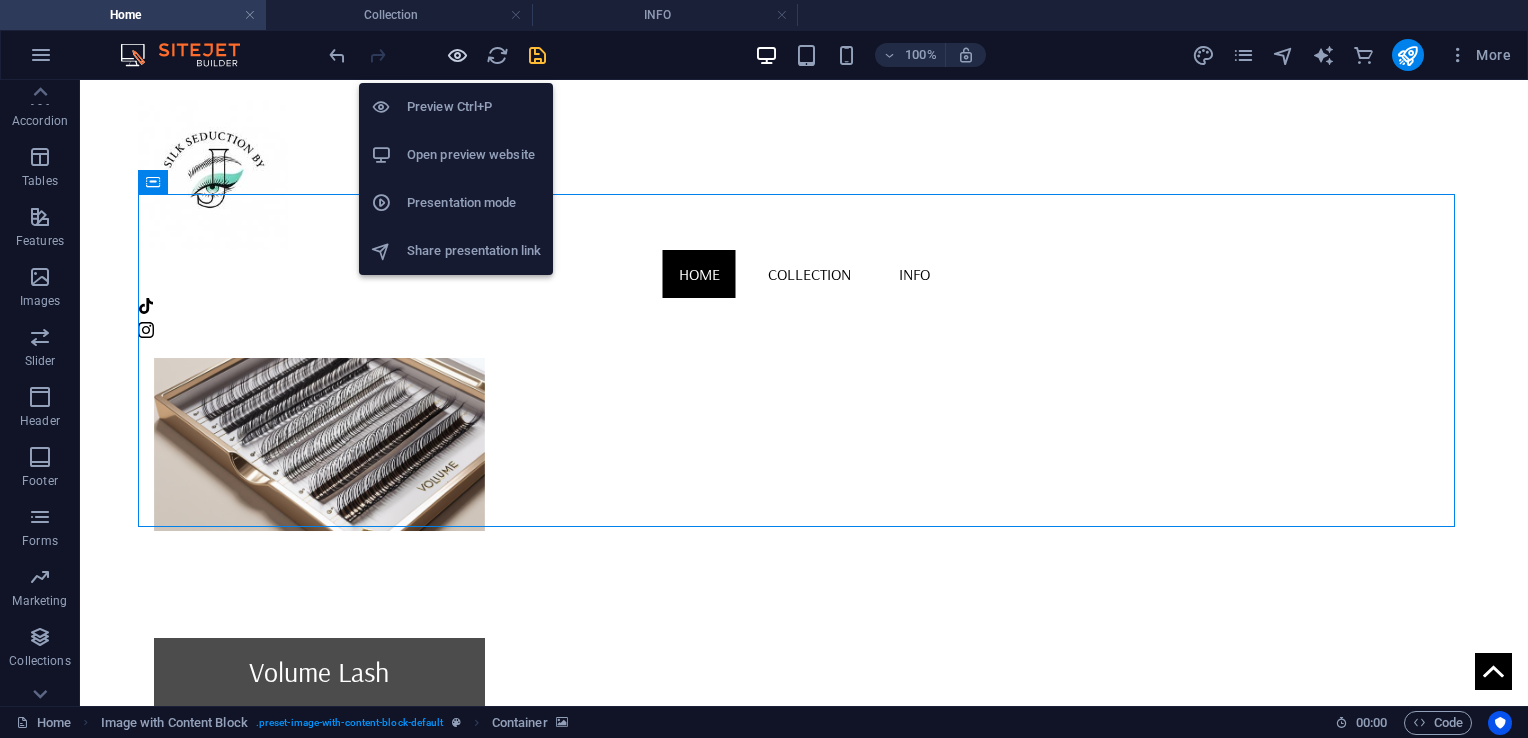 click at bounding box center (457, 55) 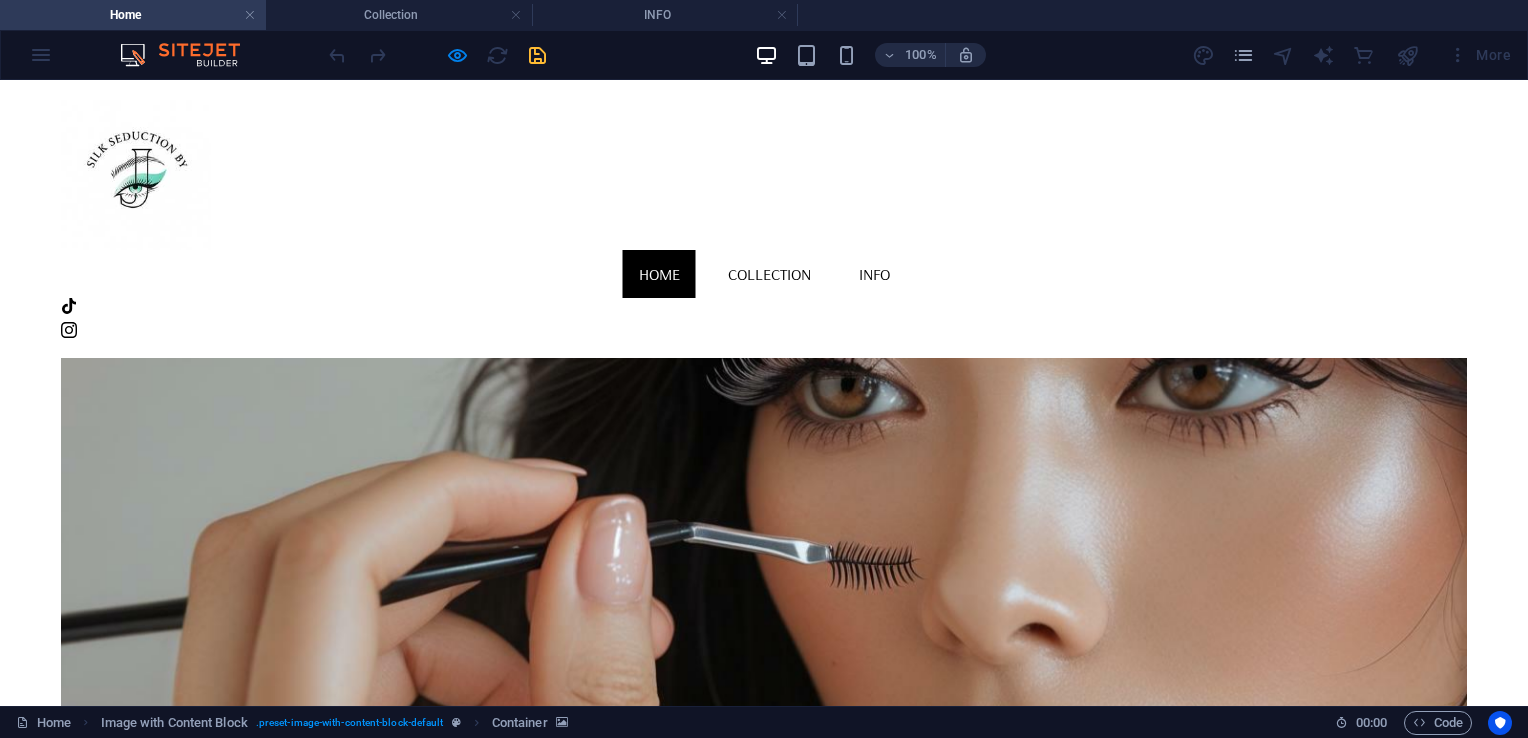 scroll, scrollTop: 0, scrollLeft: 0, axis: both 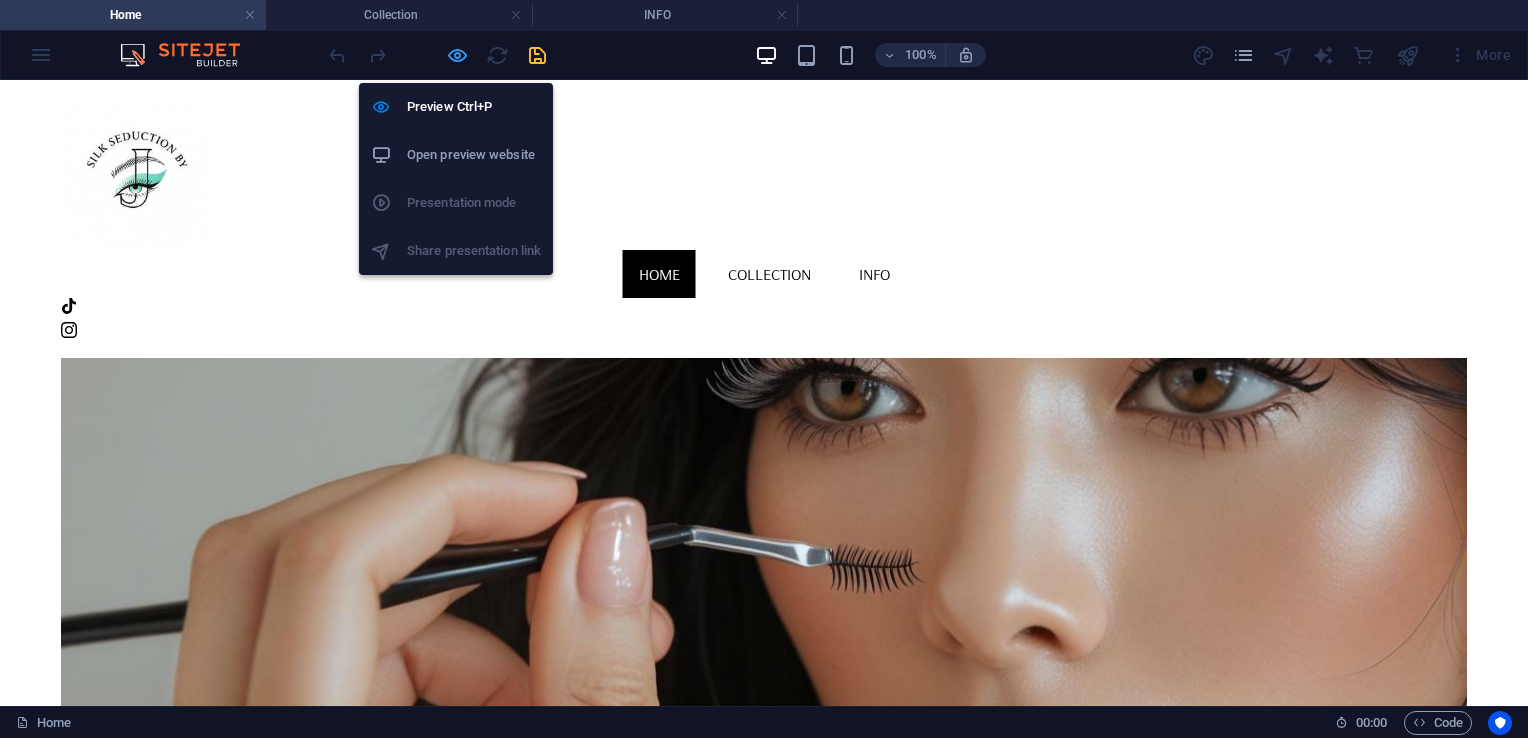 click at bounding box center (457, 55) 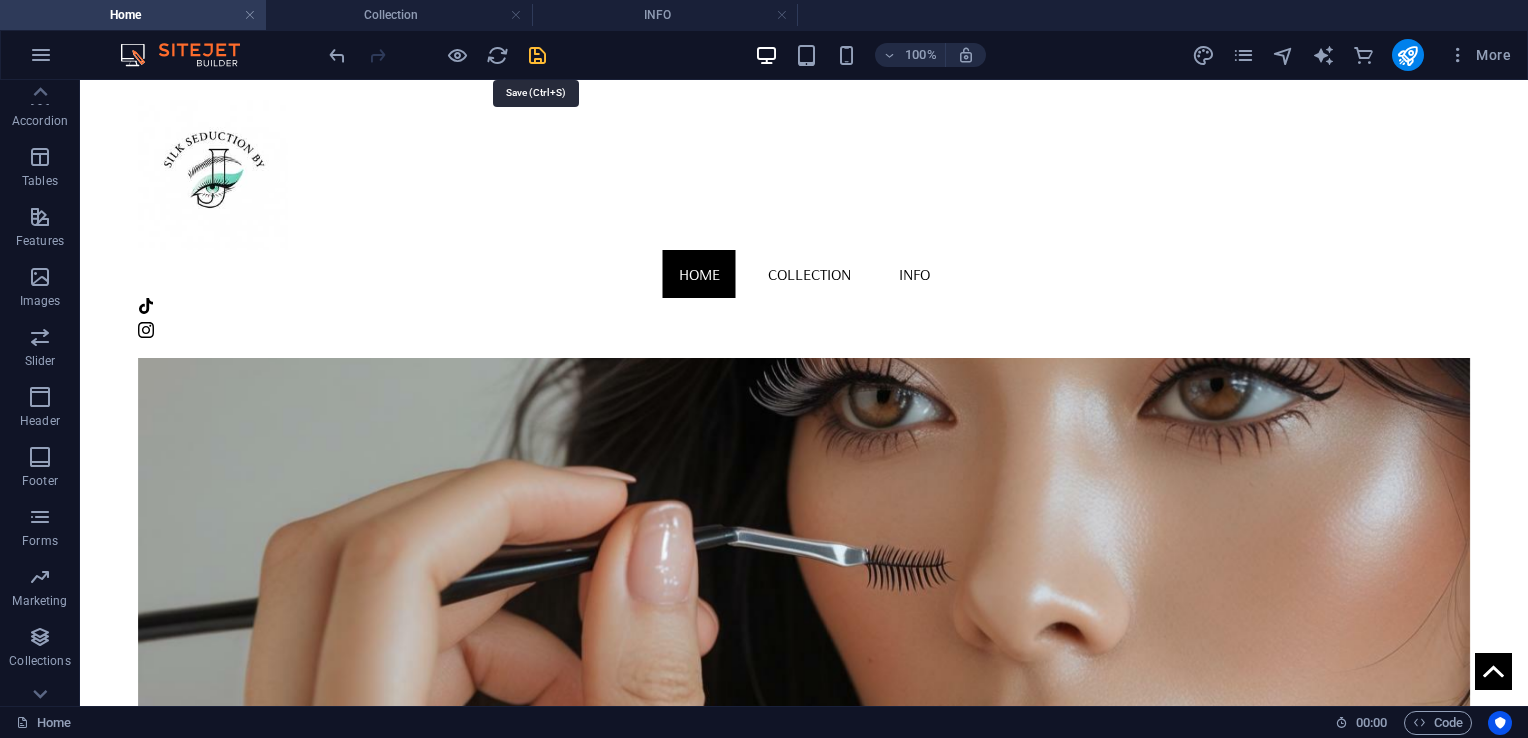 click at bounding box center [537, 55] 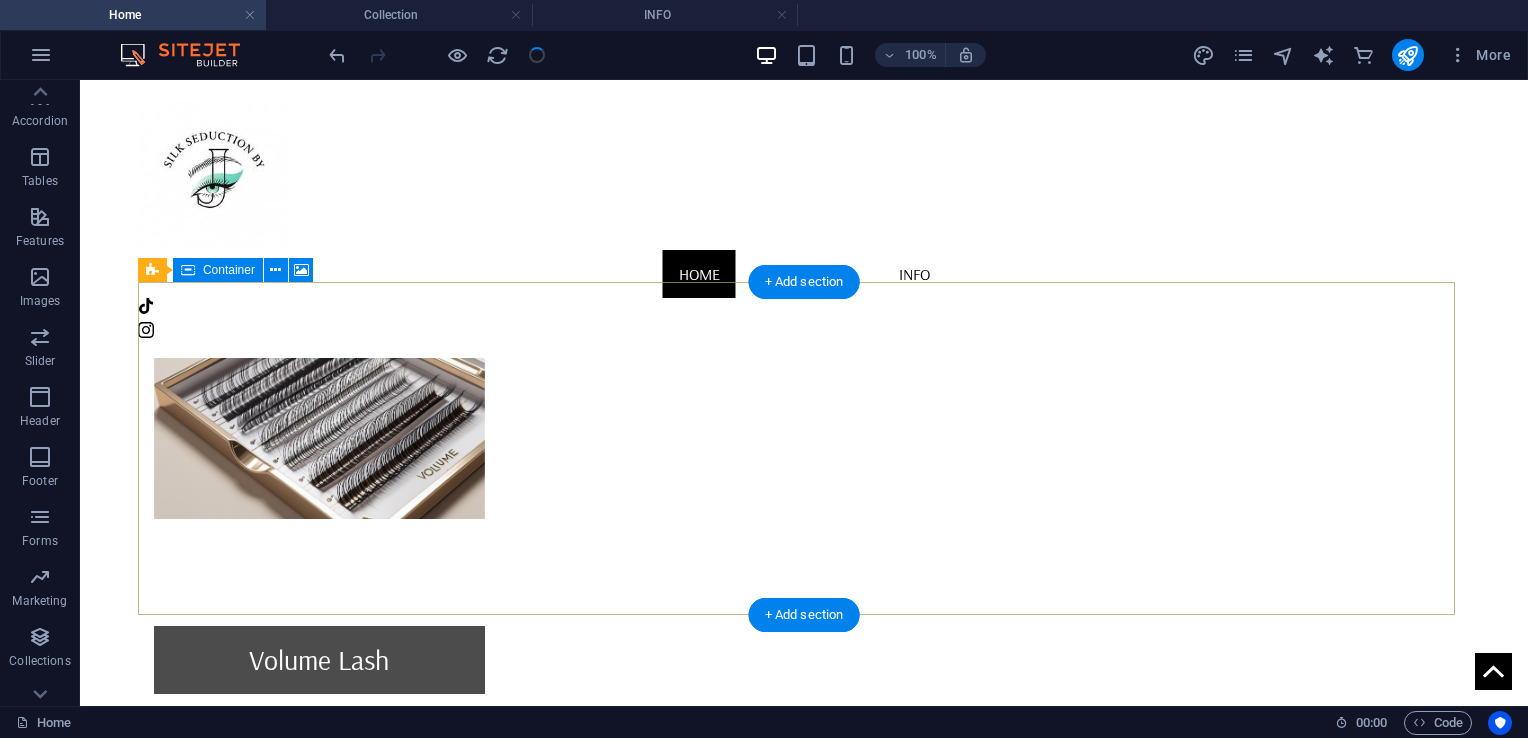scroll, scrollTop: 1124, scrollLeft: 0, axis: vertical 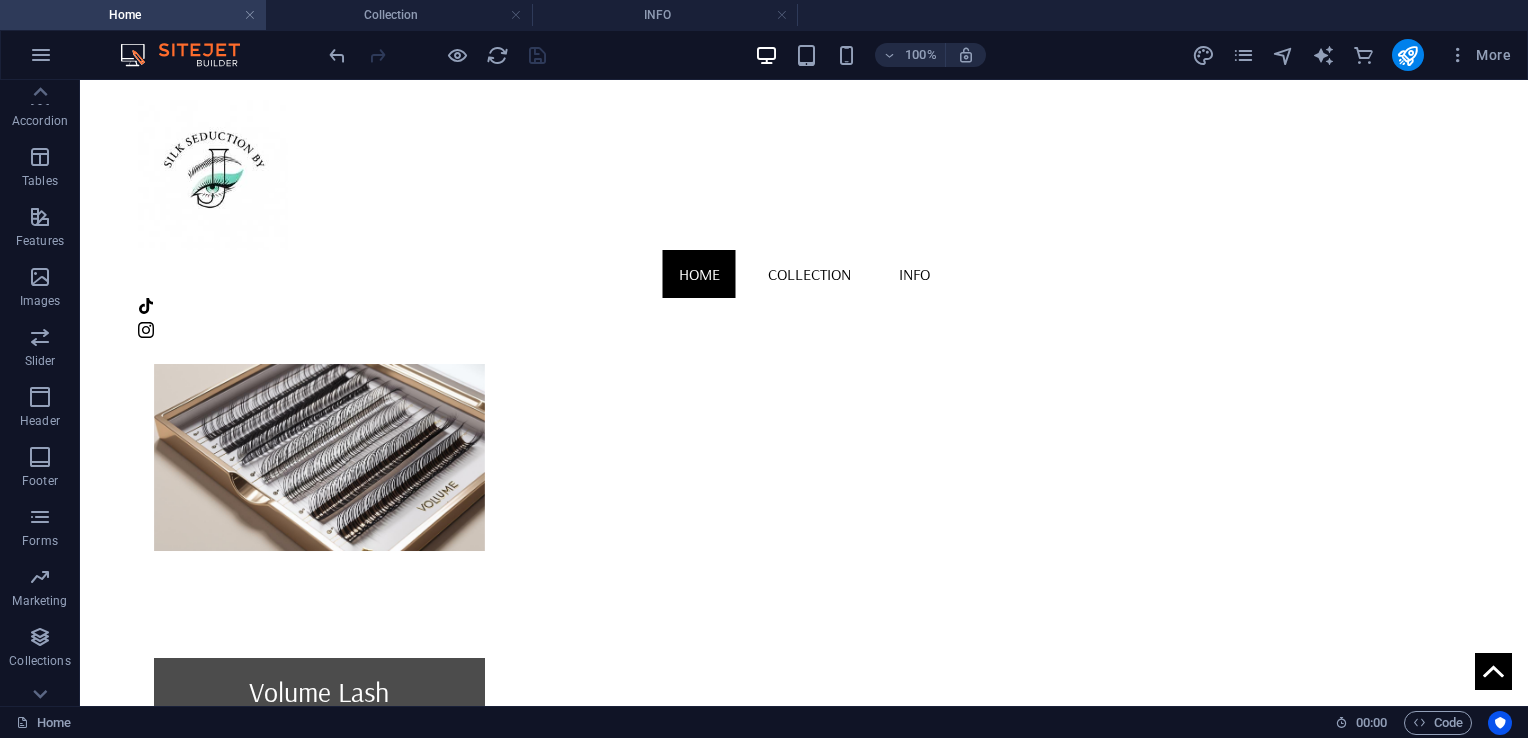 click at bounding box center (437, 55) 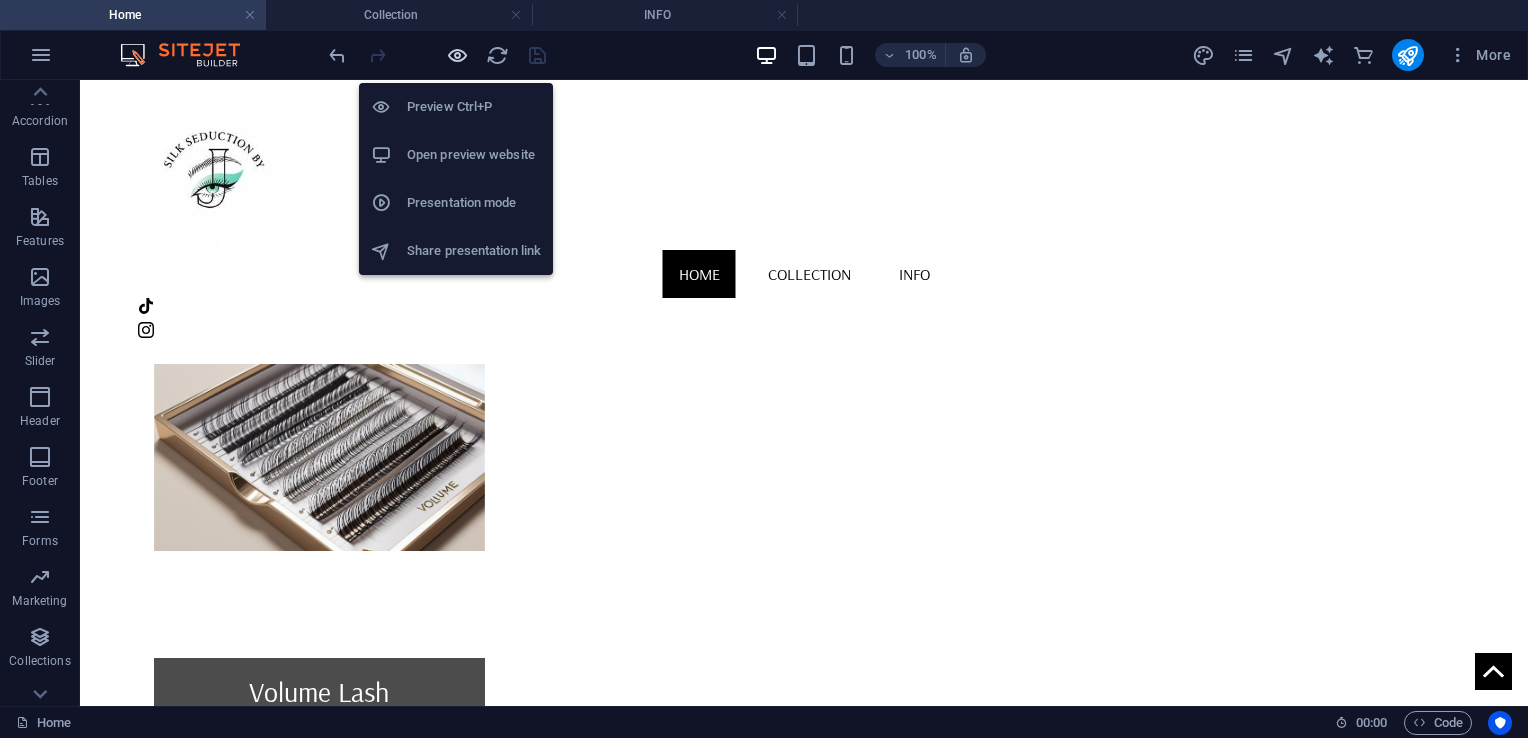click at bounding box center (457, 55) 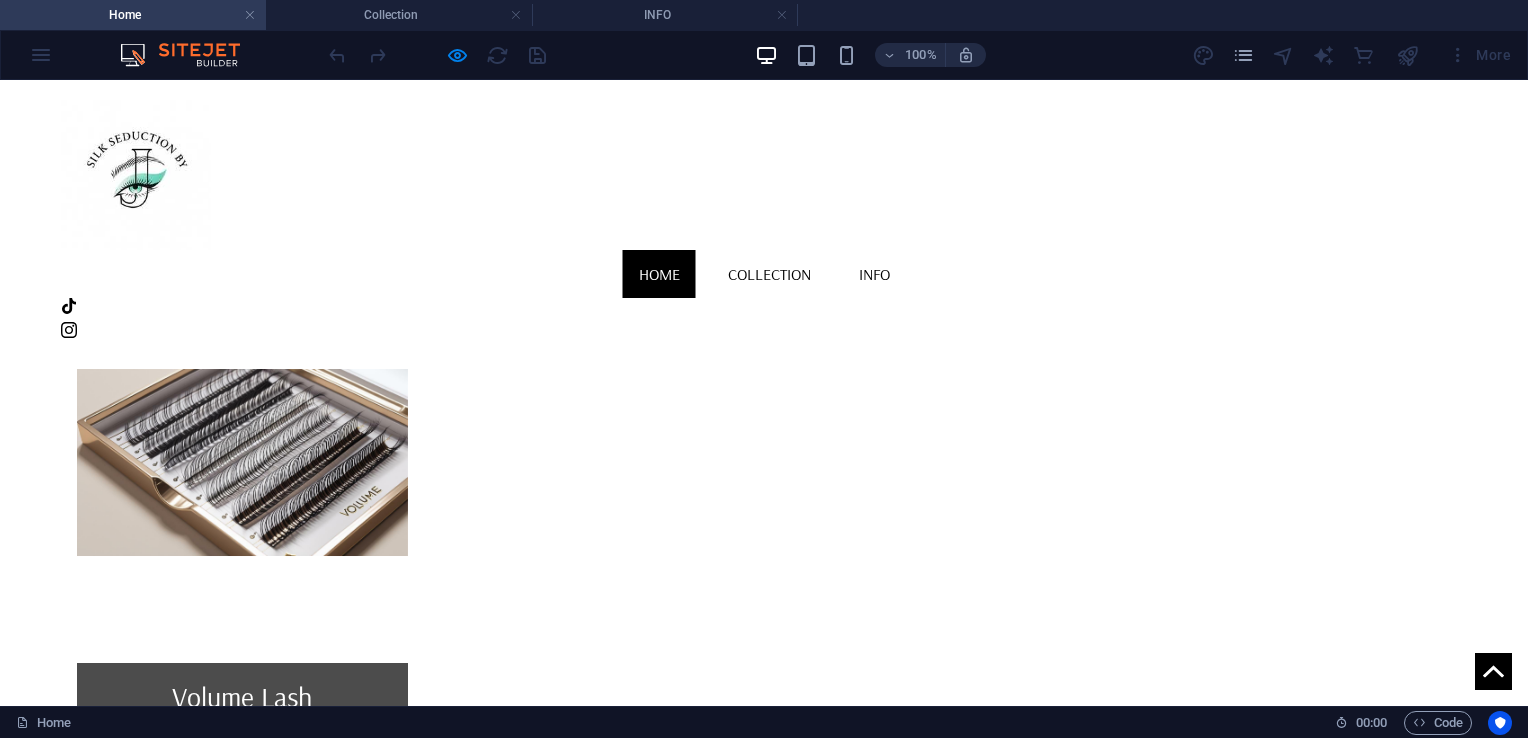 scroll, scrollTop: 1115, scrollLeft: 0, axis: vertical 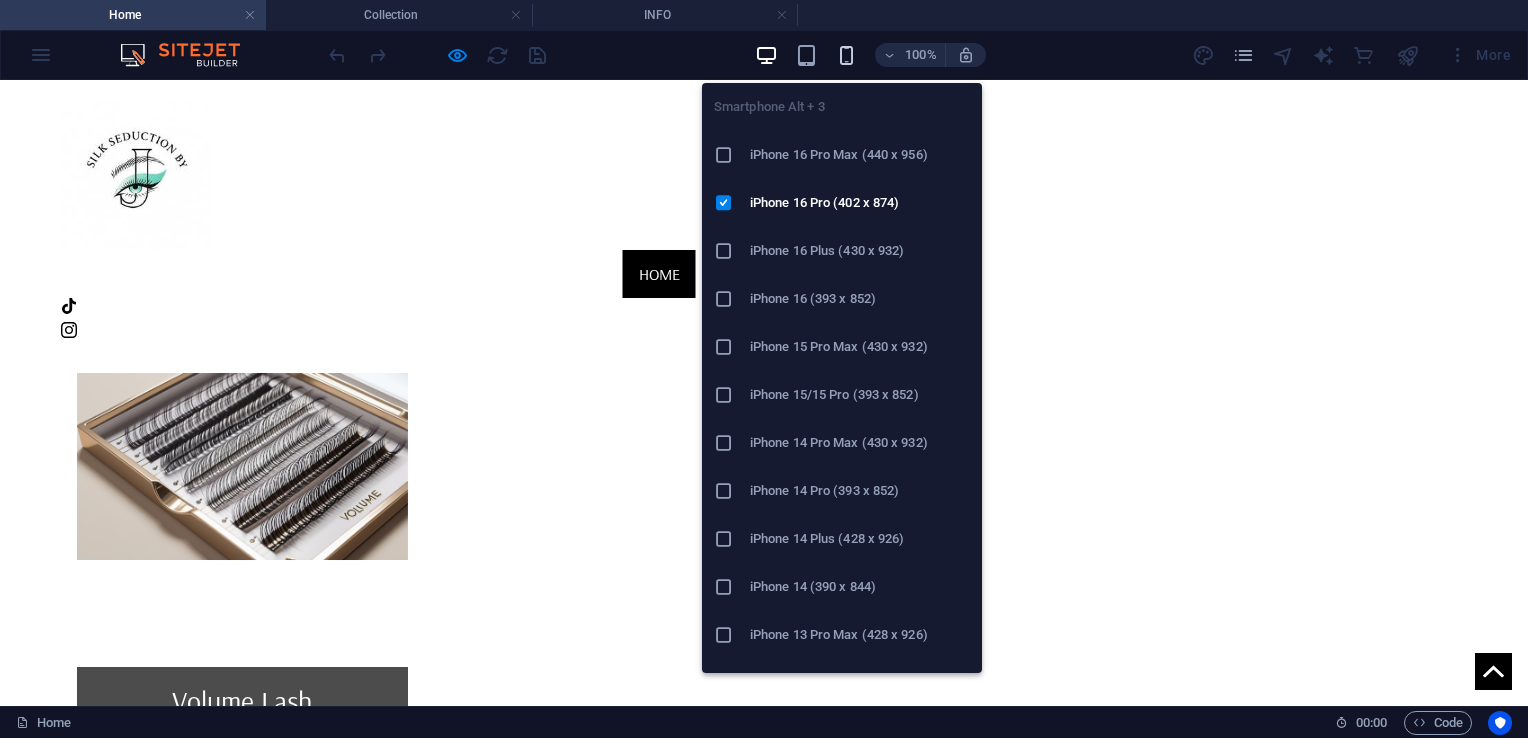 click on "100%" at bounding box center [870, 55] 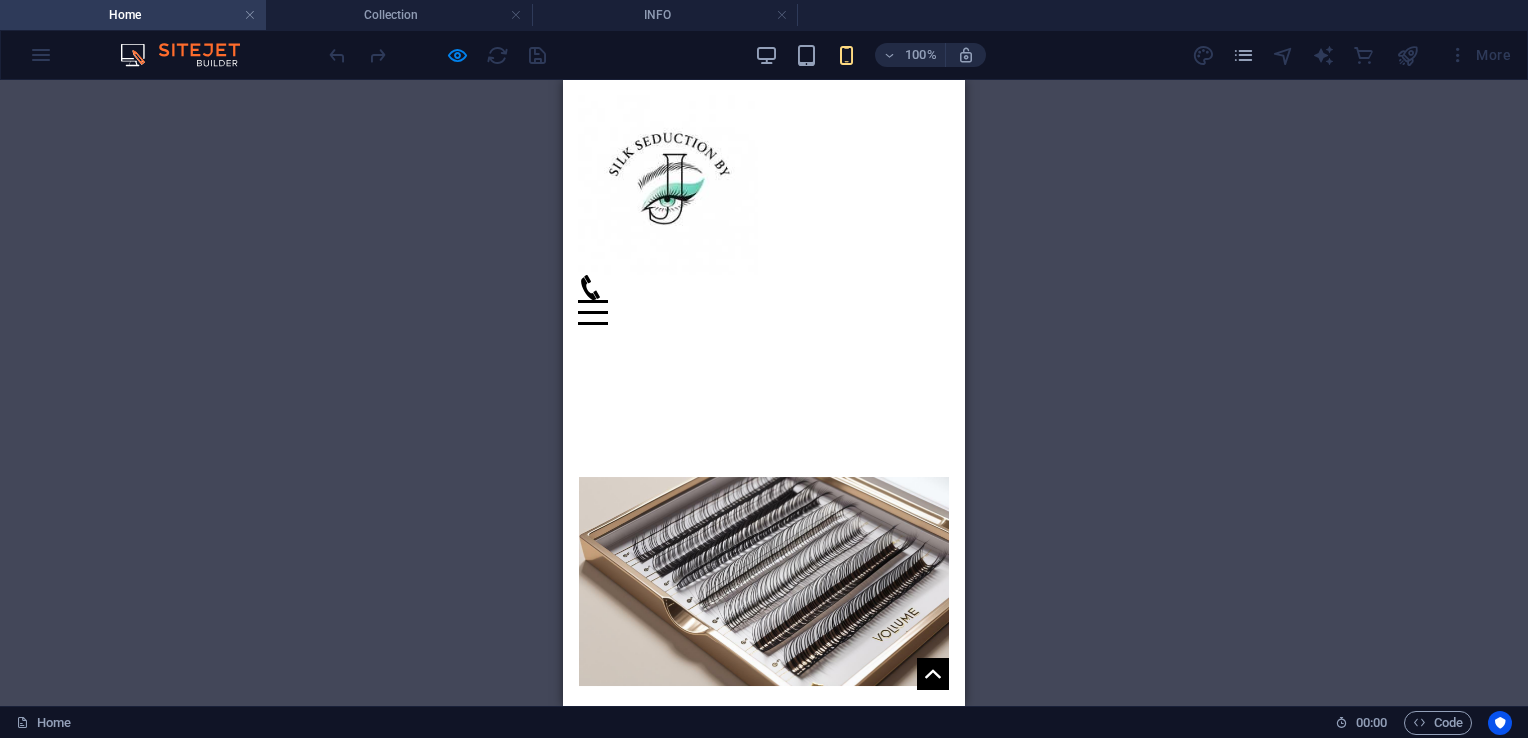 click on "Drag here to replace the existing content. Press “Ctrl” if you want to create a new element.
H1   Banner   Container   Menu Bar   Menu   Text   Spacer   Spacer   Button   3 columns   Container   Spacer   Map   Footer Heimdall   Container   Footer Heimdall   Container   Image   H2   Container   Text   Spacer   Button   Container   H3   Container   Spacer   Text   Container   Text   H3   Button   Container   H3   Text   Icon   Icon   Image with Content Block   Container   Placeholder   Image with Content Block   Container   H2   Container   Text   Container   Placeholder   Placeholder" at bounding box center [764, 393] 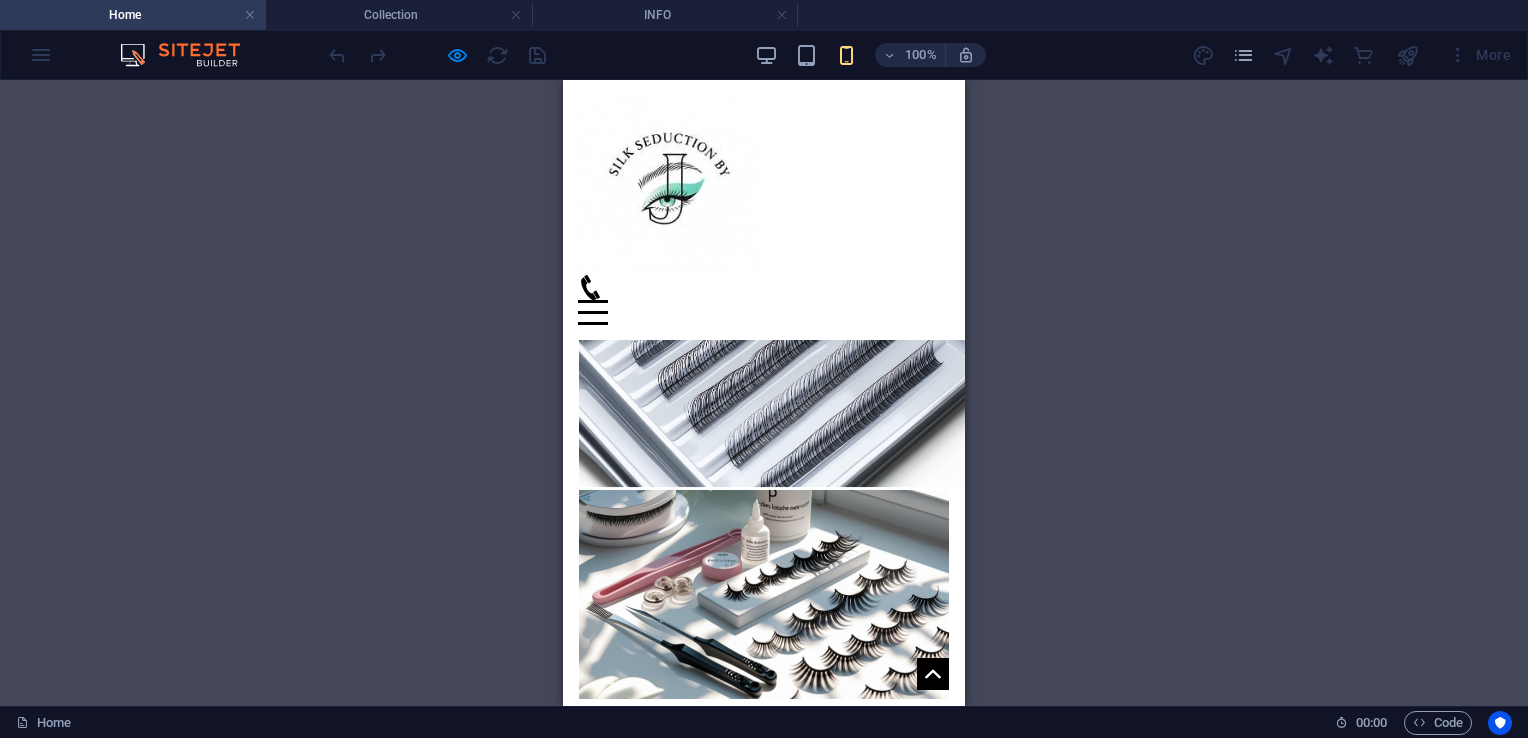 scroll, scrollTop: 1820, scrollLeft: 0, axis: vertical 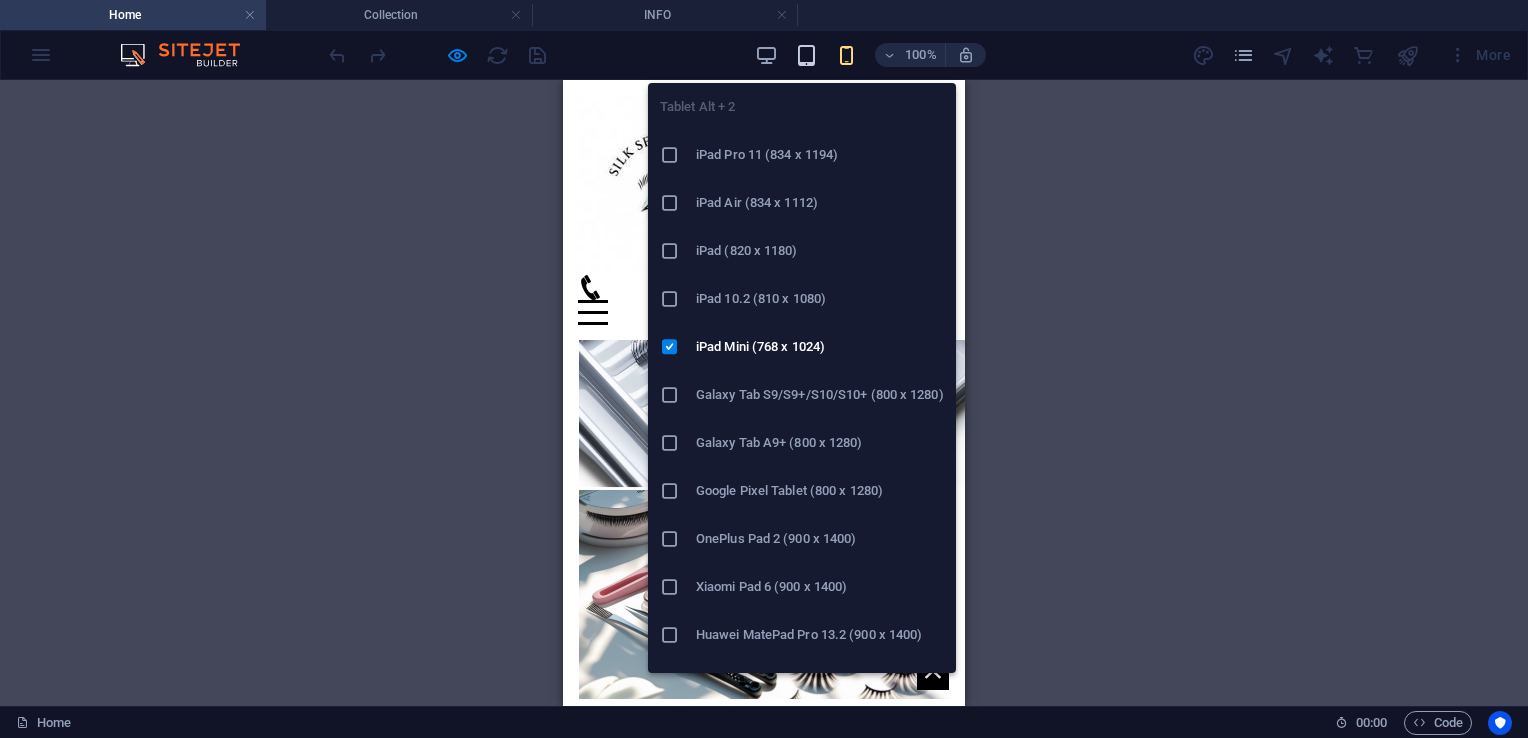 click at bounding box center (806, 55) 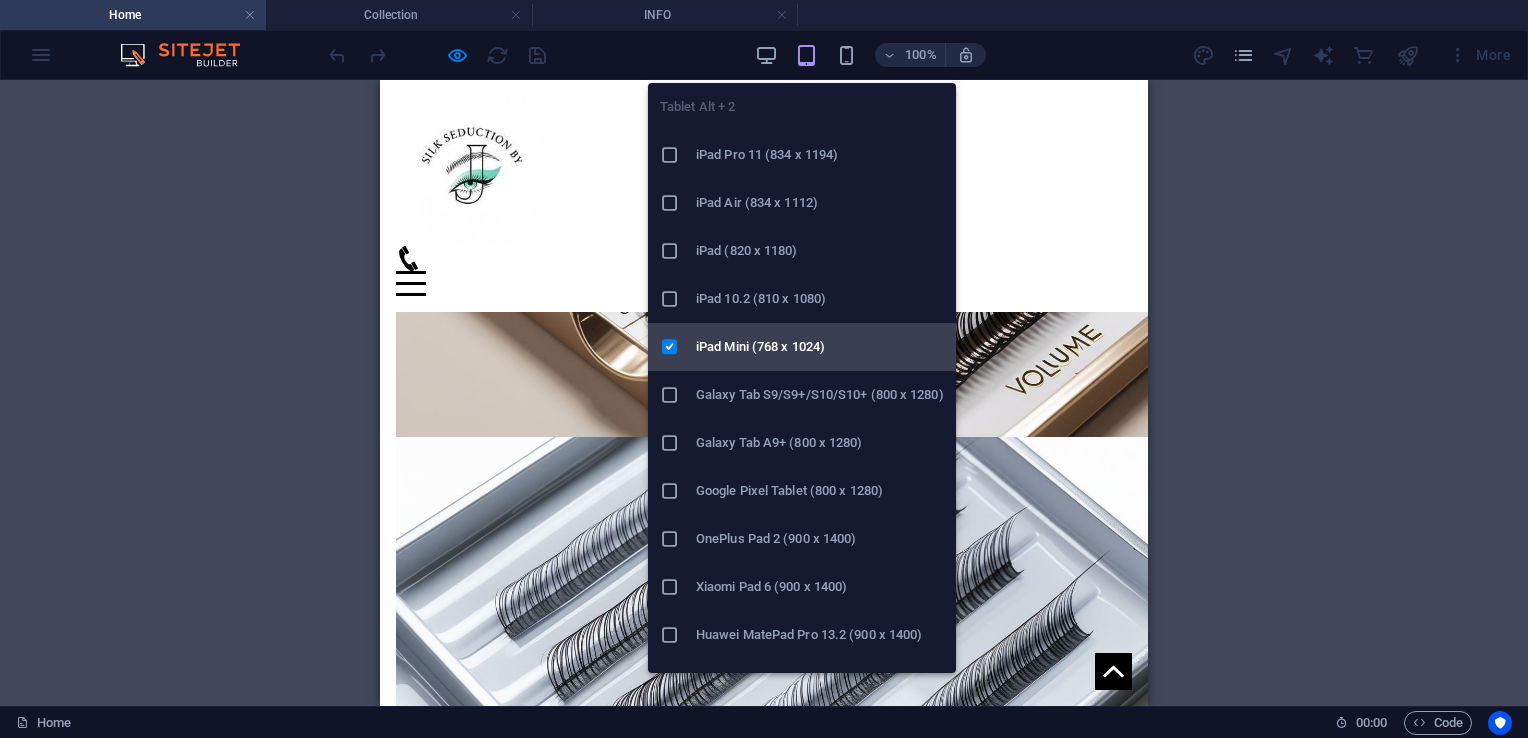 scroll, scrollTop: 1449, scrollLeft: 0, axis: vertical 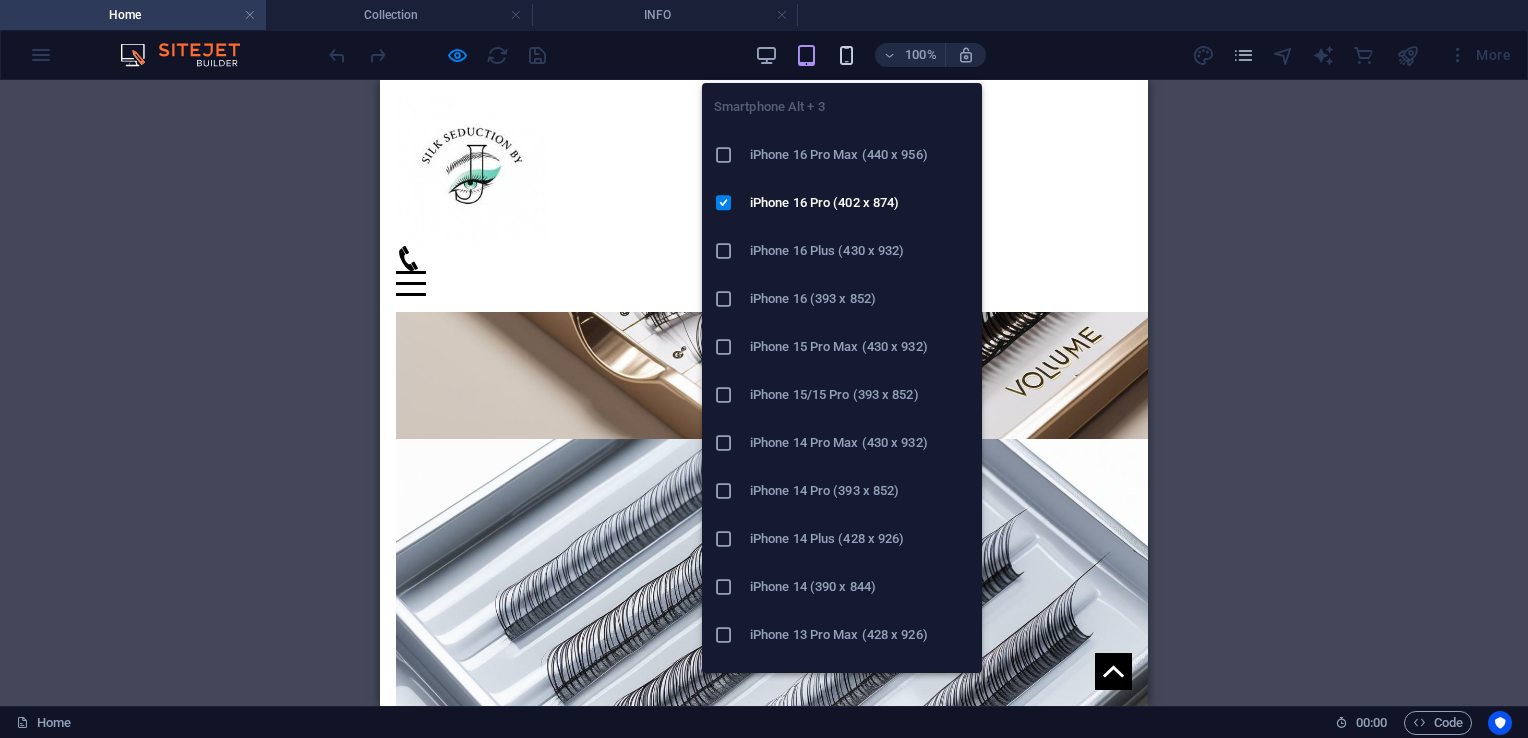 click at bounding box center [846, 55] 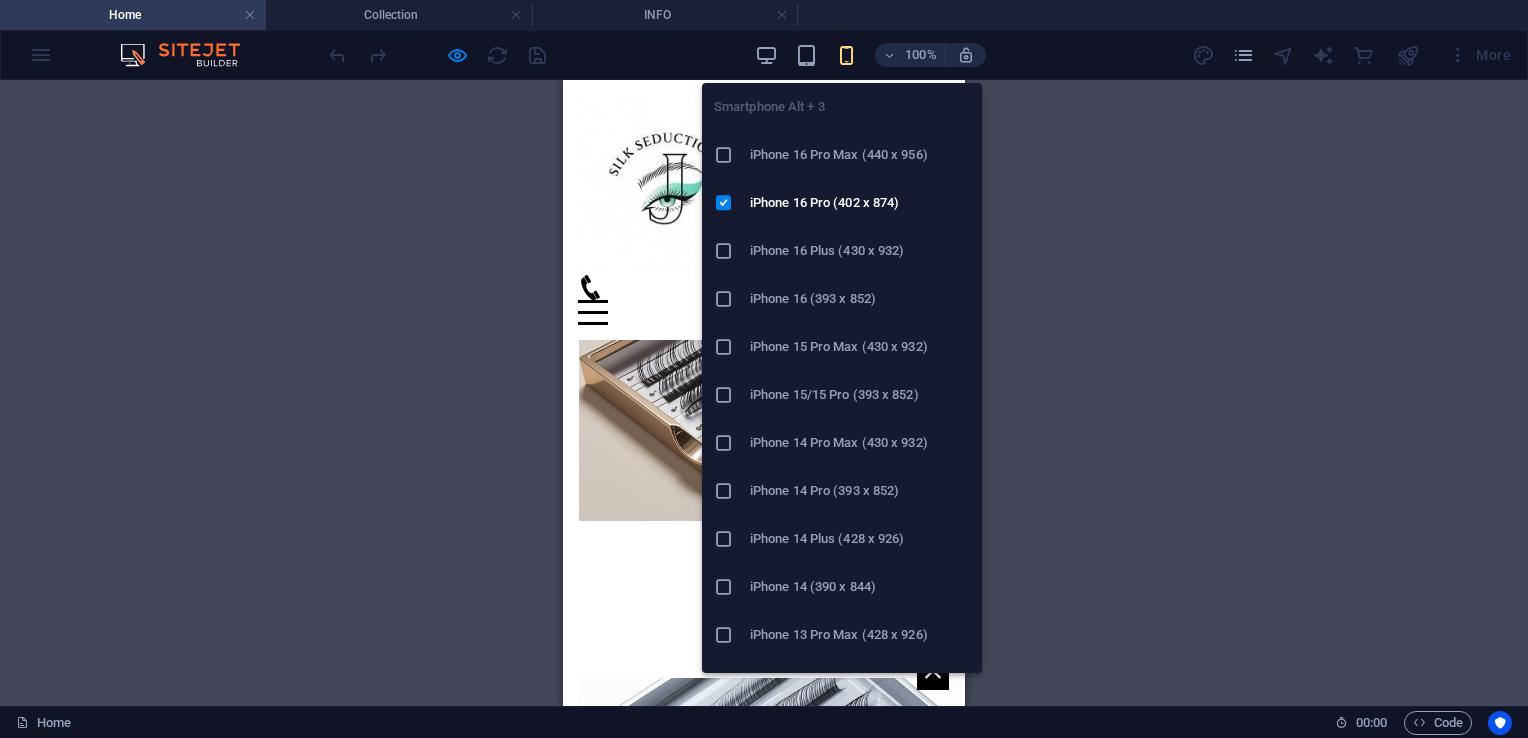 click on "iPhone 15/15 Pro (393 x 852)" at bounding box center [860, 395] 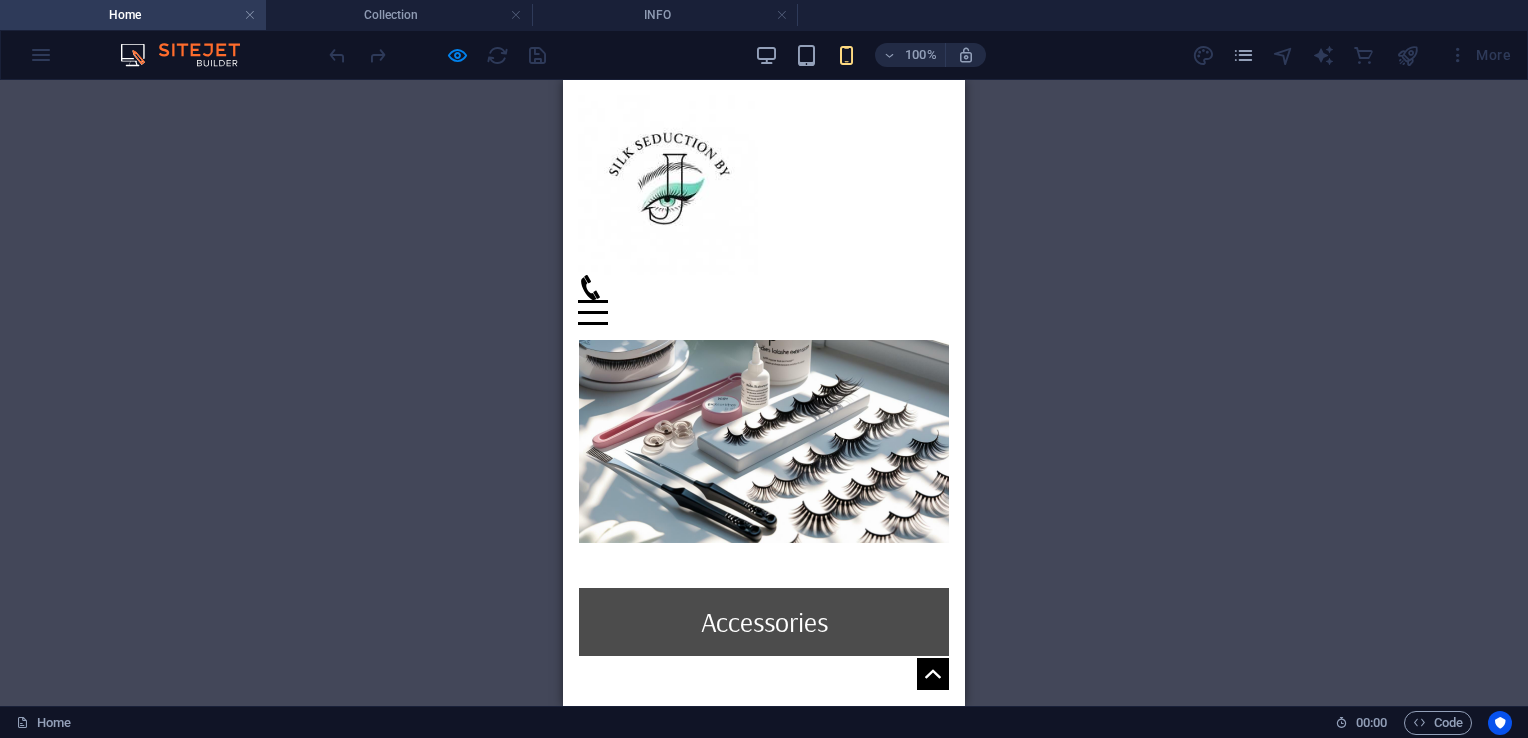 scroll, scrollTop: 2045, scrollLeft: 0, axis: vertical 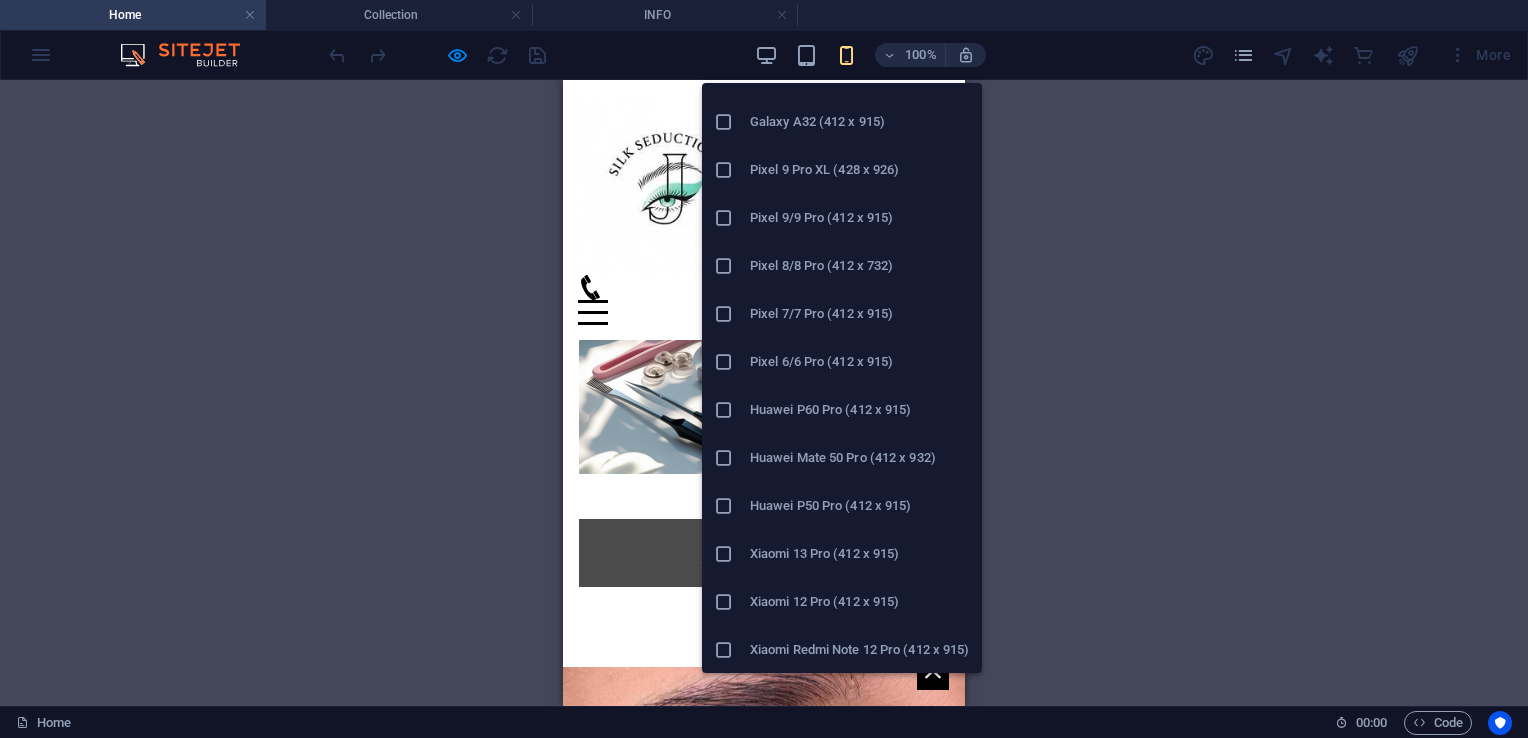 click on "Huawei Mate 50 Pro (412 x 932)" at bounding box center [860, 458] 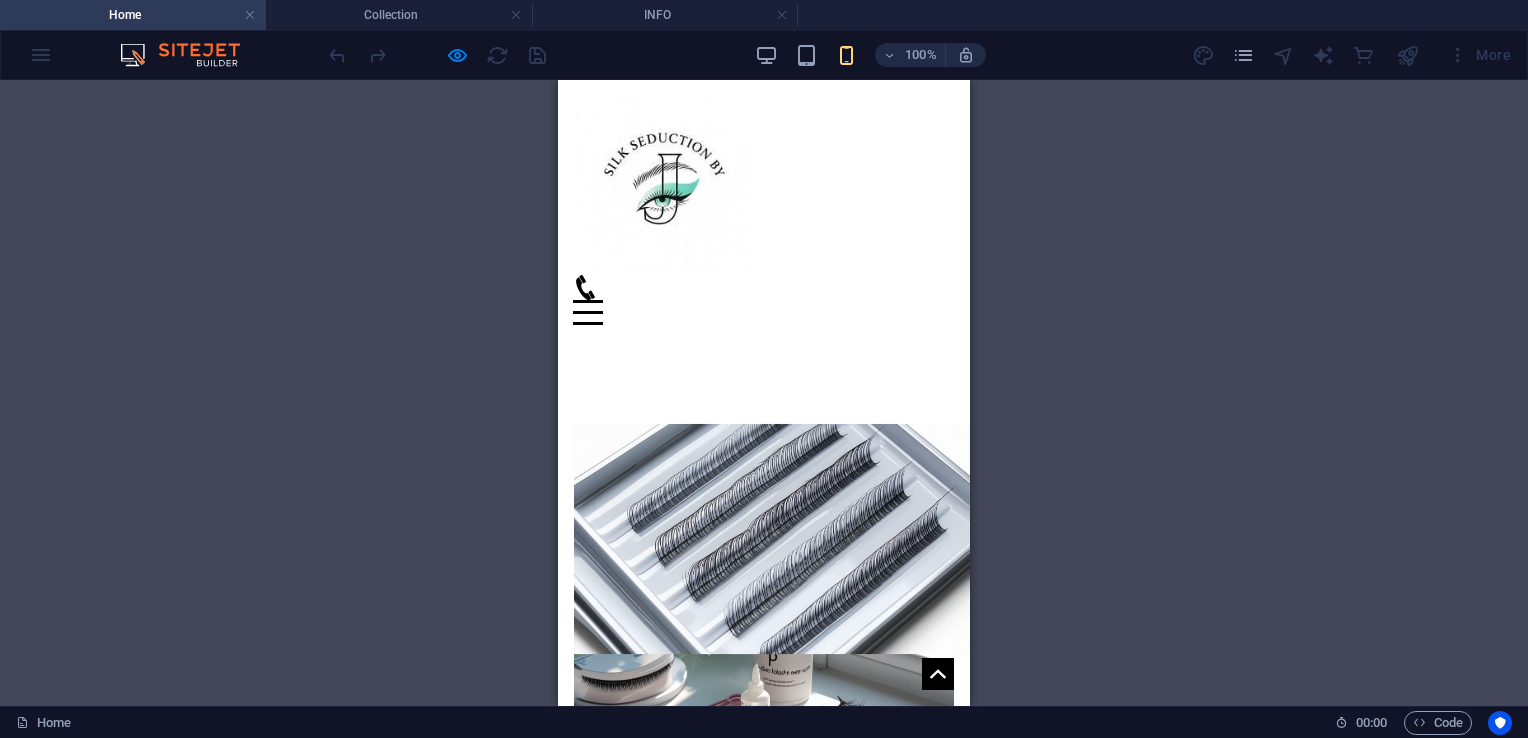 scroll, scrollTop: 1649, scrollLeft: 0, axis: vertical 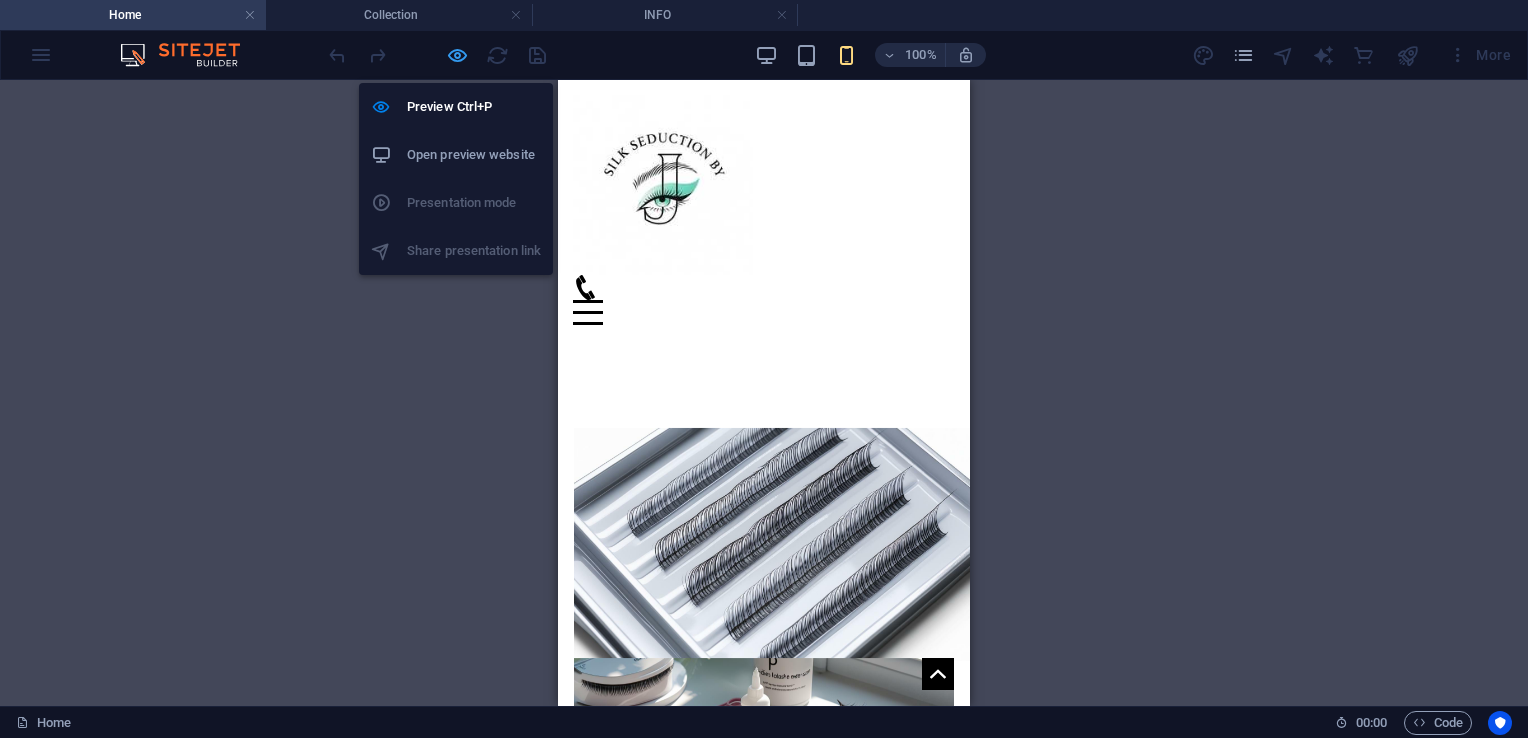 click at bounding box center [457, 55] 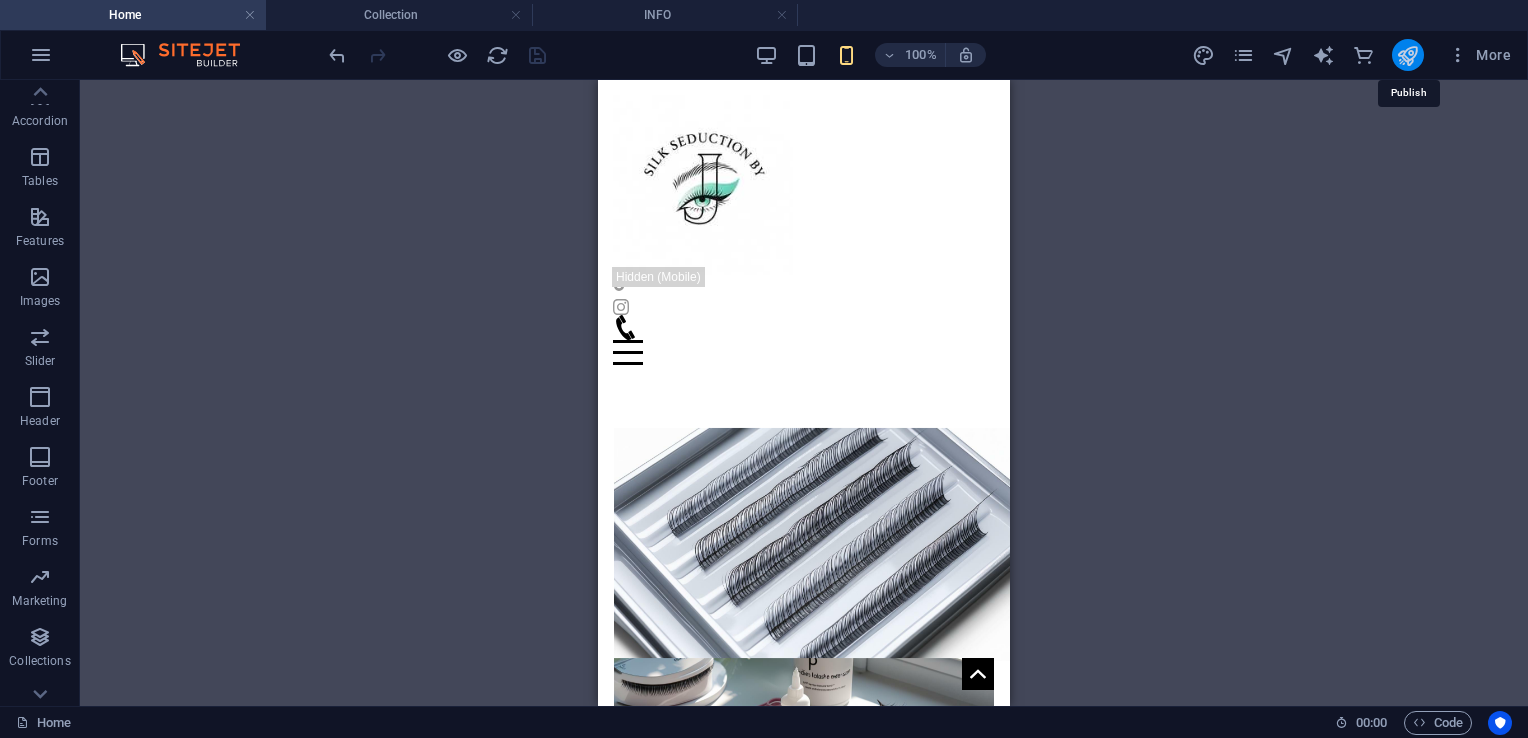 click at bounding box center [1407, 55] 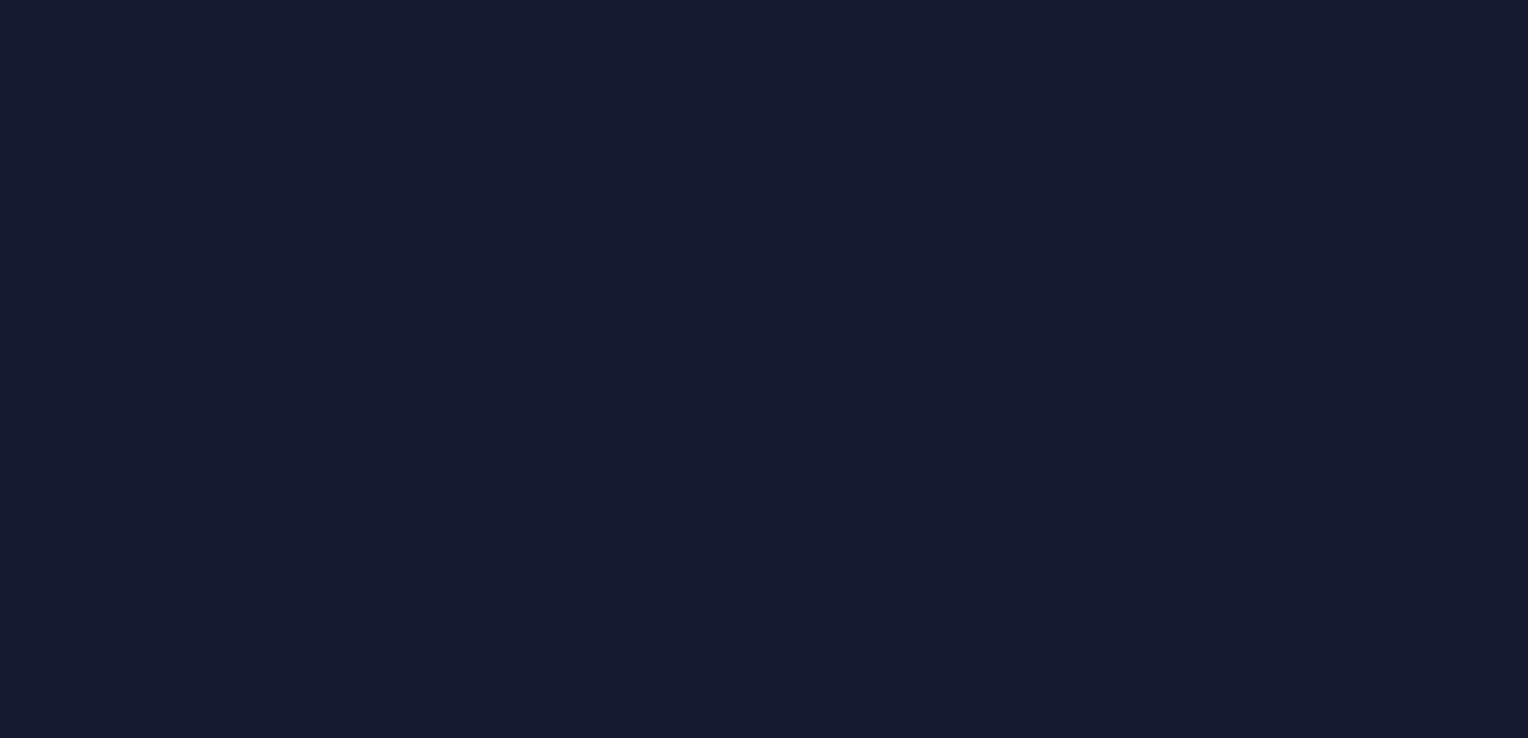 scroll, scrollTop: 0, scrollLeft: 0, axis: both 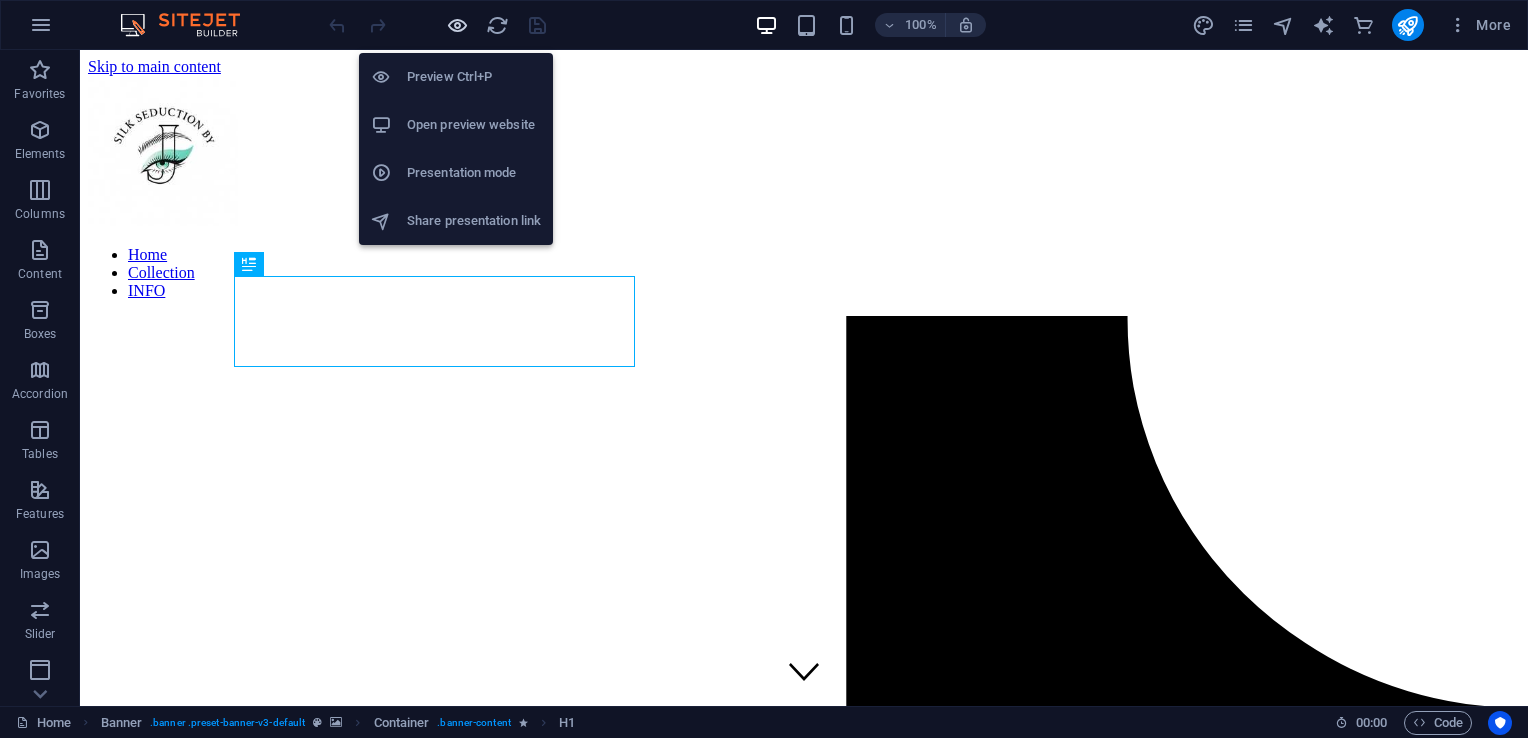 click at bounding box center [457, 25] 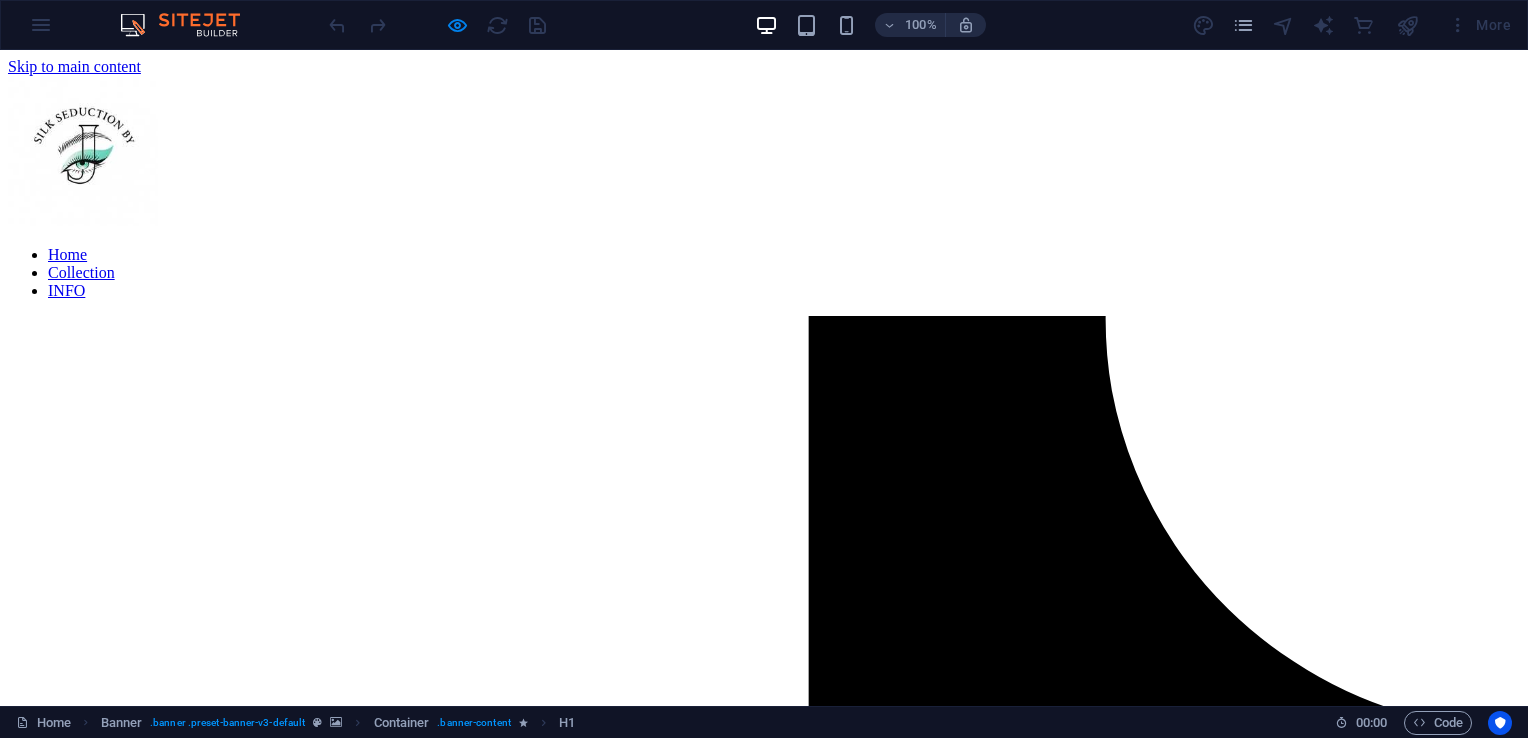 click on "Collection" at bounding box center [81, 272] 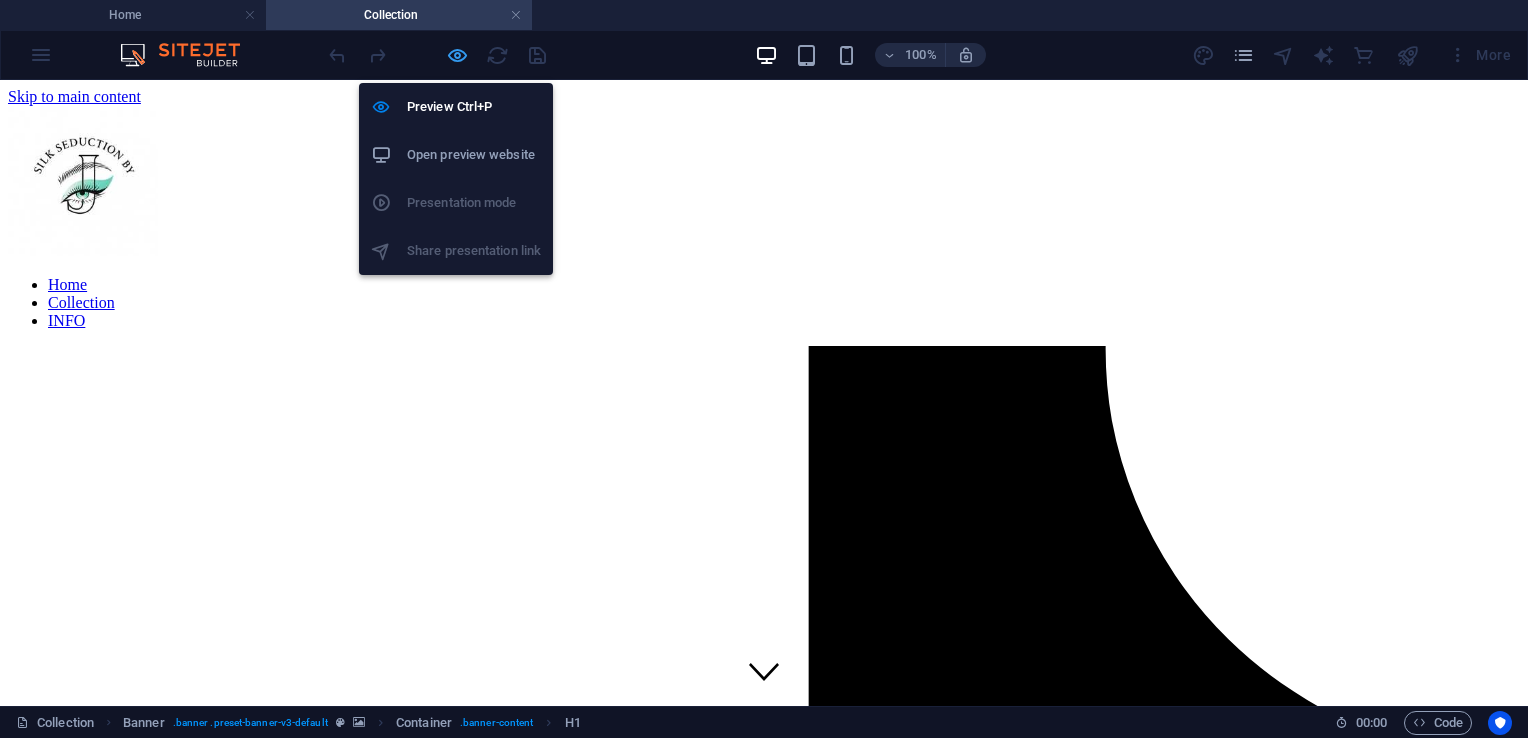 scroll, scrollTop: 0, scrollLeft: 0, axis: both 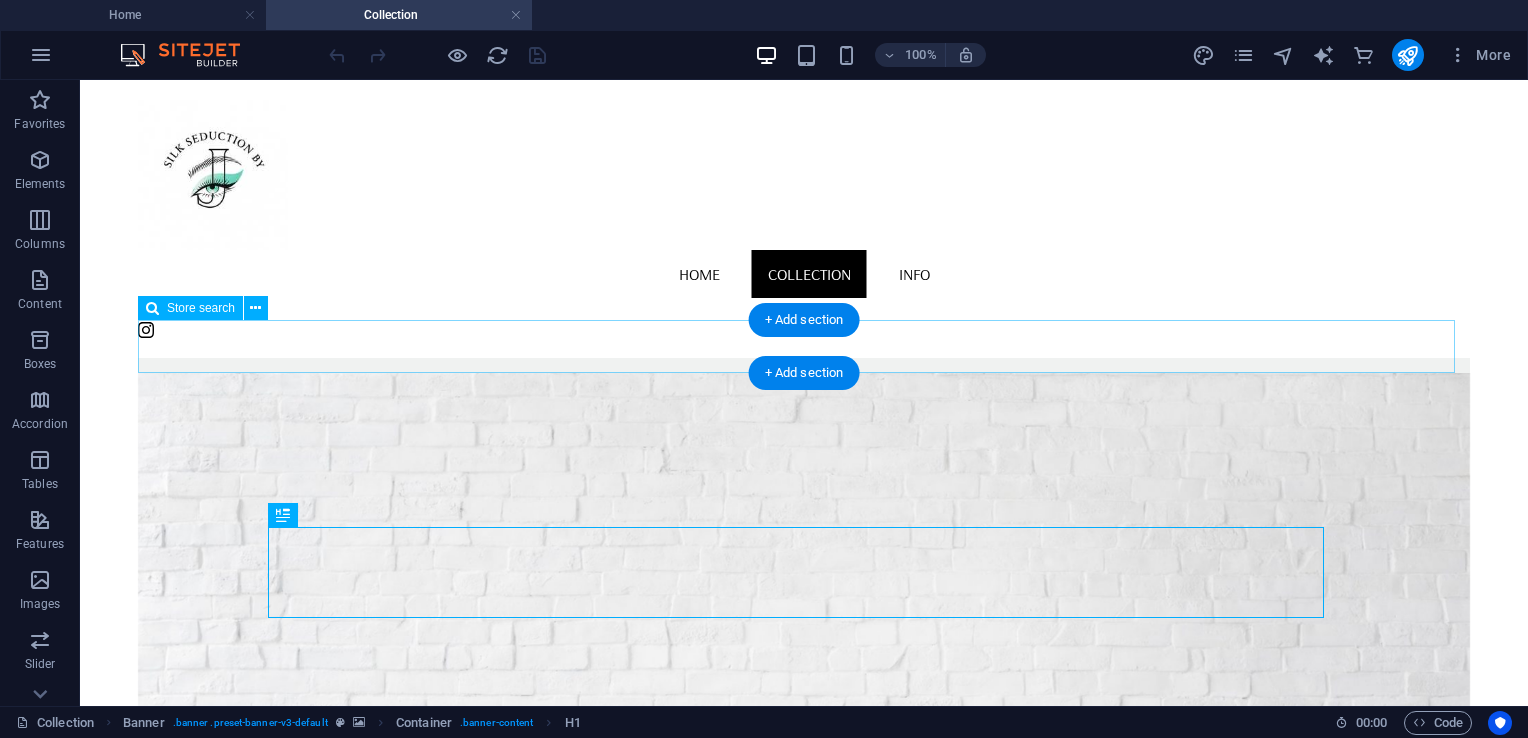 click at bounding box center [804, 346] 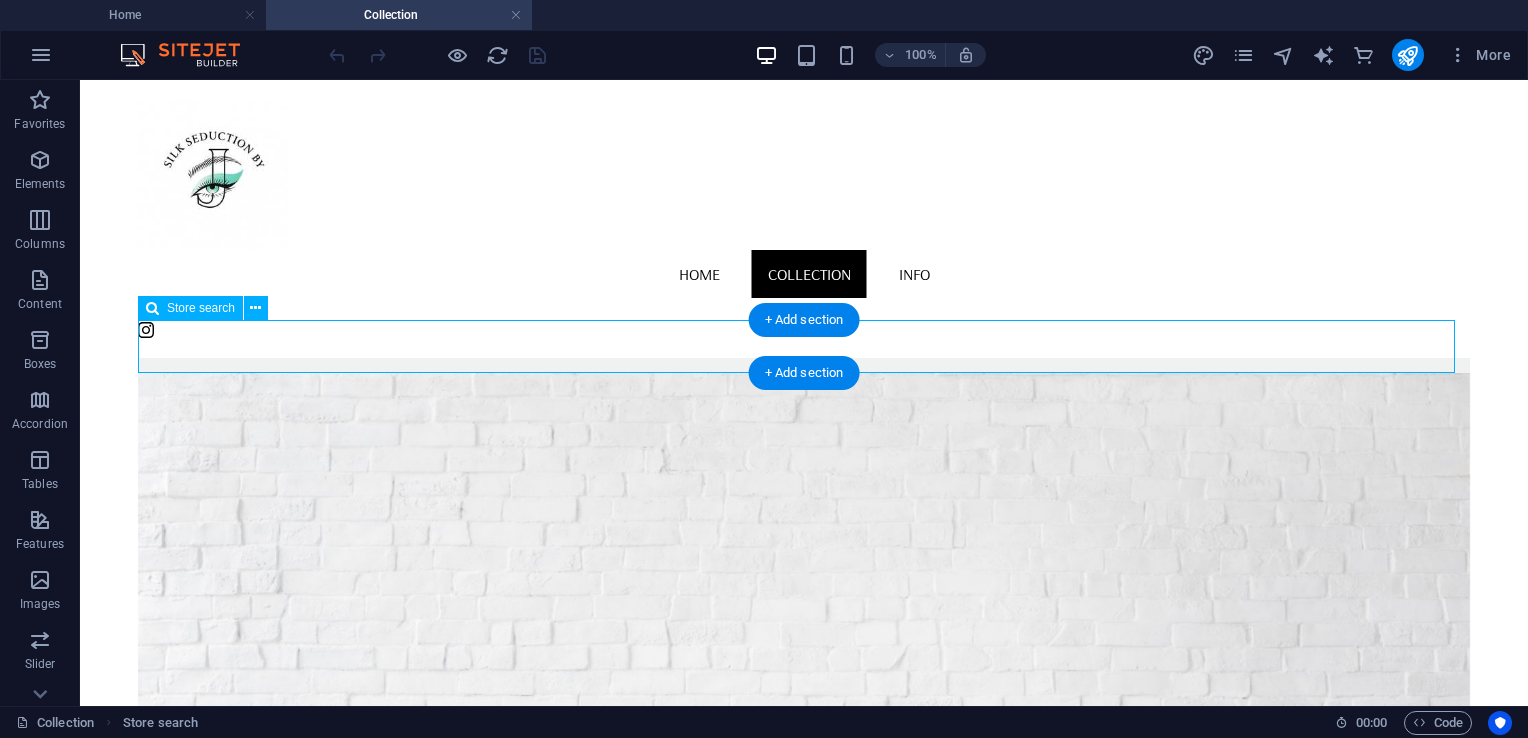 click at bounding box center [804, 346] 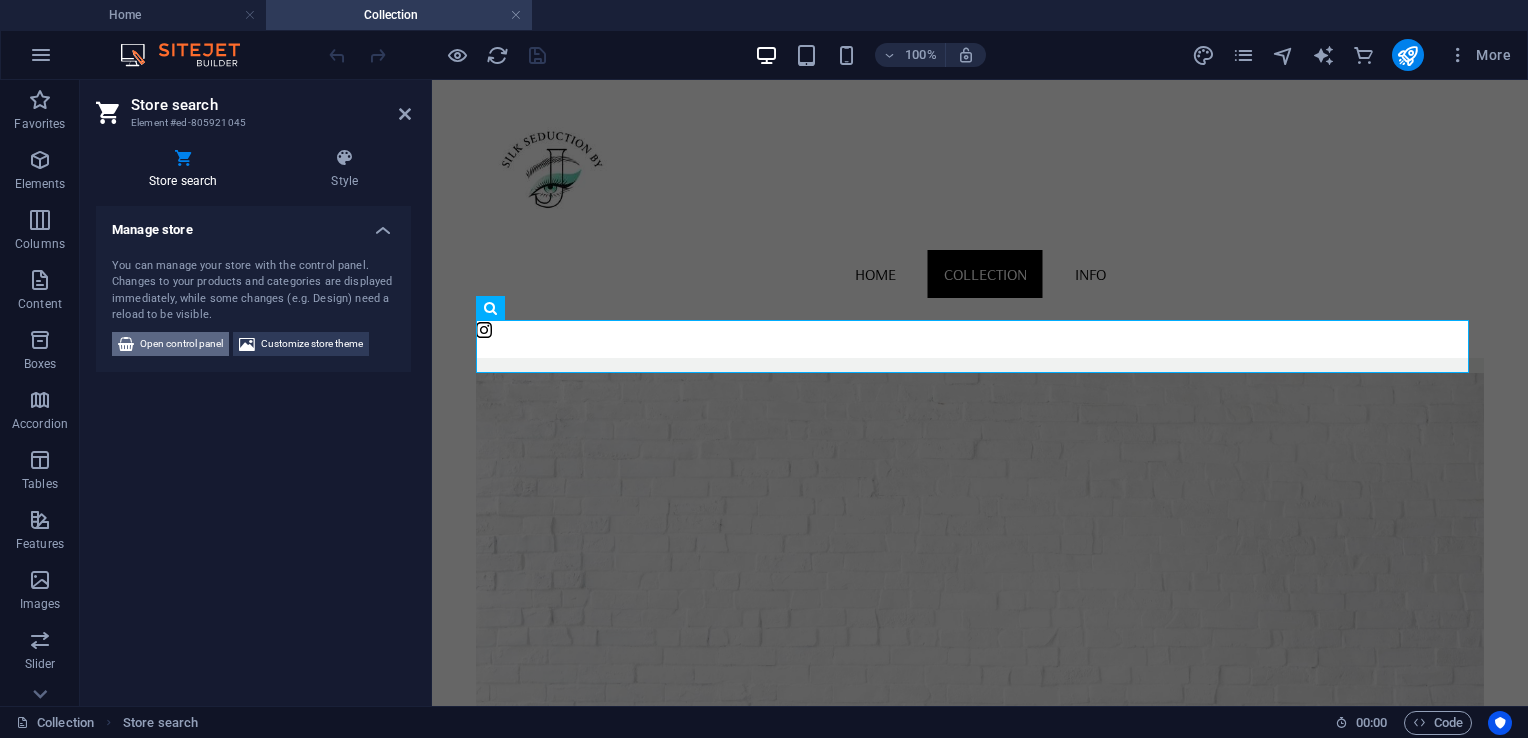 click on "Open control panel" at bounding box center [181, 344] 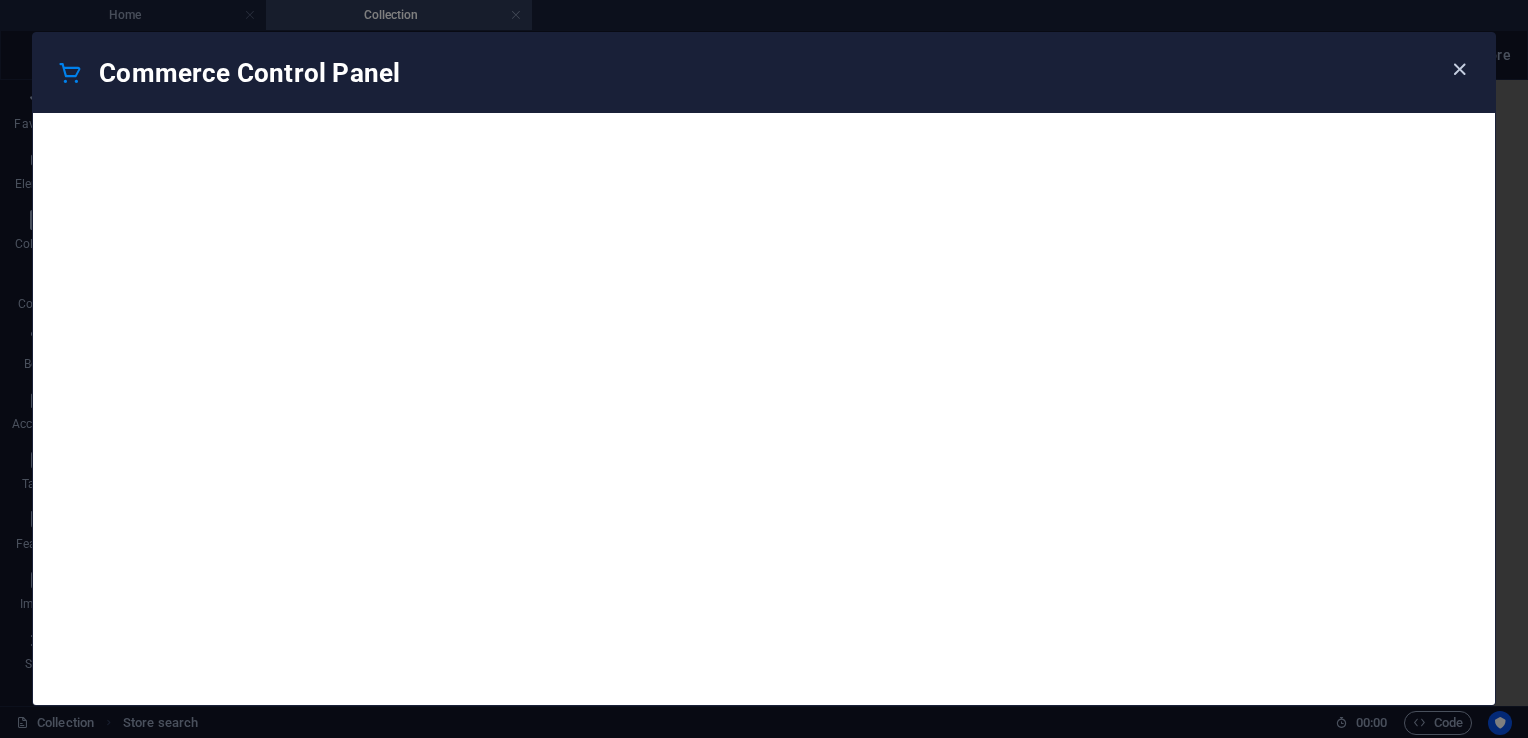 click at bounding box center (1459, 69) 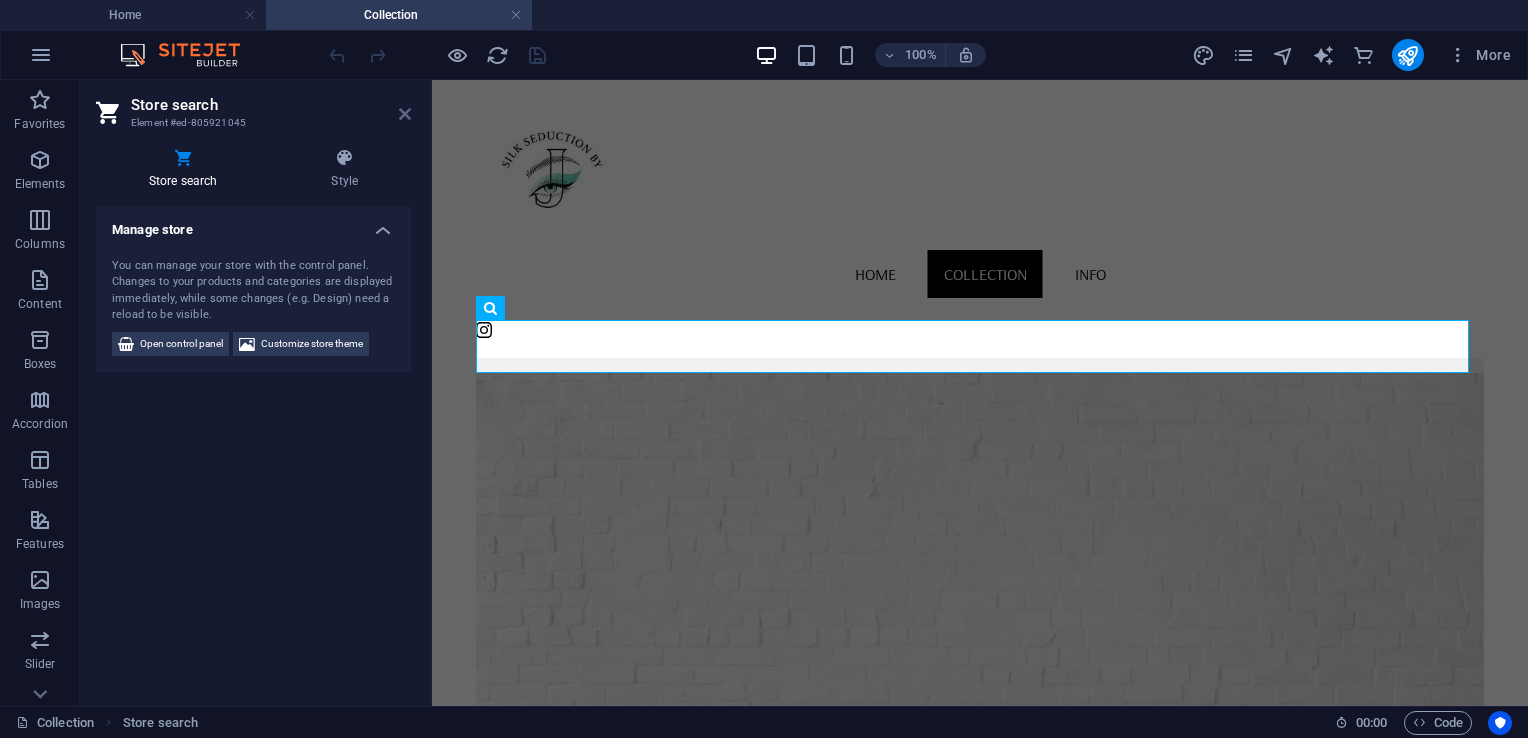 click at bounding box center [405, 114] 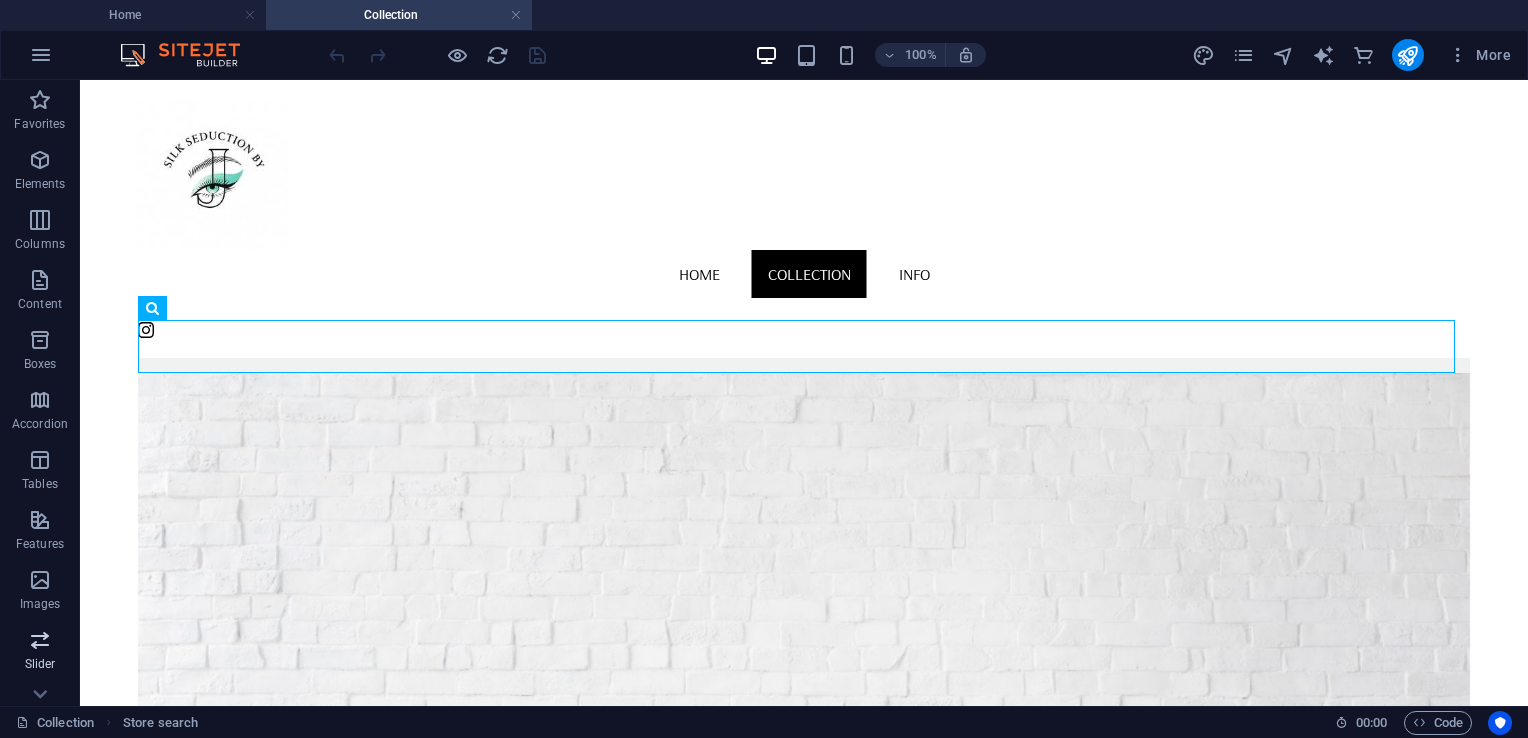 scroll, scrollTop: 333, scrollLeft: 0, axis: vertical 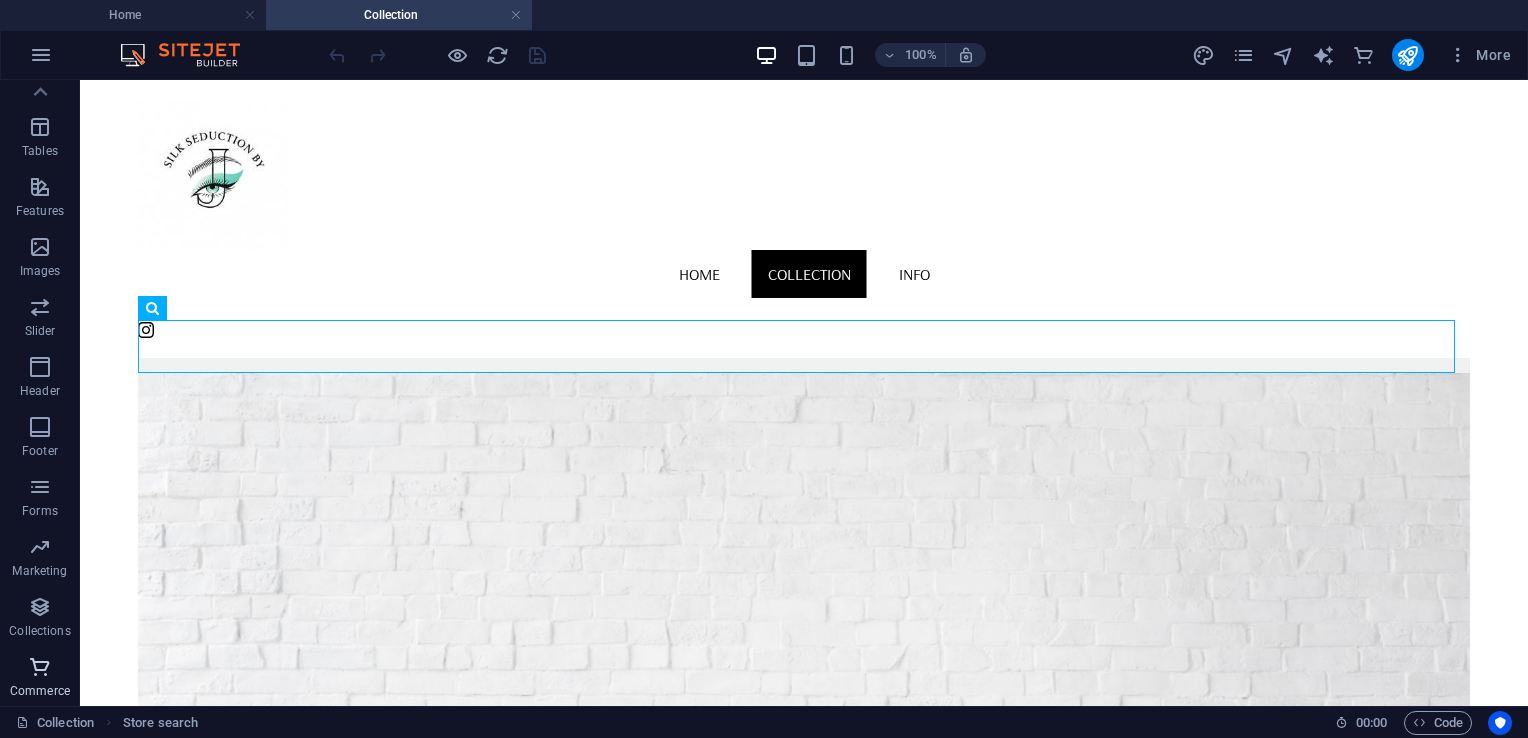 click at bounding box center [40, 667] 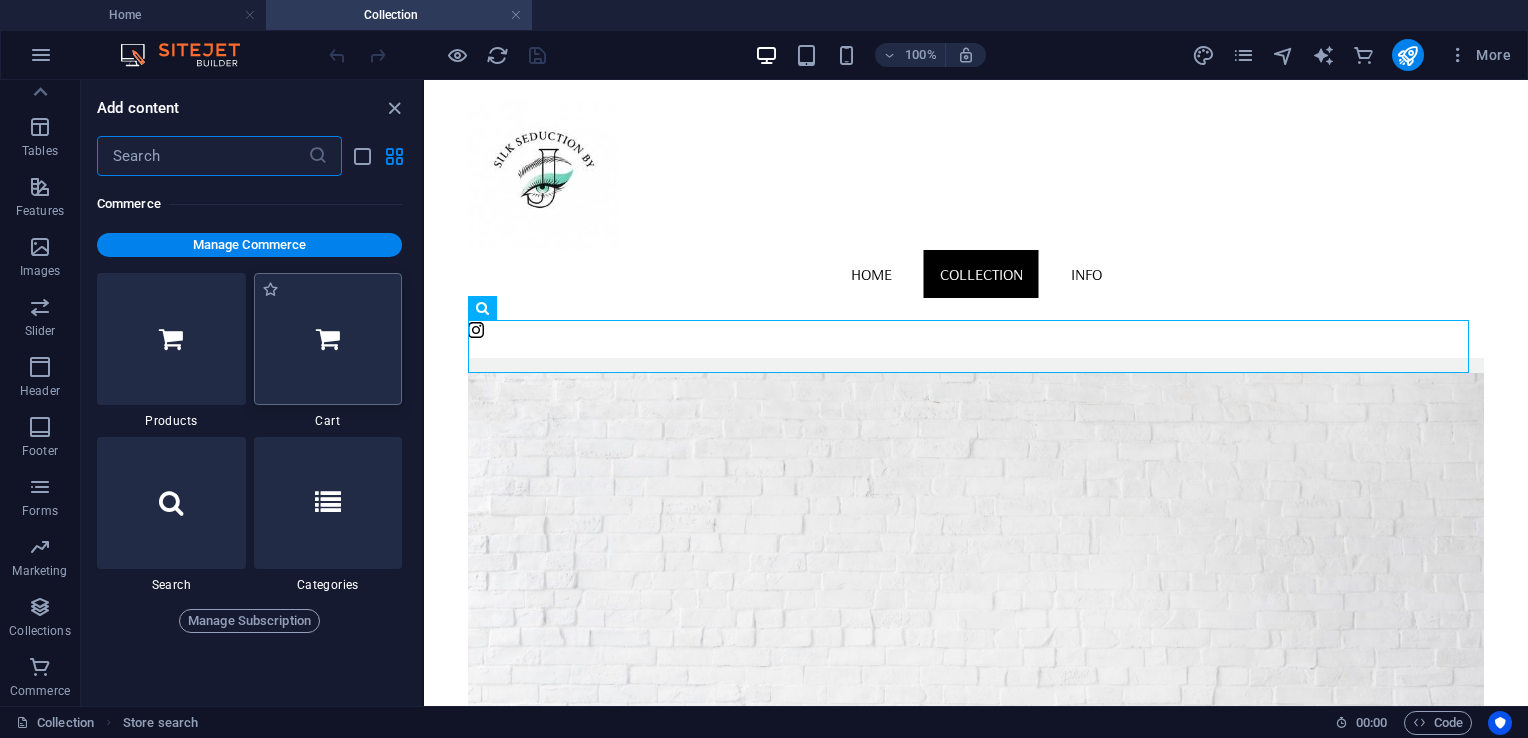 scroll, scrollTop: 19271, scrollLeft: 0, axis: vertical 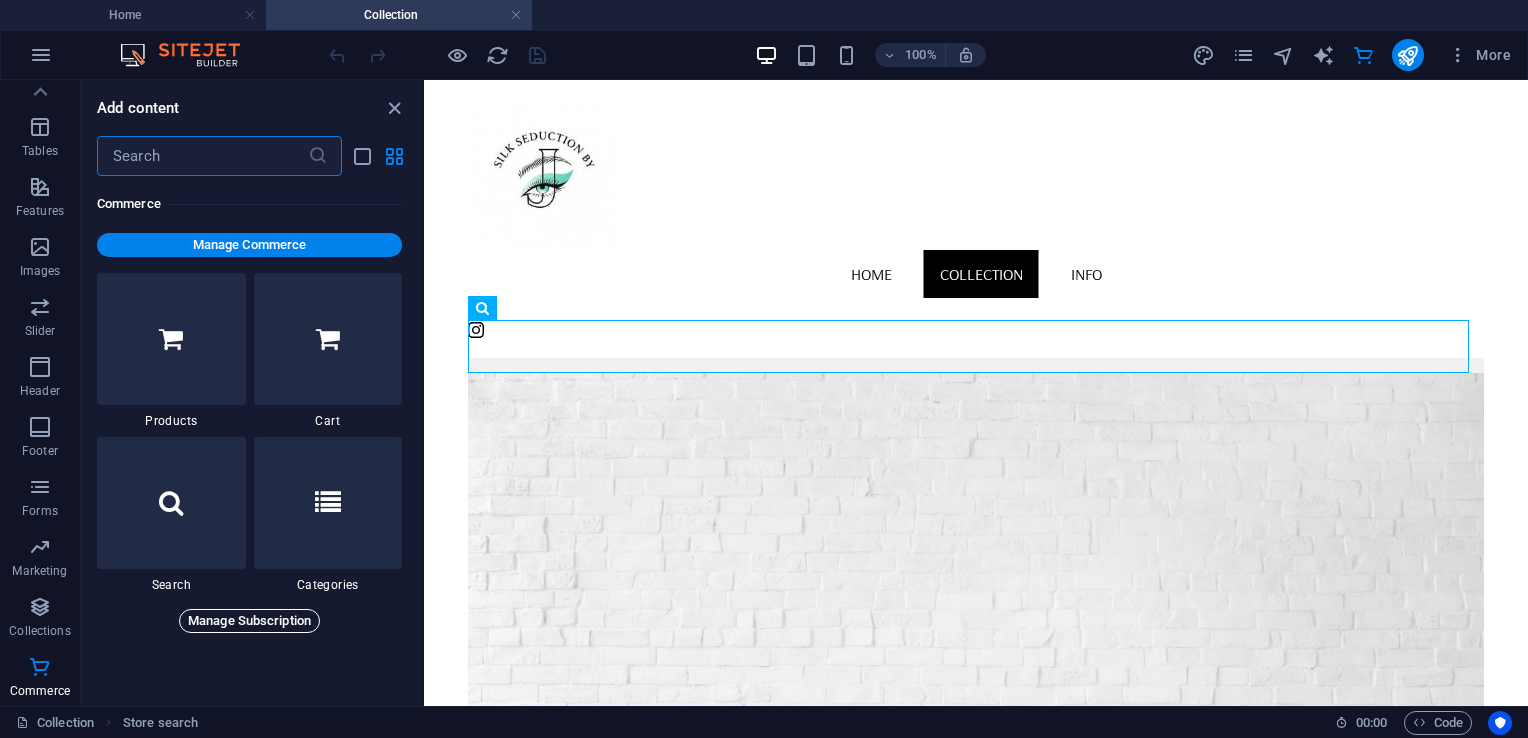 click on "Manage Subscription" at bounding box center (249, 621) 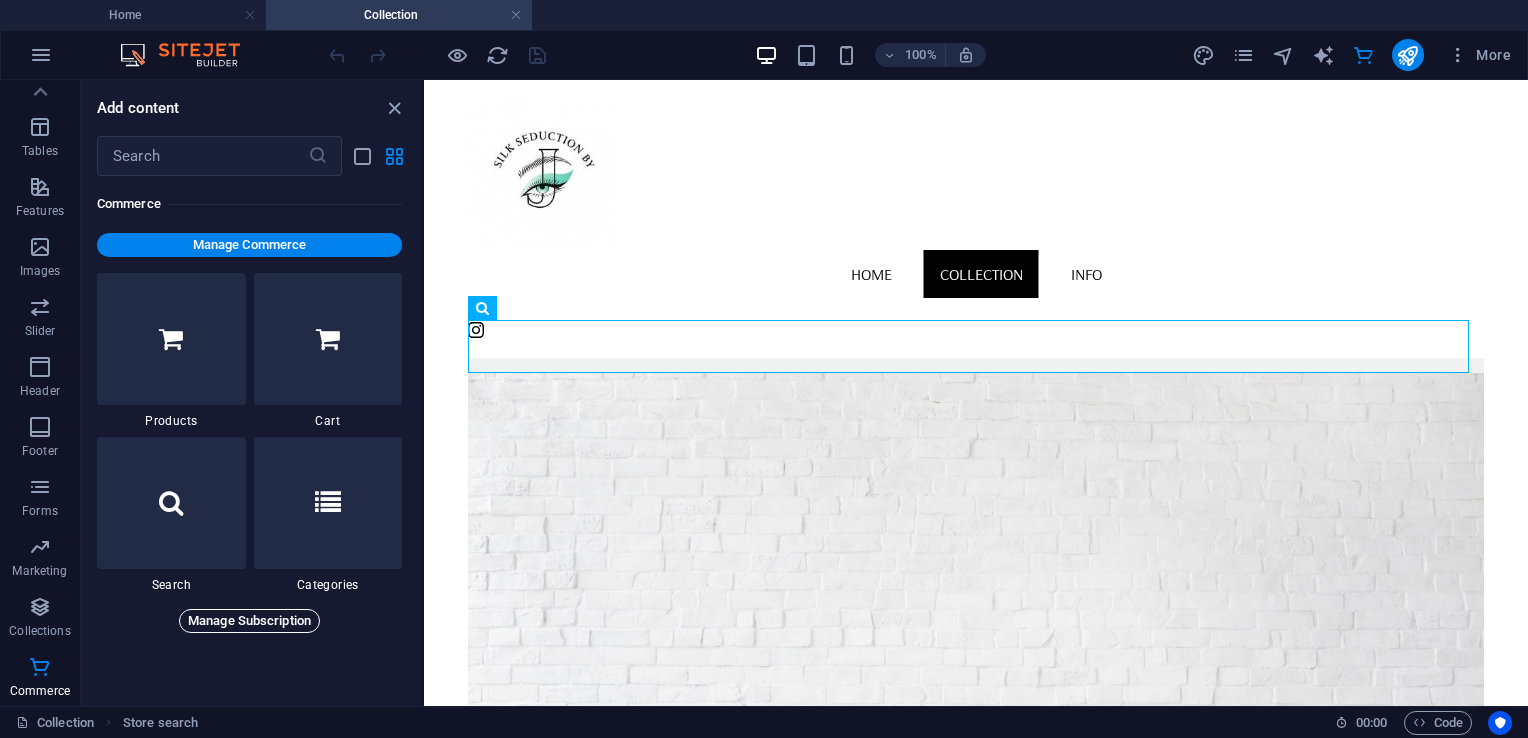 click on "Manage Subscription" at bounding box center [249, 621] 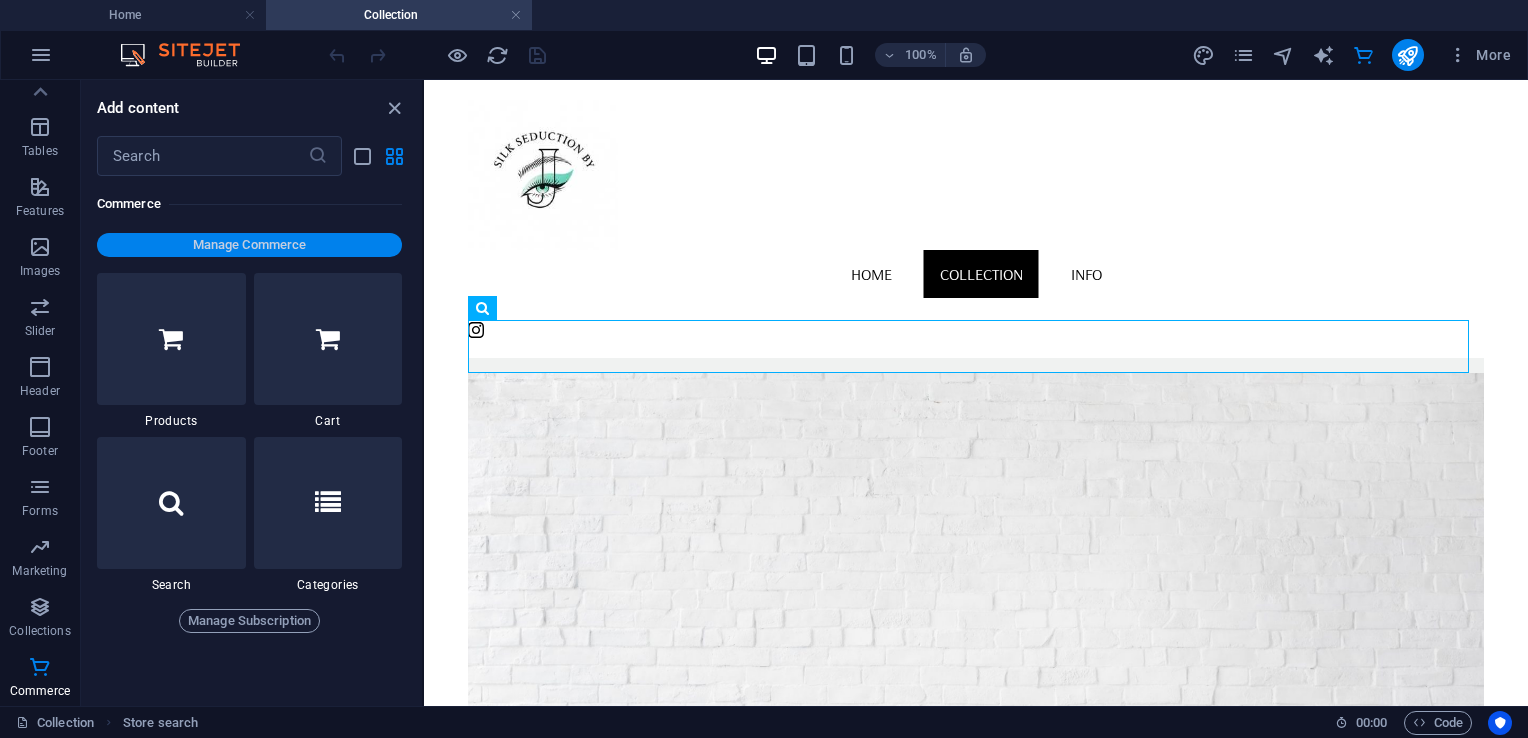 click on "Manage Commerce" at bounding box center [249, 245] 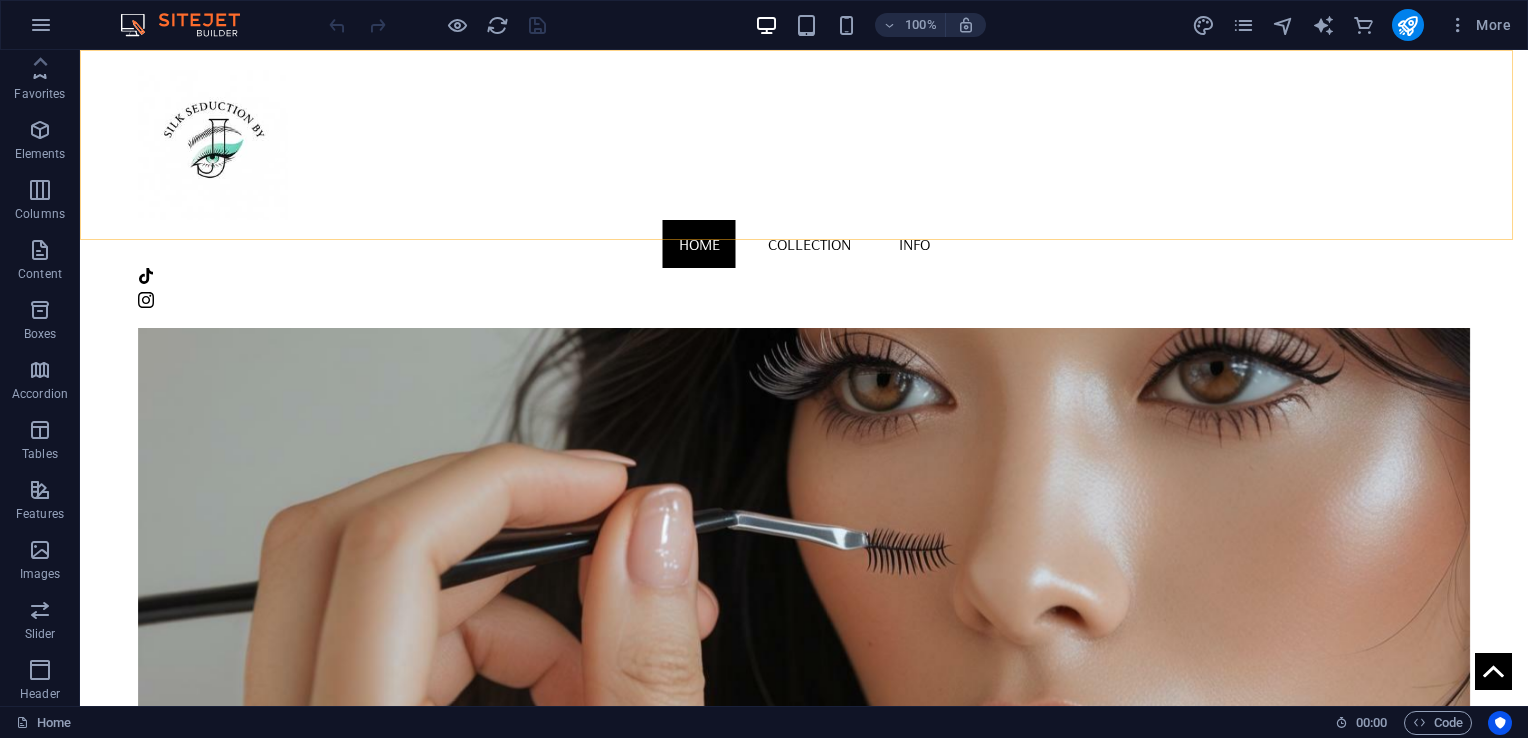 scroll, scrollTop: 1318, scrollLeft: 0, axis: vertical 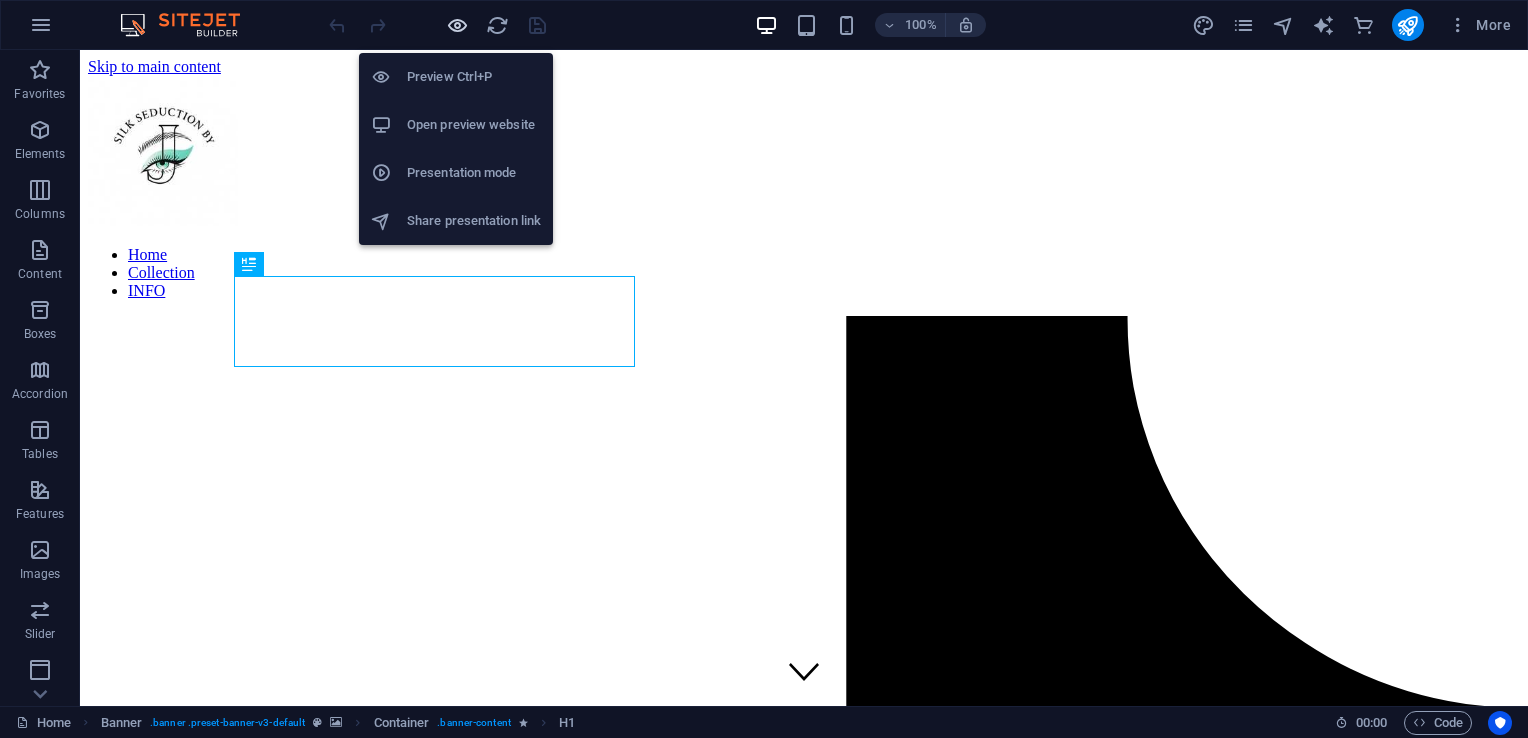click on "Preview Ctrl+P Open preview website Presentation mode Share presentation link" at bounding box center (456, 141) 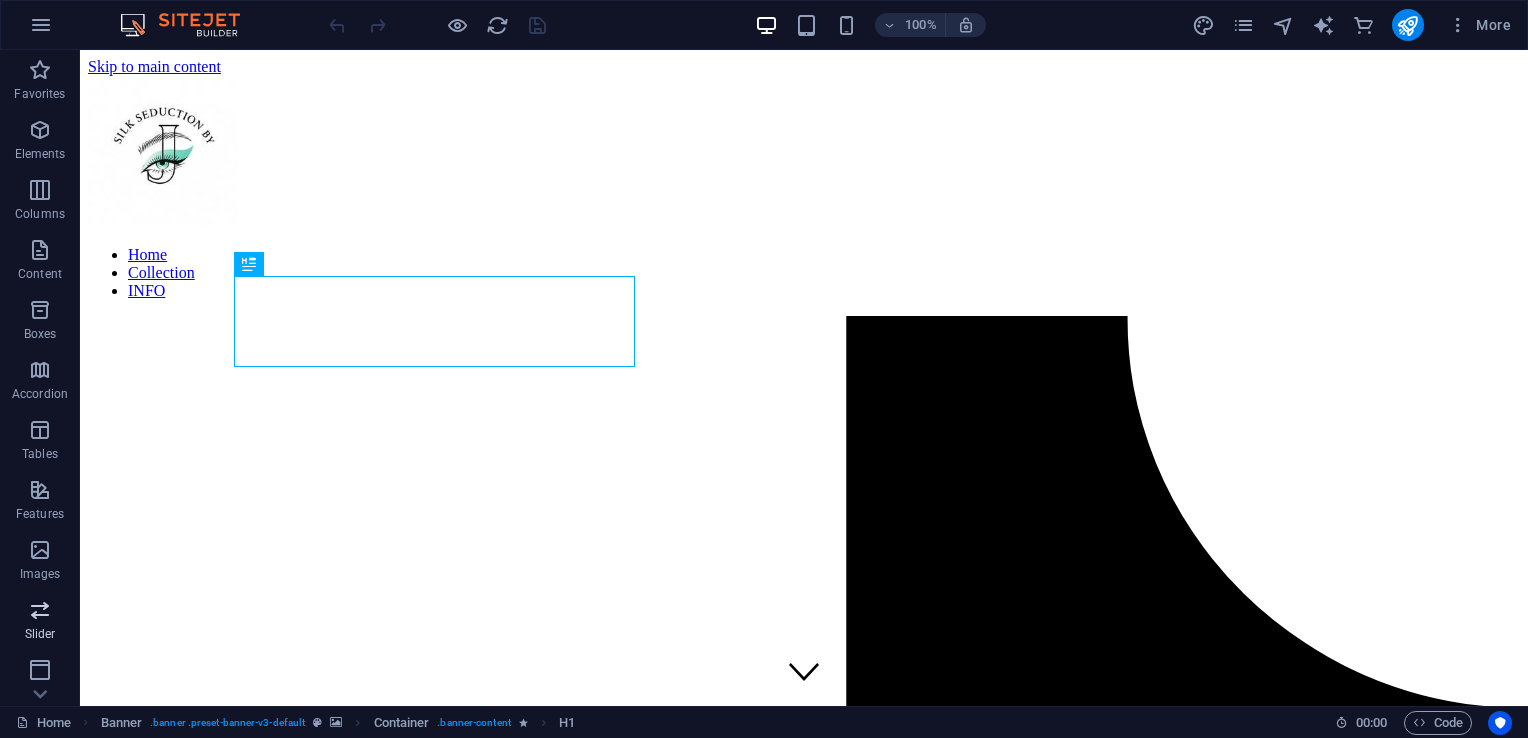 scroll, scrollTop: 303, scrollLeft: 0, axis: vertical 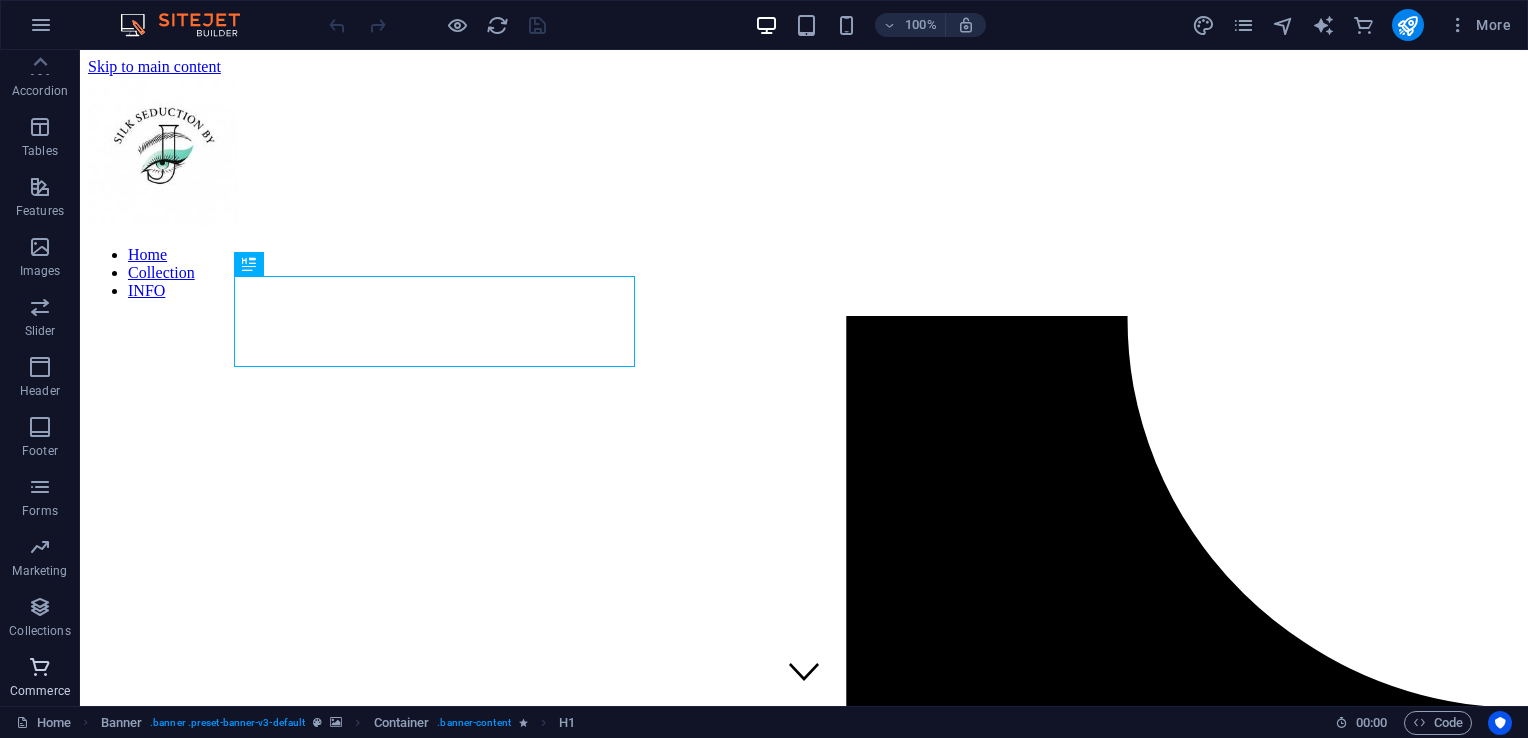 click on "Commerce" at bounding box center (40, 679) 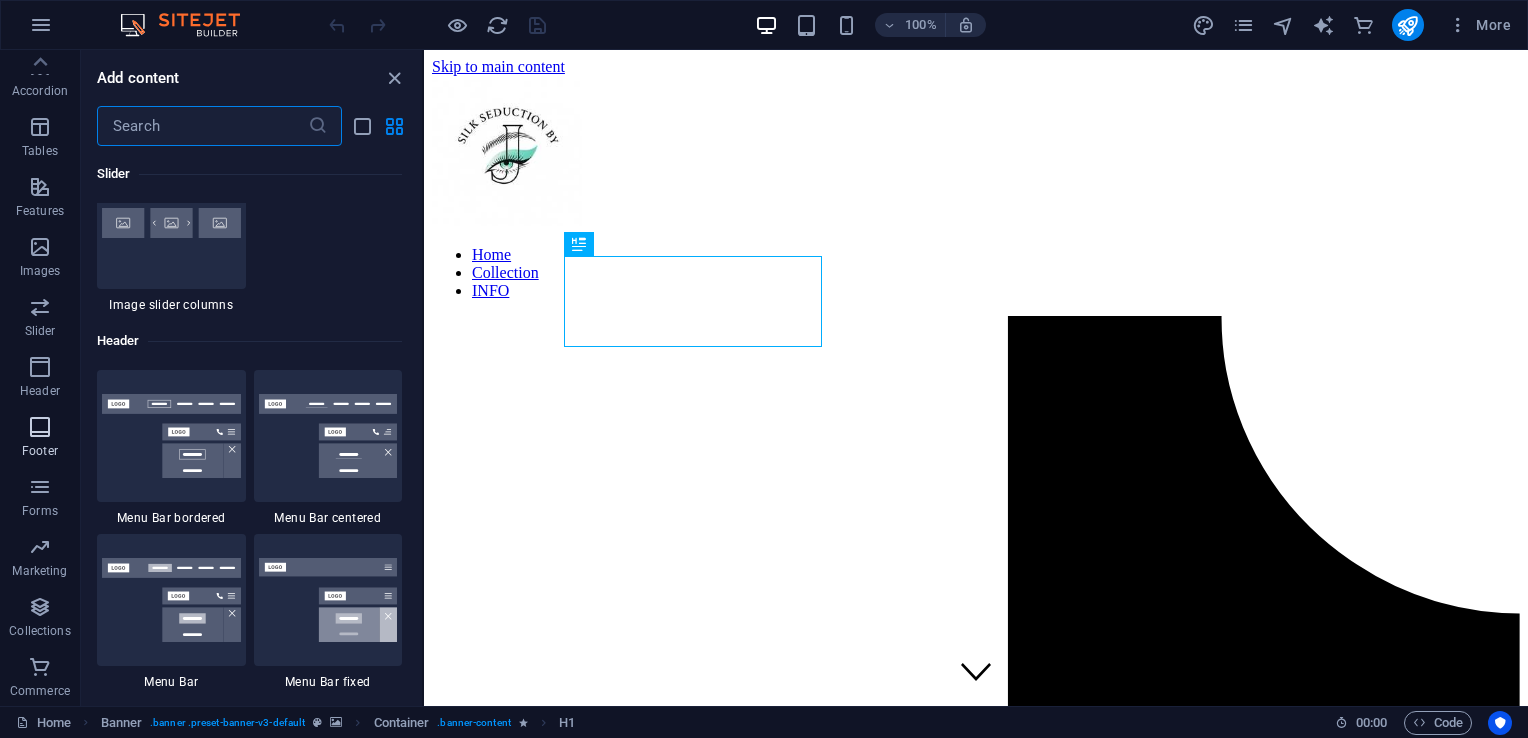scroll, scrollTop: 19271, scrollLeft: 0, axis: vertical 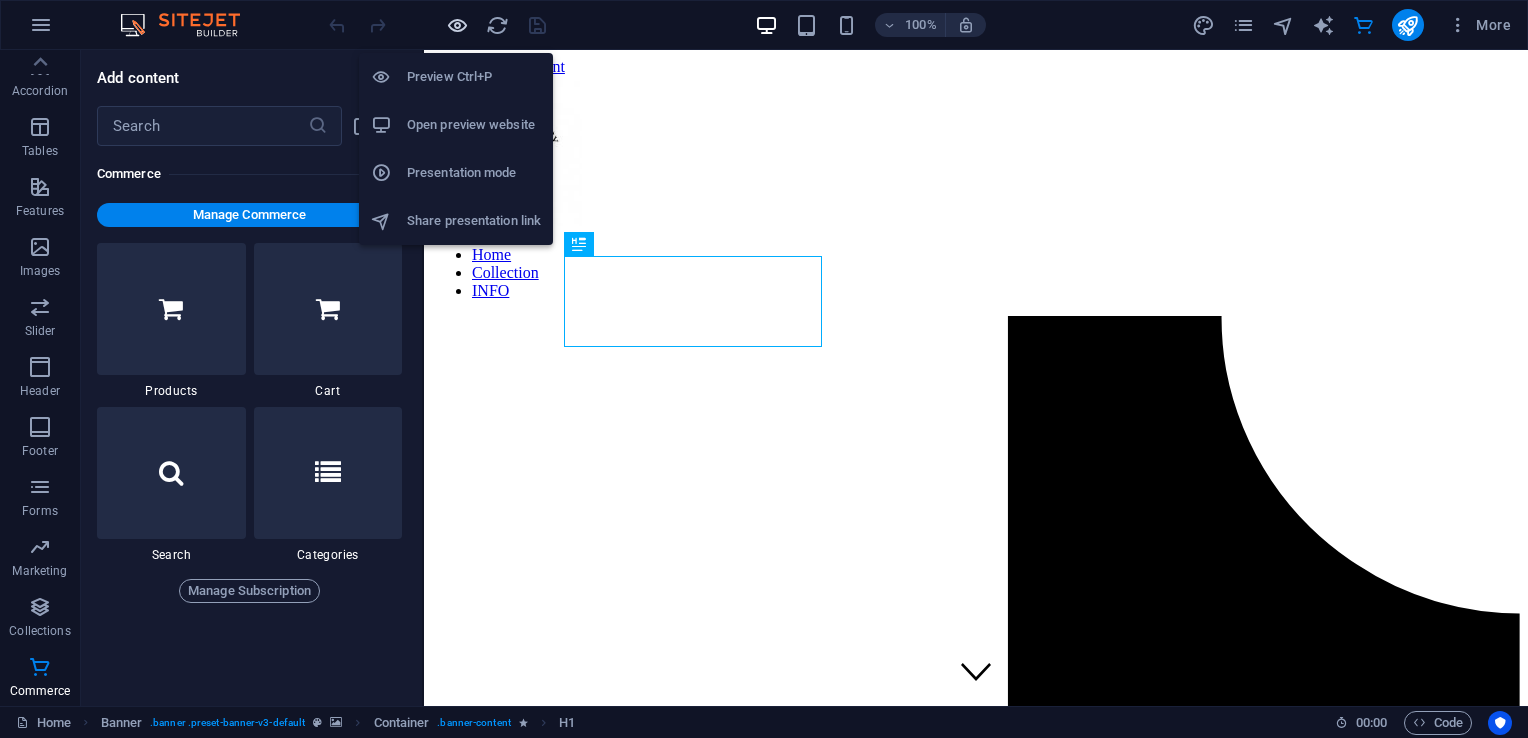 click at bounding box center (457, 25) 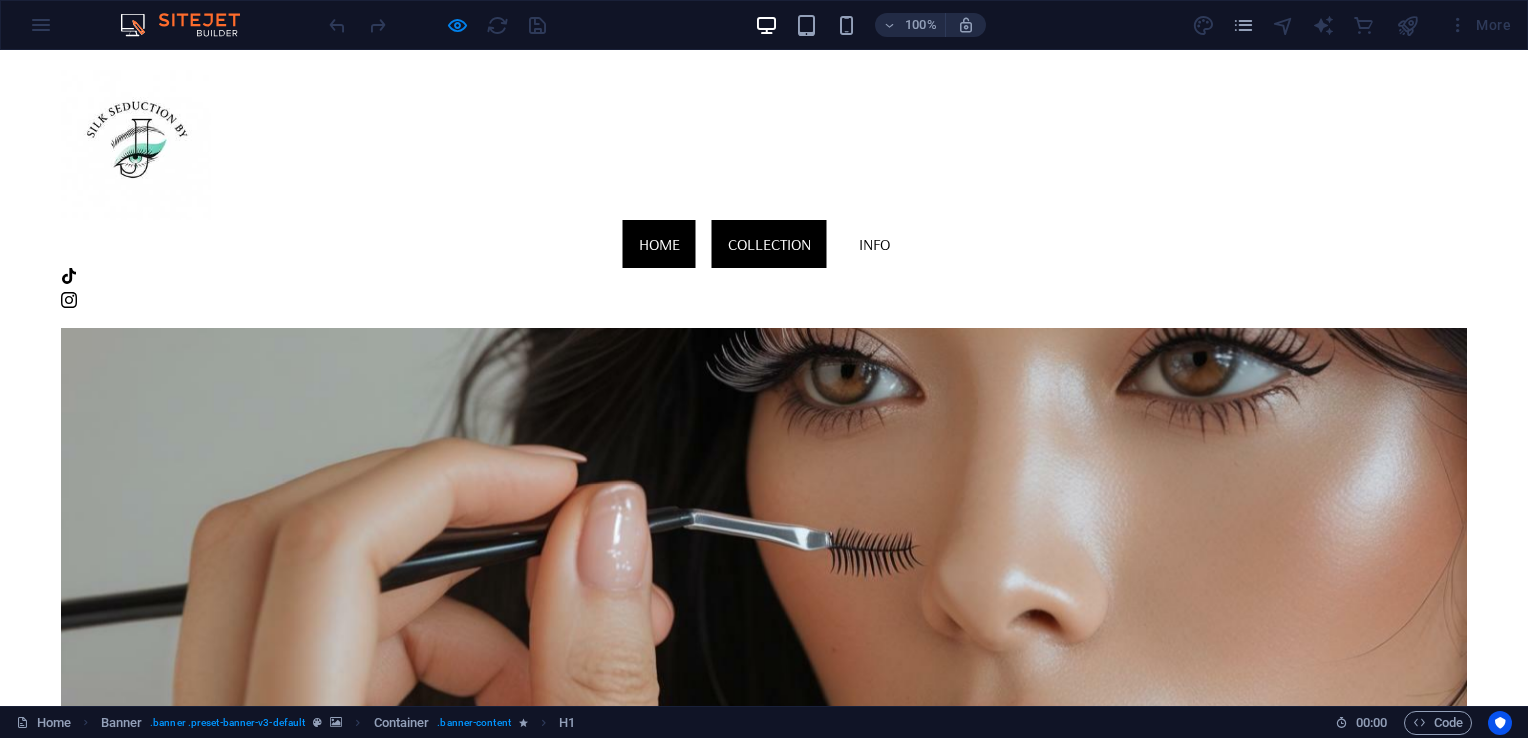 click on "Collection" at bounding box center (769, 244) 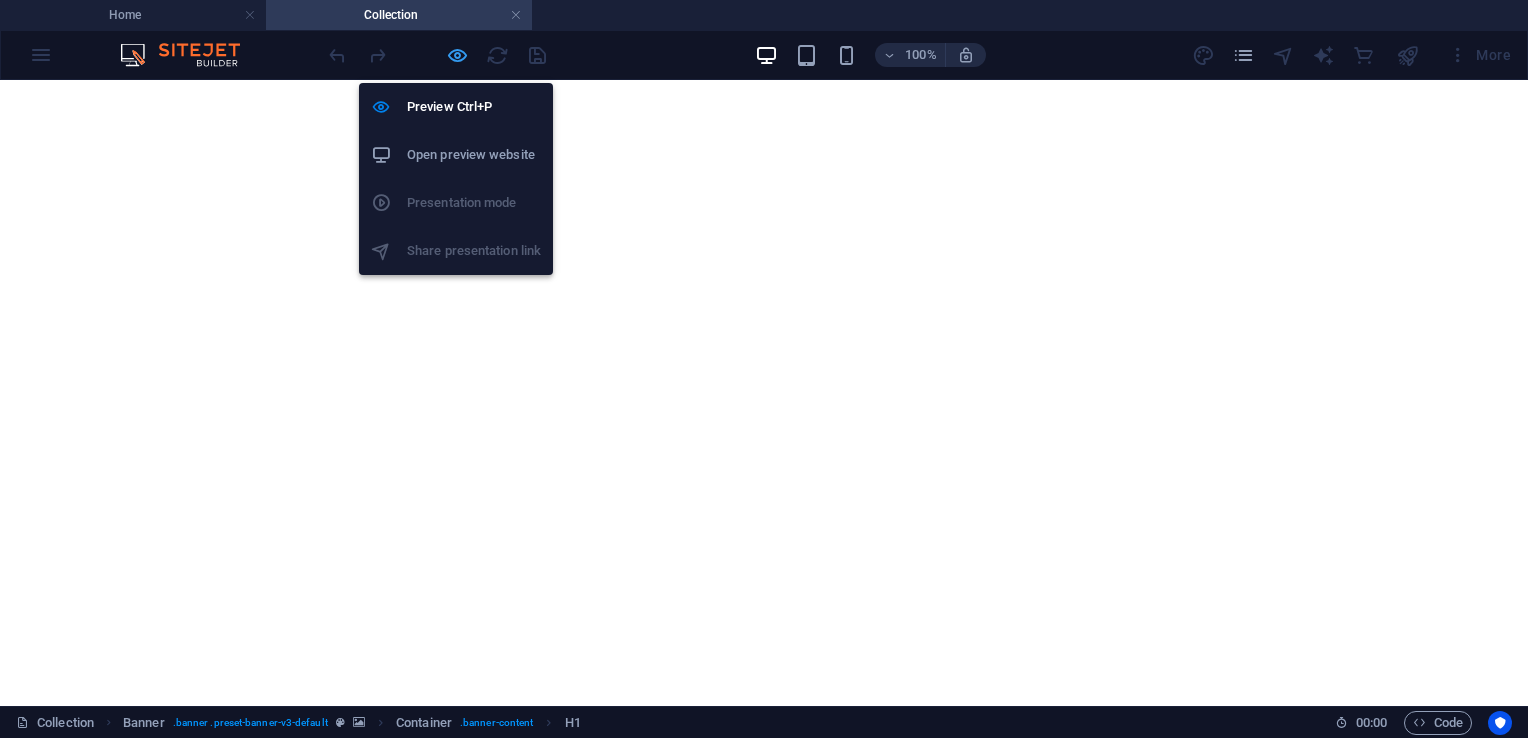 click at bounding box center (457, 55) 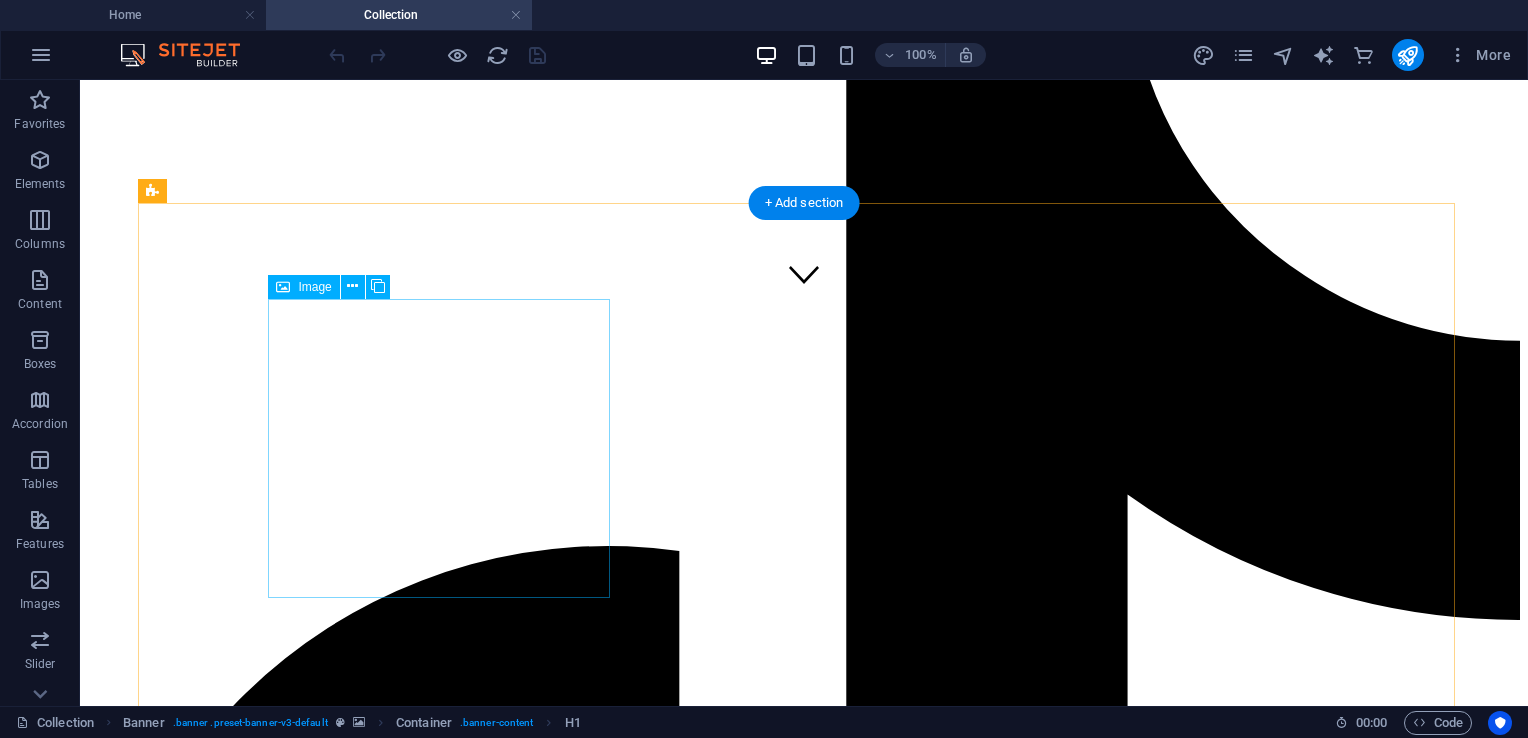 scroll, scrollTop: 0, scrollLeft: 0, axis: both 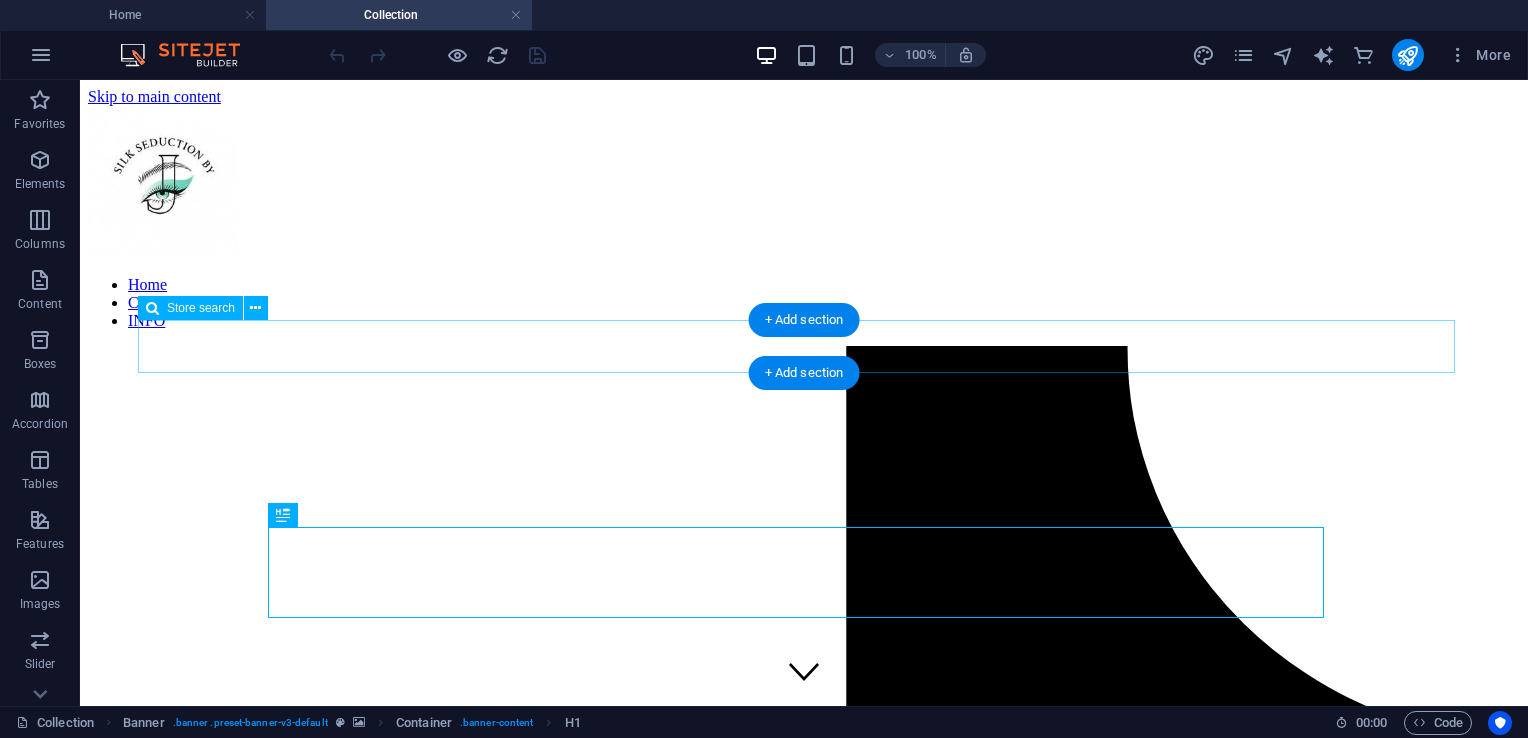 click at bounding box center (804, 5393) 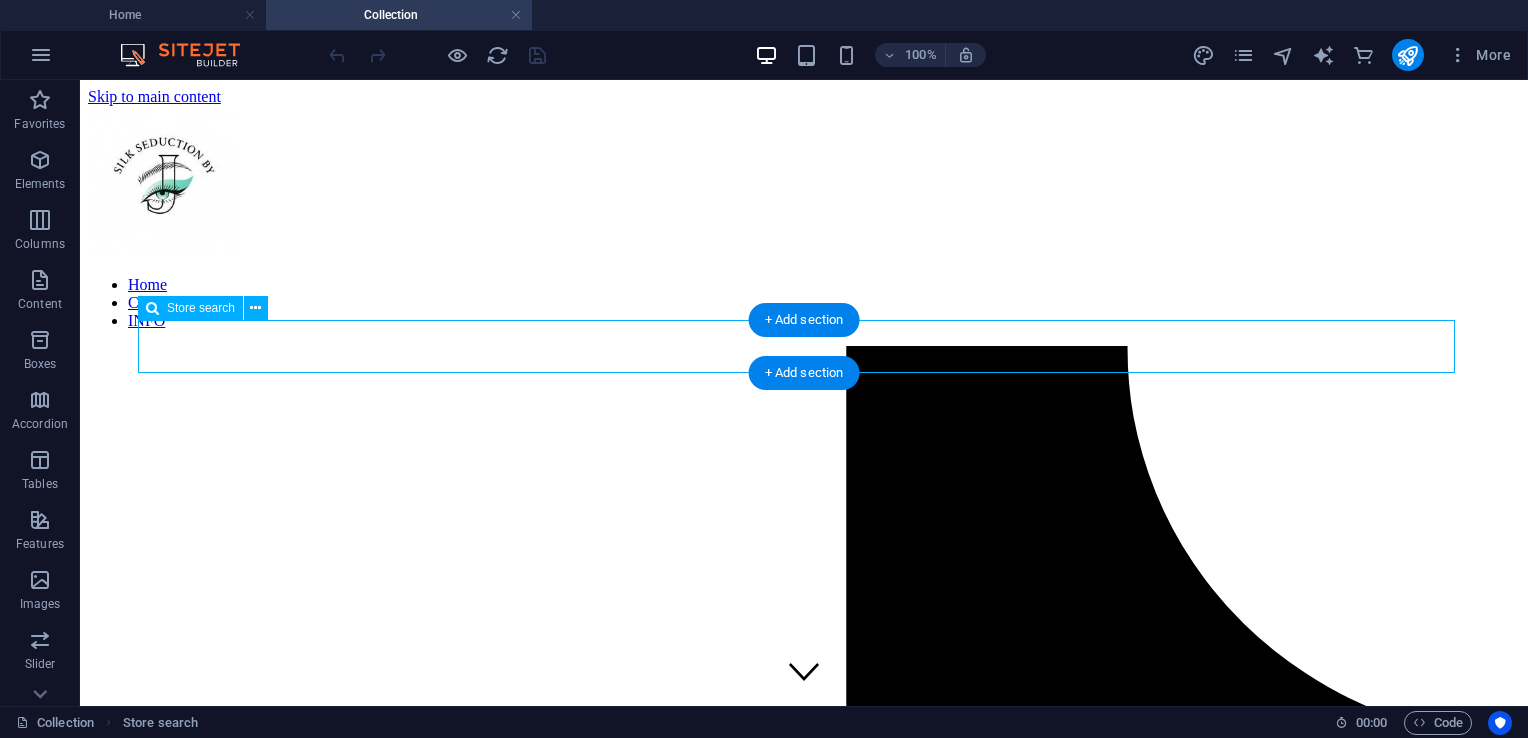 click at bounding box center (804, 5393) 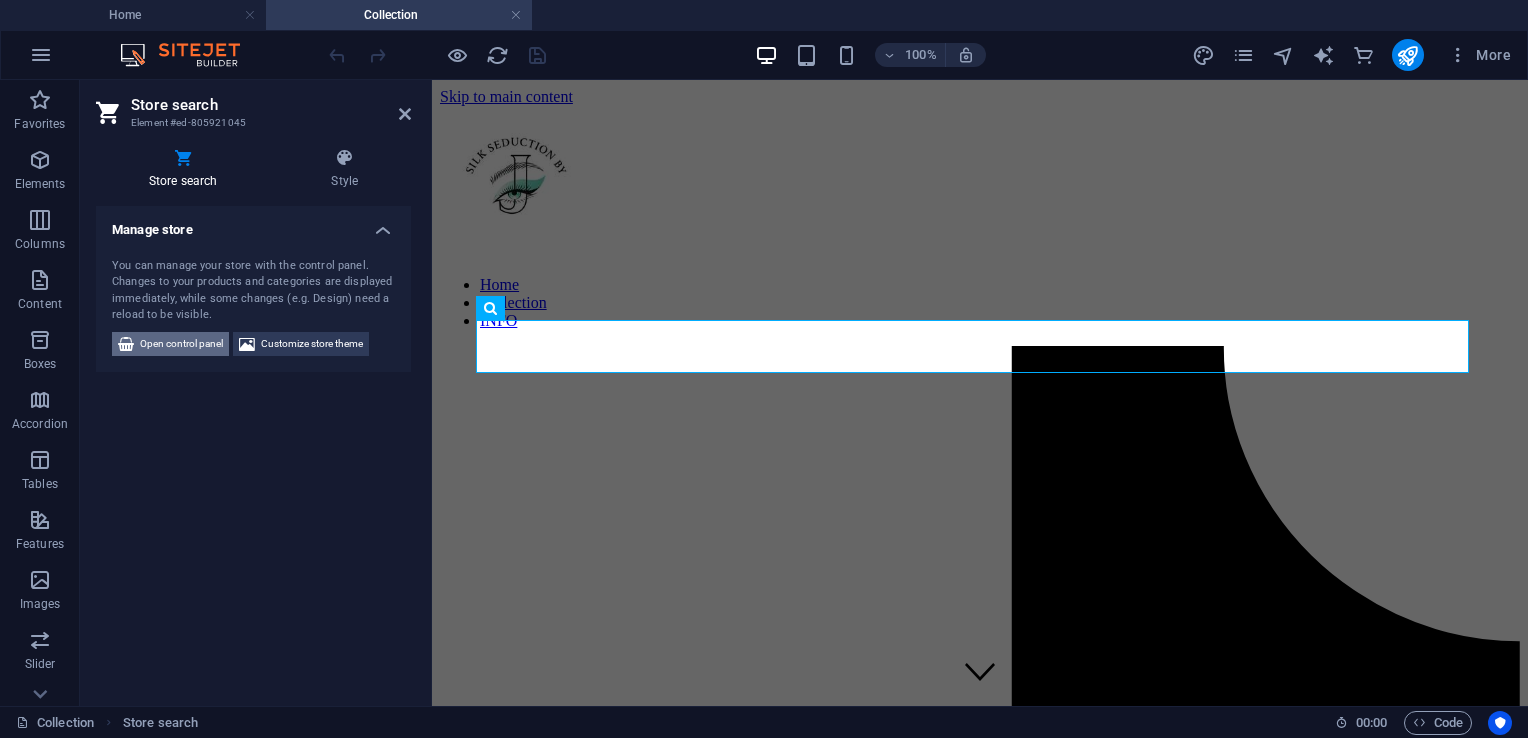 click on "Open control panel" at bounding box center (181, 344) 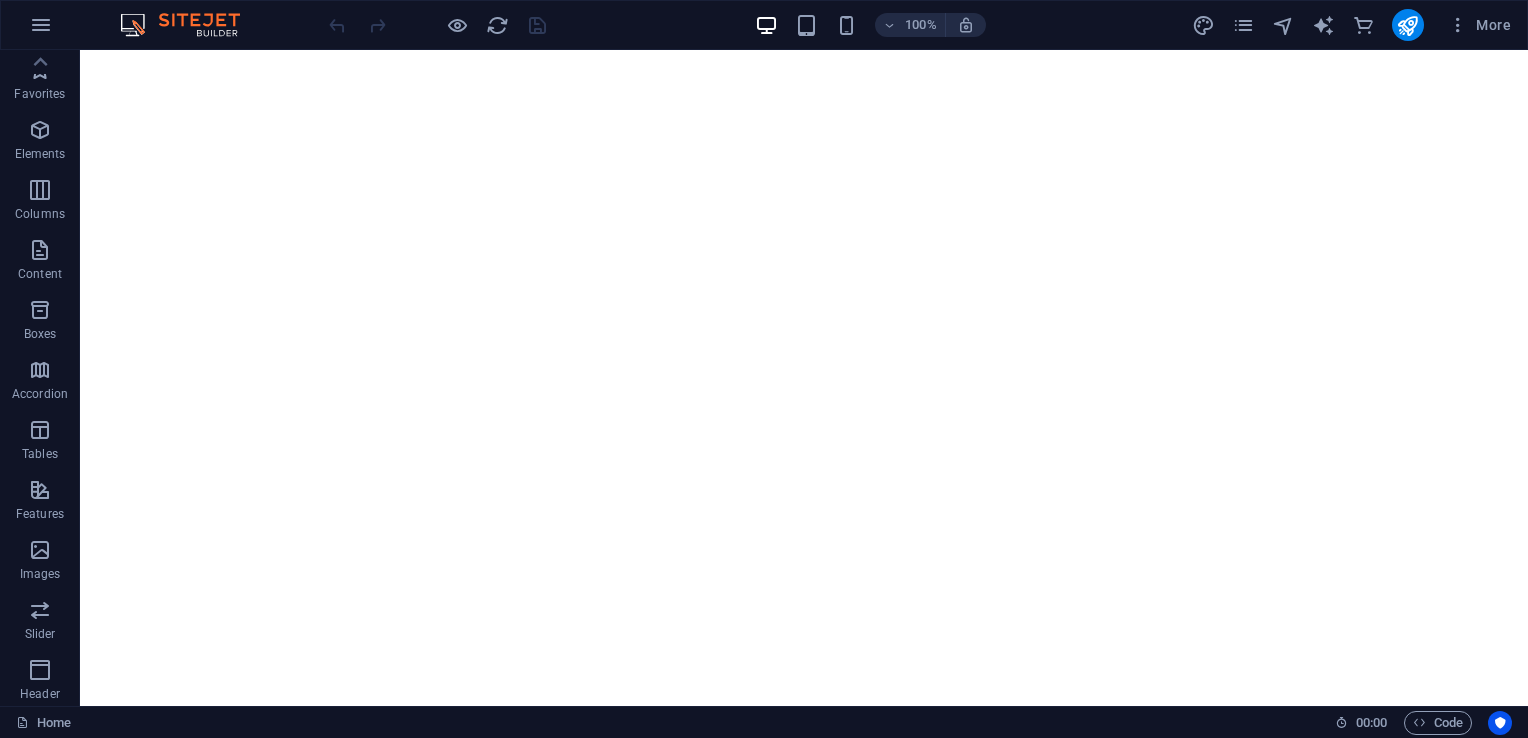 scroll, scrollTop: 0, scrollLeft: 0, axis: both 